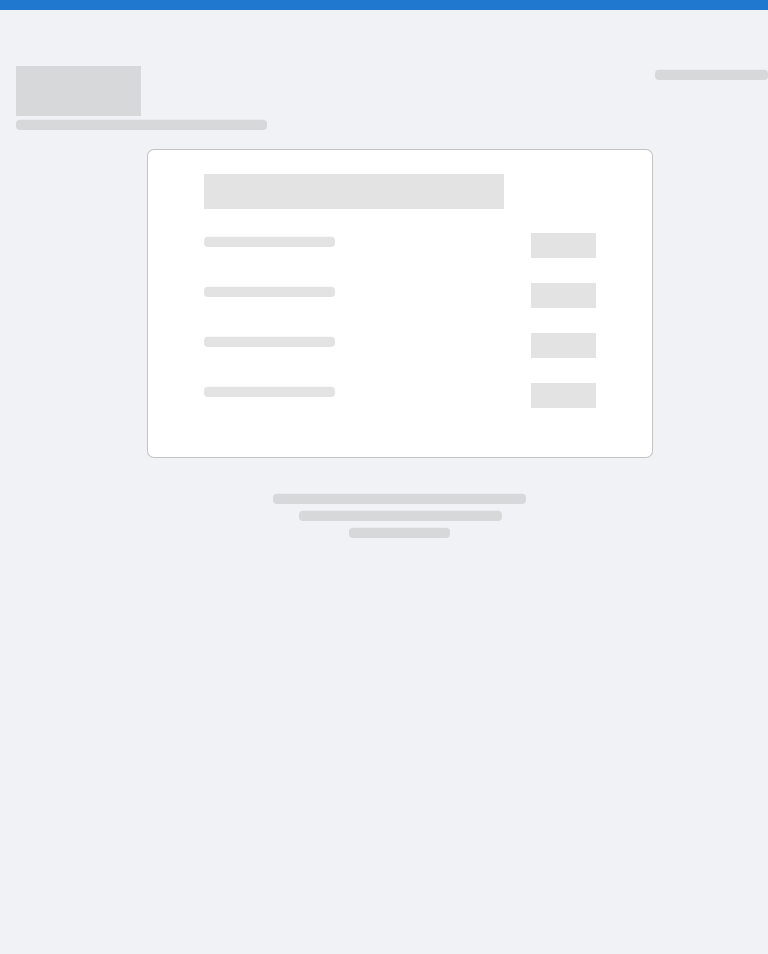 scroll, scrollTop: 0, scrollLeft: 0, axis: both 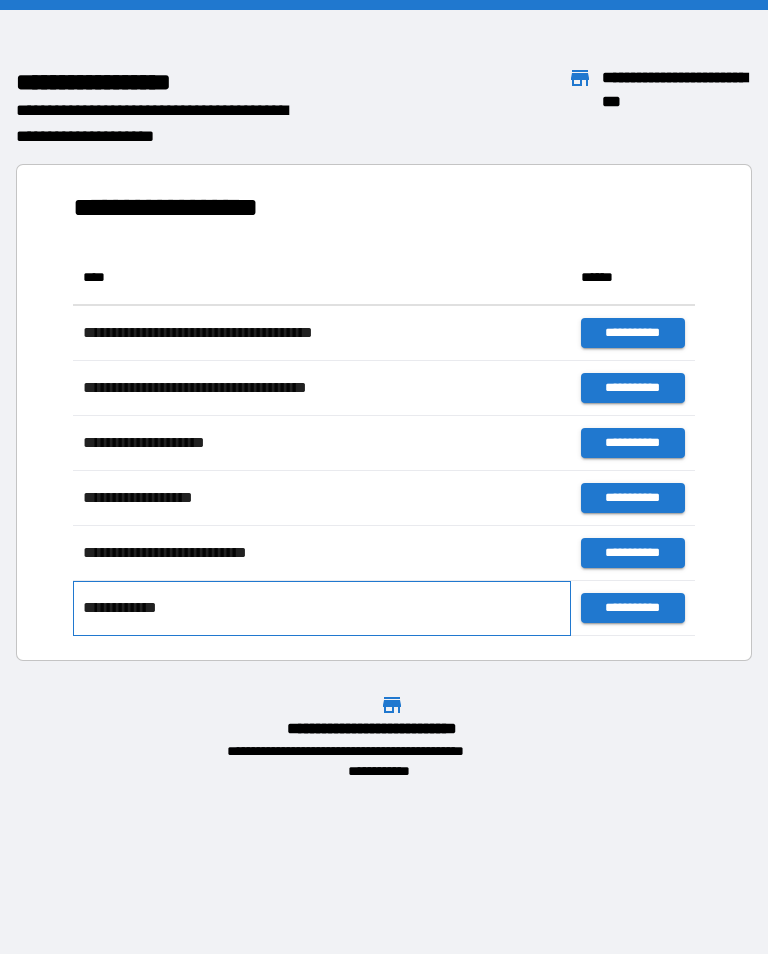 click on "**********" at bounding box center [322, 608] 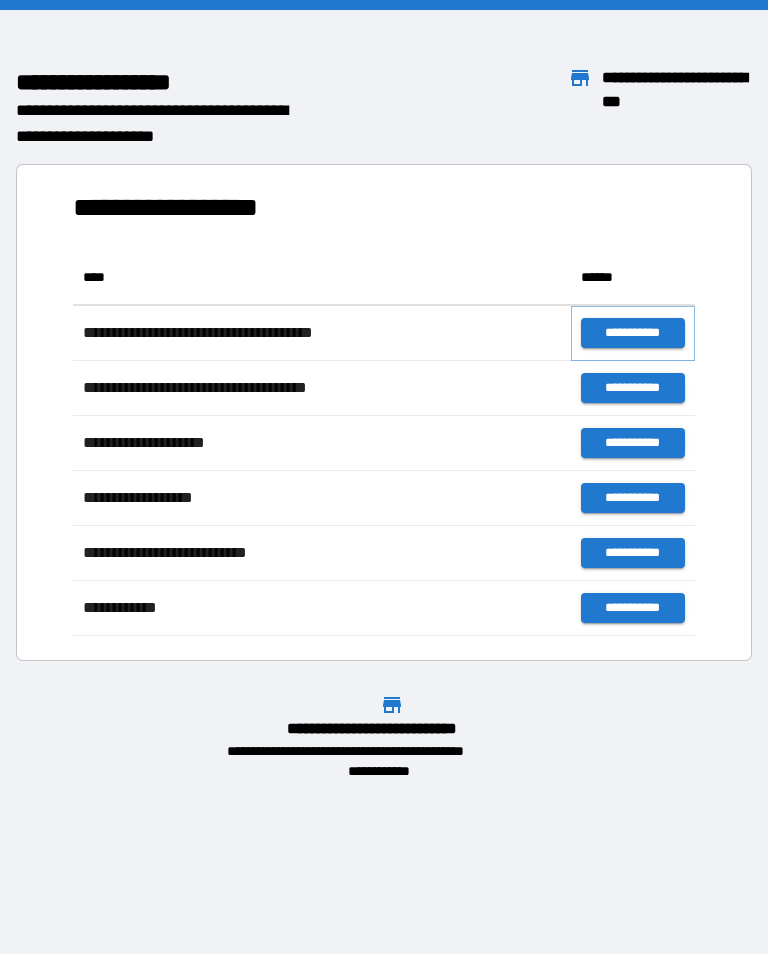 click on "**********" at bounding box center (633, 333) 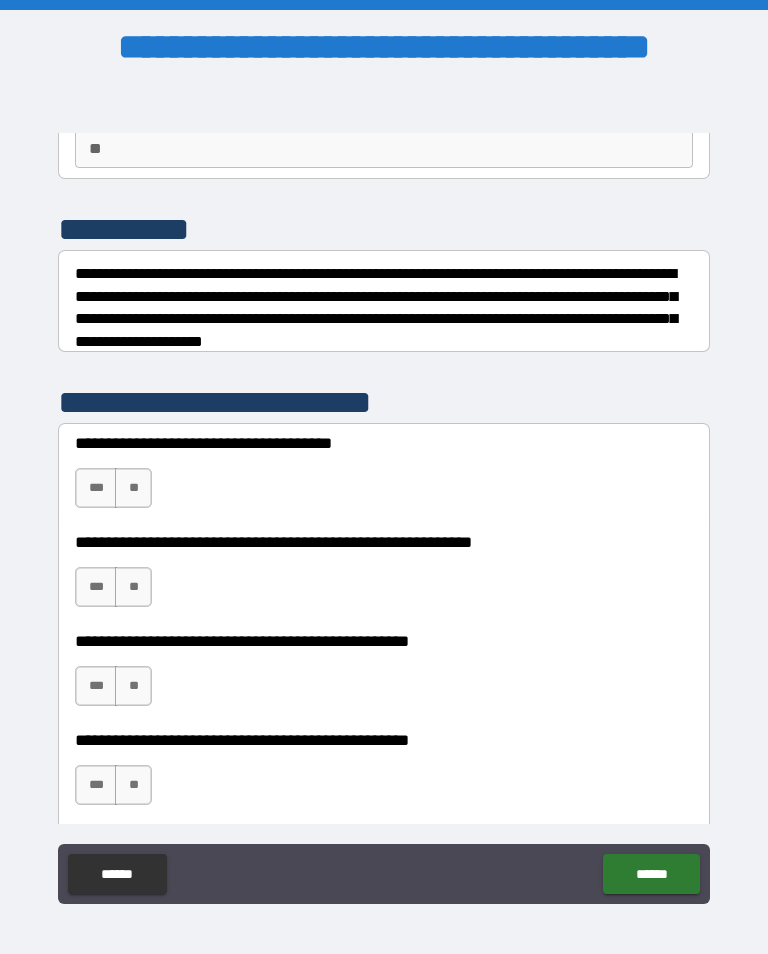 scroll, scrollTop: 201, scrollLeft: 0, axis: vertical 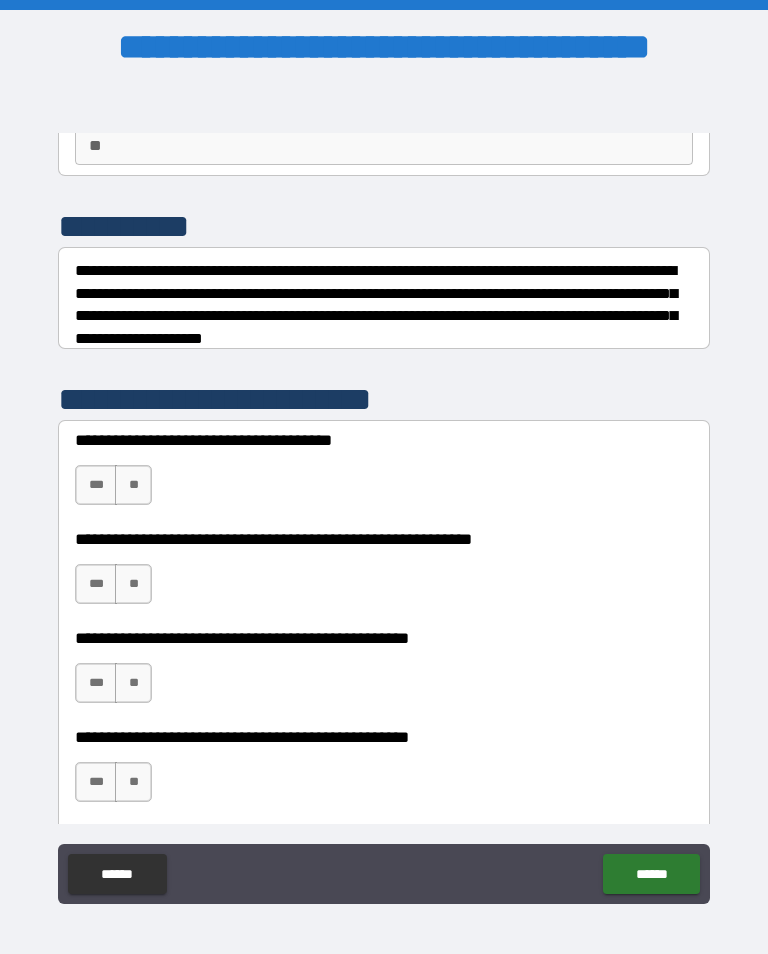 click on "**" at bounding box center [133, 485] 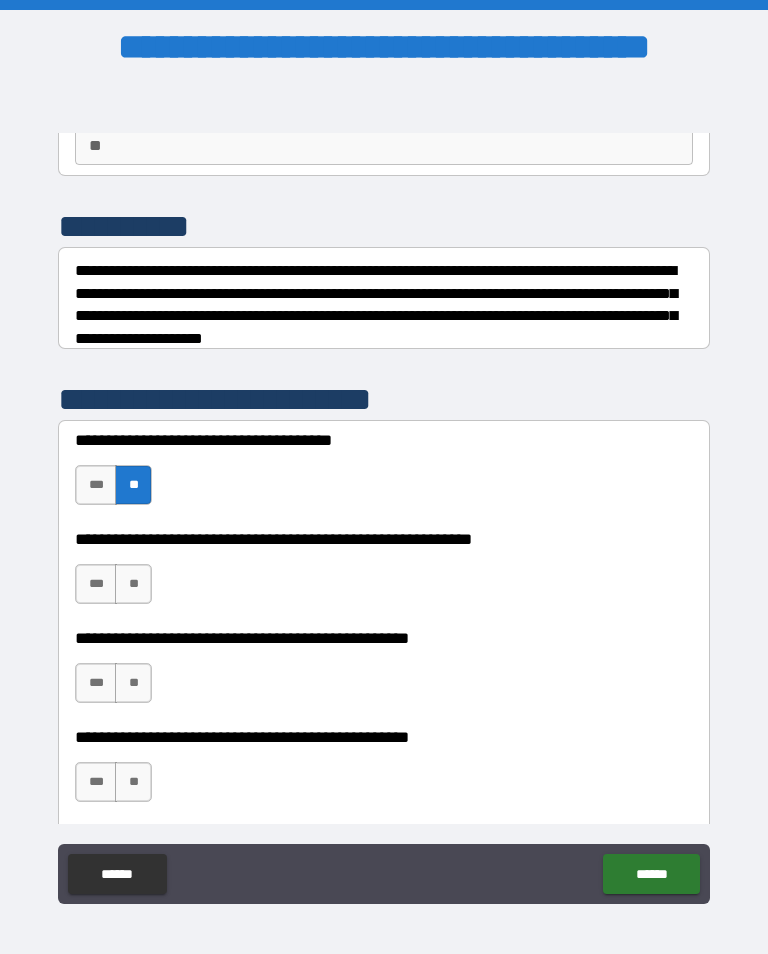 click on "**" at bounding box center (133, 584) 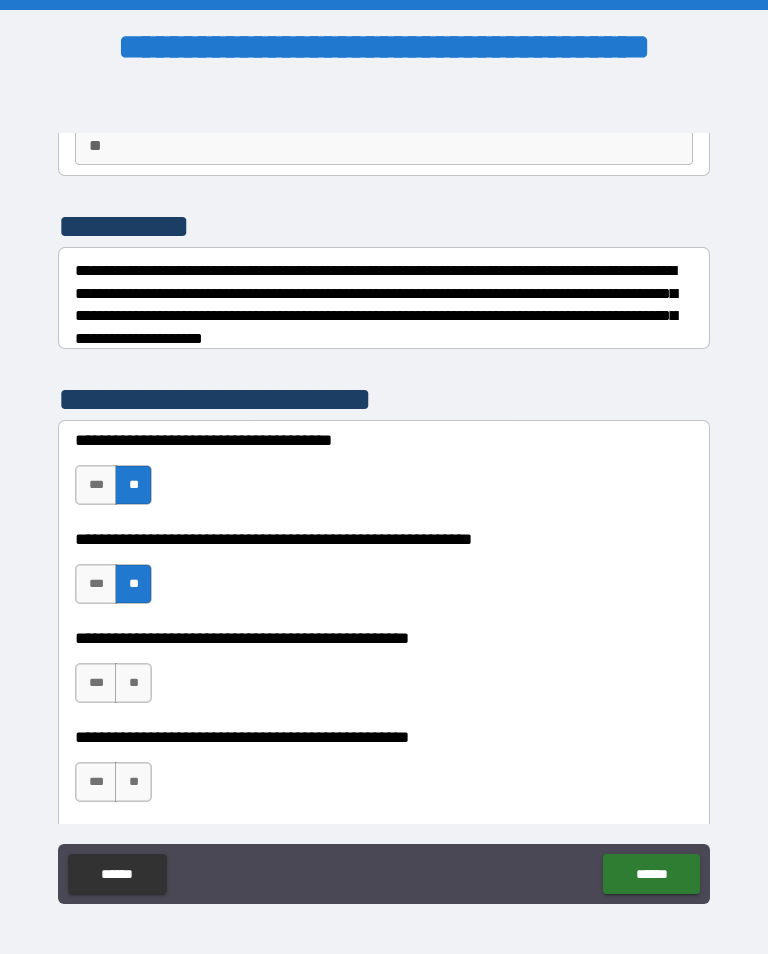 click on "**" at bounding box center [133, 683] 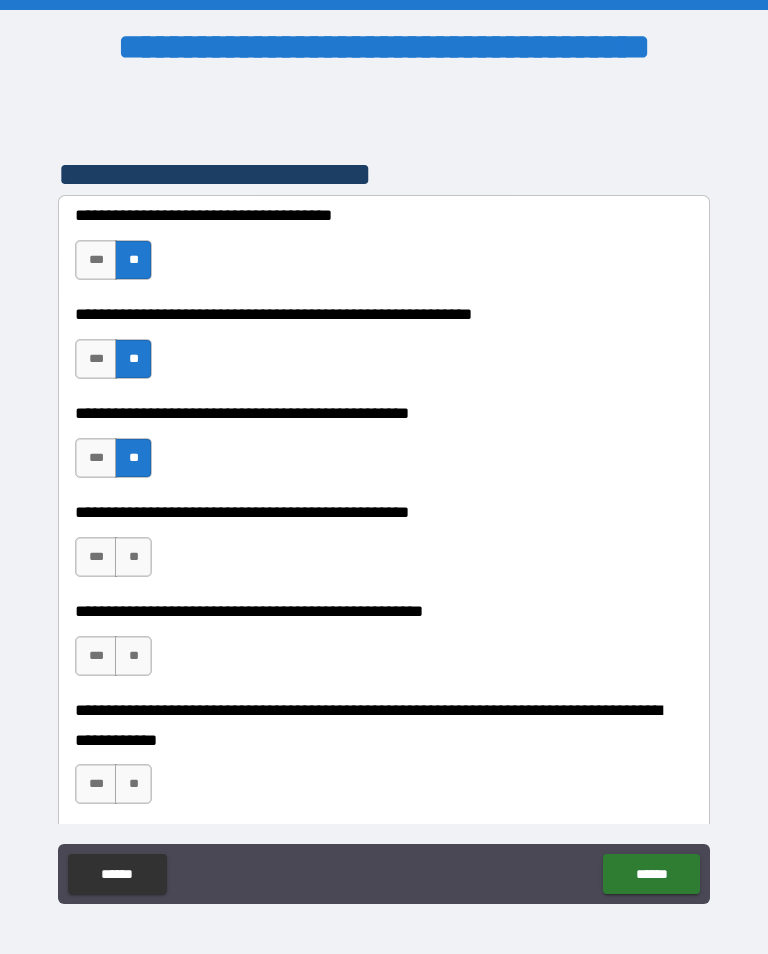 scroll, scrollTop: 430, scrollLeft: 0, axis: vertical 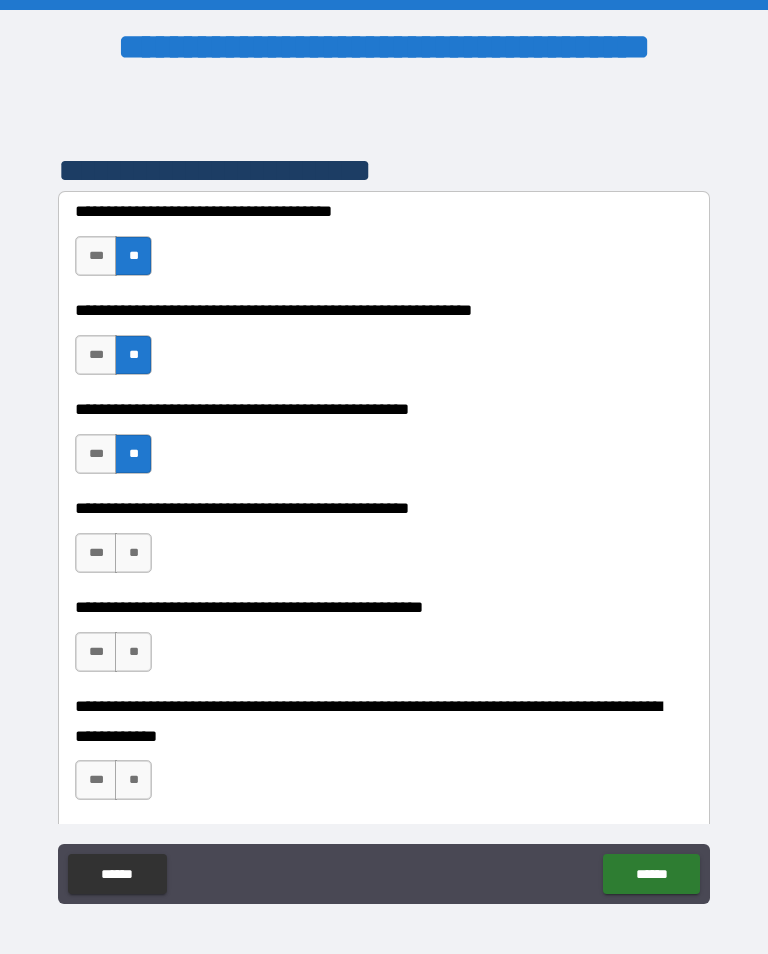 click on "**" at bounding box center [133, 553] 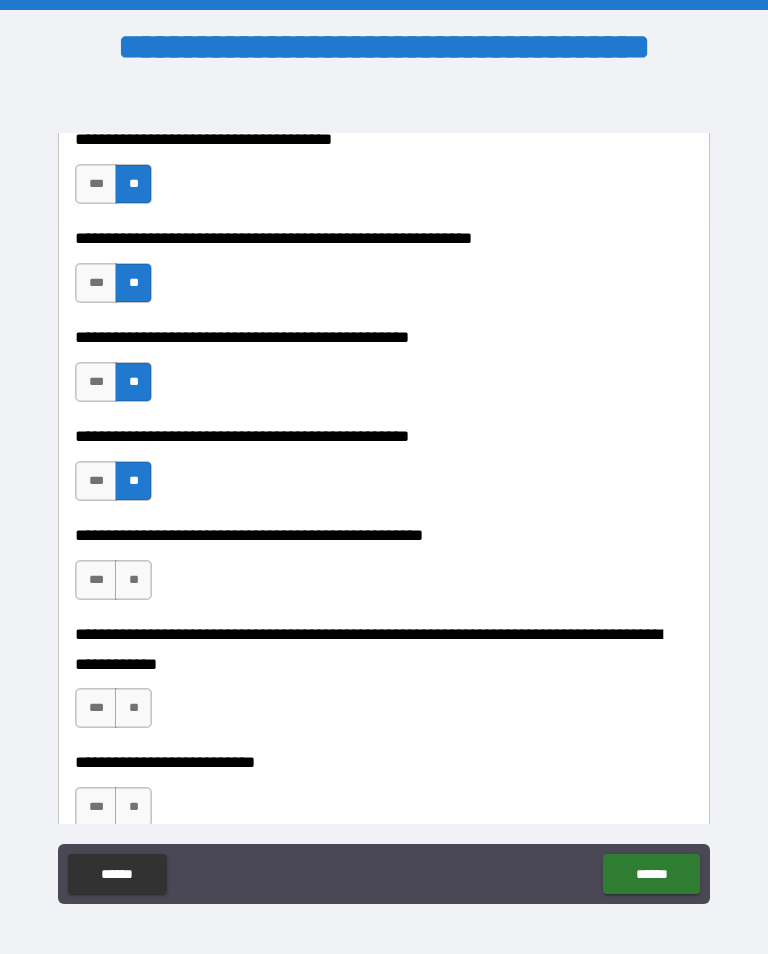 scroll, scrollTop: 506, scrollLeft: 0, axis: vertical 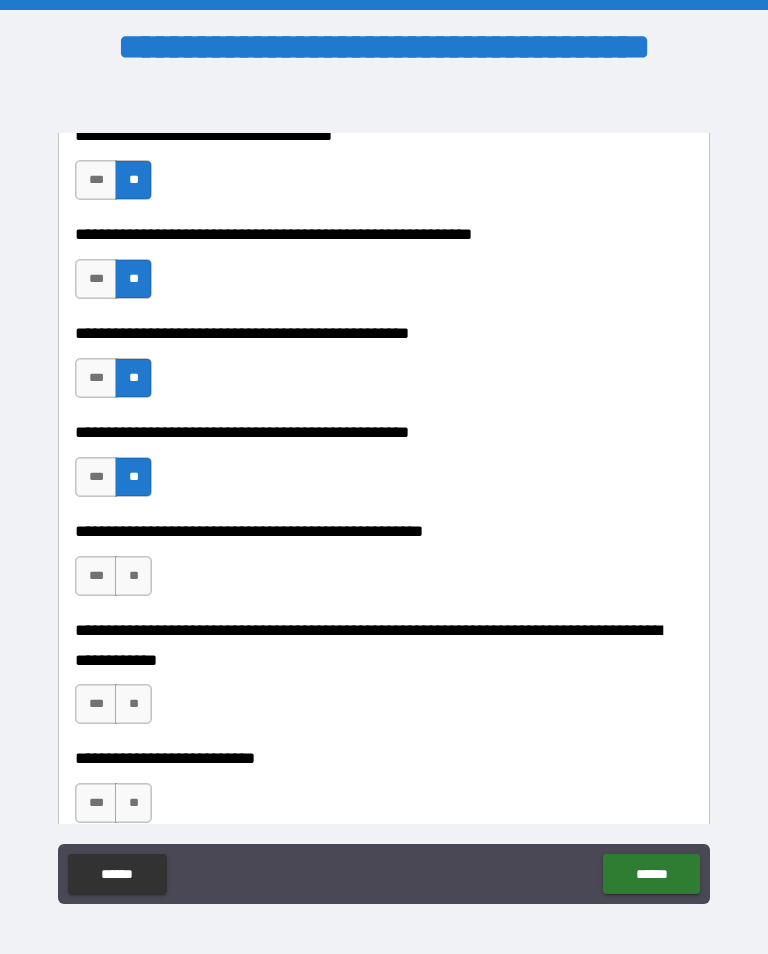click on "**" at bounding box center (133, 576) 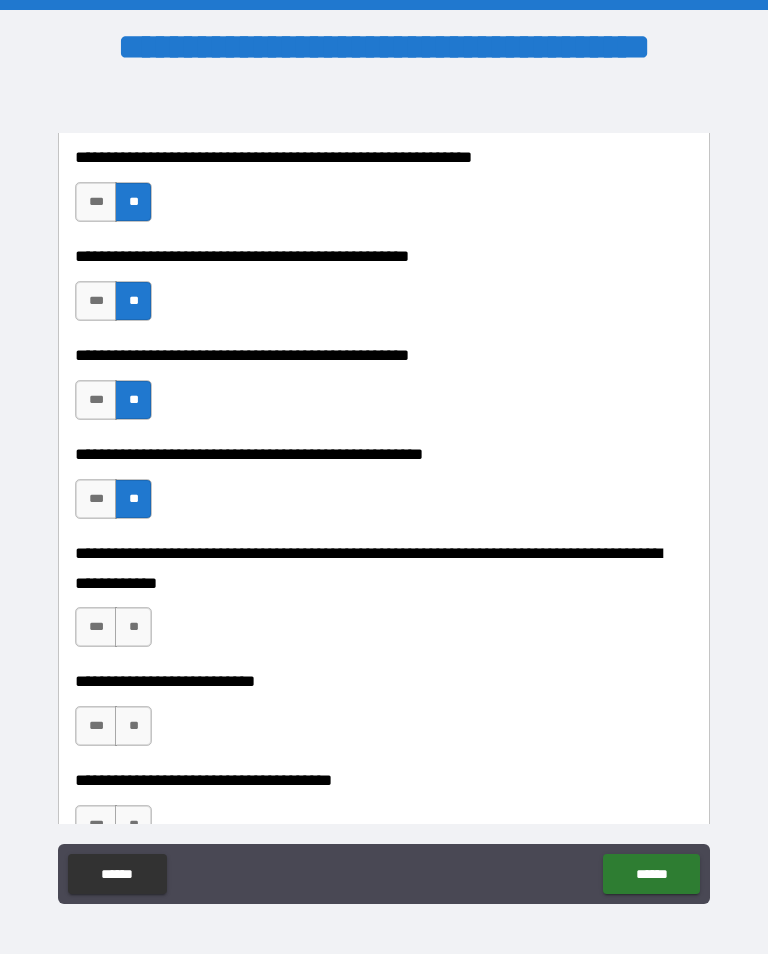 scroll, scrollTop: 587, scrollLeft: 0, axis: vertical 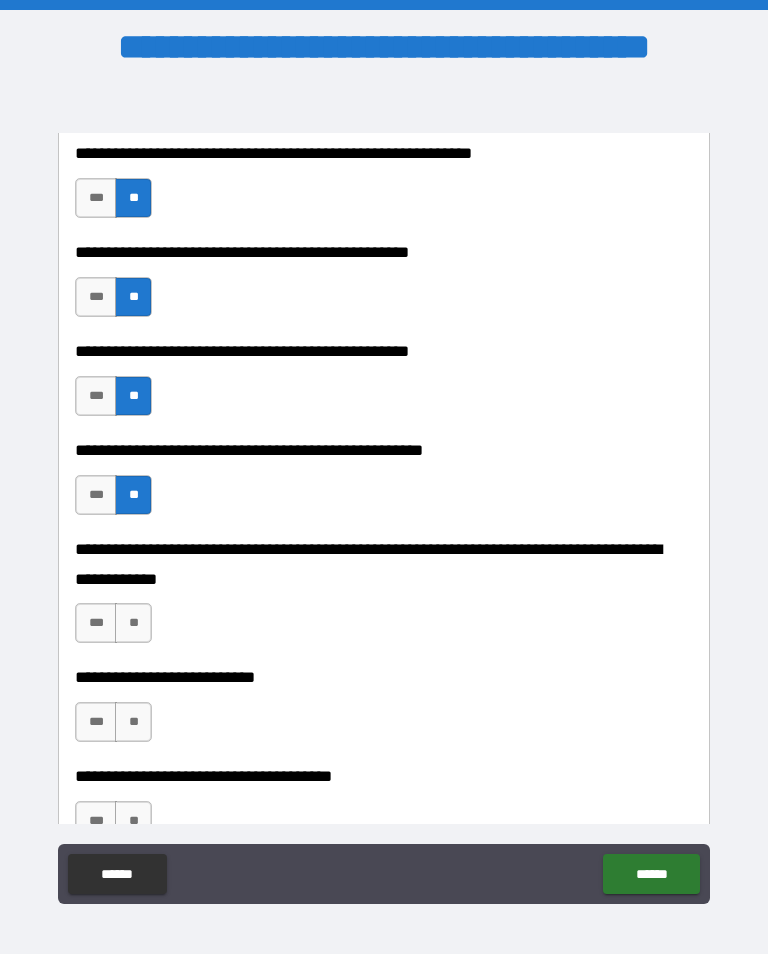 click on "**" at bounding box center [133, 623] 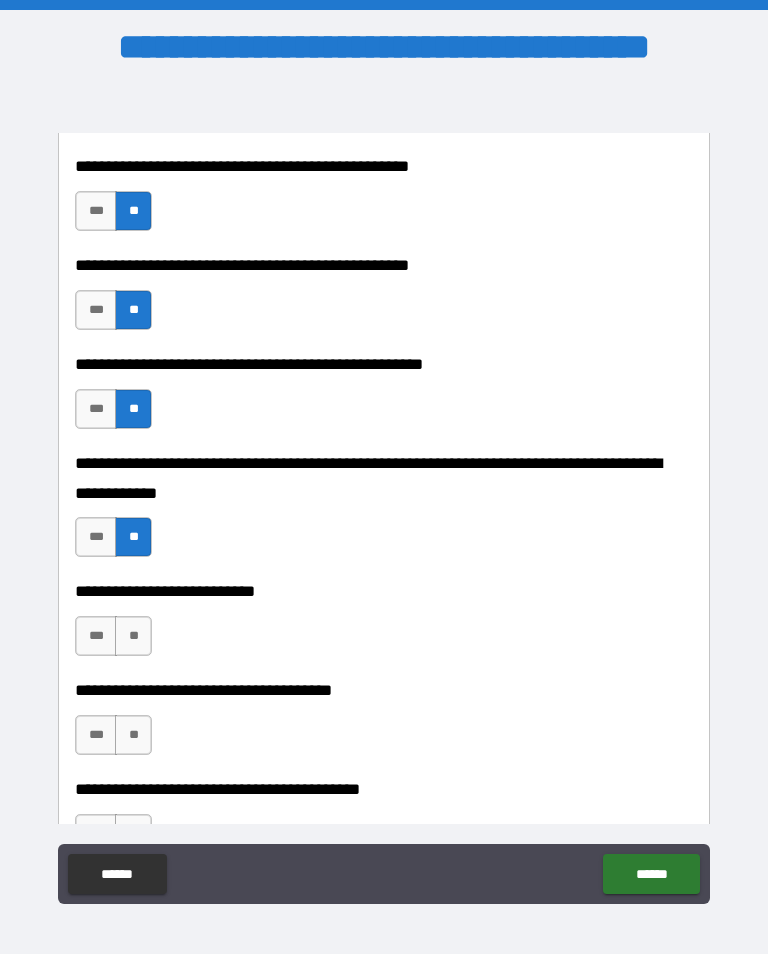 scroll, scrollTop: 693, scrollLeft: 0, axis: vertical 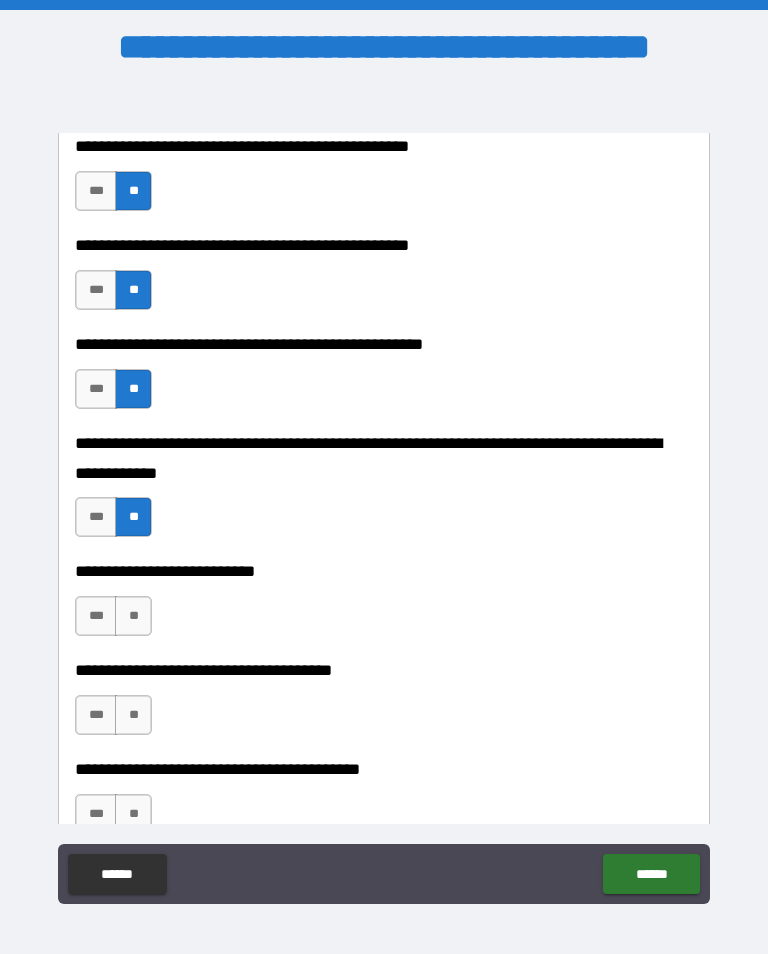 click on "**" at bounding box center [133, 616] 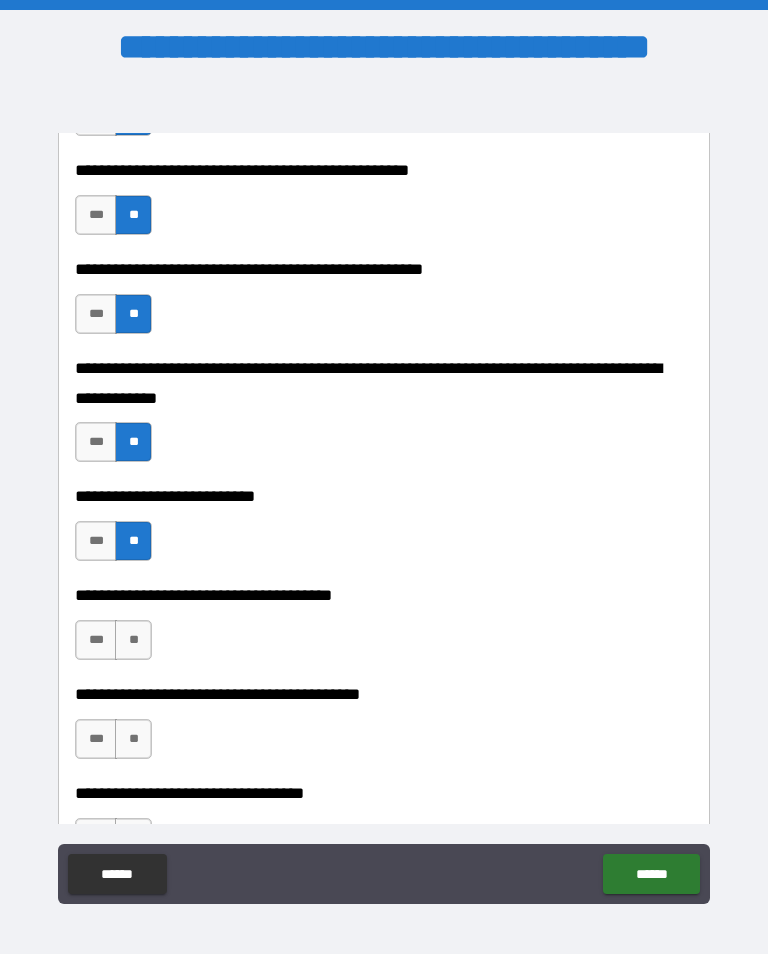 scroll, scrollTop: 783, scrollLeft: 0, axis: vertical 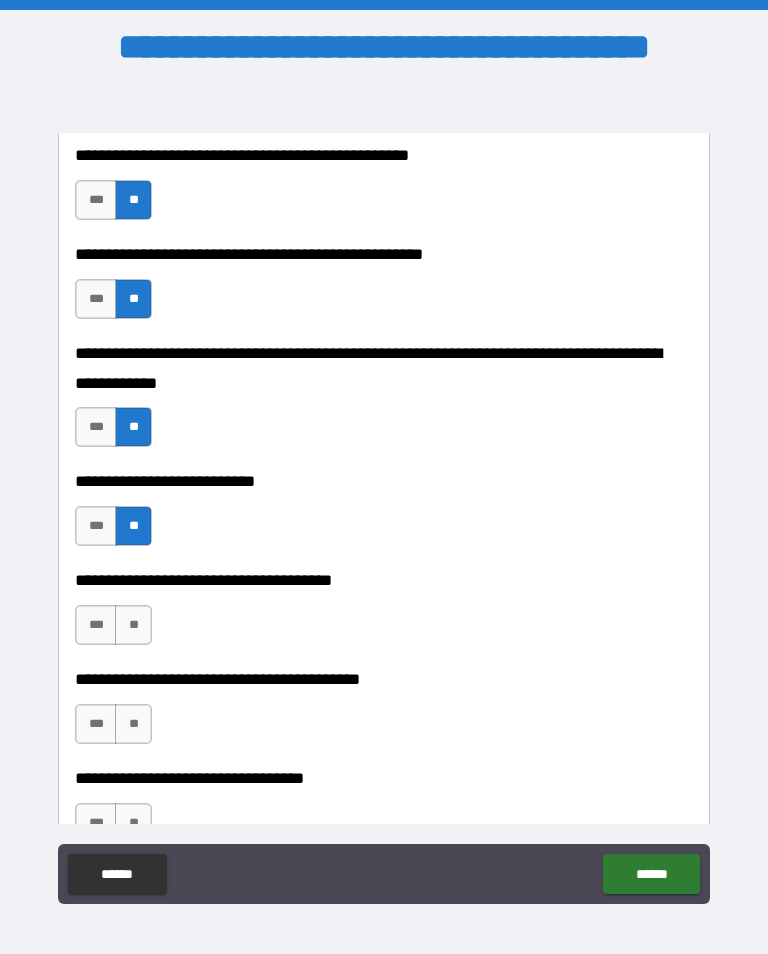 click on "**" at bounding box center [133, 625] 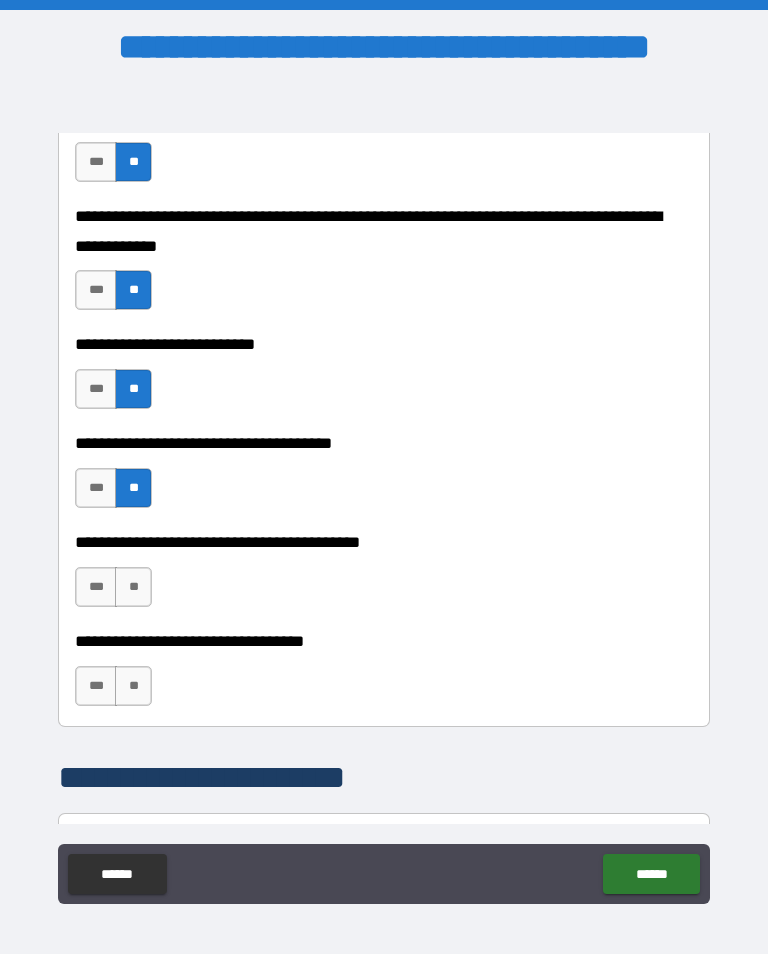 scroll, scrollTop: 925, scrollLeft: 0, axis: vertical 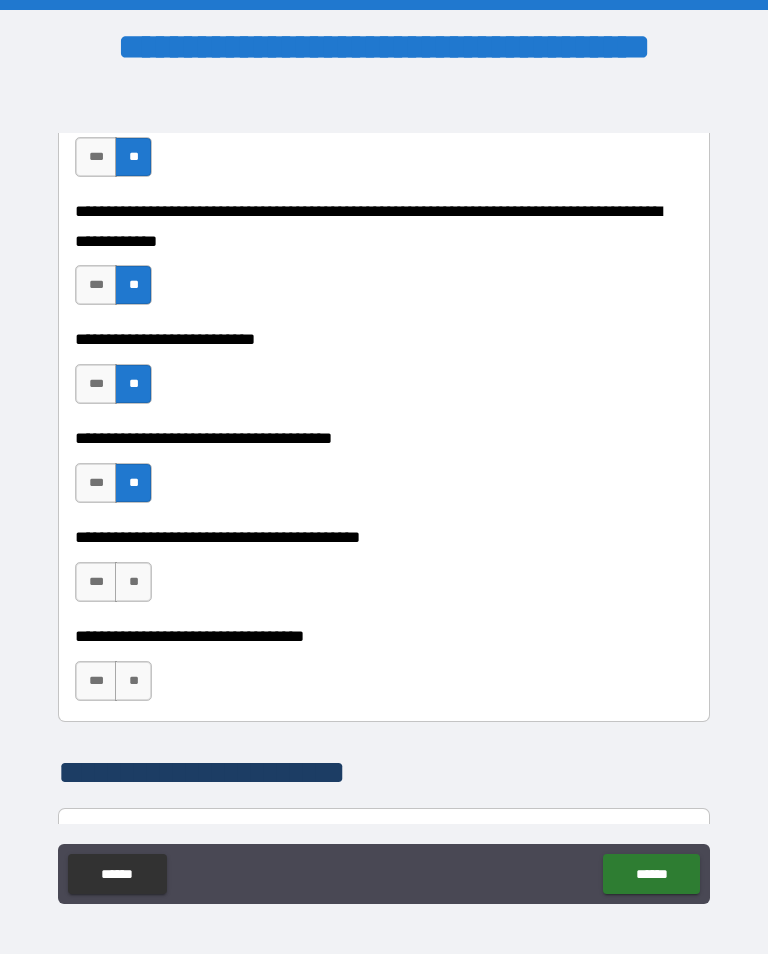 click on "**" at bounding box center (133, 582) 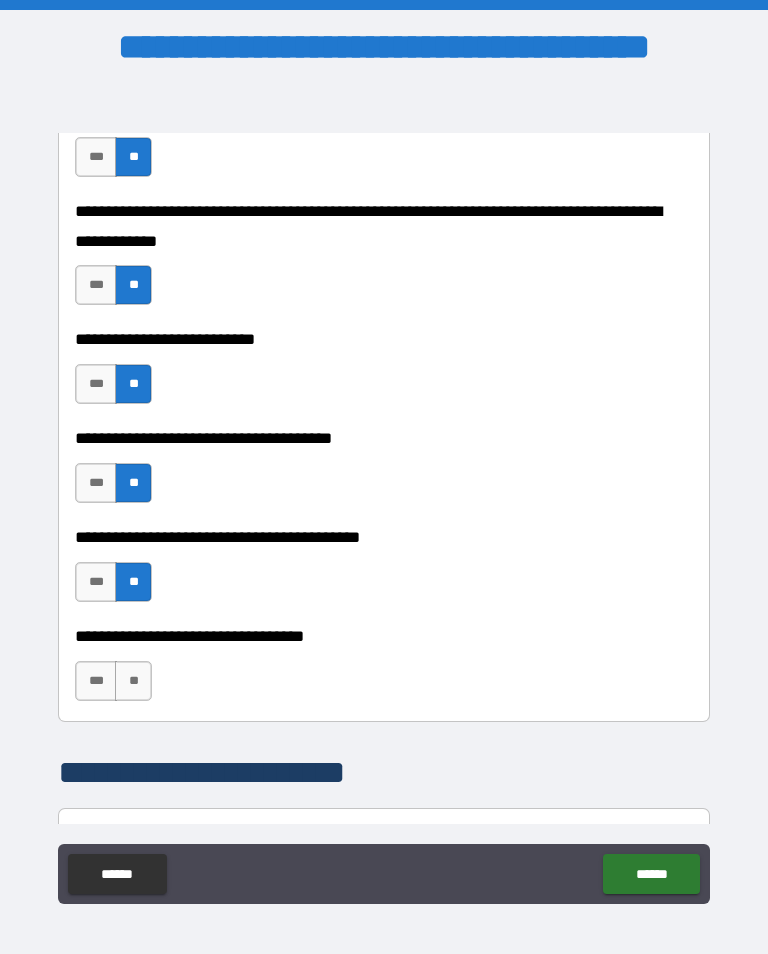 scroll, scrollTop: 980, scrollLeft: 0, axis: vertical 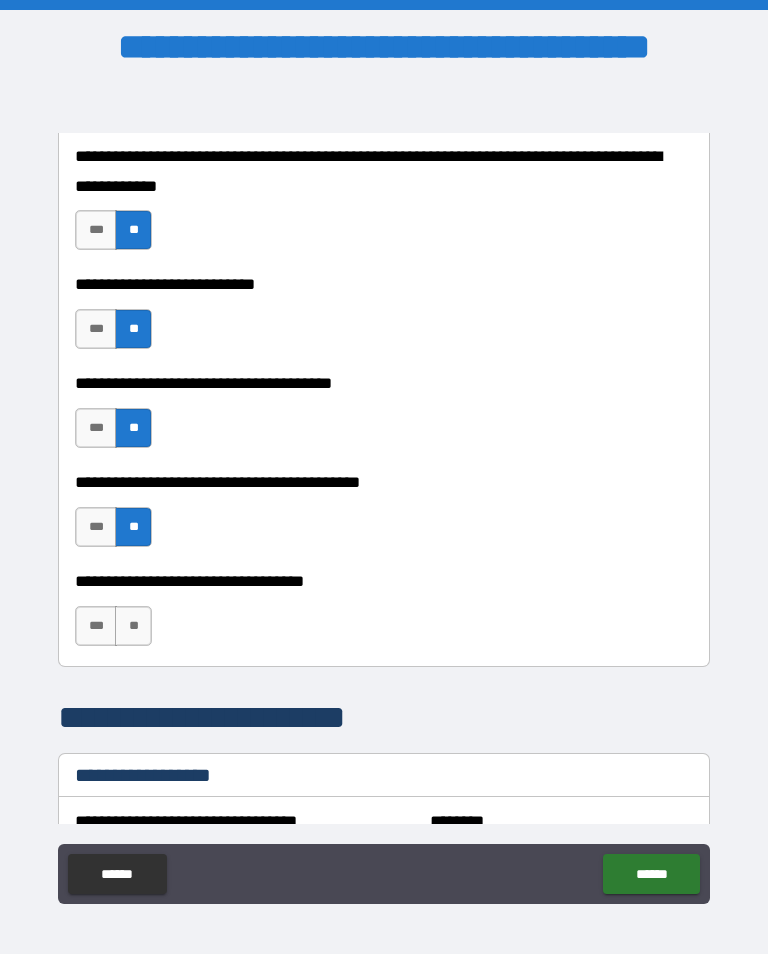 click on "**" at bounding box center (133, 626) 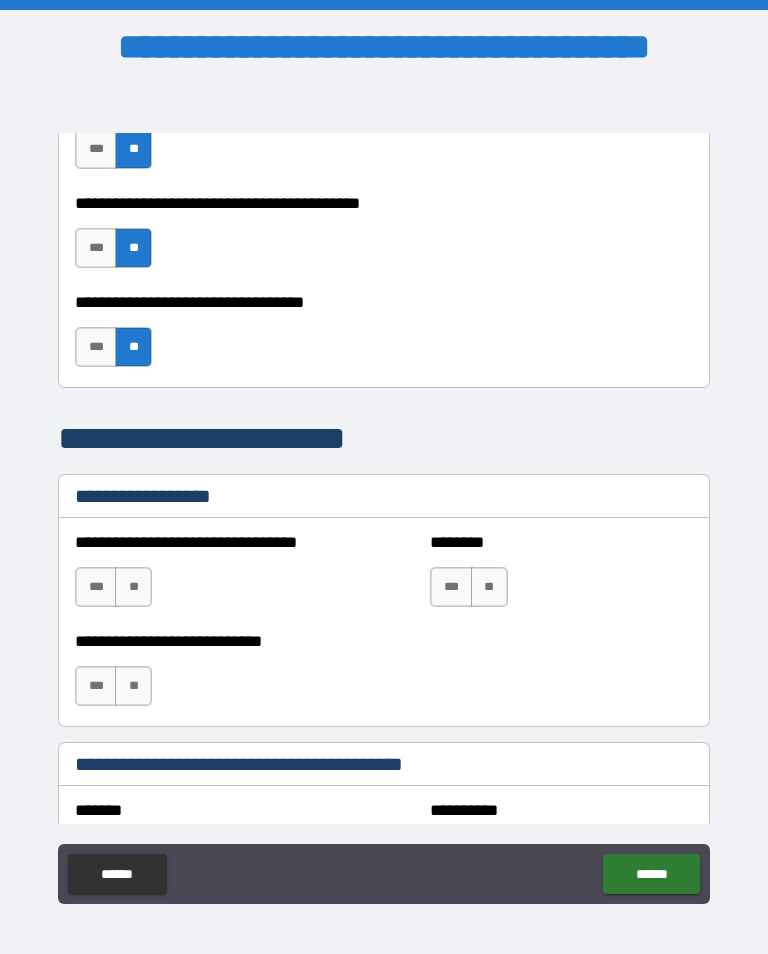 scroll, scrollTop: 1279, scrollLeft: 0, axis: vertical 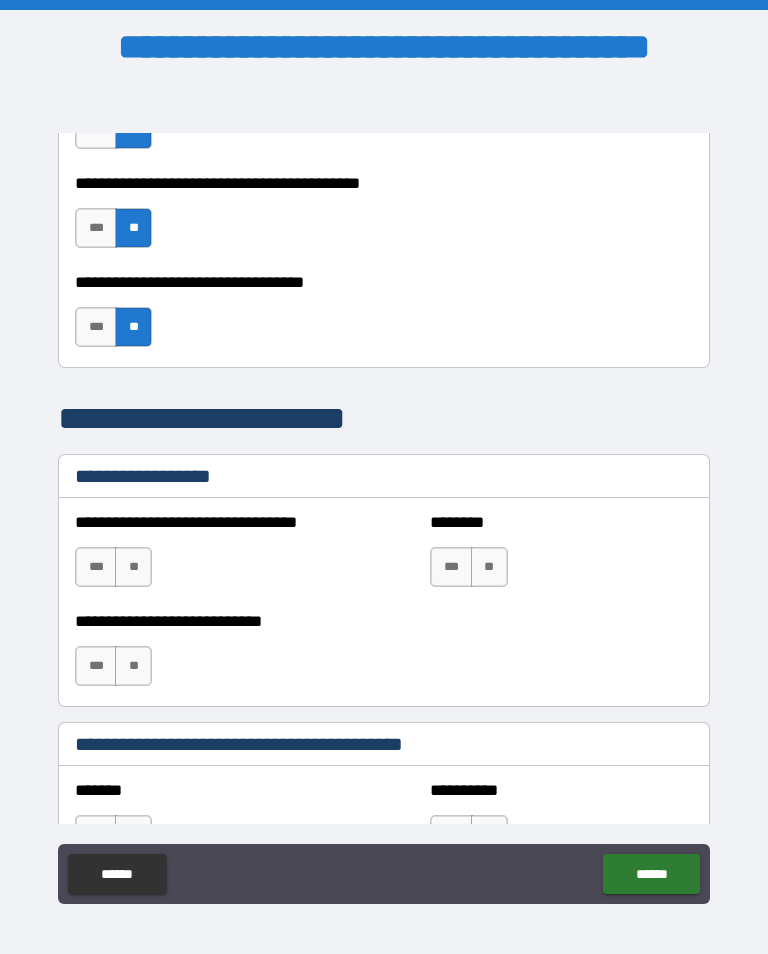 click on "**" at bounding box center (133, 567) 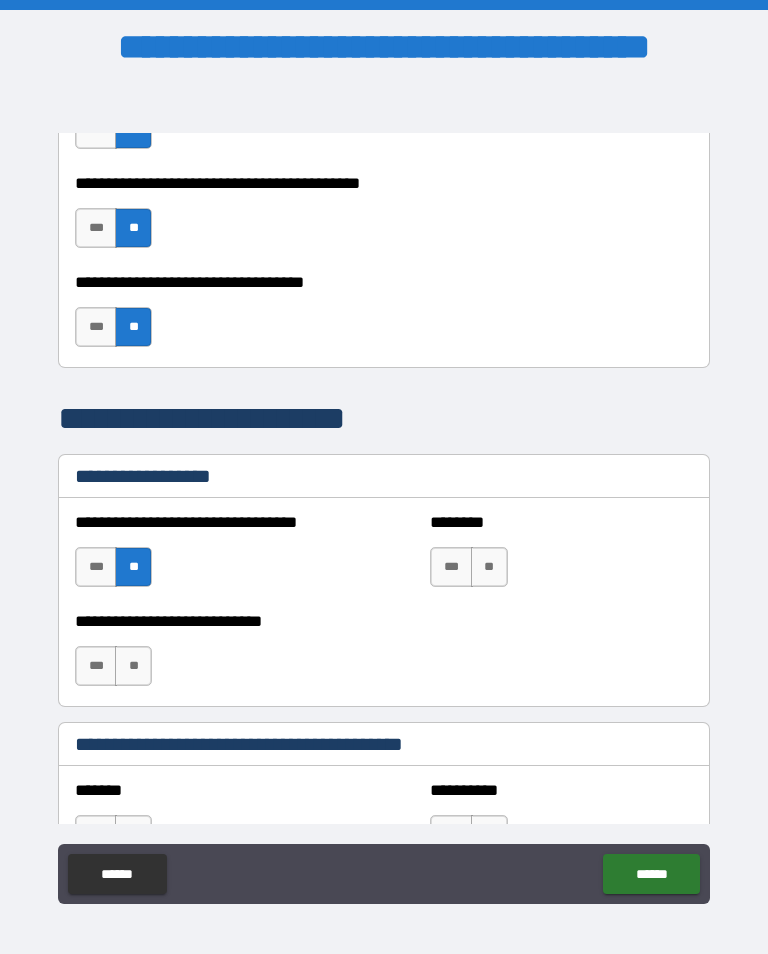 click on "**" at bounding box center [133, 666] 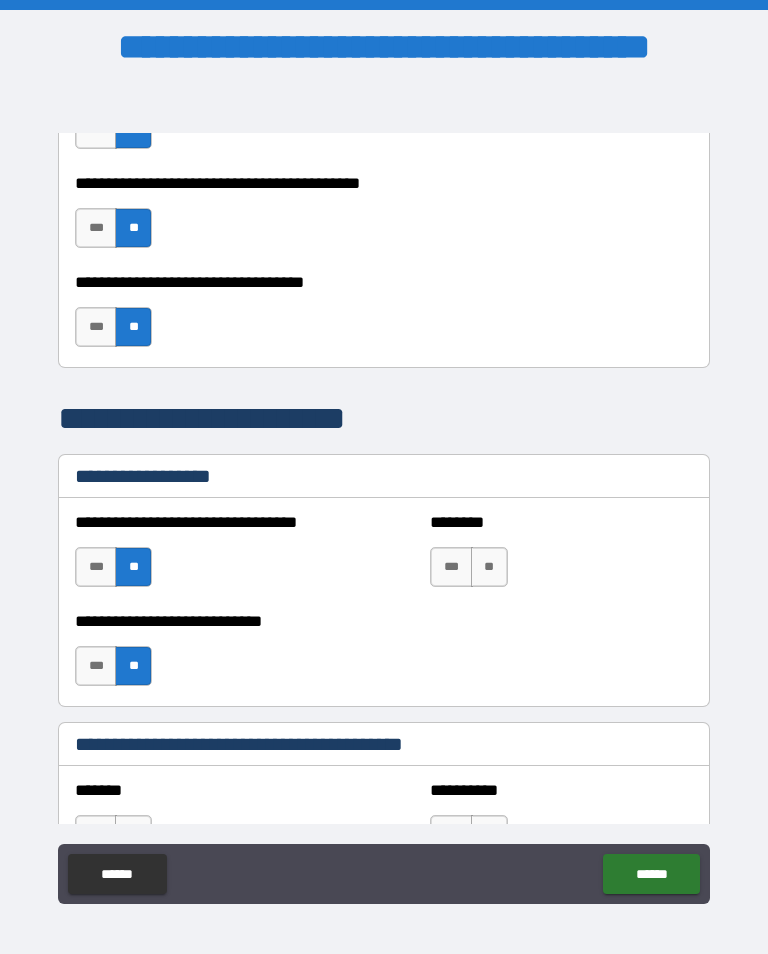 click on "**" at bounding box center [489, 567] 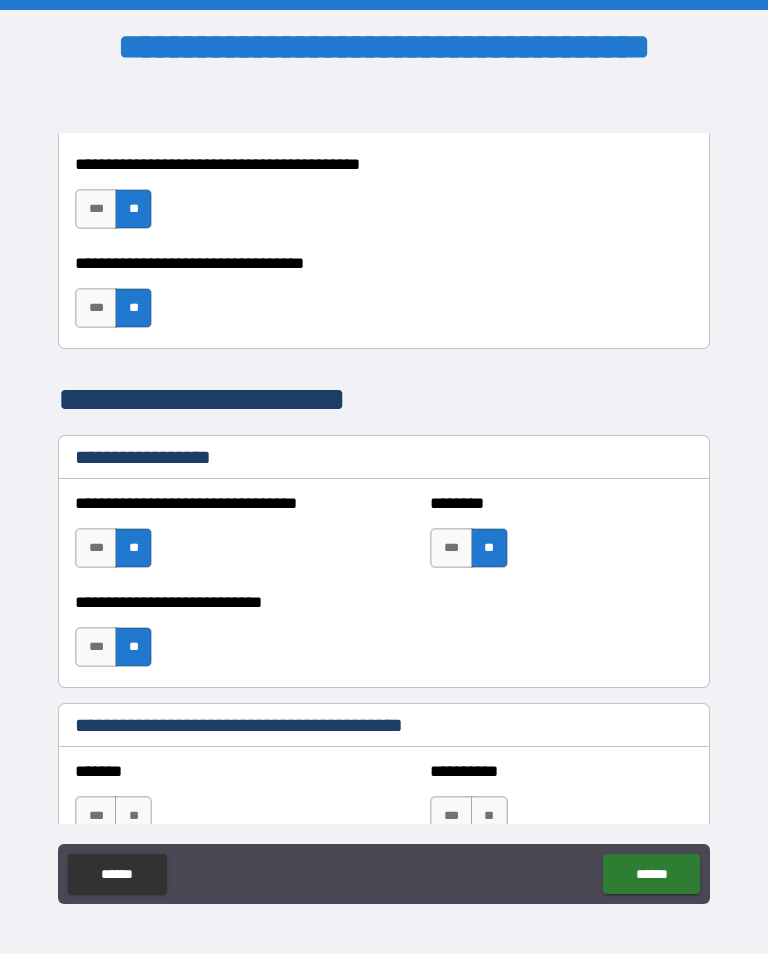 scroll, scrollTop: 1301, scrollLeft: 0, axis: vertical 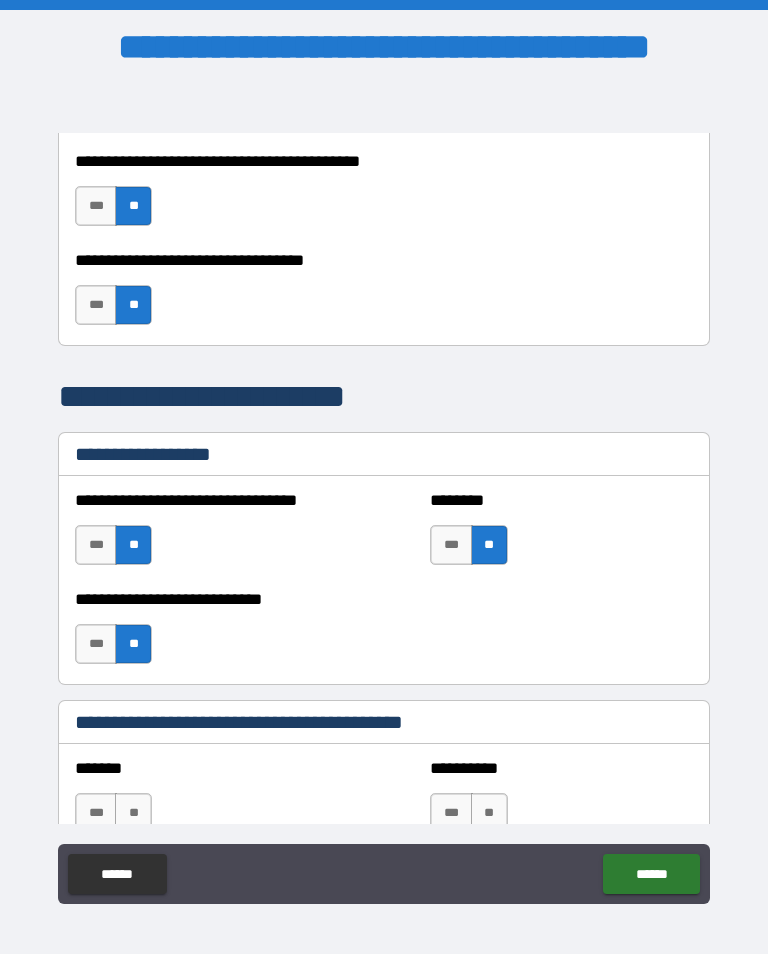 click on "**" at bounding box center [489, 545] 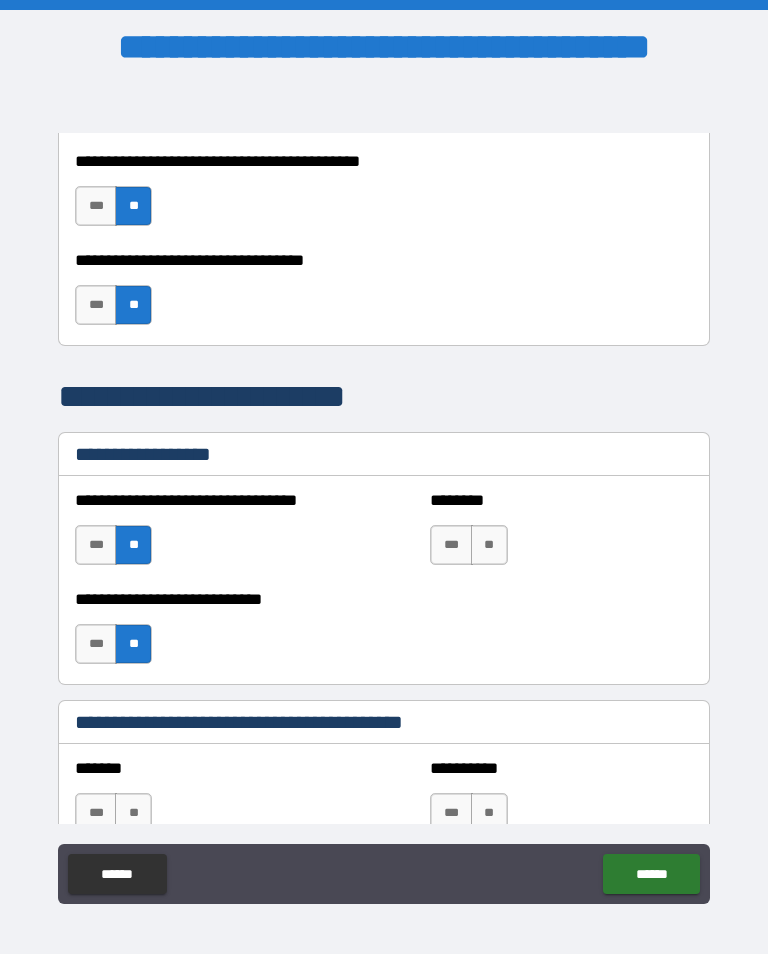 click on "**" at bounding box center (133, 545) 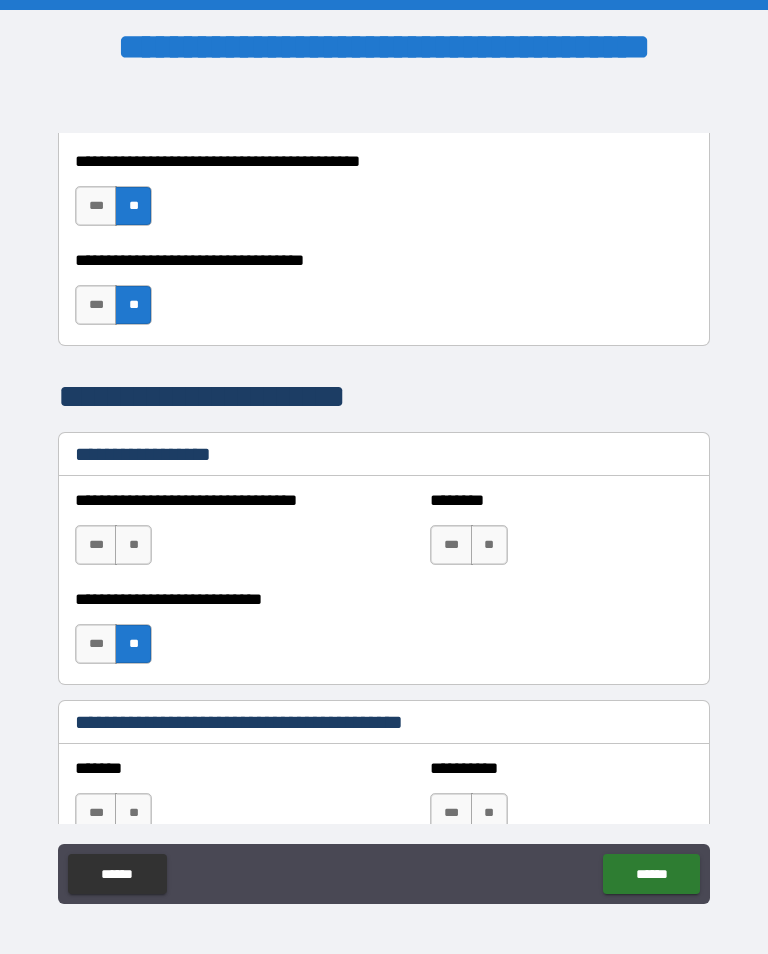 click on "**" at bounding box center [133, 644] 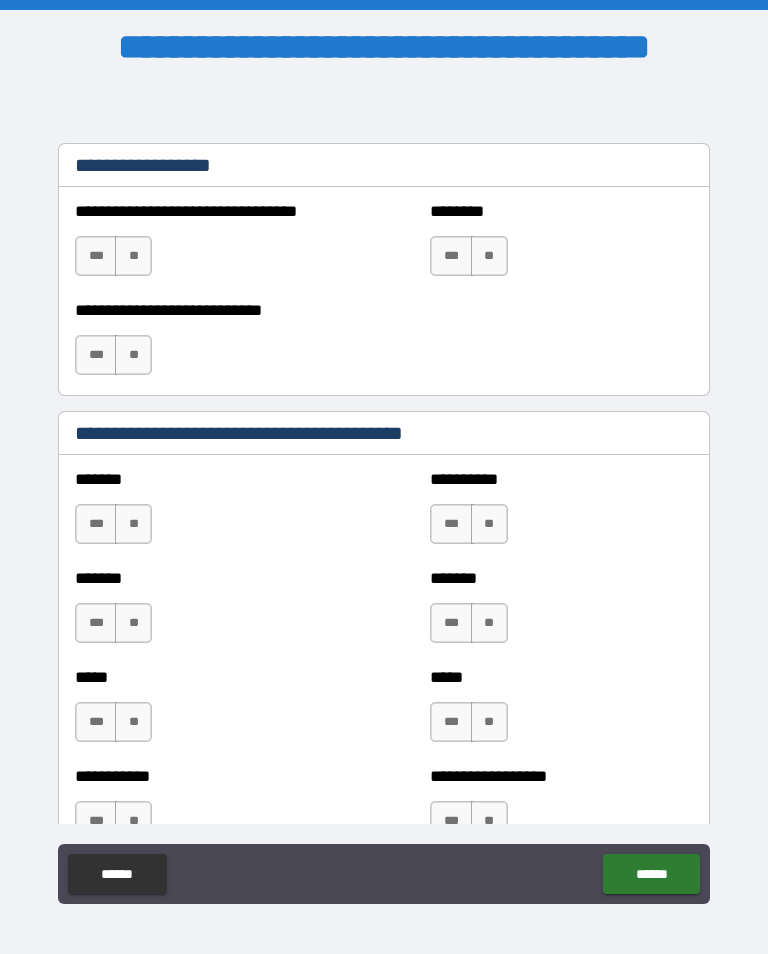 scroll, scrollTop: 1597, scrollLeft: 0, axis: vertical 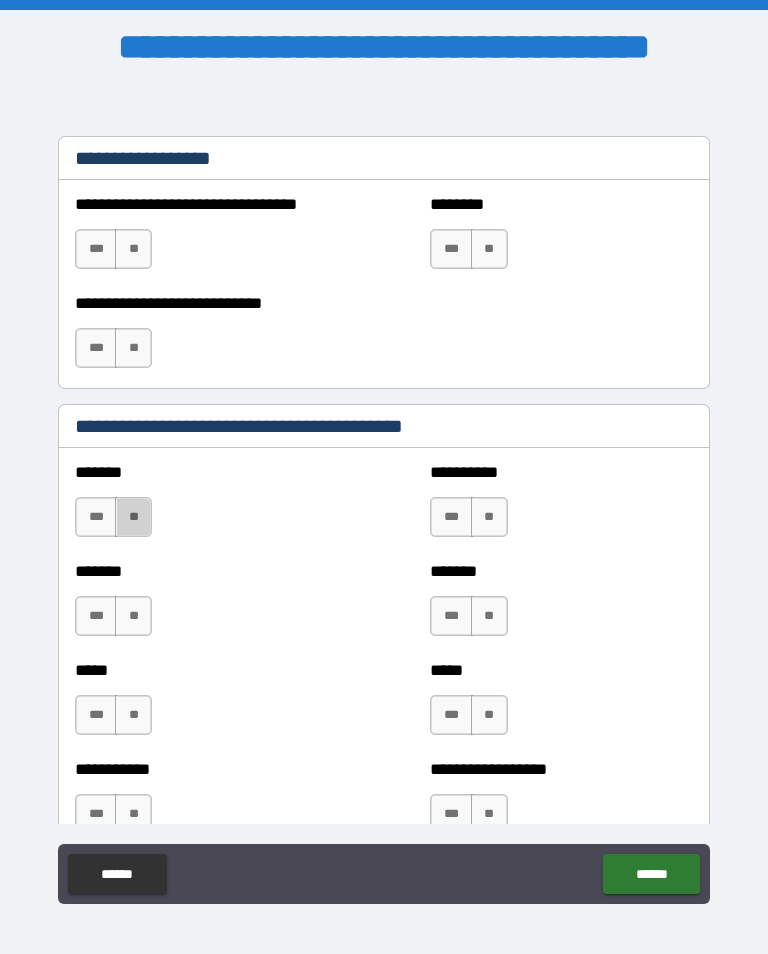 click on "**" at bounding box center (133, 517) 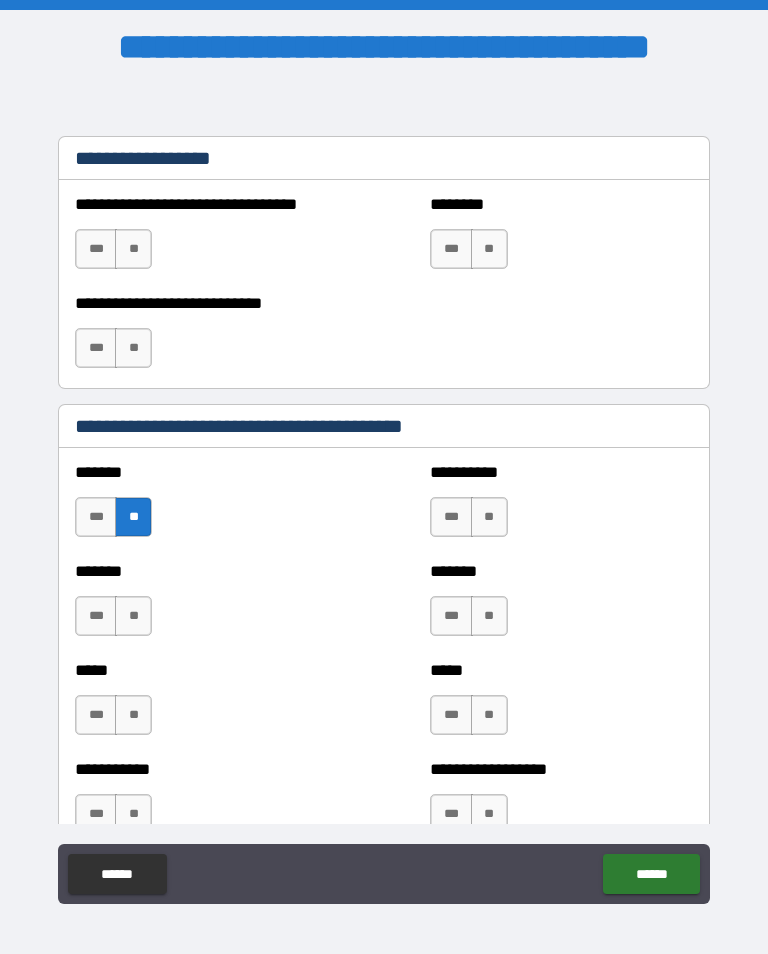 click on "**" at bounding box center (133, 616) 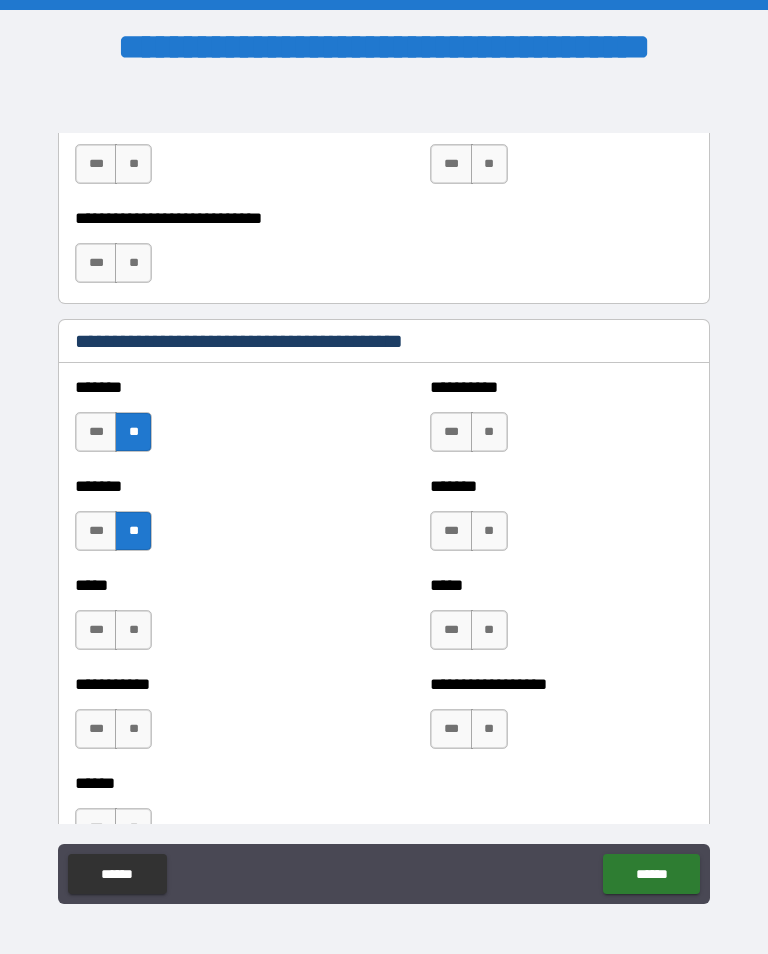 scroll, scrollTop: 1723, scrollLeft: 0, axis: vertical 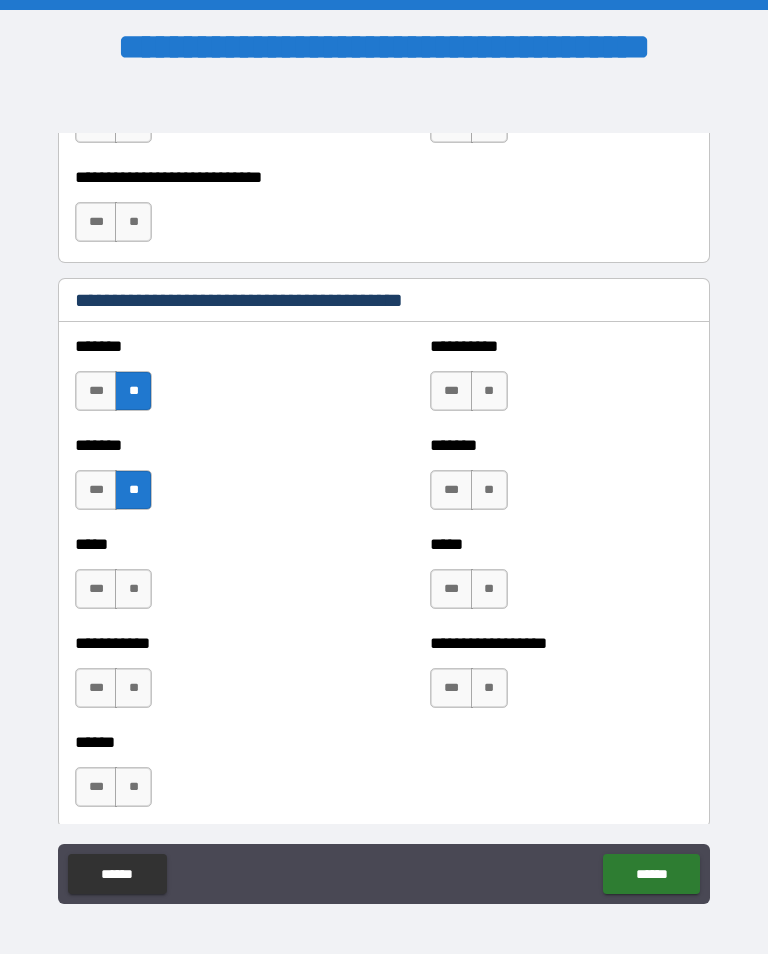click on "**" at bounding box center (133, 589) 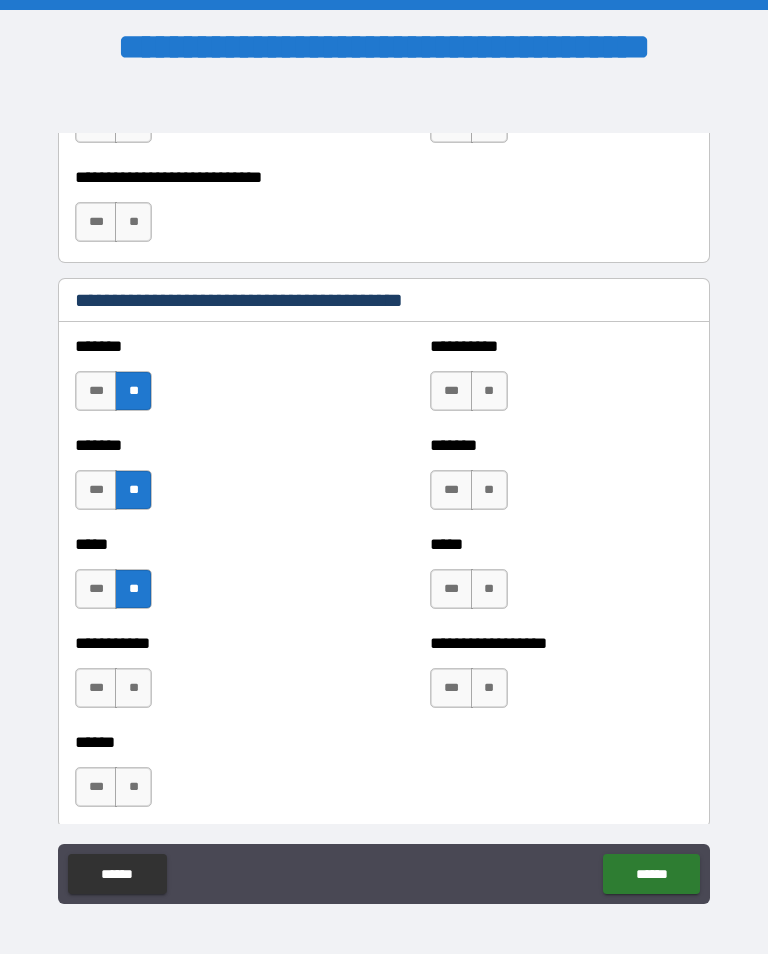 click on "**" at bounding box center (133, 688) 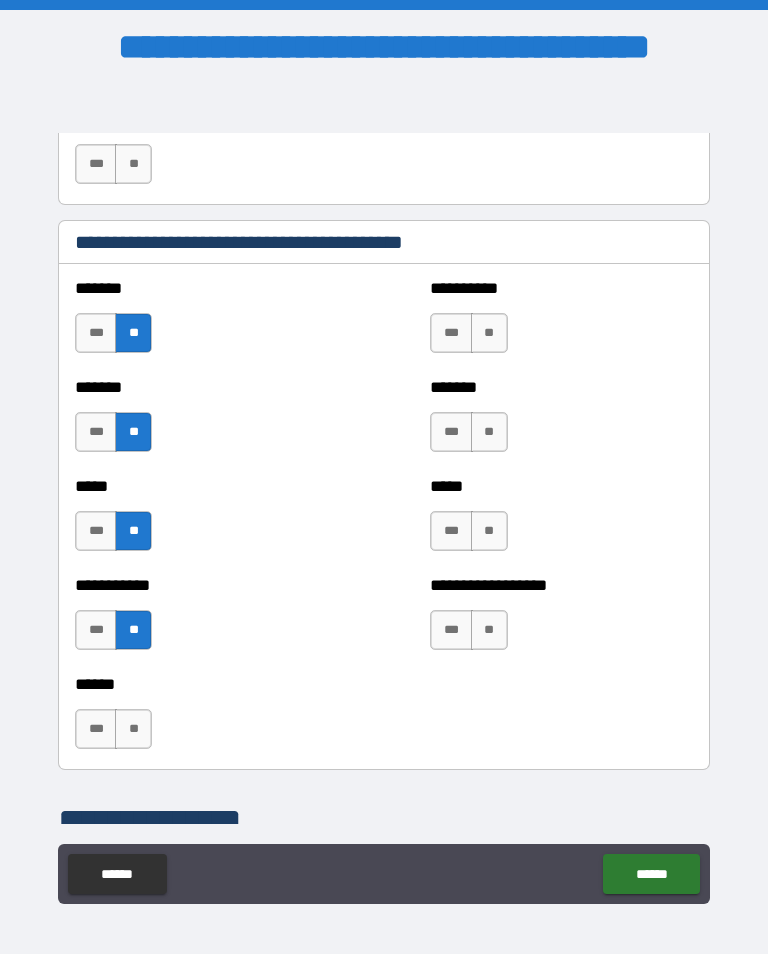 scroll, scrollTop: 1833, scrollLeft: 0, axis: vertical 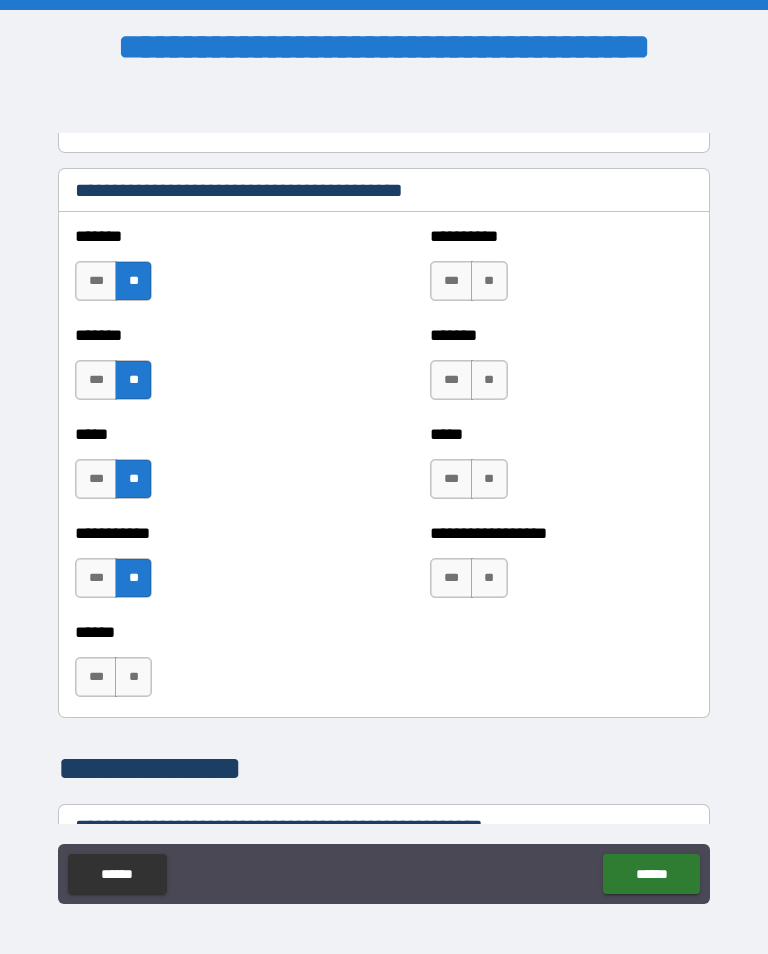 click on "**" at bounding box center [133, 677] 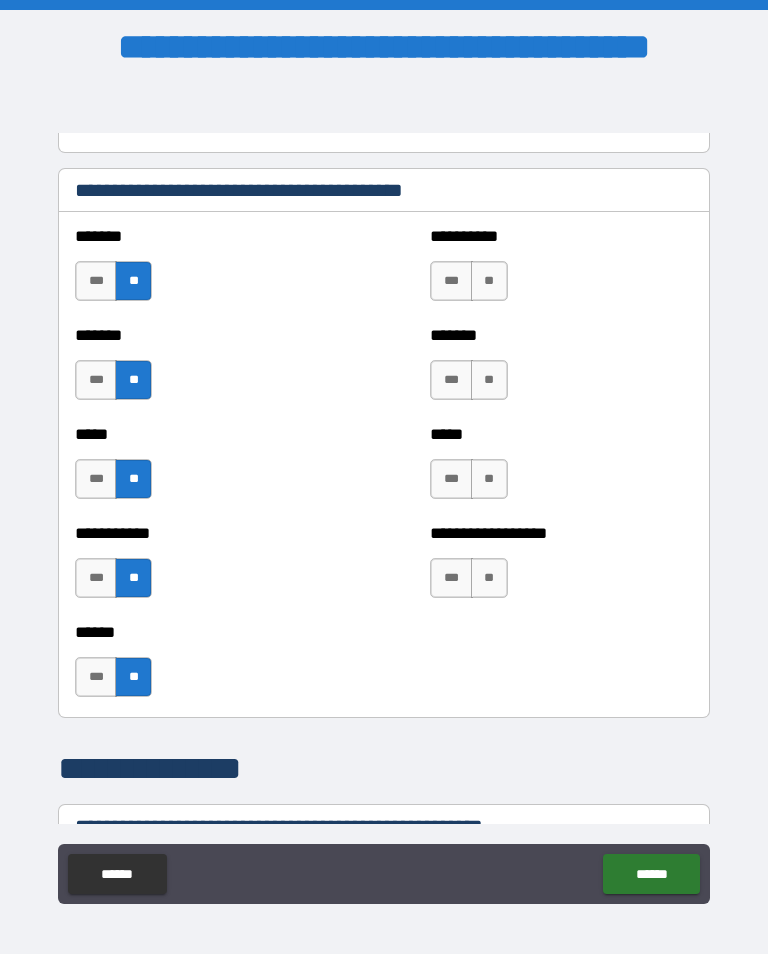 click on "**" at bounding box center (489, 281) 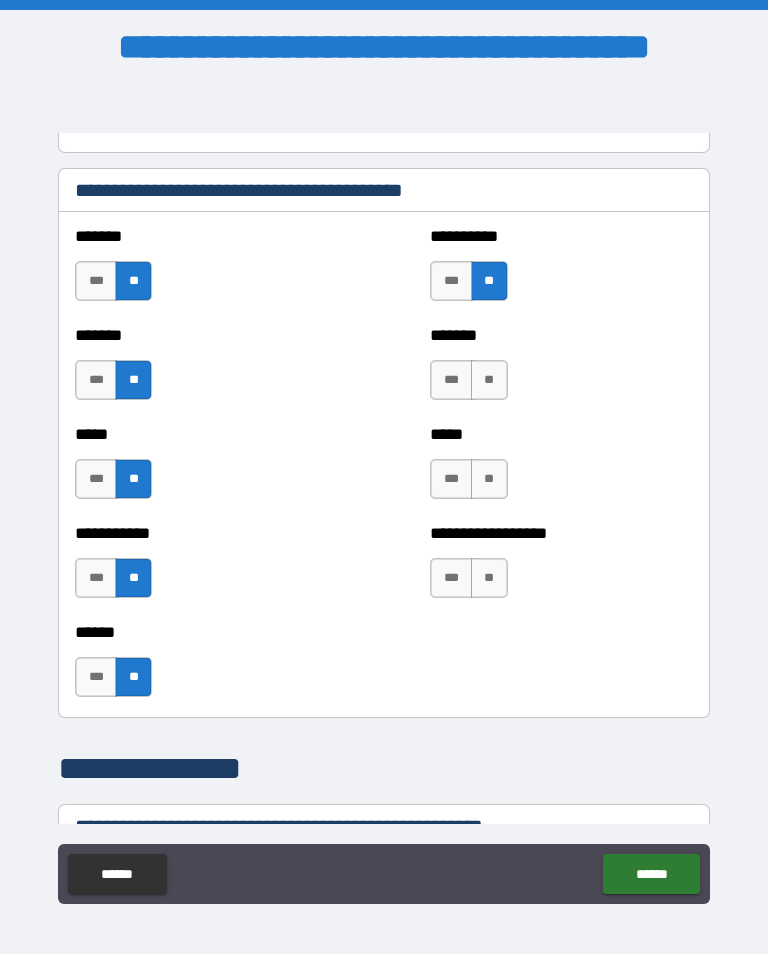 click on "**" at bounding box center (489, 380) 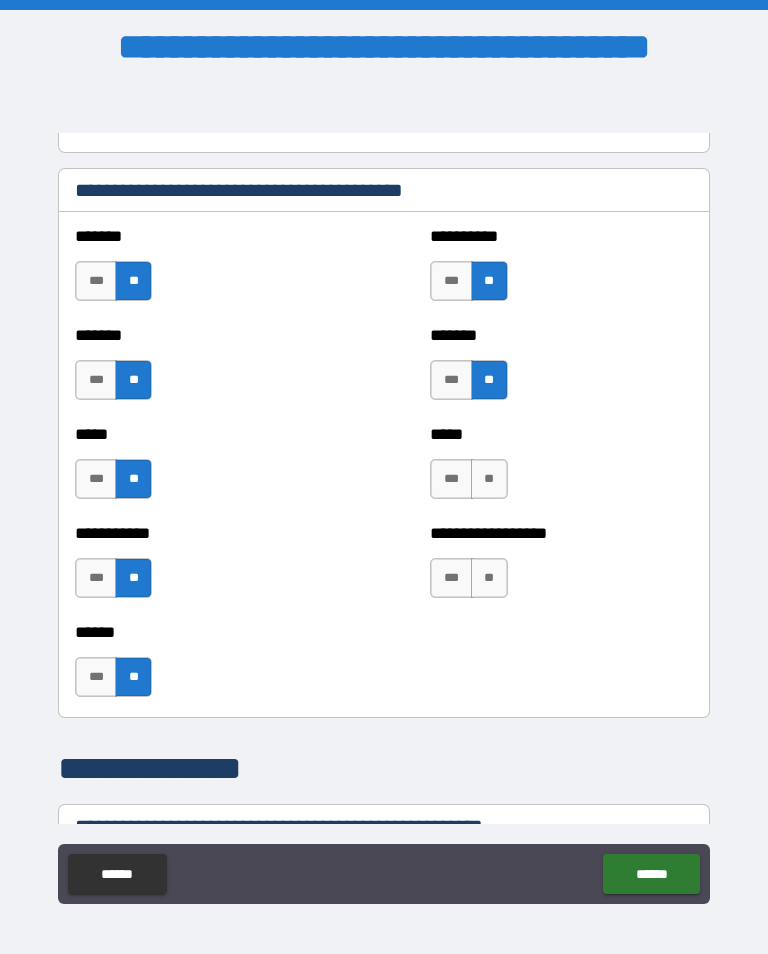 click on "**" at bounding box center [489, 479] 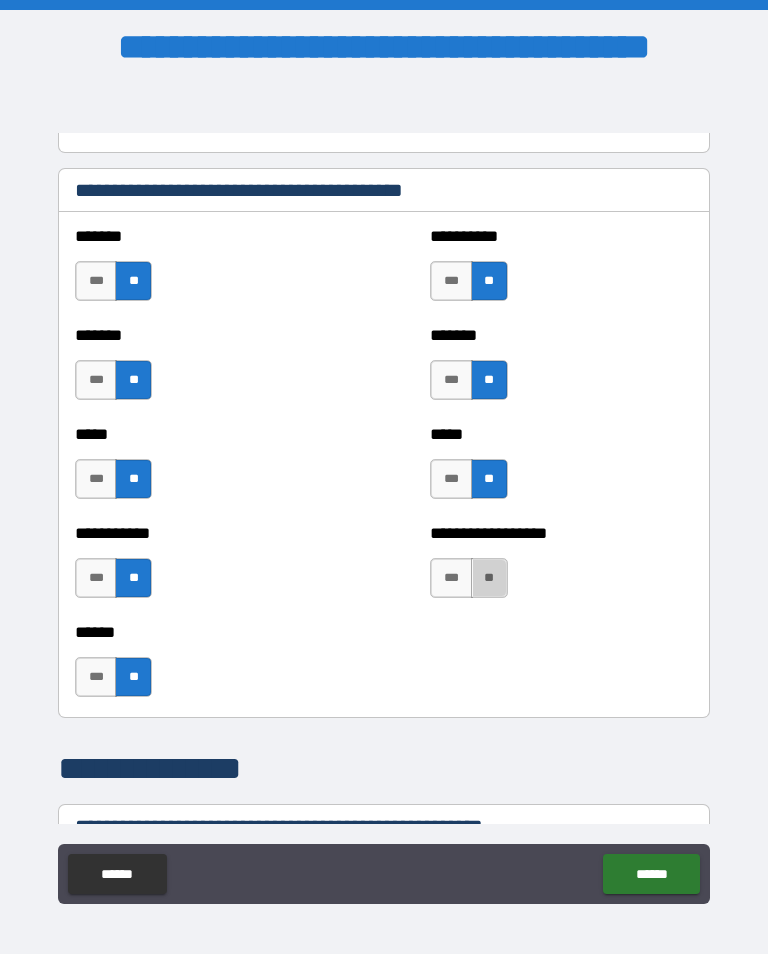 click on "**" at bounding box center [489, 578] 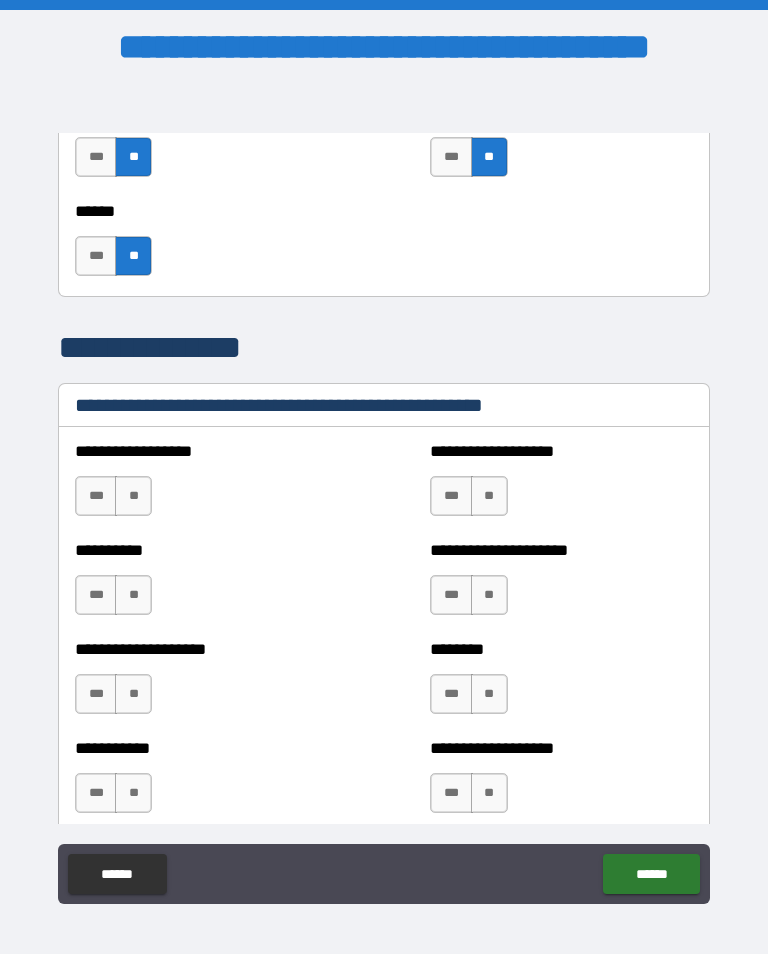 scroll, scrollTop: 2256, scrollLeft: 0, axis: vertical 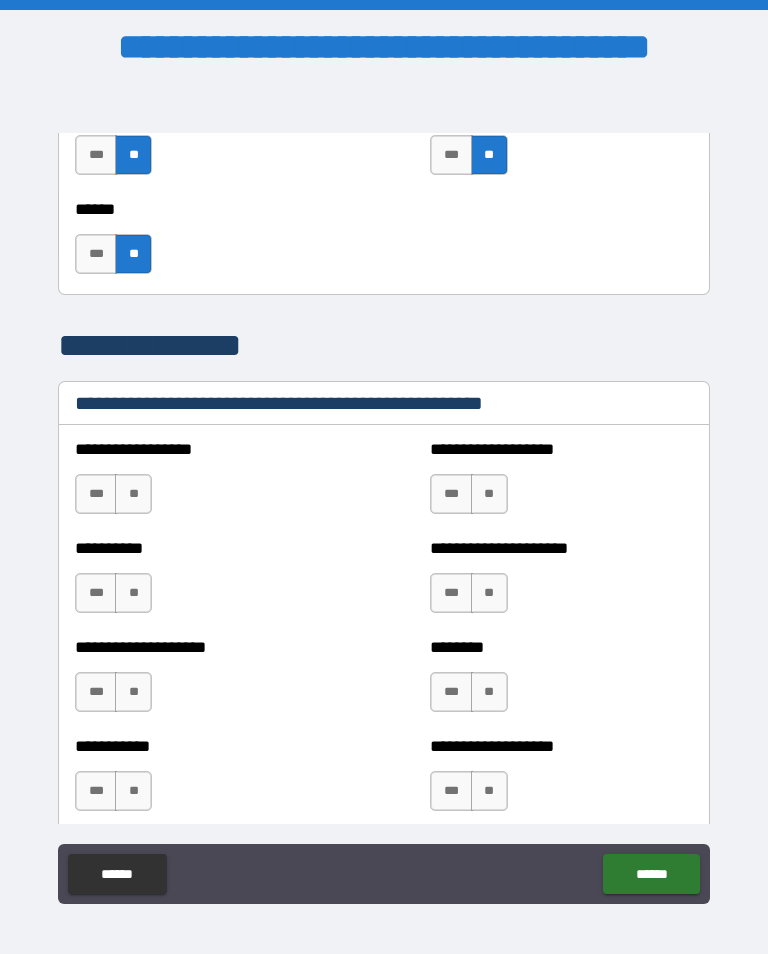 click on "**" at bounding box center (133, 494) 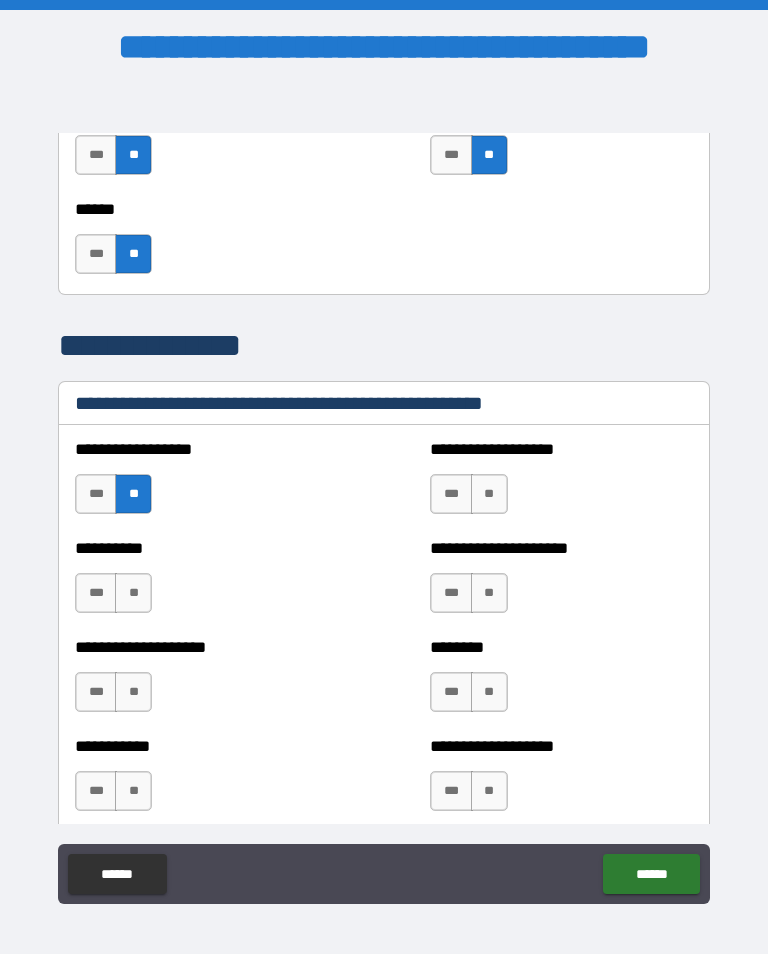 click on "**" at bounding box center [133, 593] 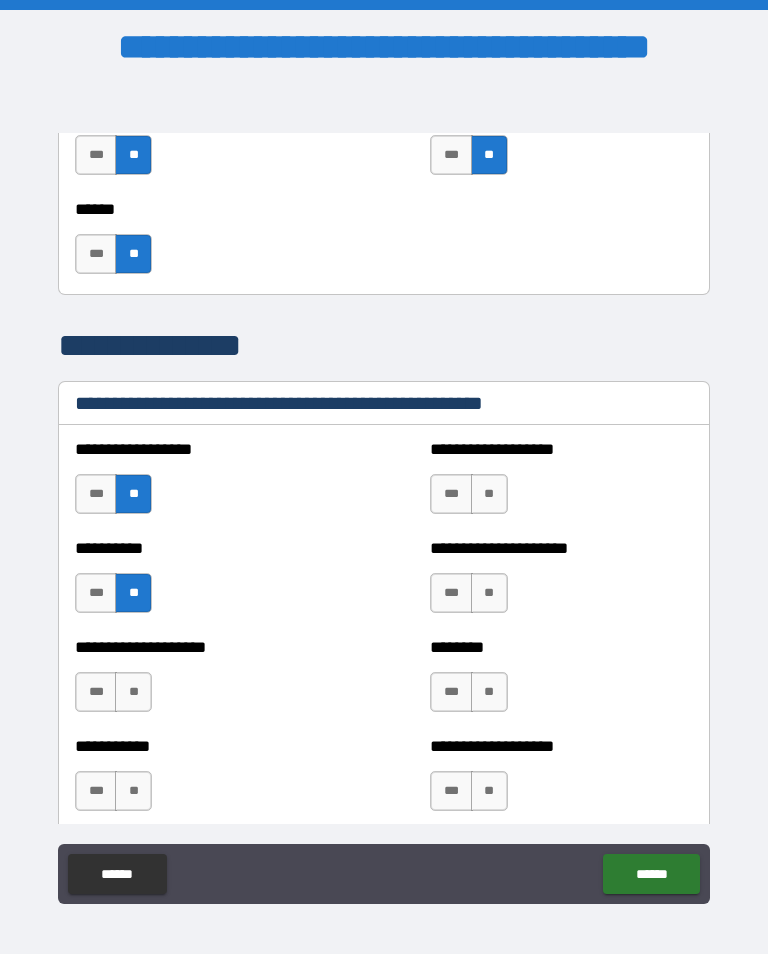 click on "**" at bounding box center [133, 692] 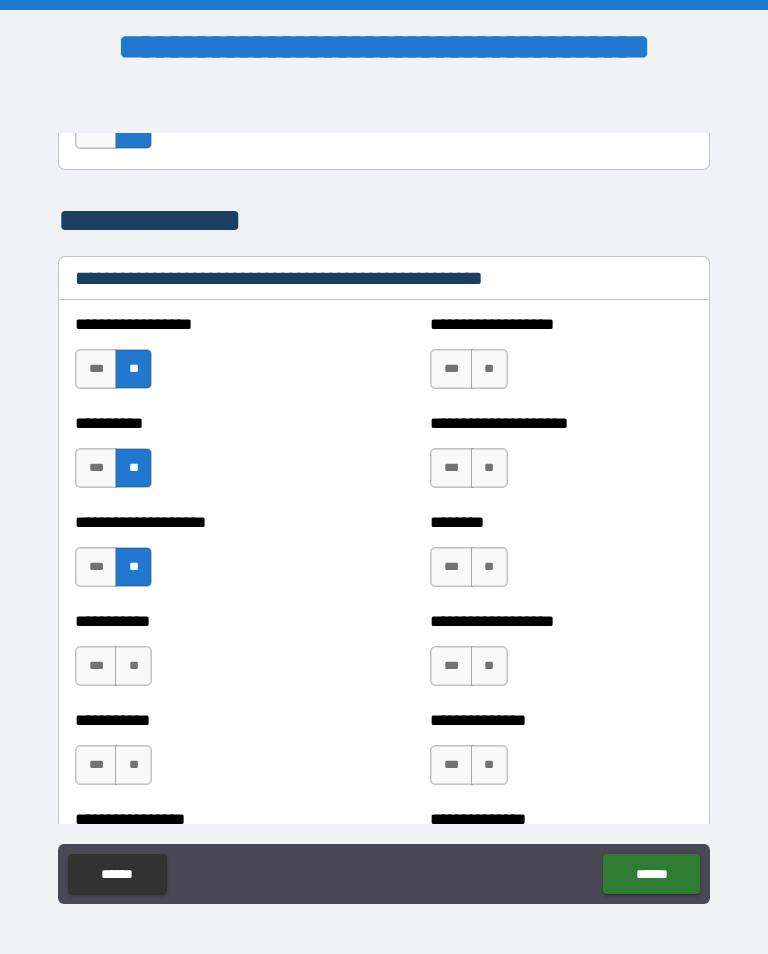scroll, scrollTop: 2382, scrollLeft: 0, axis: vertical 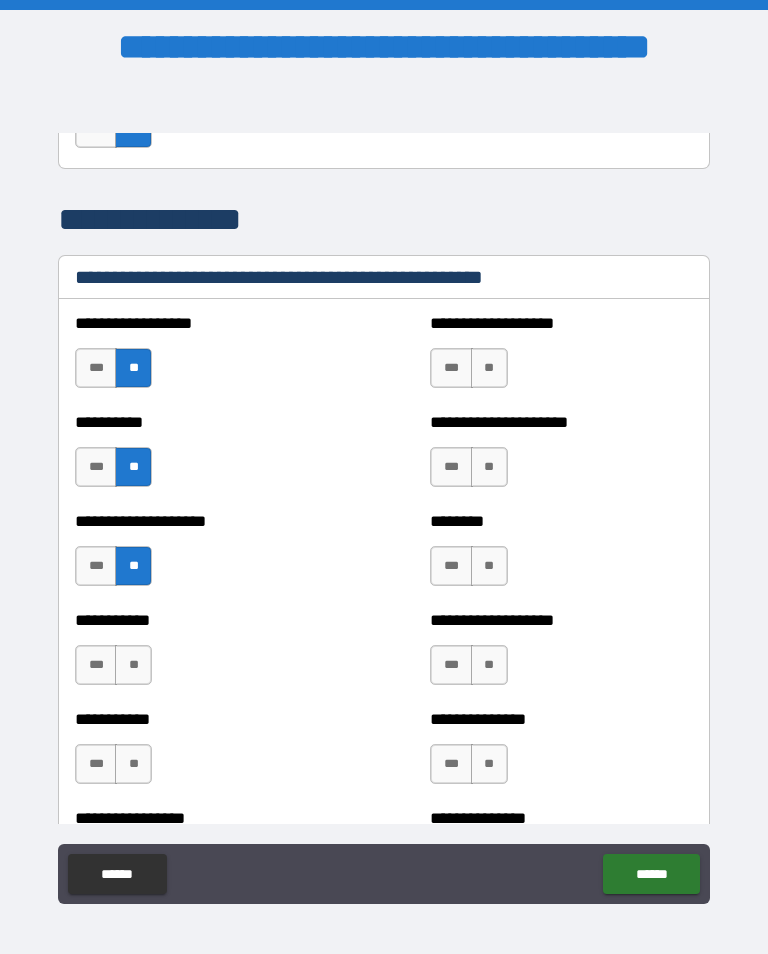 click on "**" at bounding box center (133, 665) 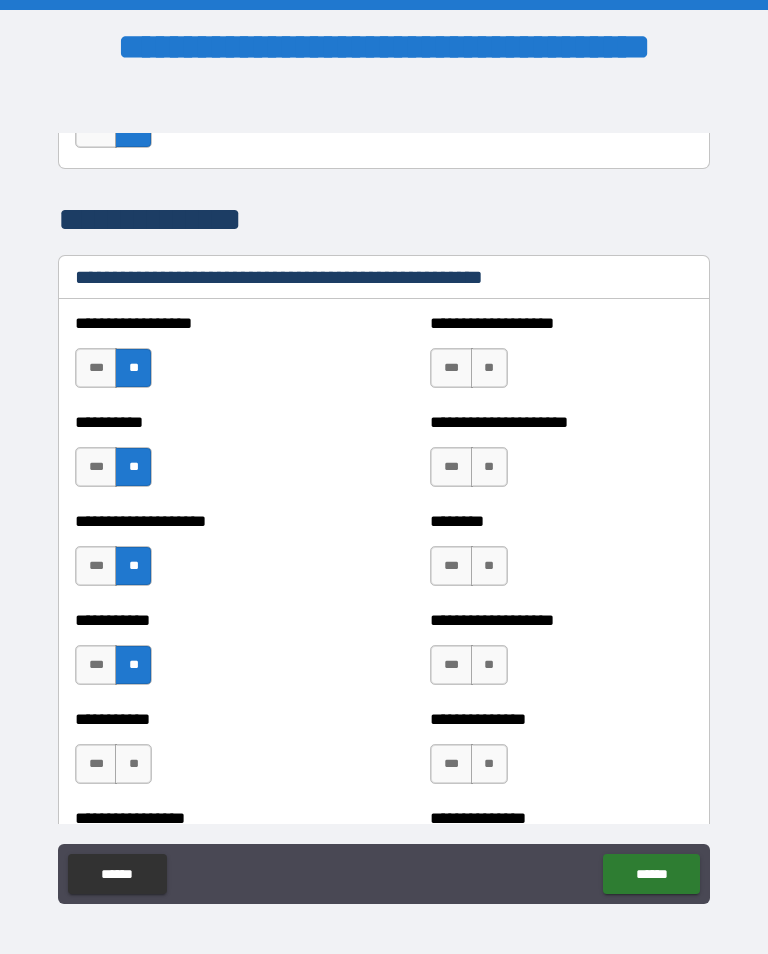 click on "**" at bounding box center [133, 764] 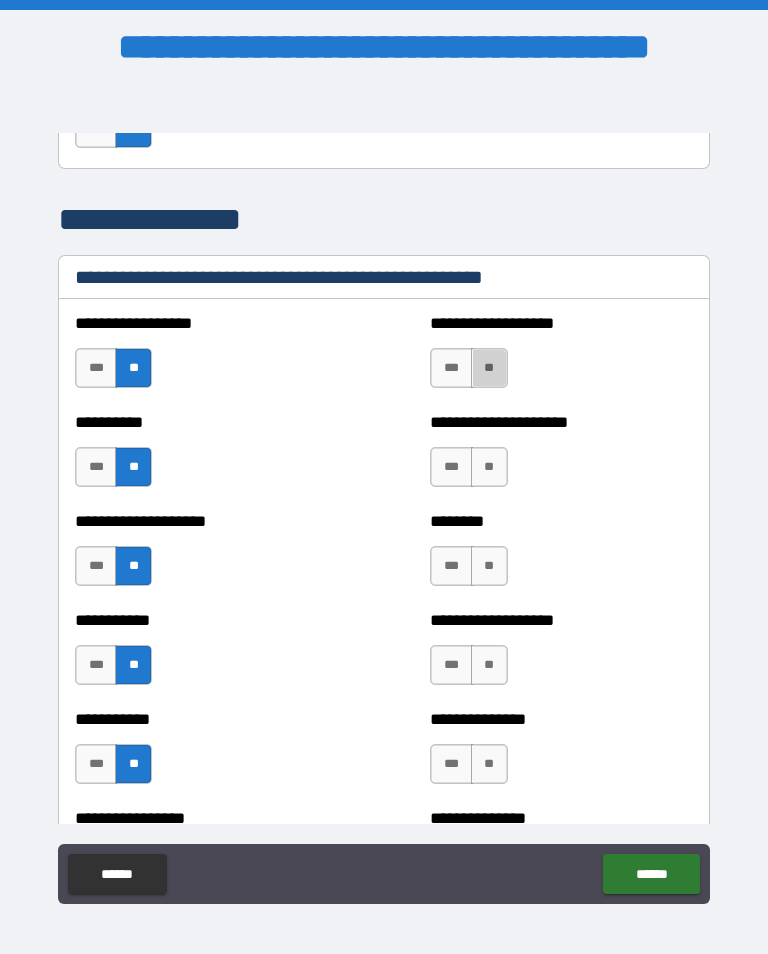 click on "**" at bounding box center [489, 368] 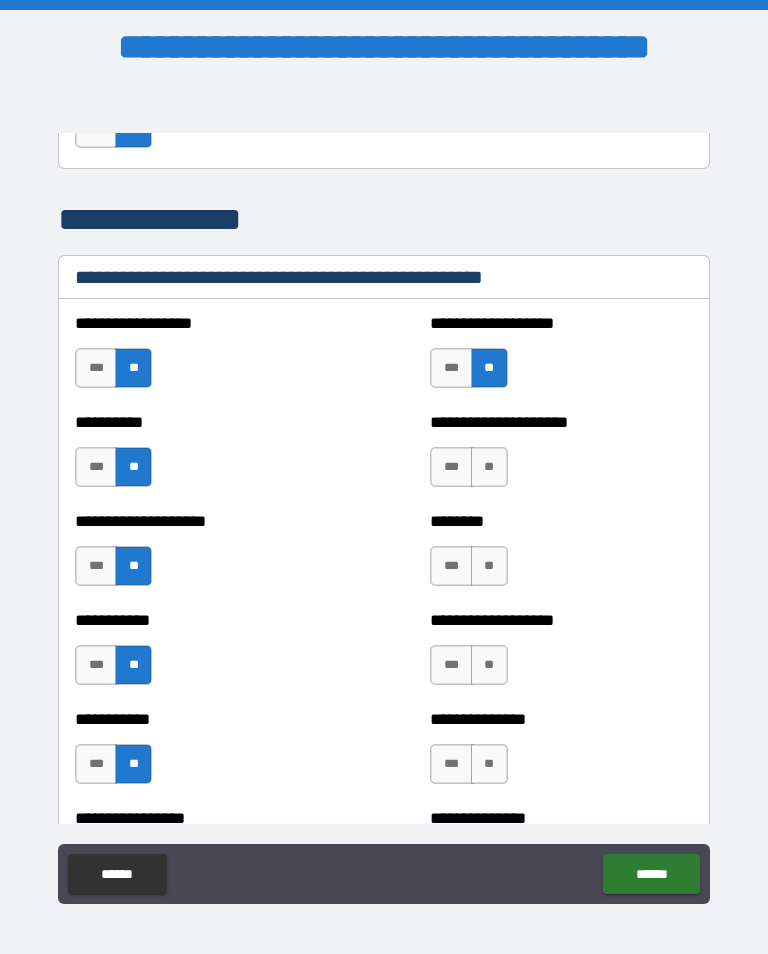 click on "**" at bounding box center (489, 467) 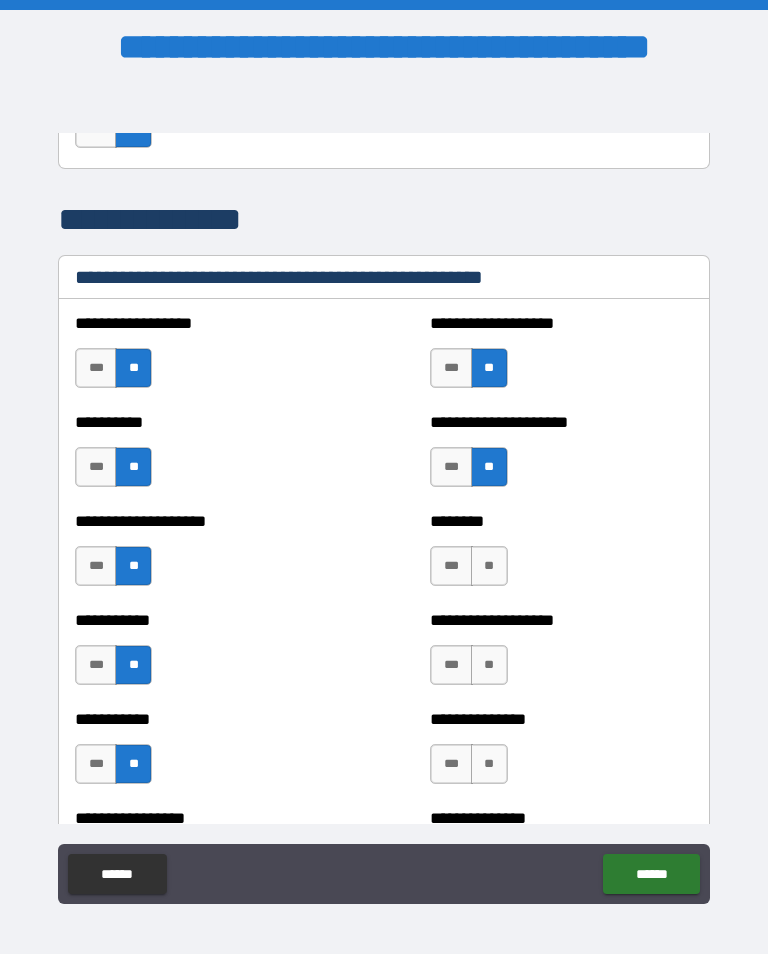 click on "**" at bounding box center [489, 566] 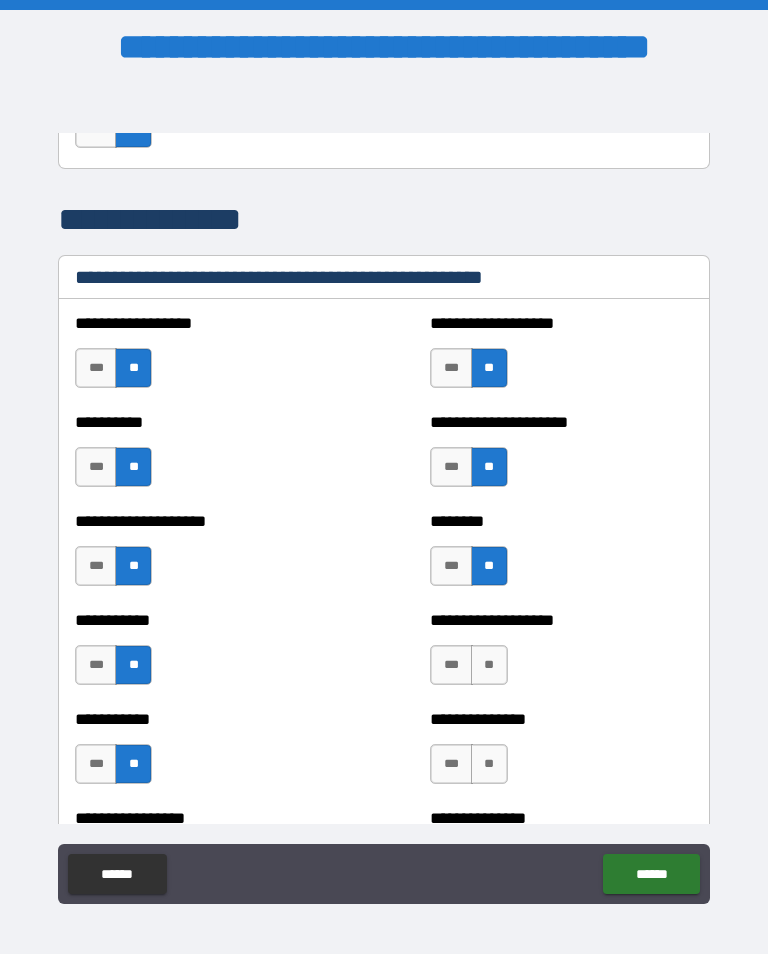 click on "**" at bounding box center [489, 665] 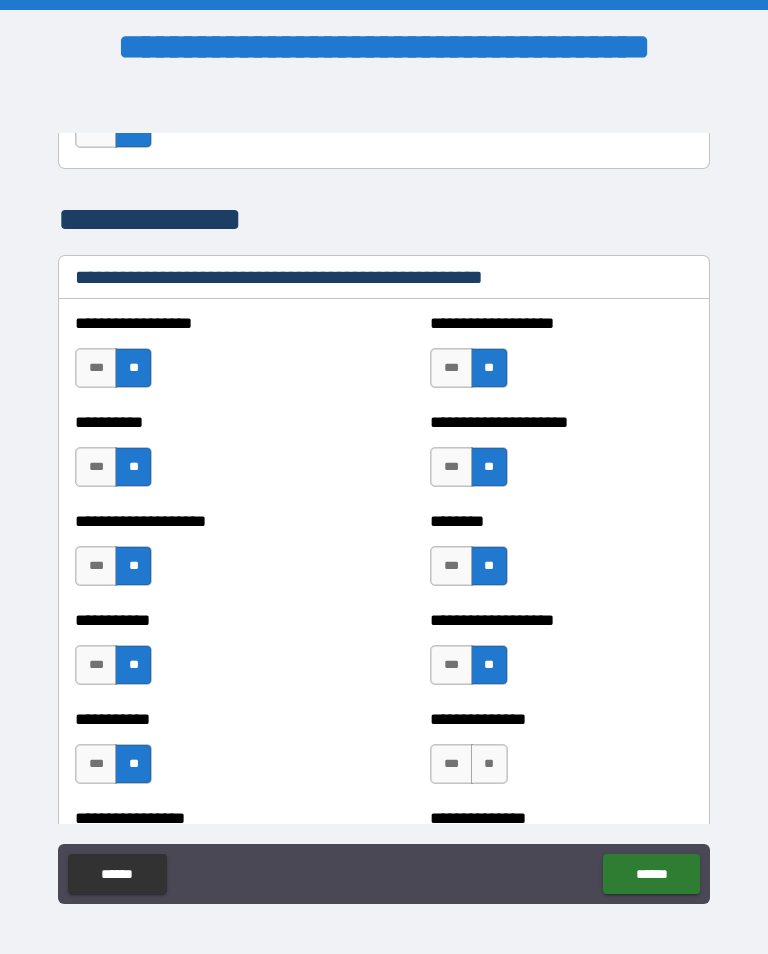 click on "**" at bounding box center [489, 764] 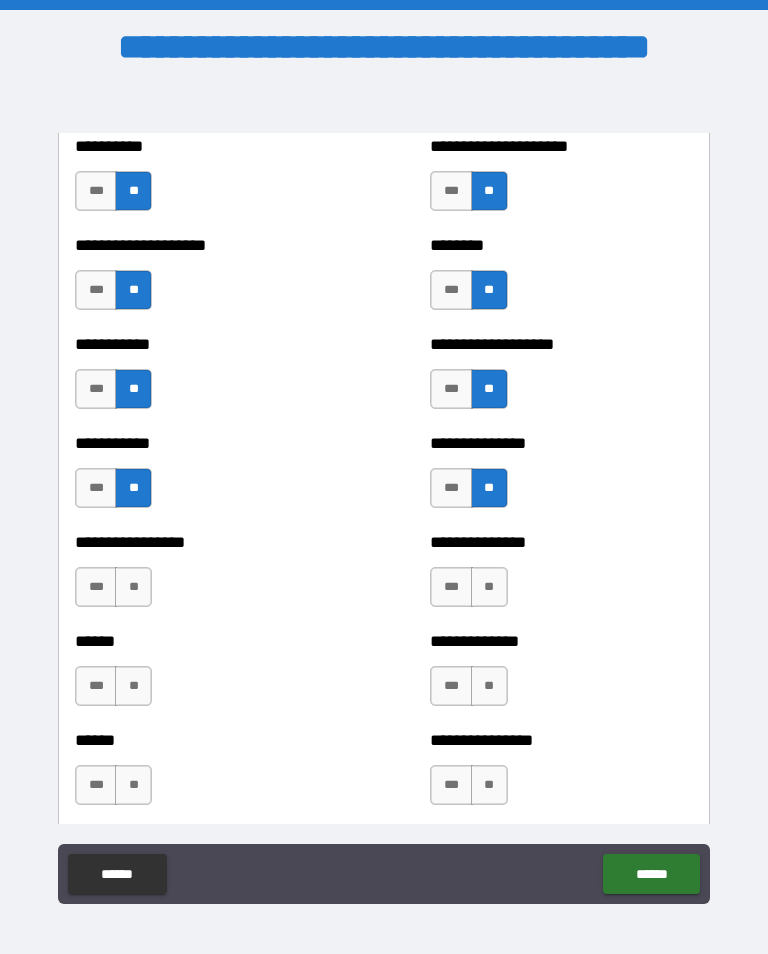 scroll, scrollTop: 2677, scrollLeft: 0, axis: vertical 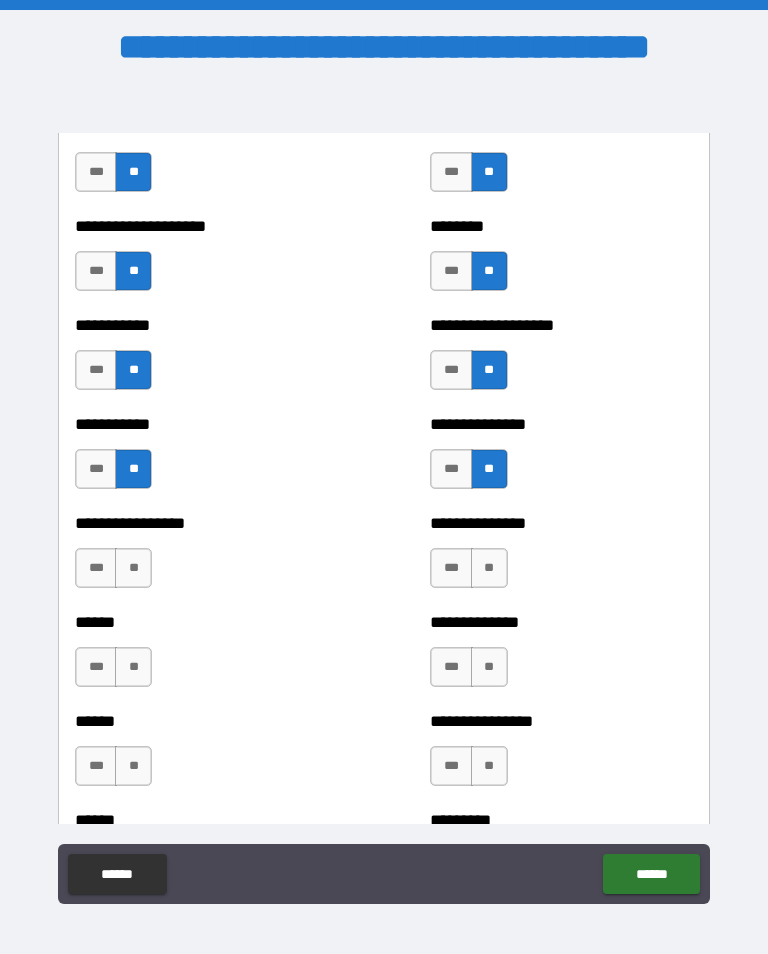 click on "**" at bounding box center (133, 568) 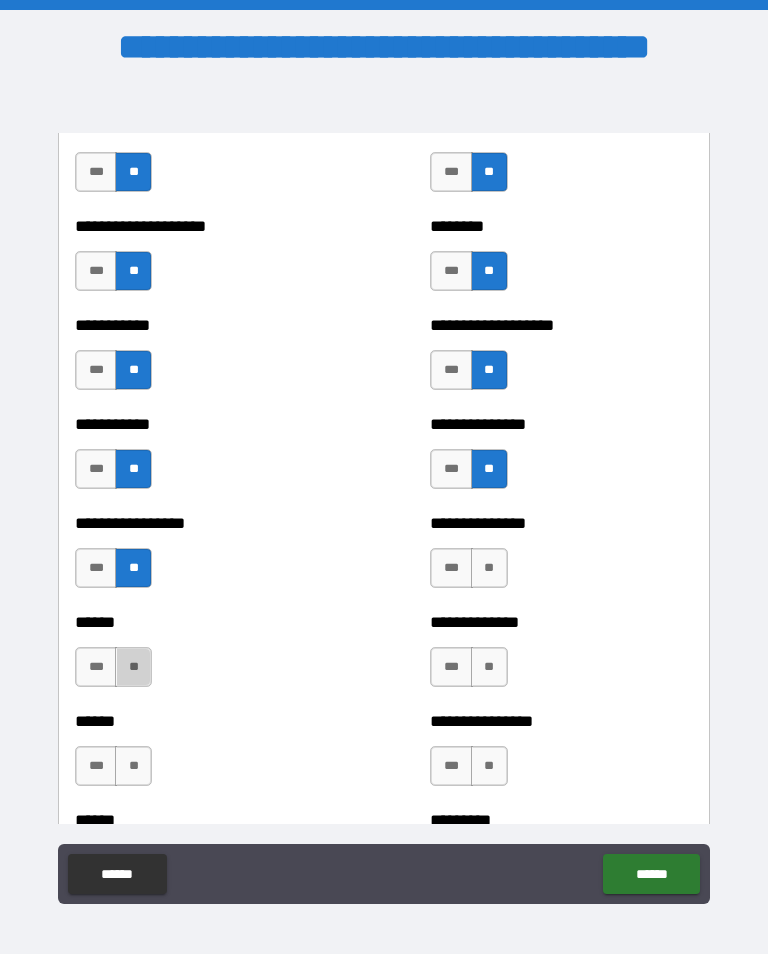 click on "**" at bounding box center (133, 667) 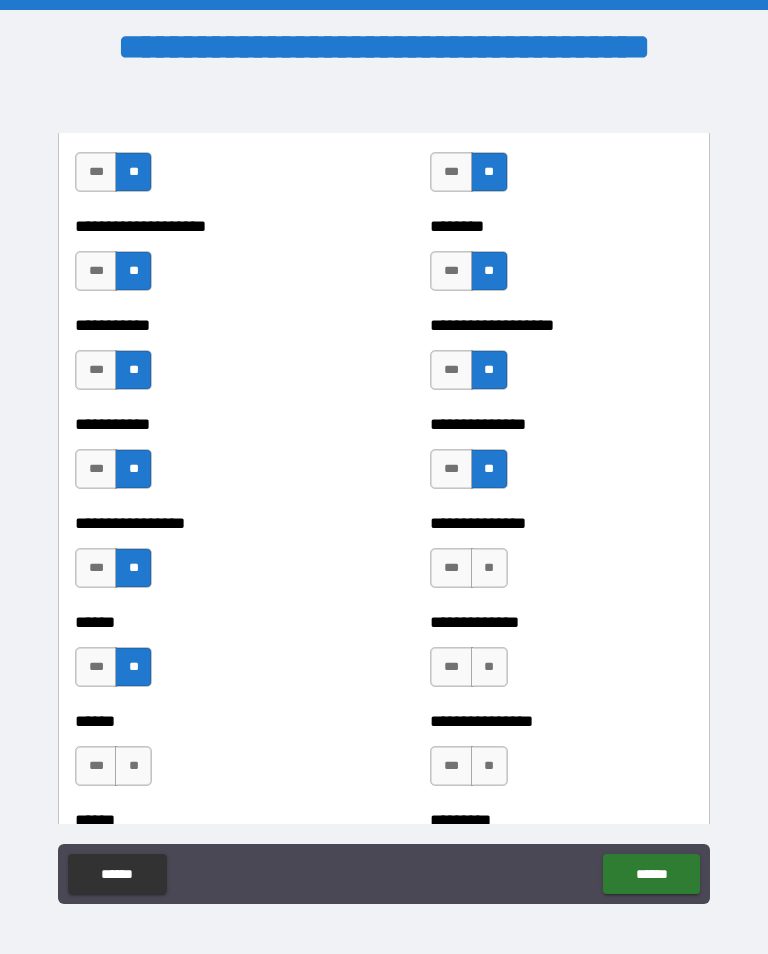 click on "**" at bounding box center [133, 766] 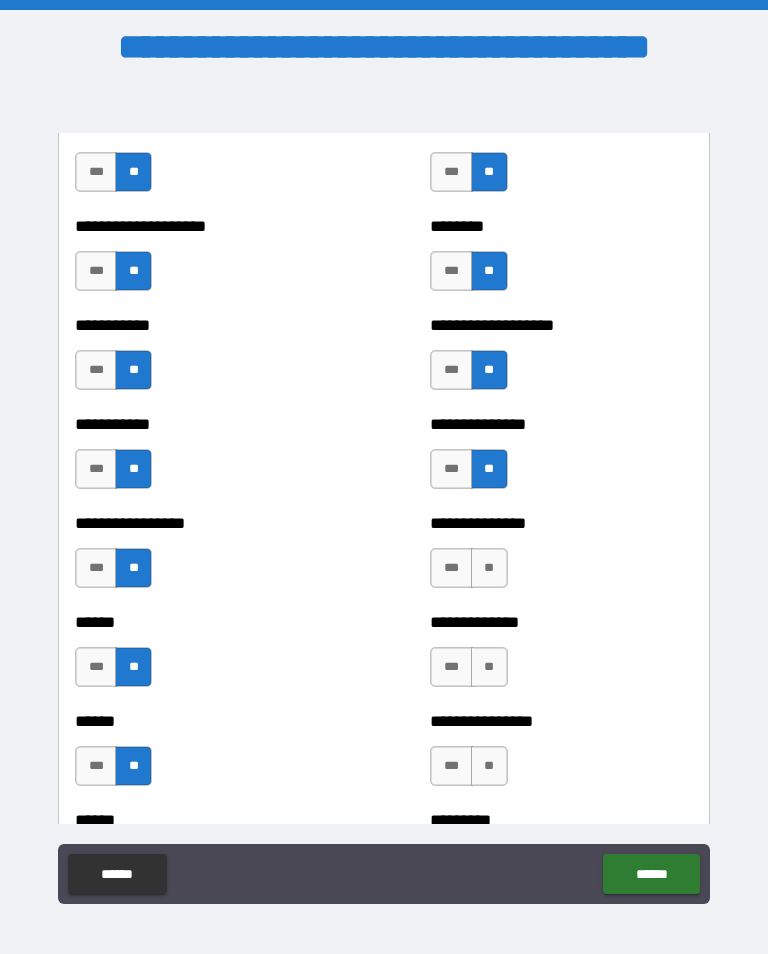 click on "**" at bounding box center (489, 568) 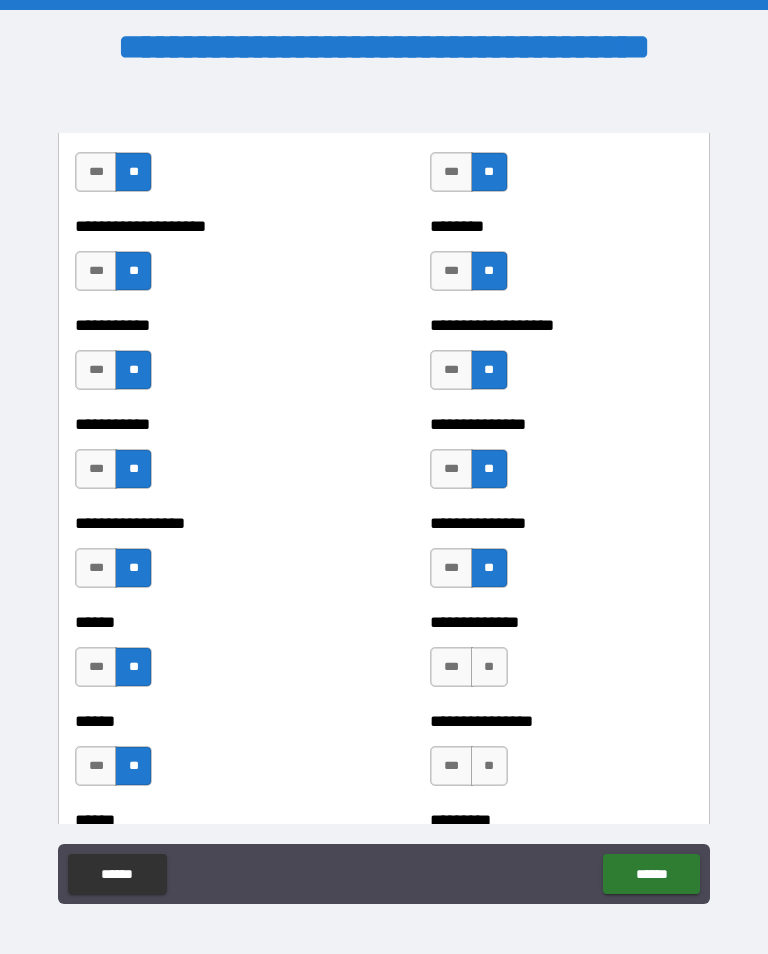 click on "**" at bounding box center (489, 667) 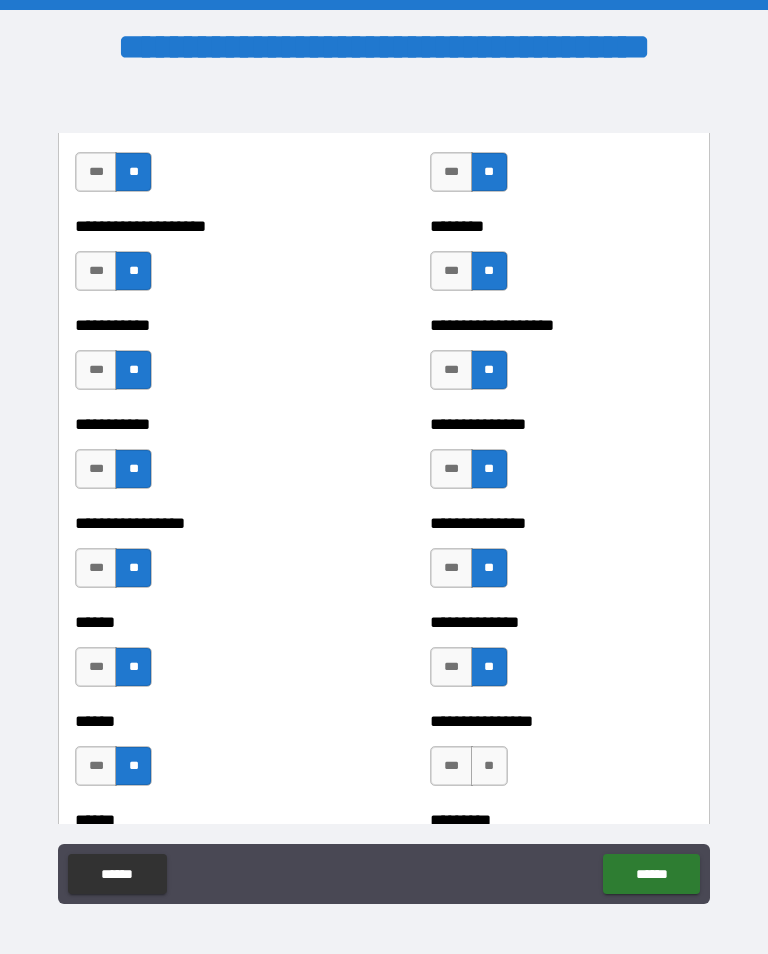click on "**" at bounding box center (489, 766) 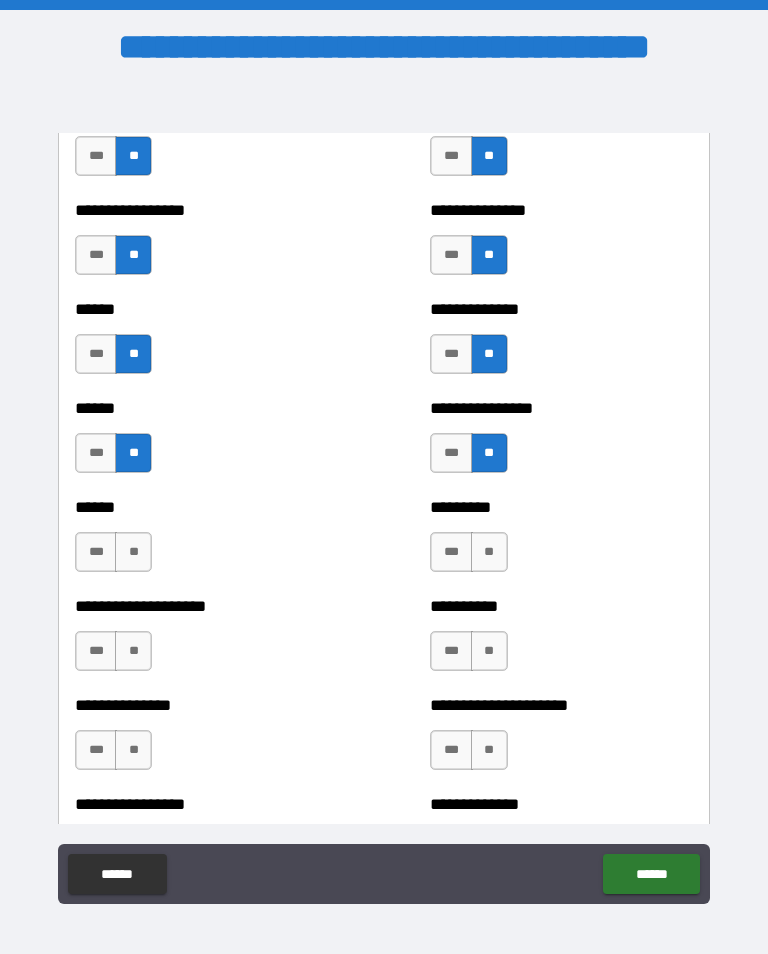scroll, scrollTop: 2993, scrollLeft: 0, axis: vertical 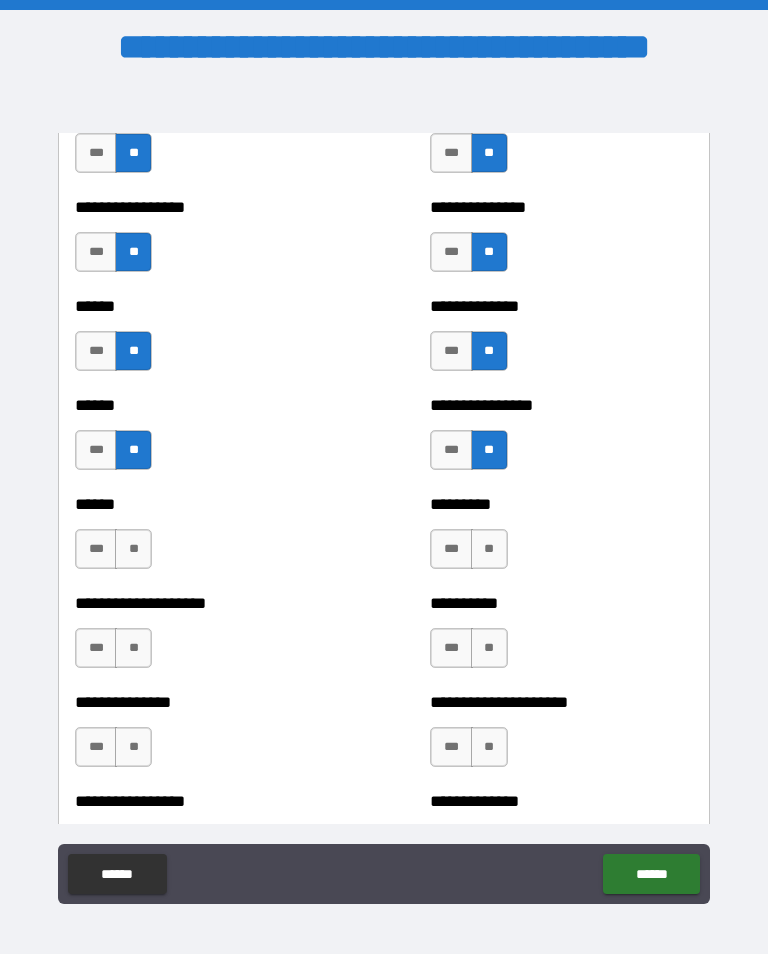 click on "**" at bounding box center [133, 549] 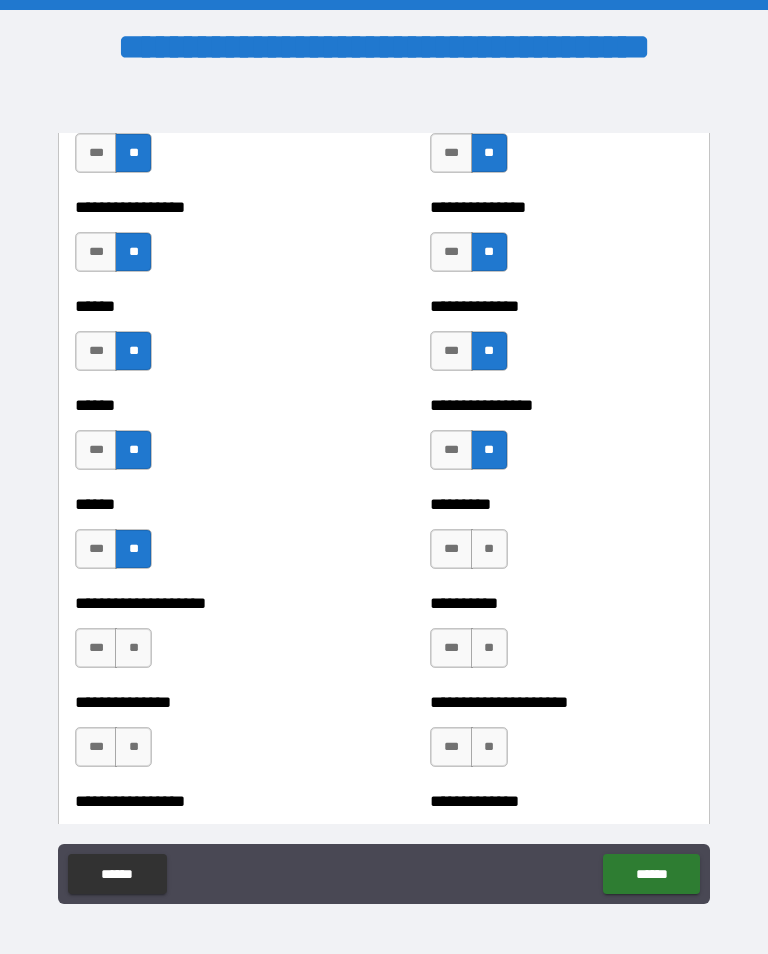 click on "**" at bounding box center [133, 648] 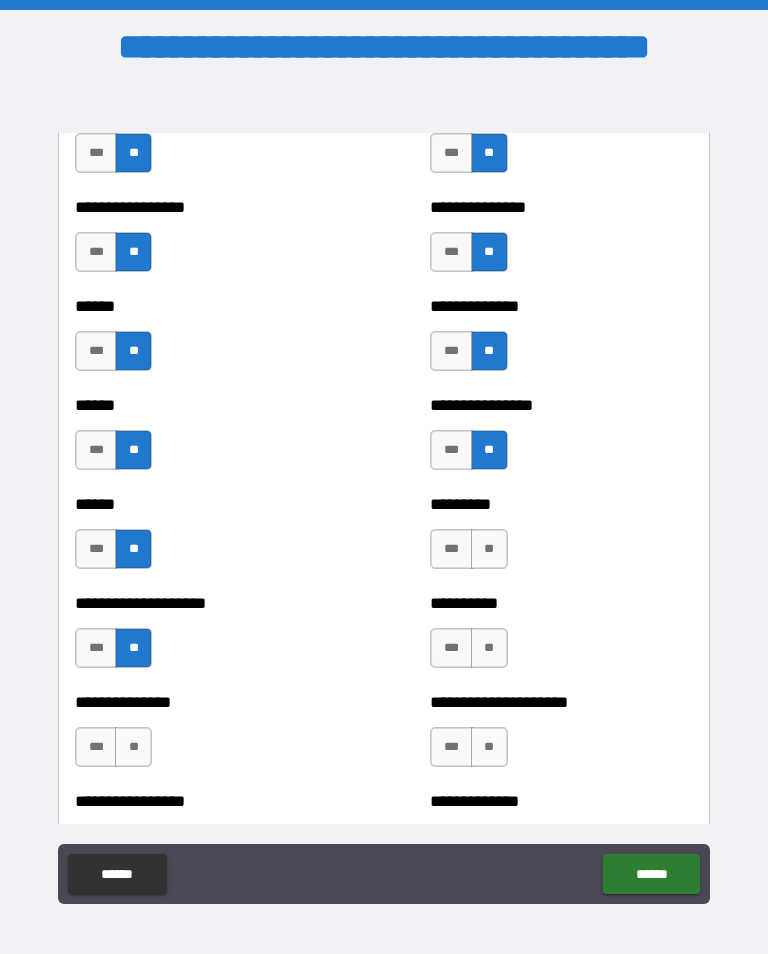 click on "**" at bounding box center [133, 747] 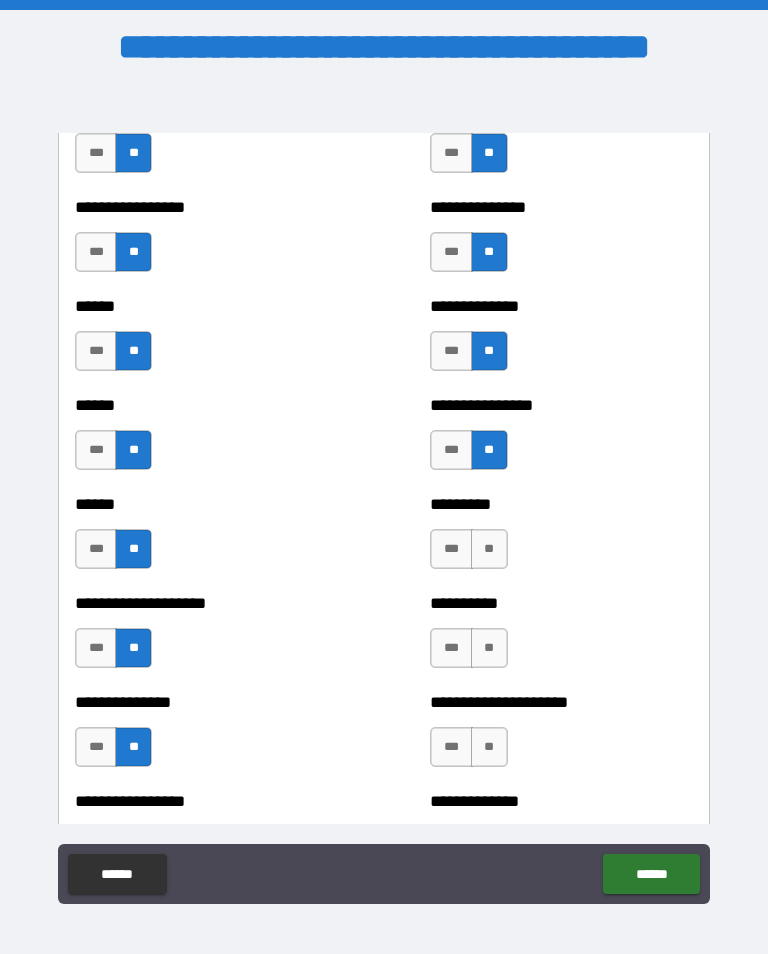 click on "**" at bounding box center [489, 549] 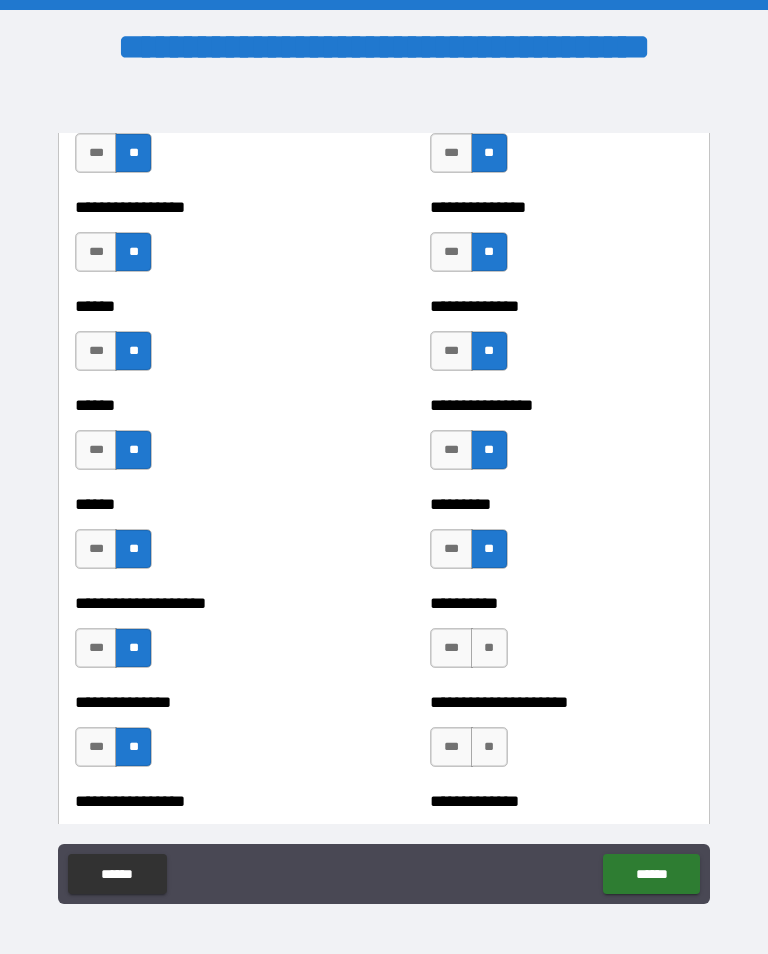 click on "**" at bounding box center [489, 648] 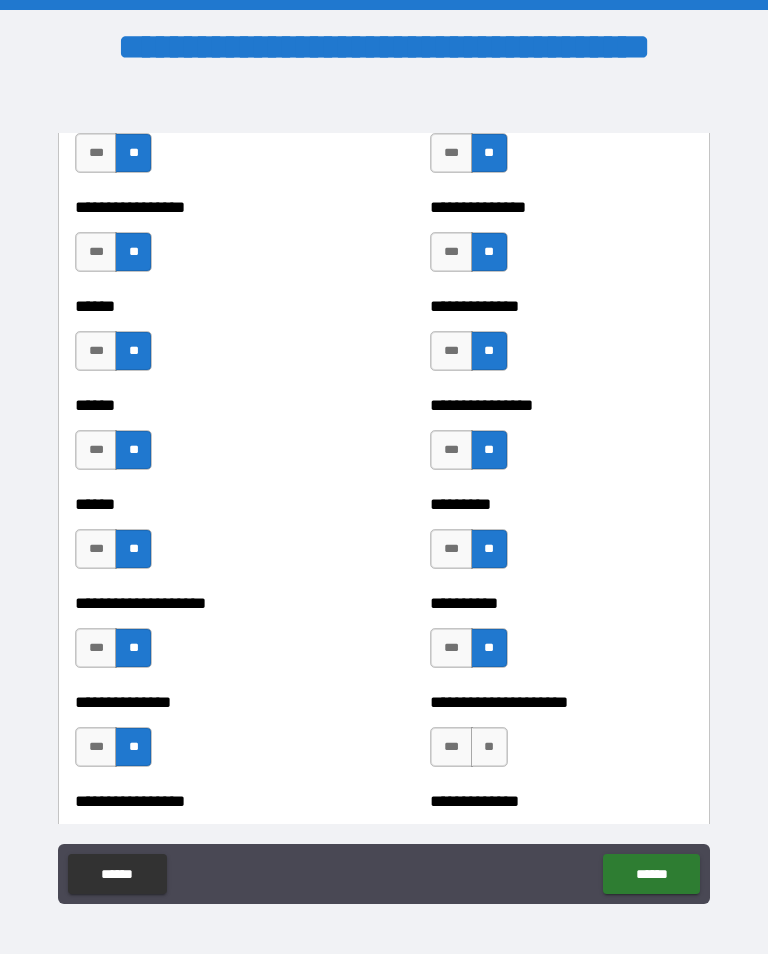 click on "**" at bounding box center [489, 747] 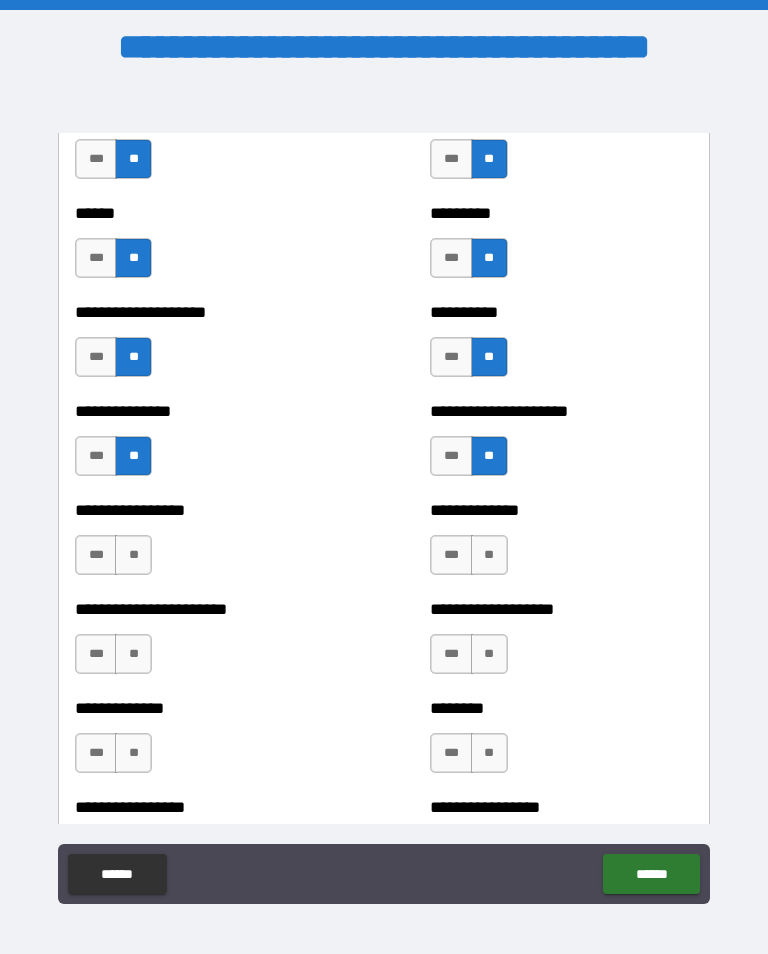 scroll, scrollTop: 3300, scrollLeft: 0, axis: vertical 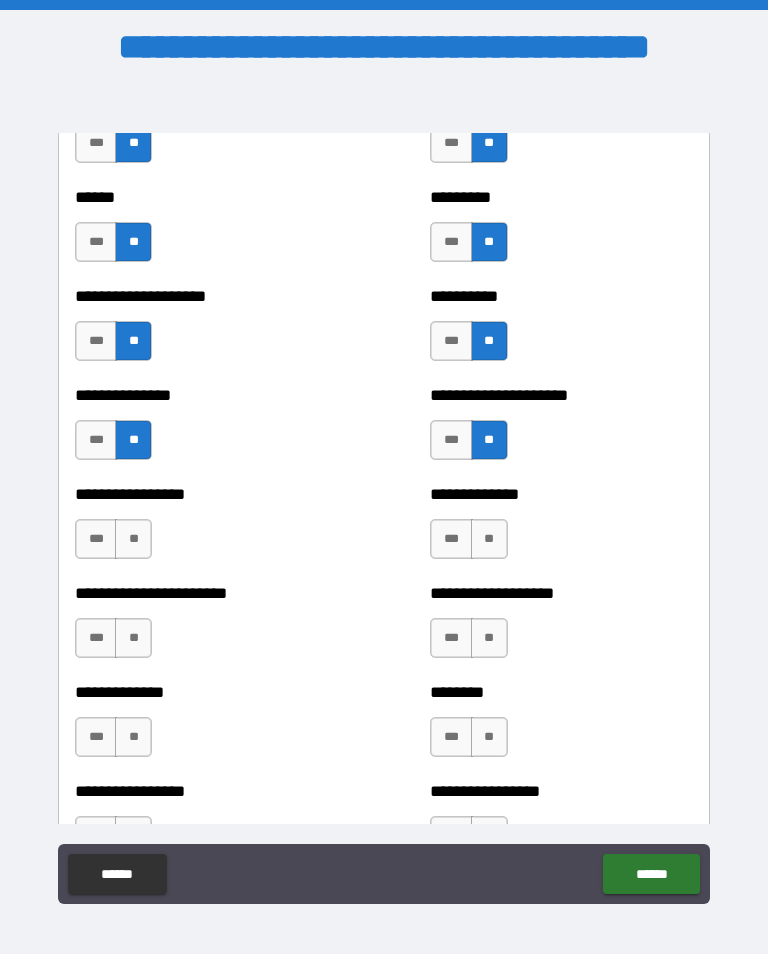 click on "**" at bounding box center (133, 539) 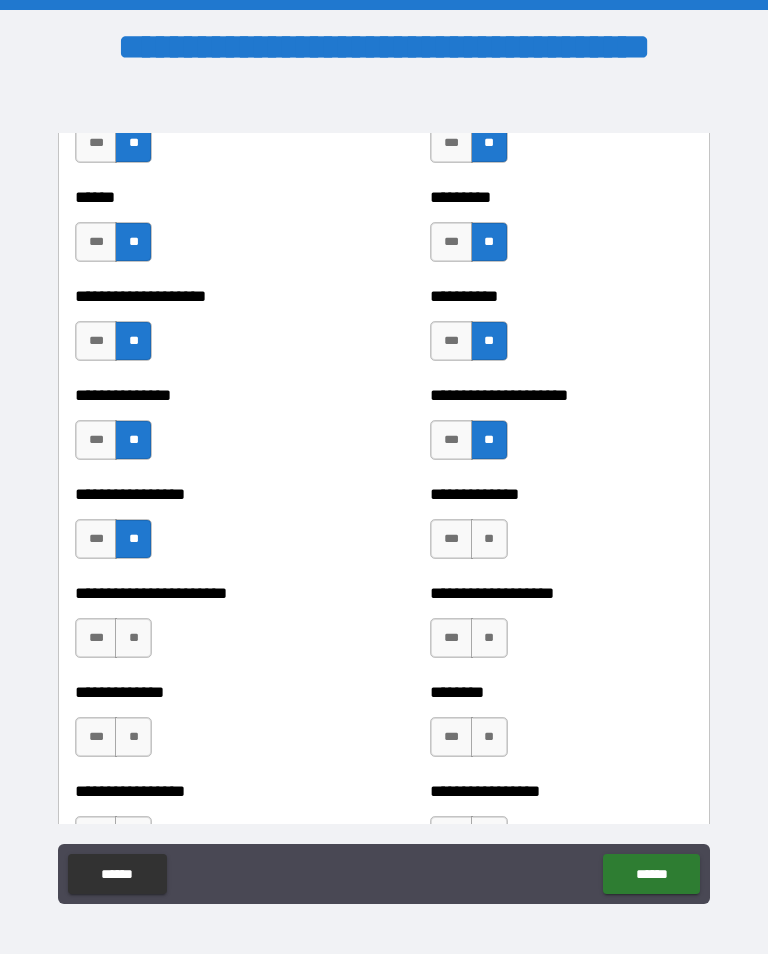 click on "**" at bounding box center (133, 638) 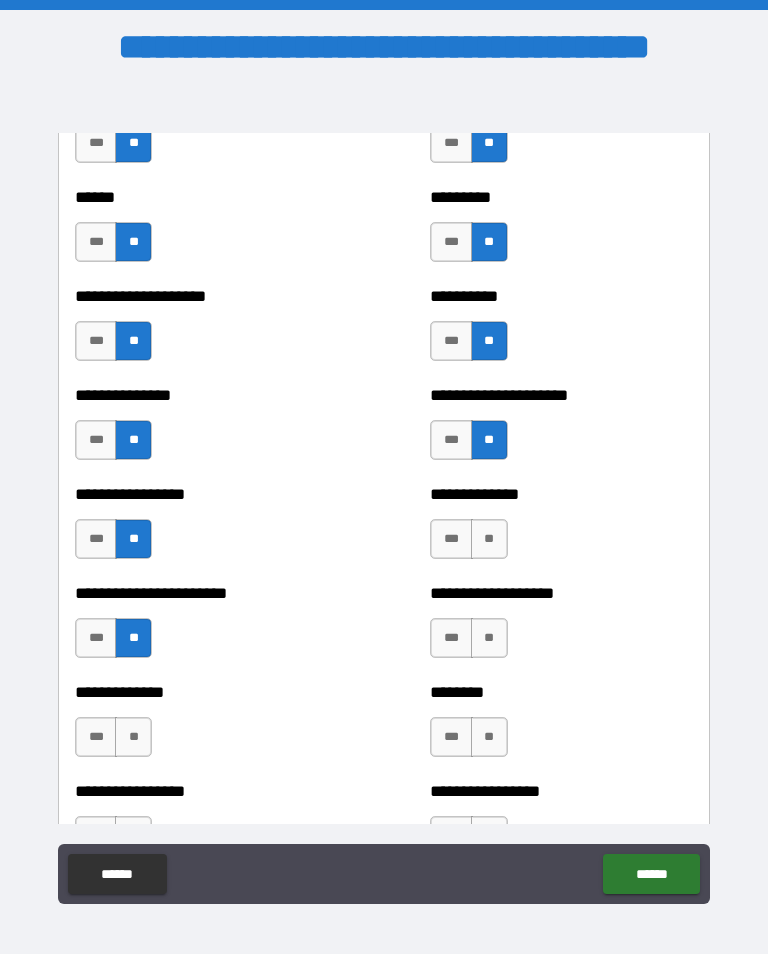 click on "**" at bounding box center [133, 737] 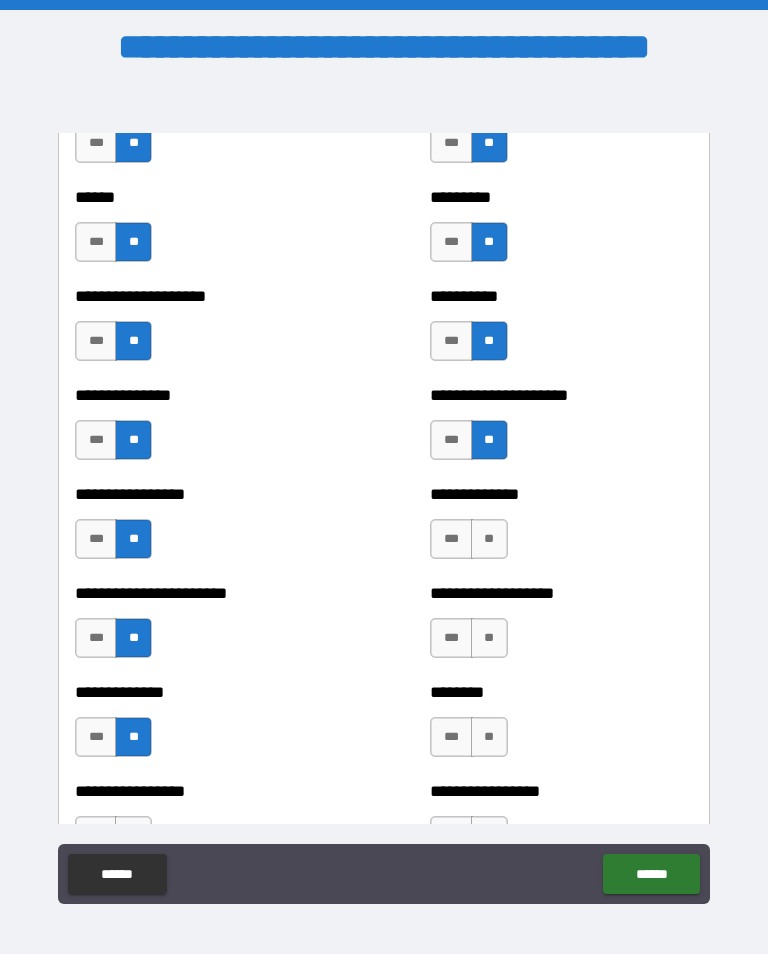 click on "**" at bounding box center [489, 539] 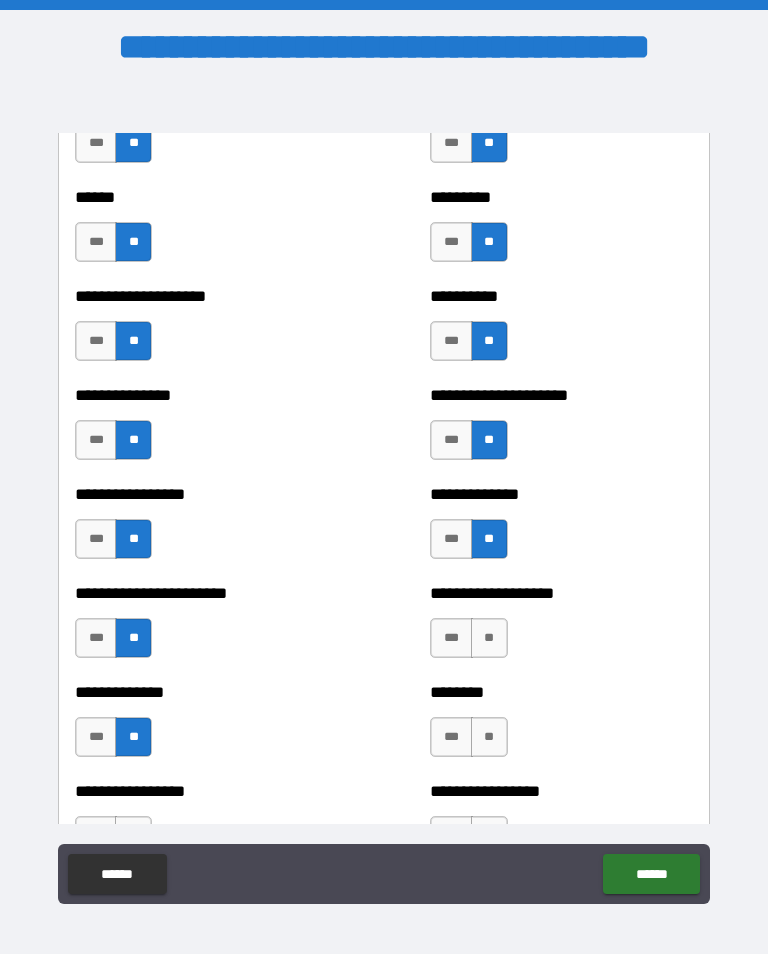 click on "**" at bounding box center (489, 638) 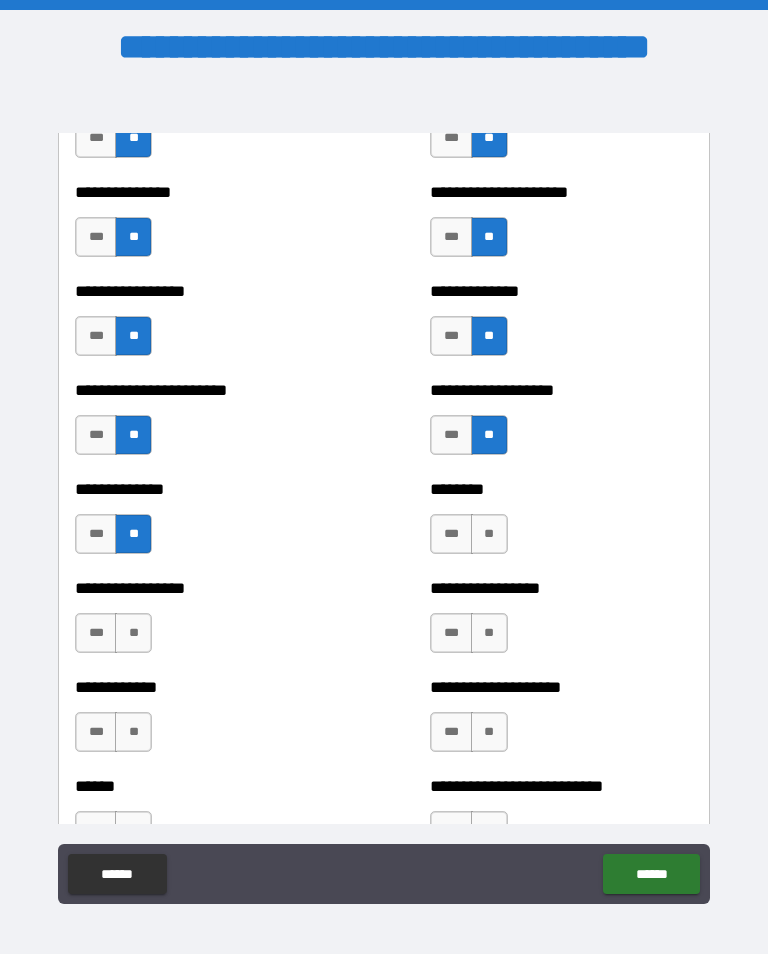 scroll, scrollTop: 3521, scrollLeft: 0, axis: vertical 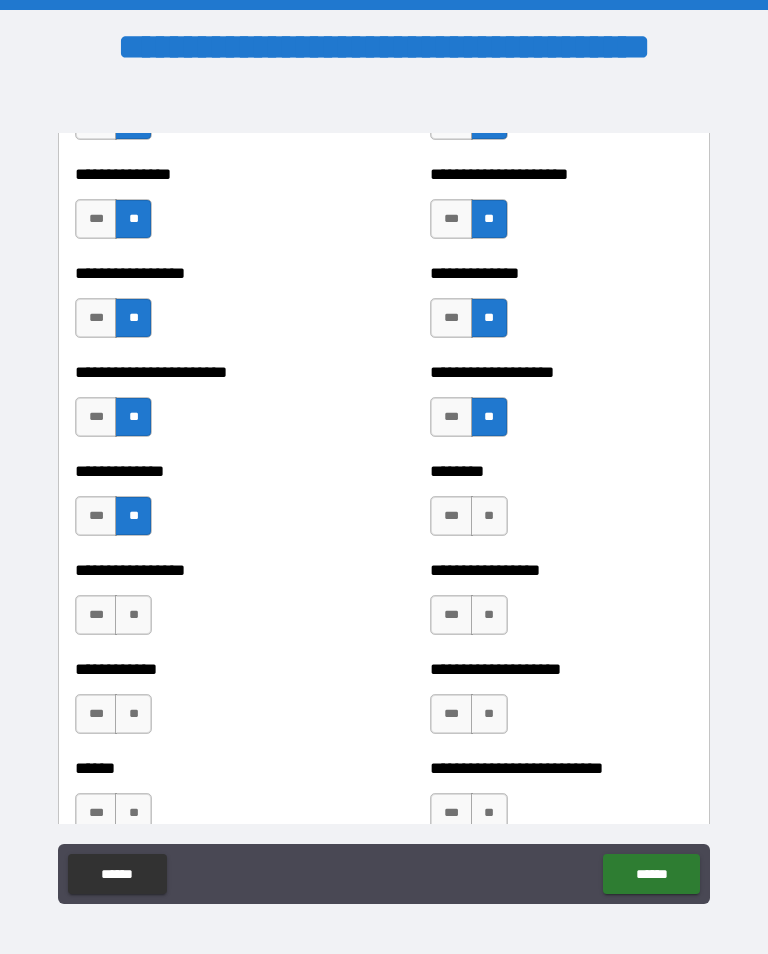 click on "**" at bounding box center (489, 516) 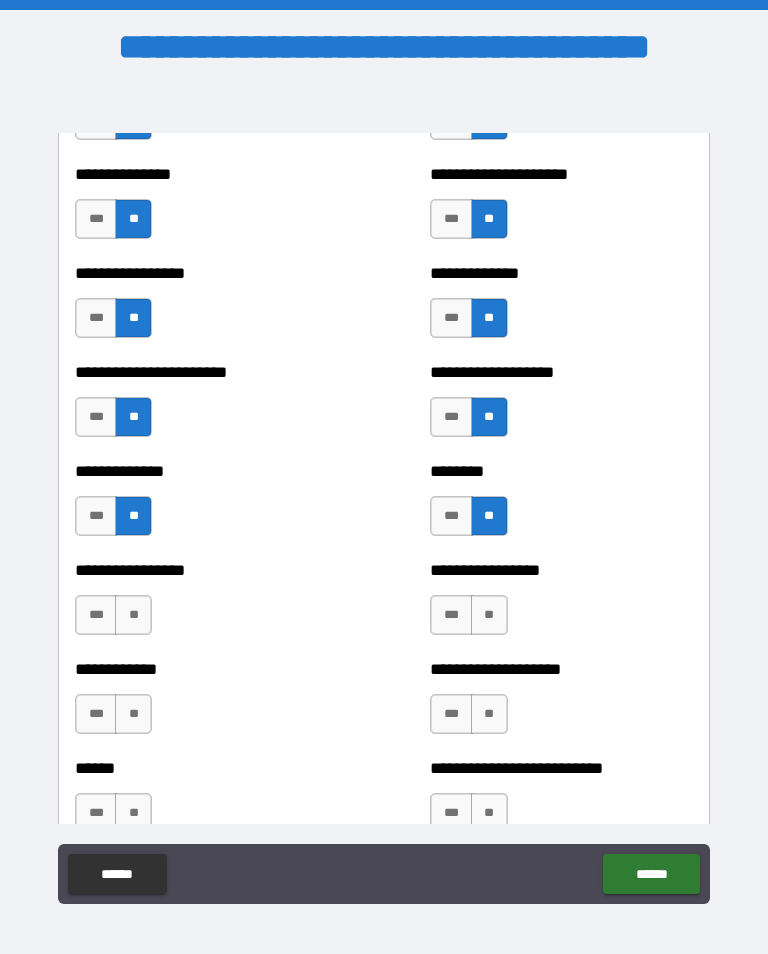 click on "**" at bounding box center (489, 615) 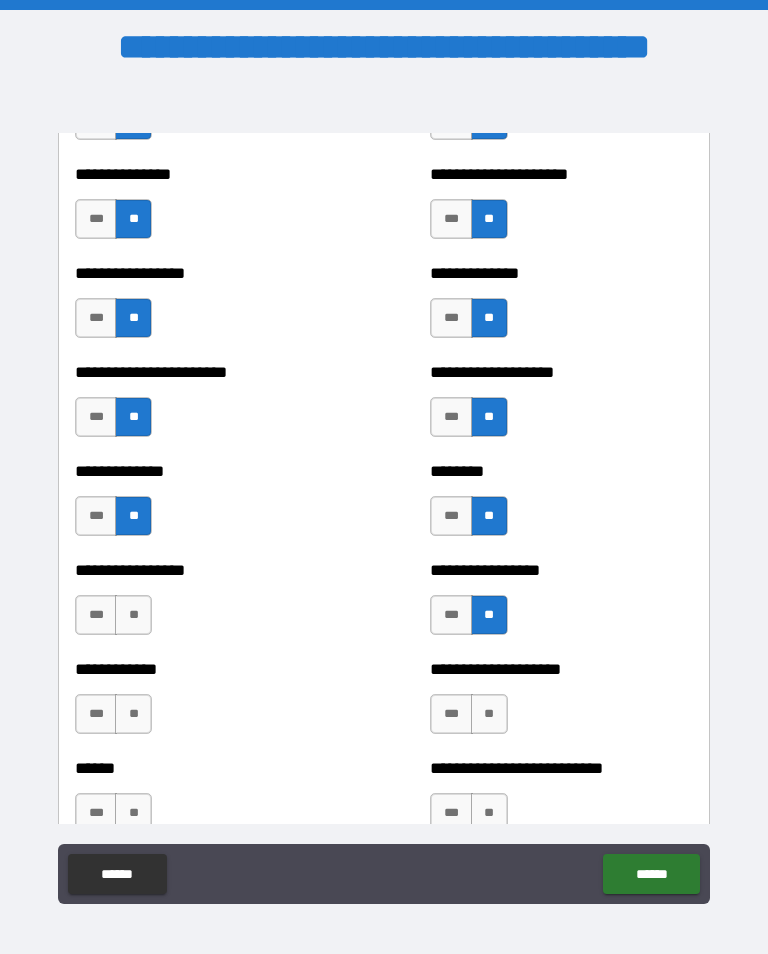 click on "**" at bounding box center [133, 615] 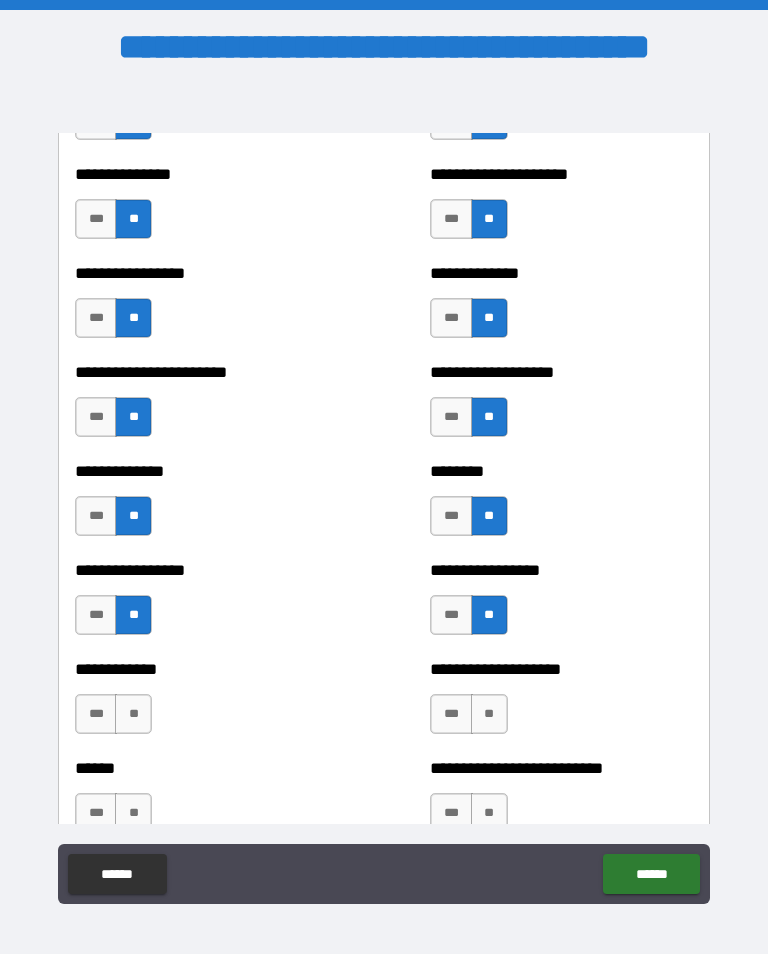 click on "**" at bounding box center [133, 714] 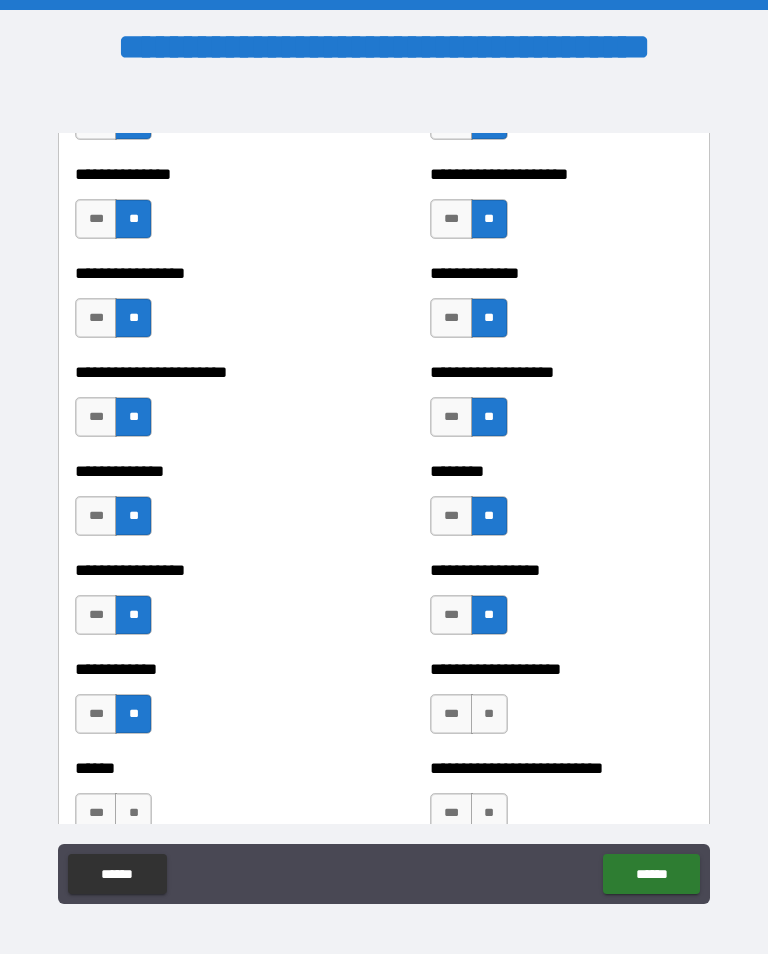 click on "**" at bounding box center (489, 714) 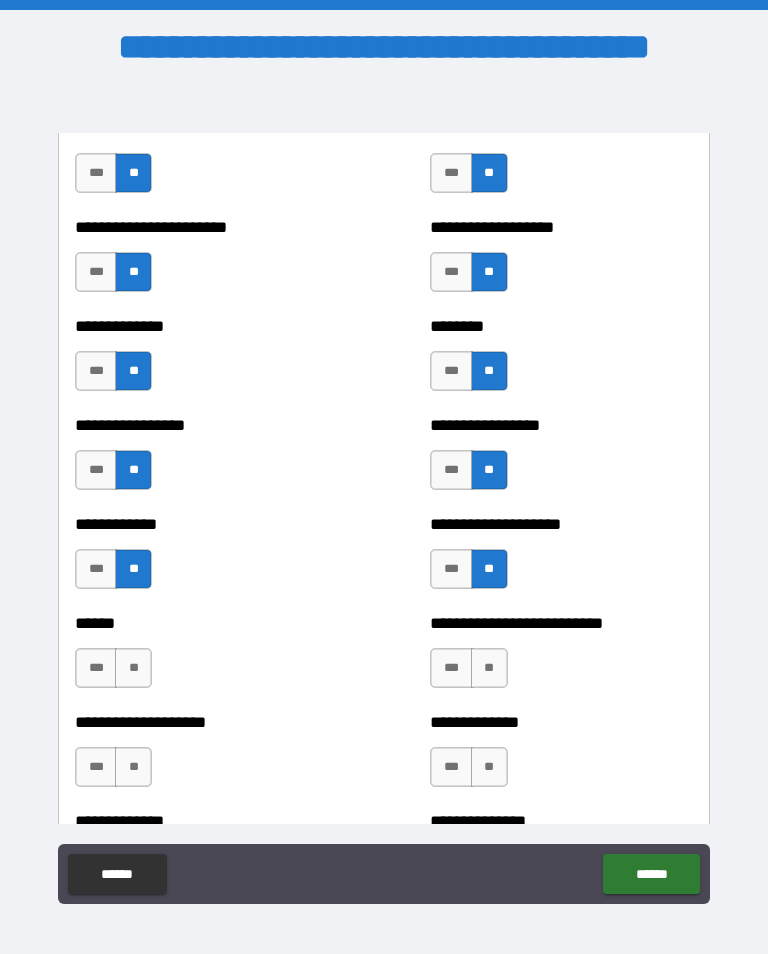 scroll, scrollTop: 3739, scrollLeft: 0, axis: vertical 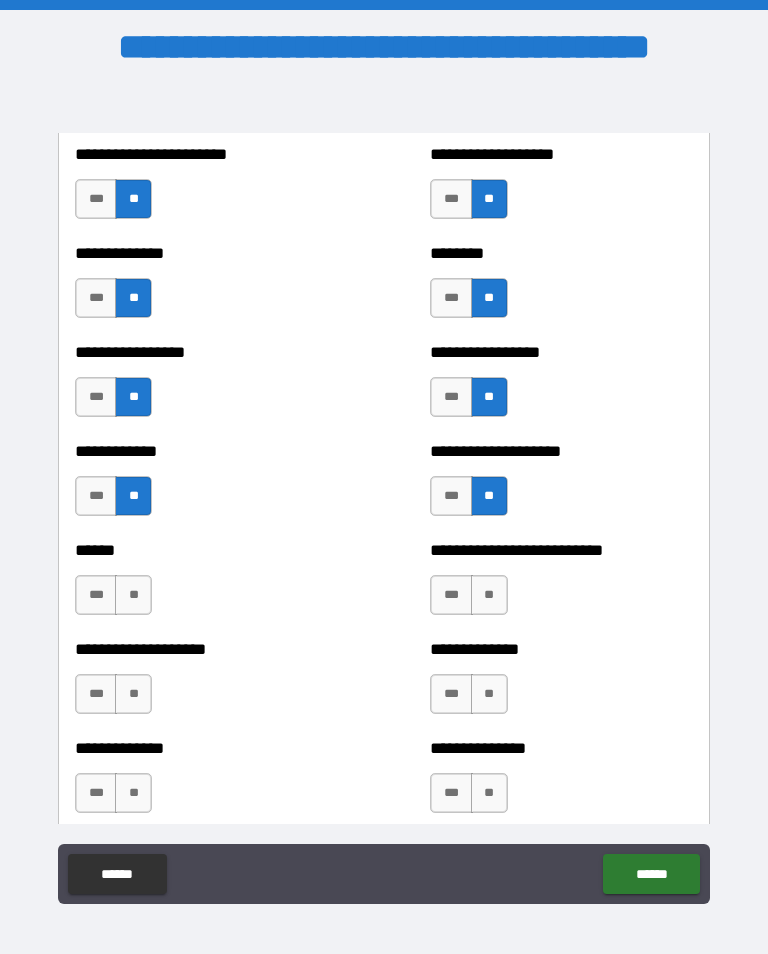 click on "**" at bounding box center [133, 595] 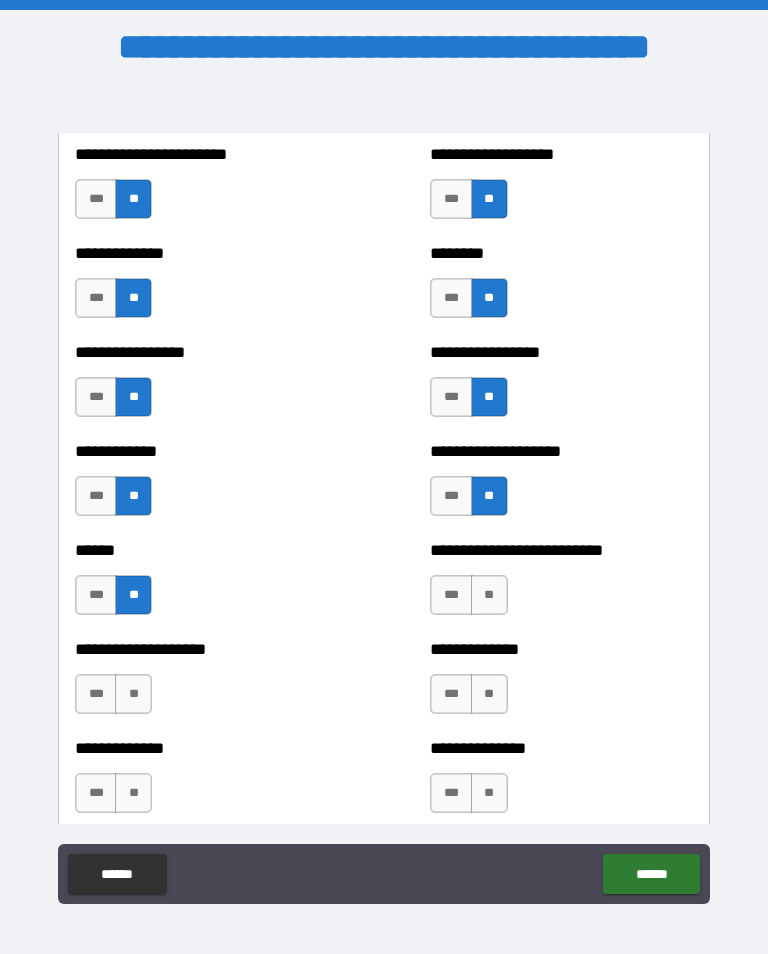 click on "***" at bounding box center [96, 595] 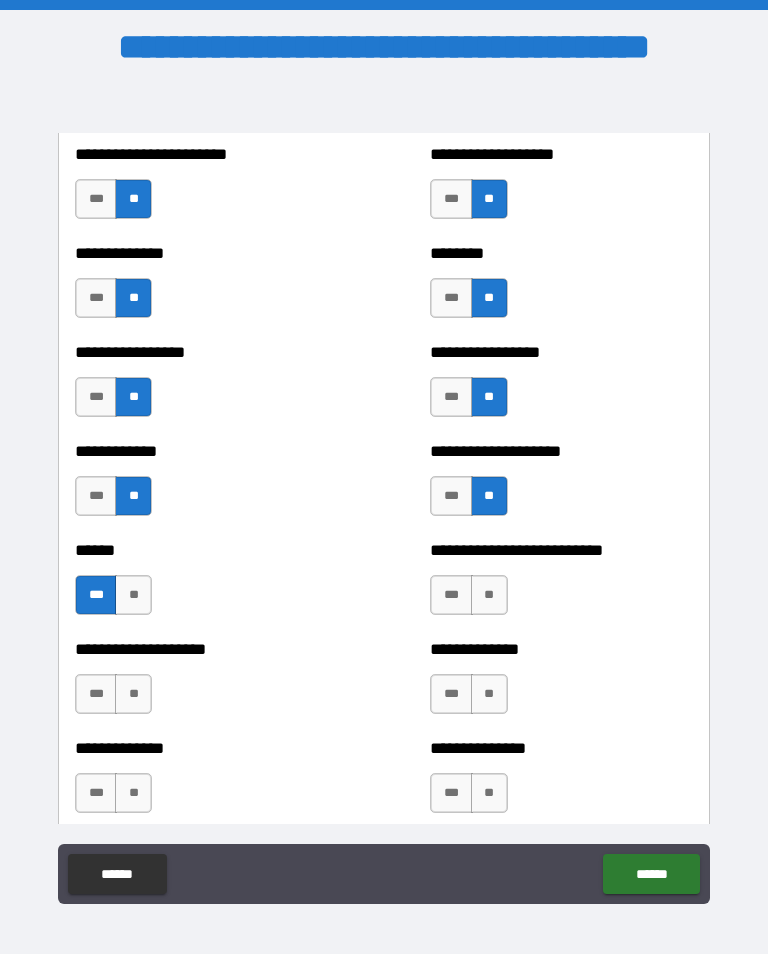 click on "**" at bounding box center [133, 694] 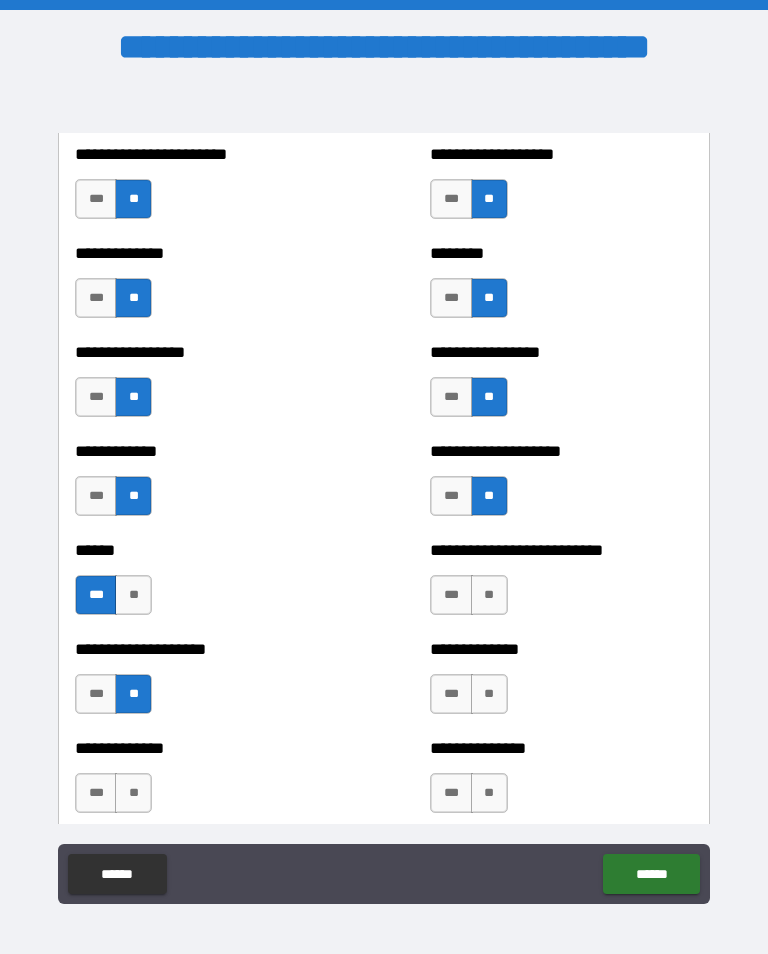 click on "**" at bounding box center (133, 793) 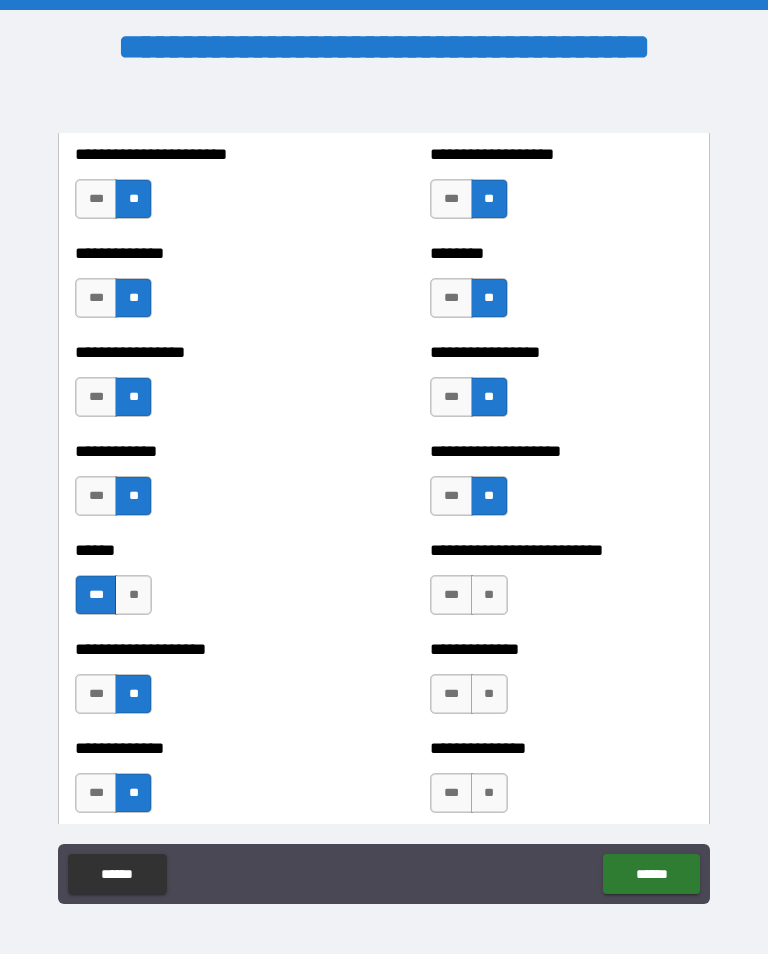 click on "**" at bounding box center [489, 595] 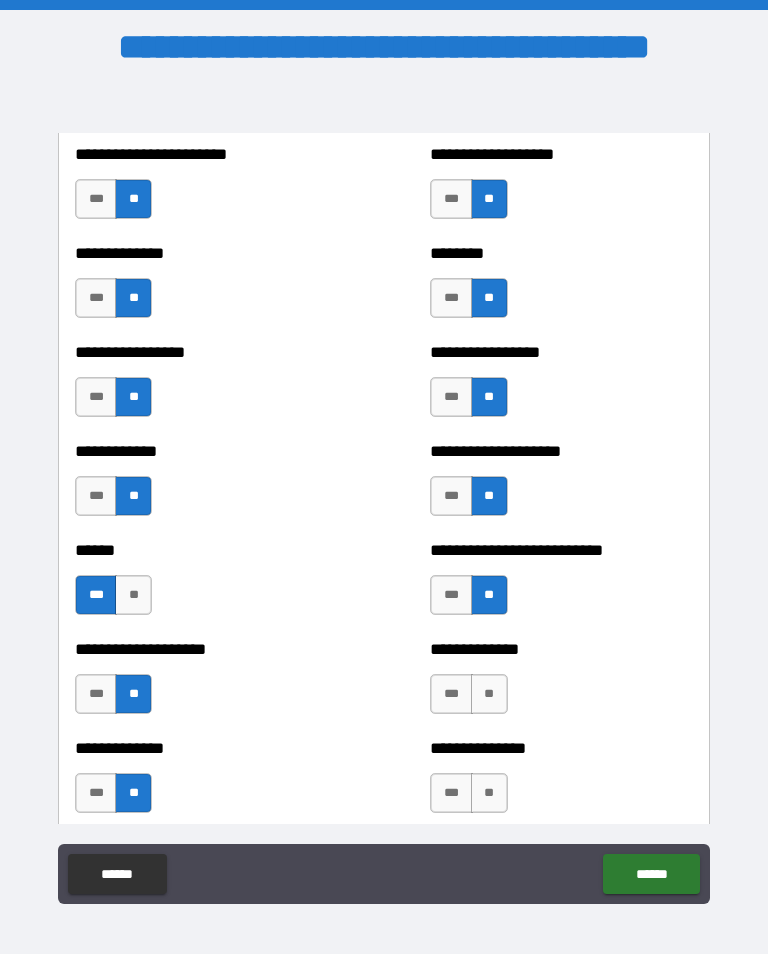 click on "**" at bounding box center [489, 694] 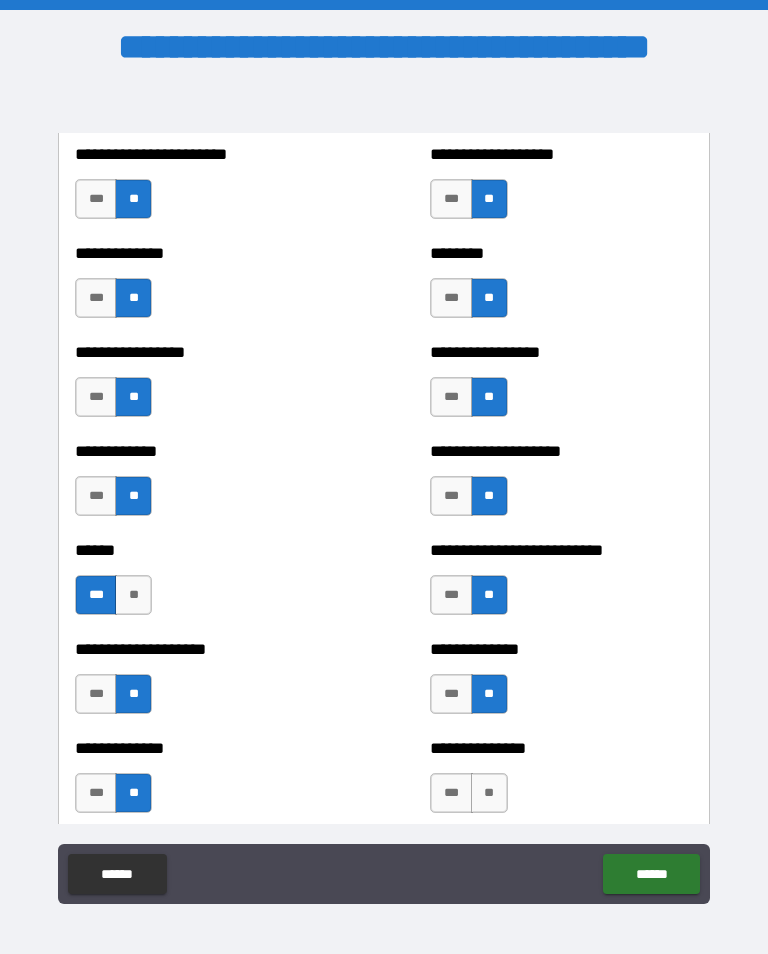 click on "**" at bounding box center [489, 793] 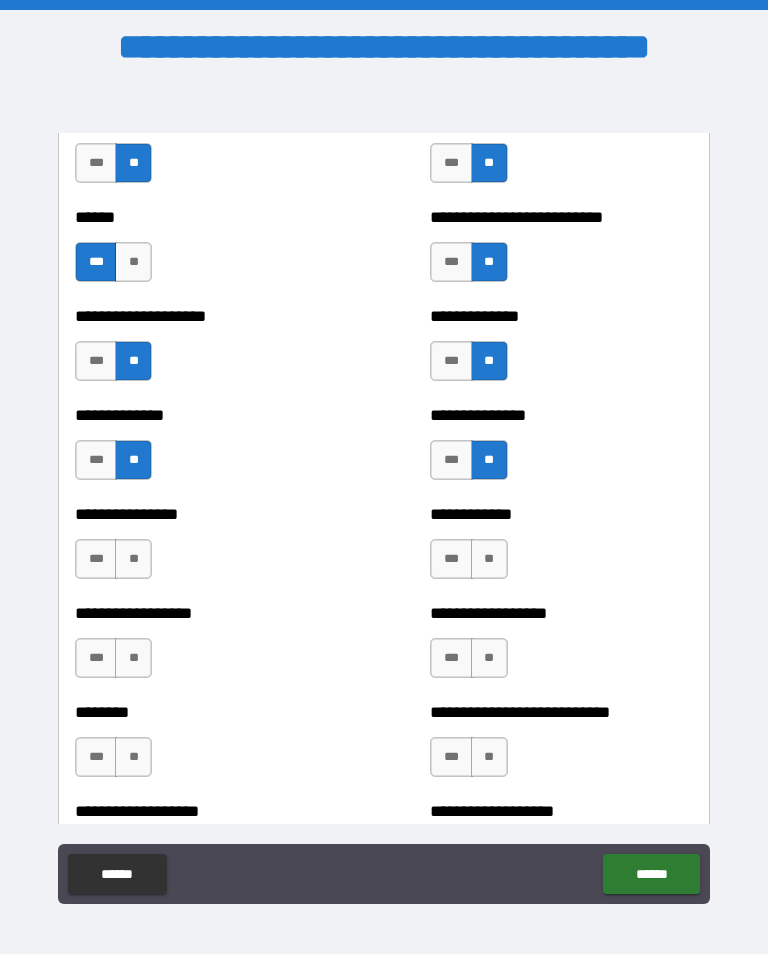 scroll, scrollTop: 4072, scrollLeft: 0, axis: vertical 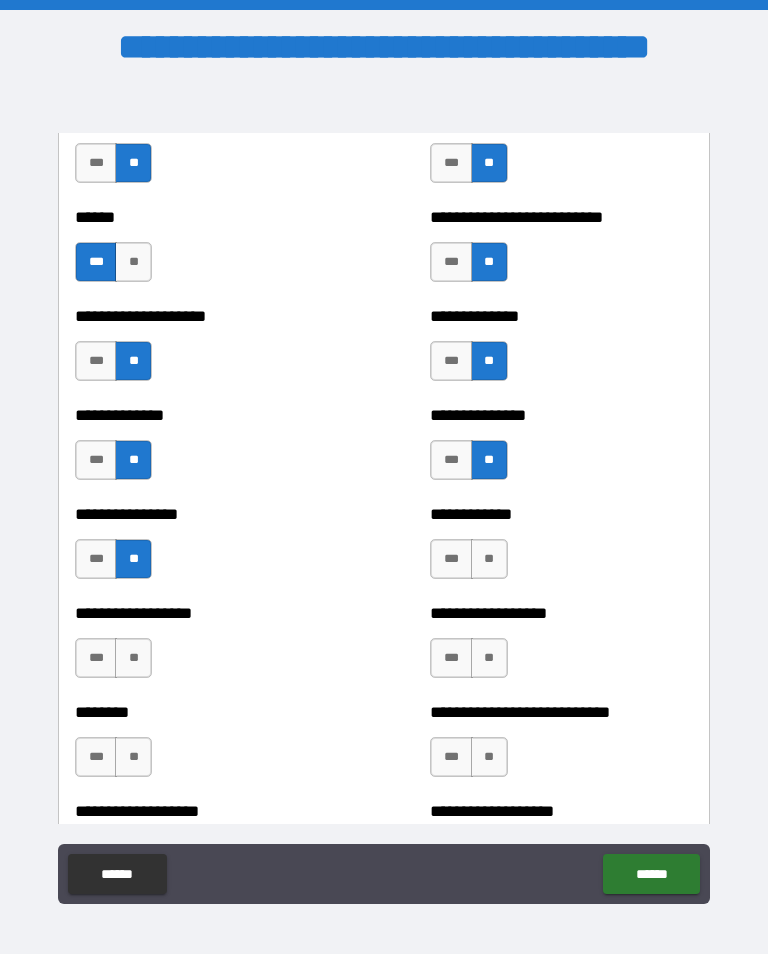 click on "**" at bounding box center (133, 658) 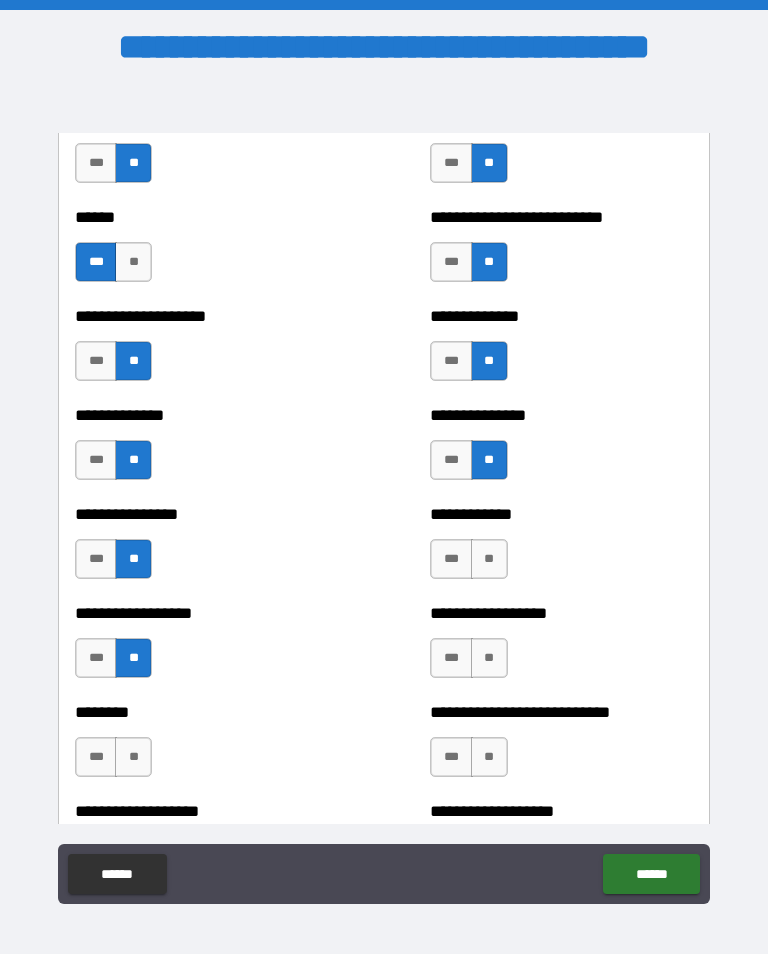 click on "**" at bounding box center [133, 757] 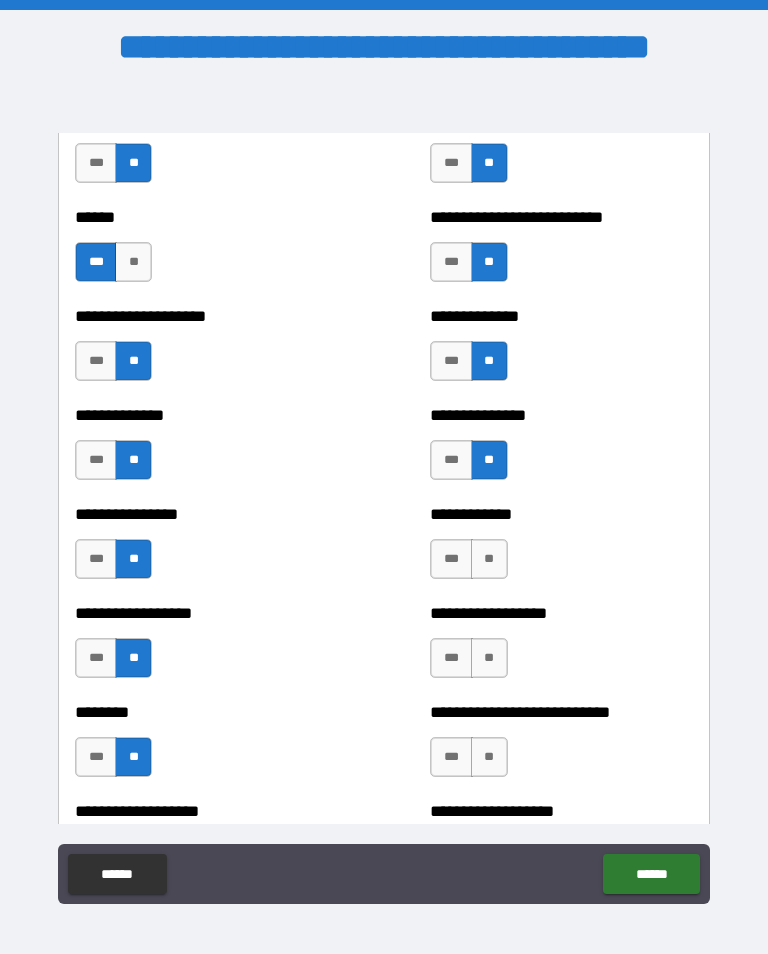 click on "**" at bounding box center [489, 559] 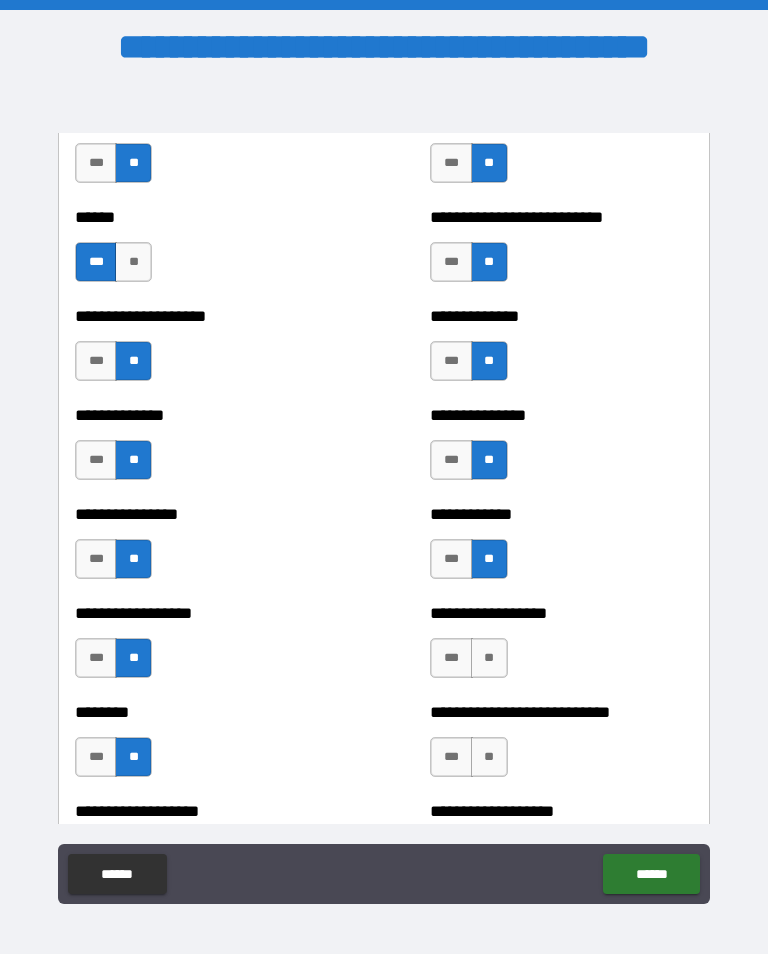 click on "**" at bounding box center [489, 658] 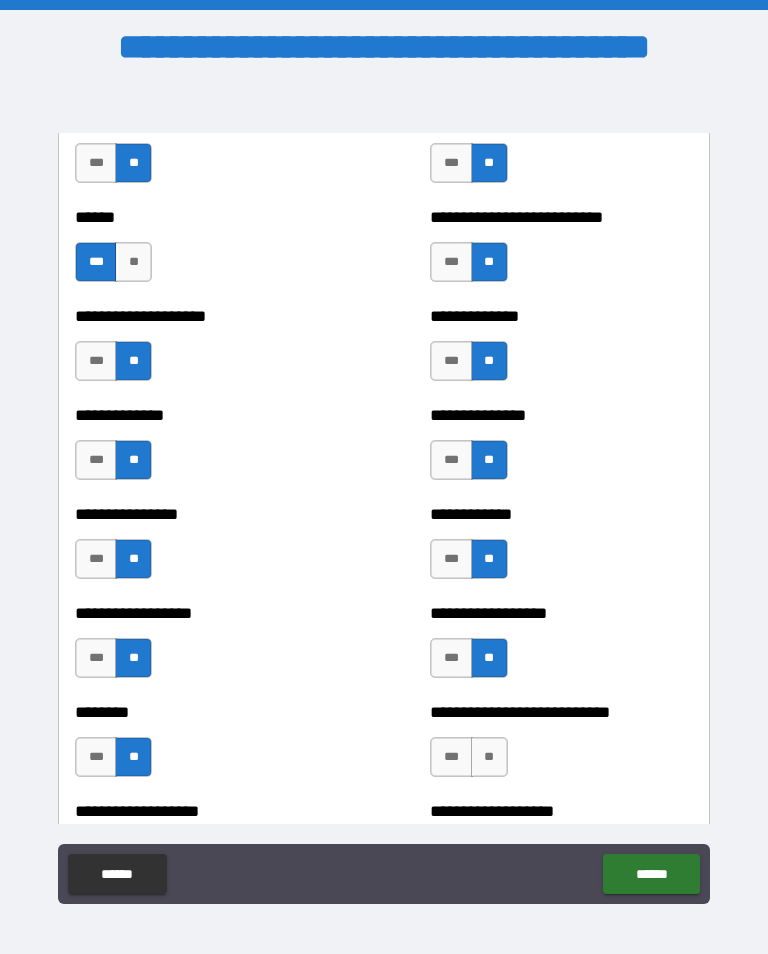 click on "**" at bounding box center [489, 757] 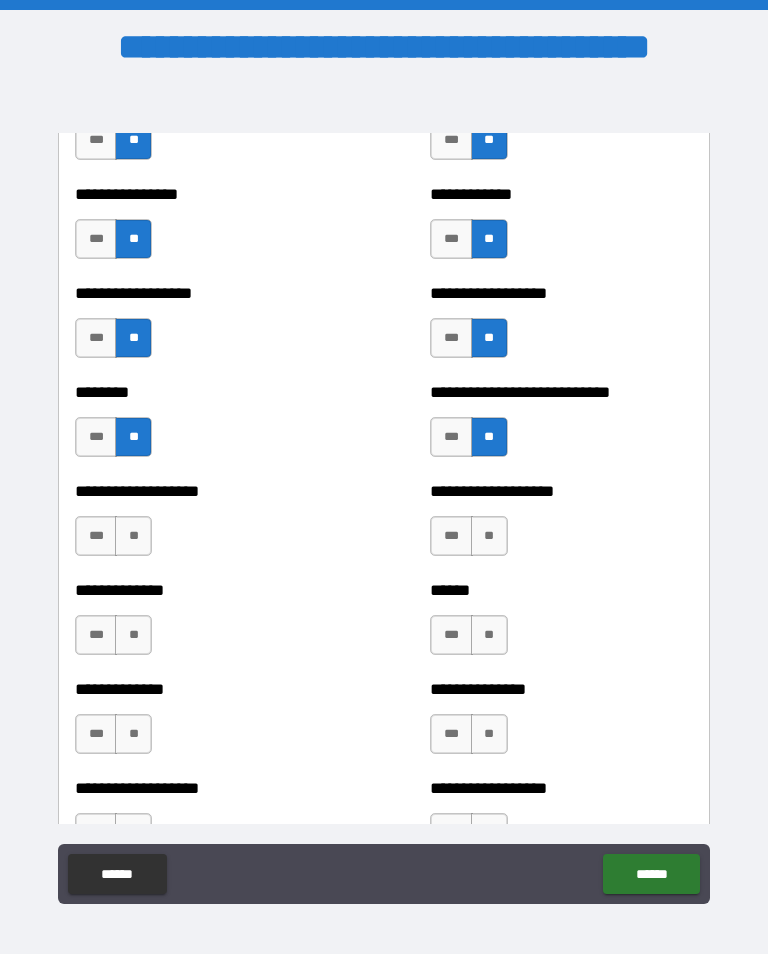 scroll, scrollTop: 4401, scrollLeft: 0, axis: vertical 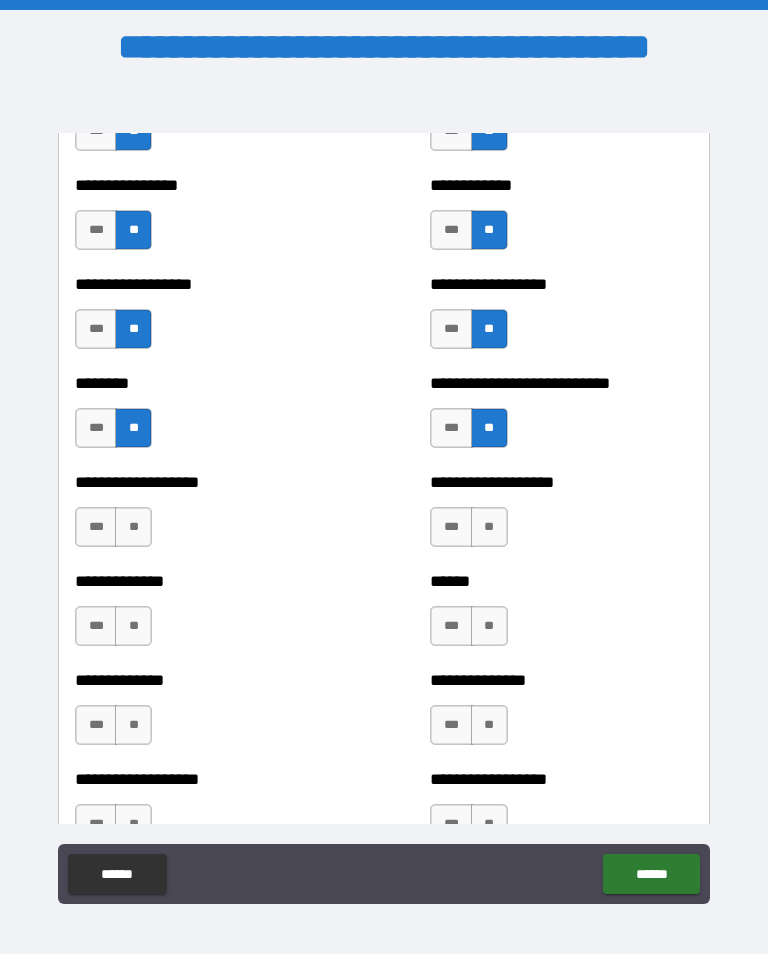 click on "**" at bounding box center (133, 527) 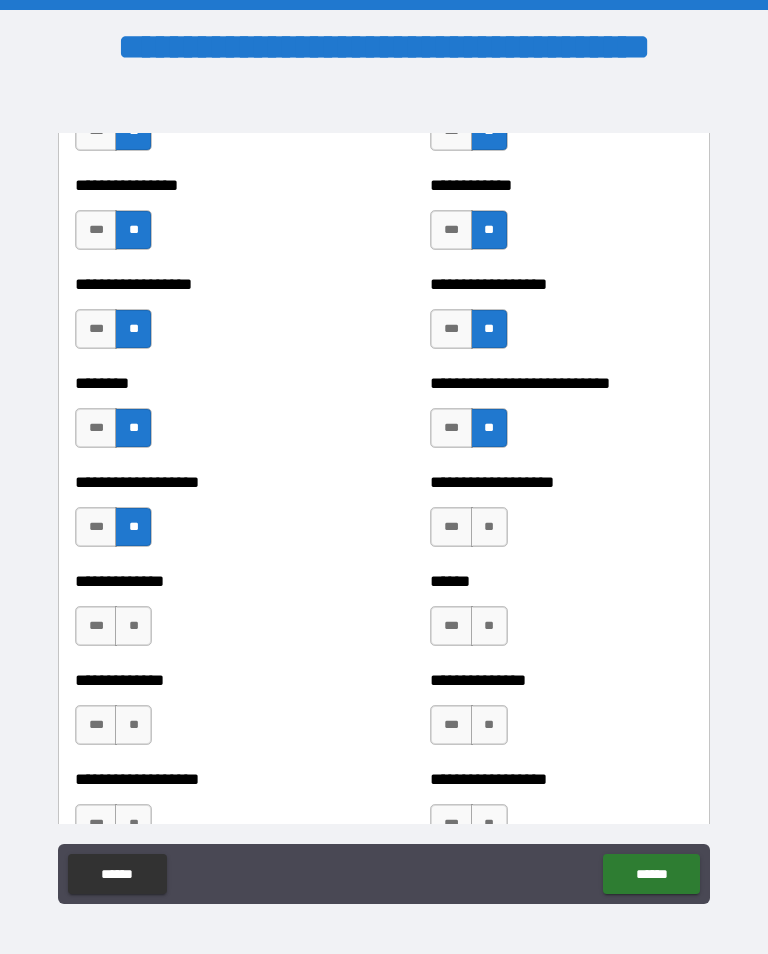 click on "**" at bounding box center (133, 626) 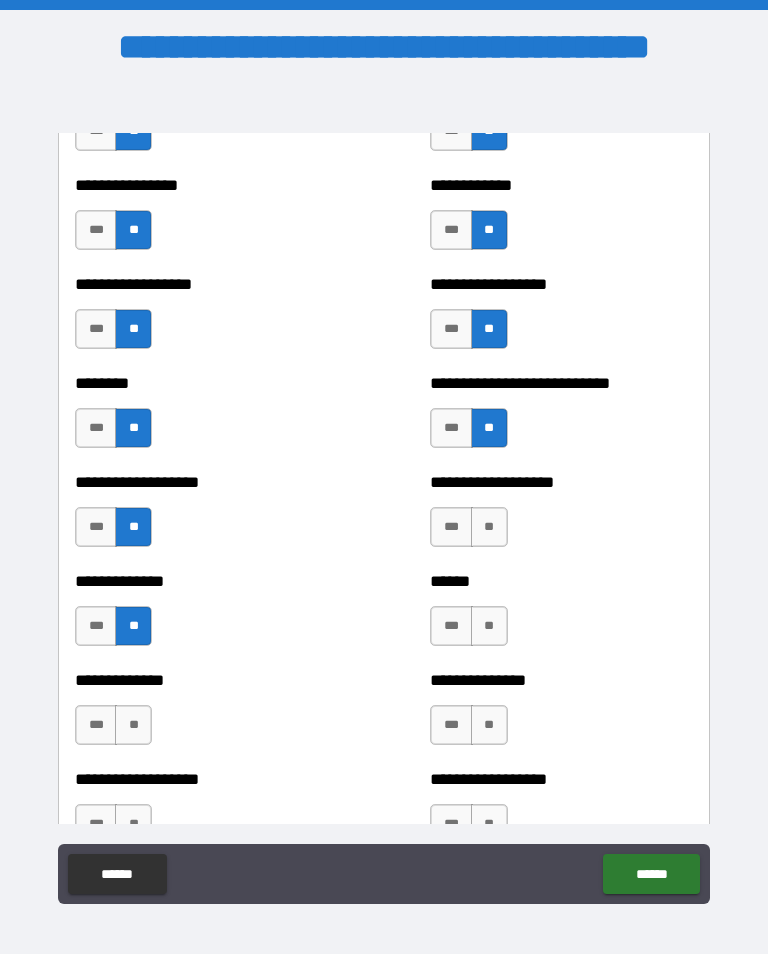 click on "**" at bounding box center (133, 725) 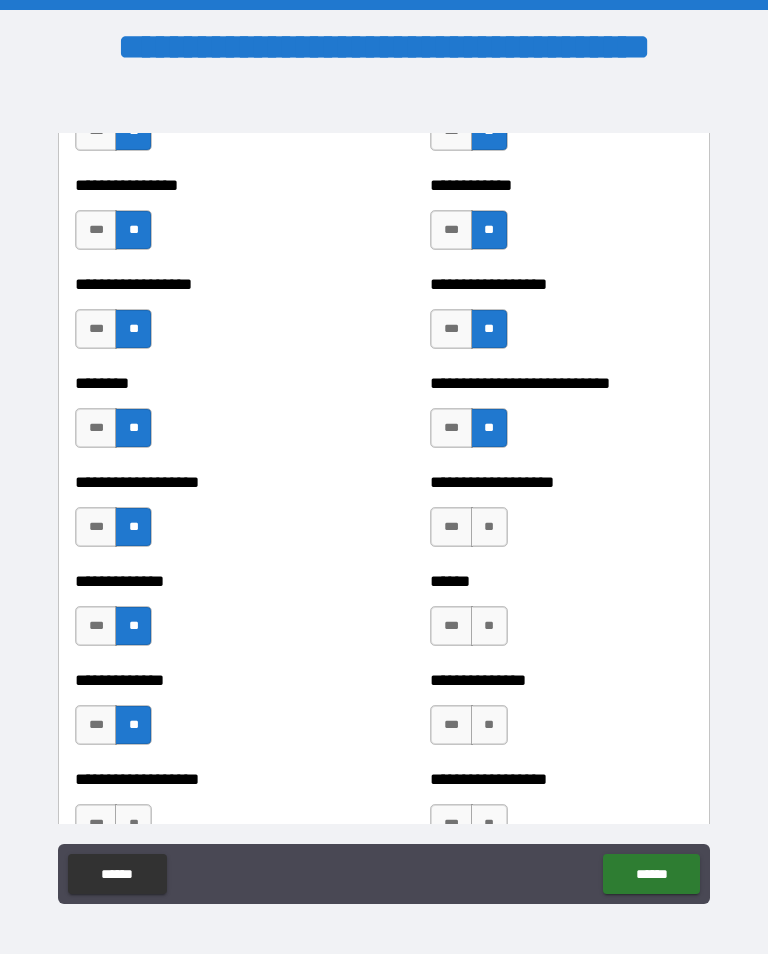 click on "**" at bounding box center (489, 527) 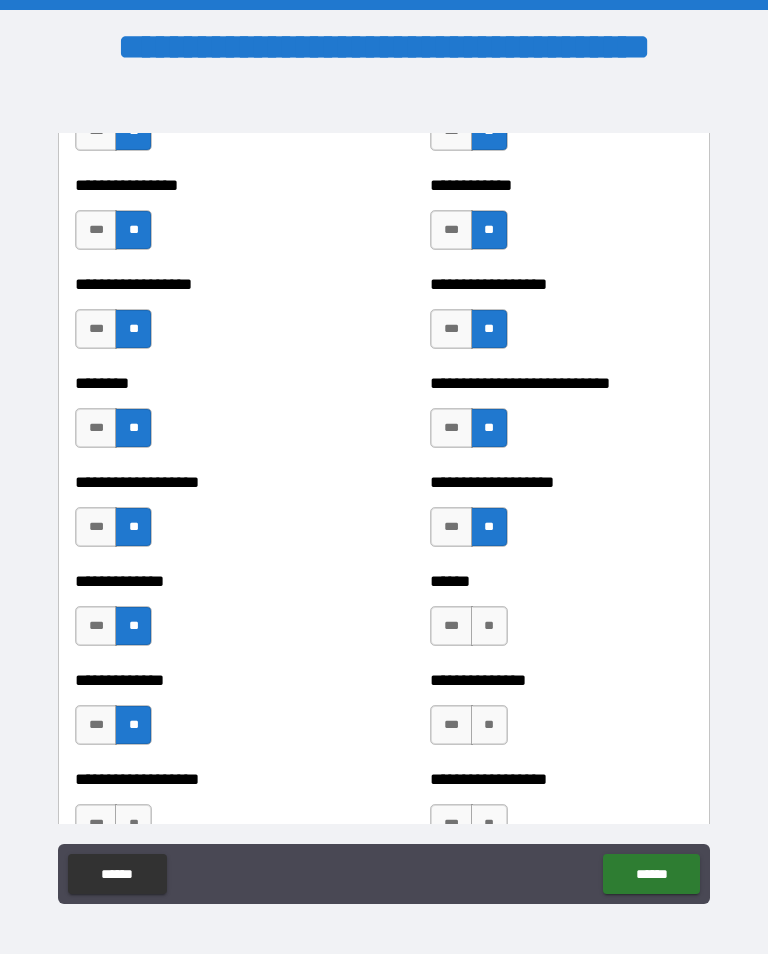 click on "**" at bounding box center [489, 626] 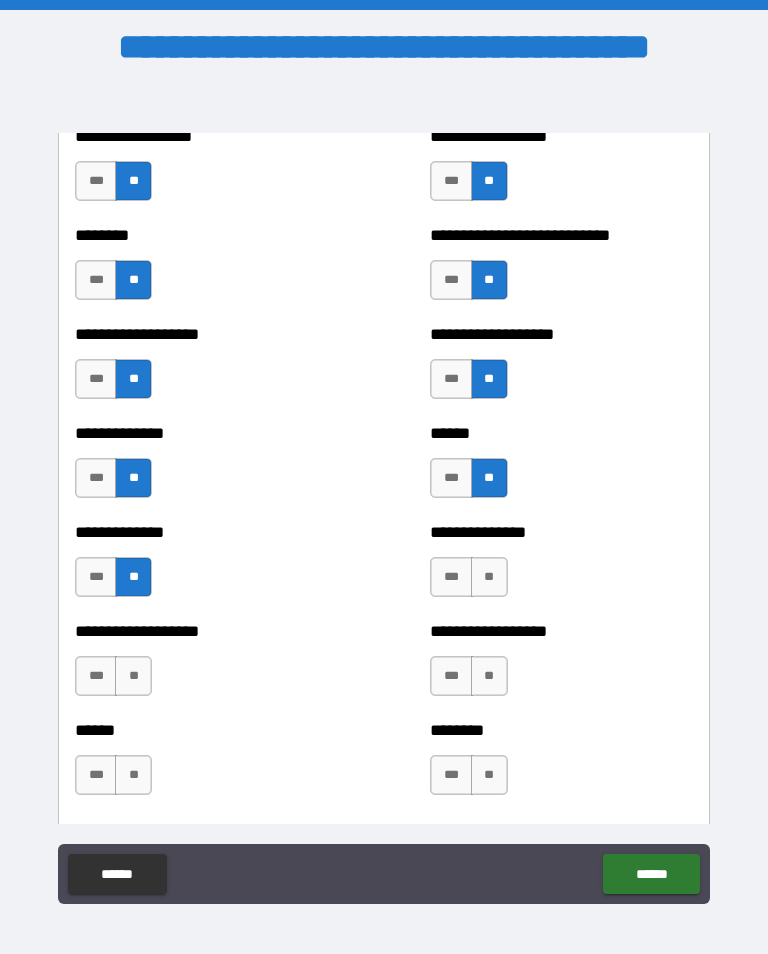 scroll, scrollTop: 4556, scrollLeft: 0, axis: vertical 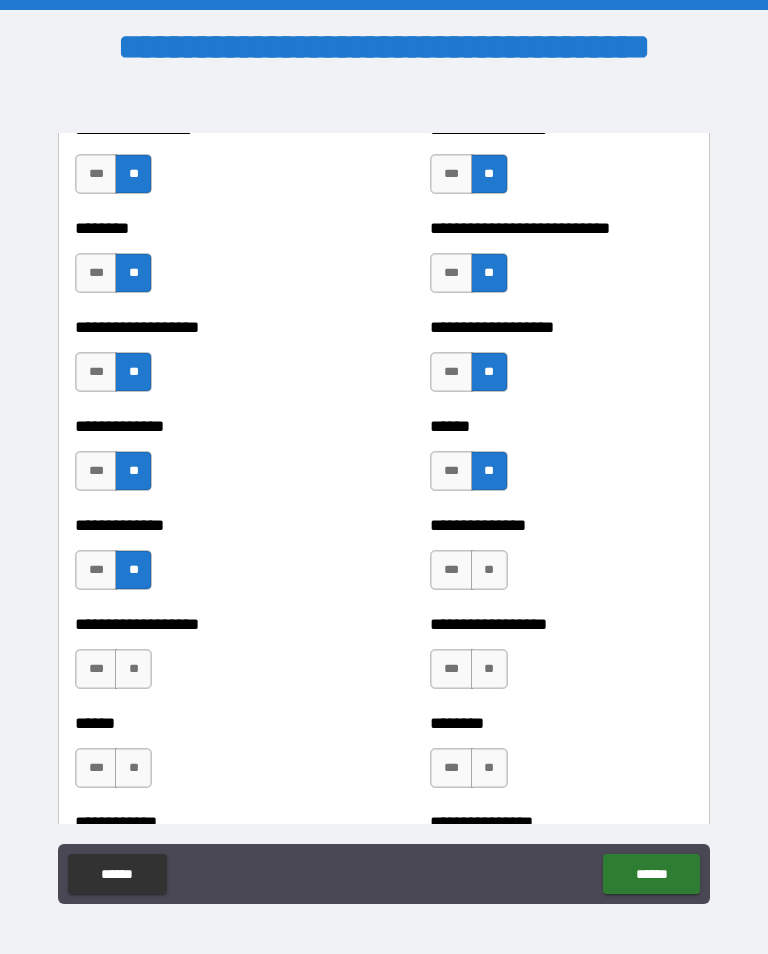 click on "**" at bounding box center [489, 570] 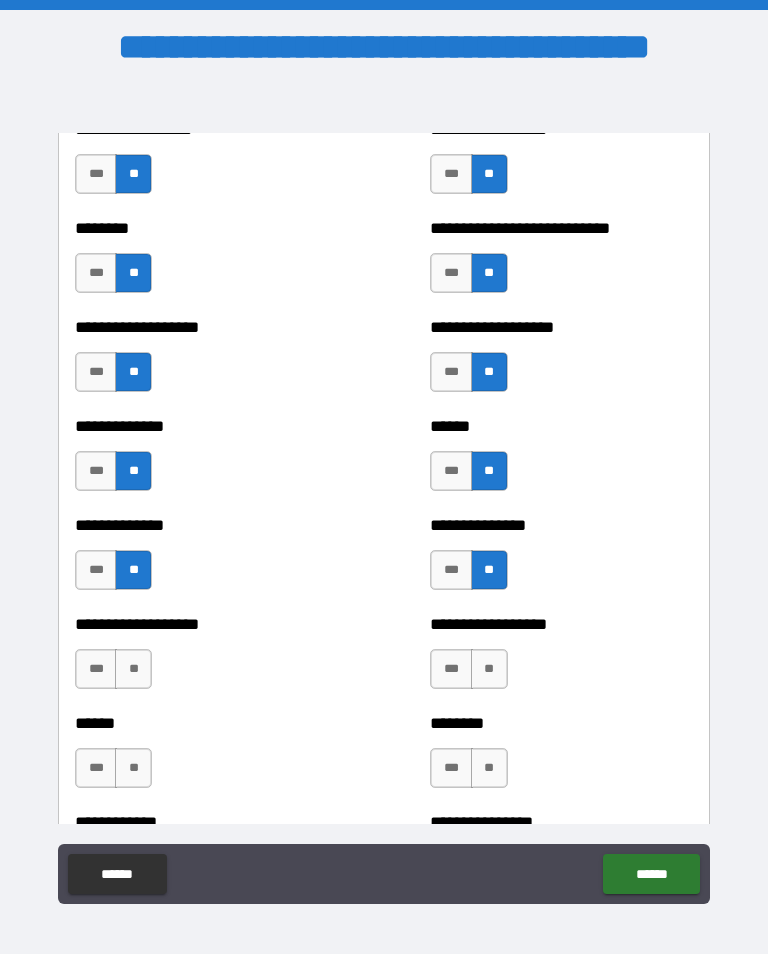 click on "**" at bounding box center [133, 669] 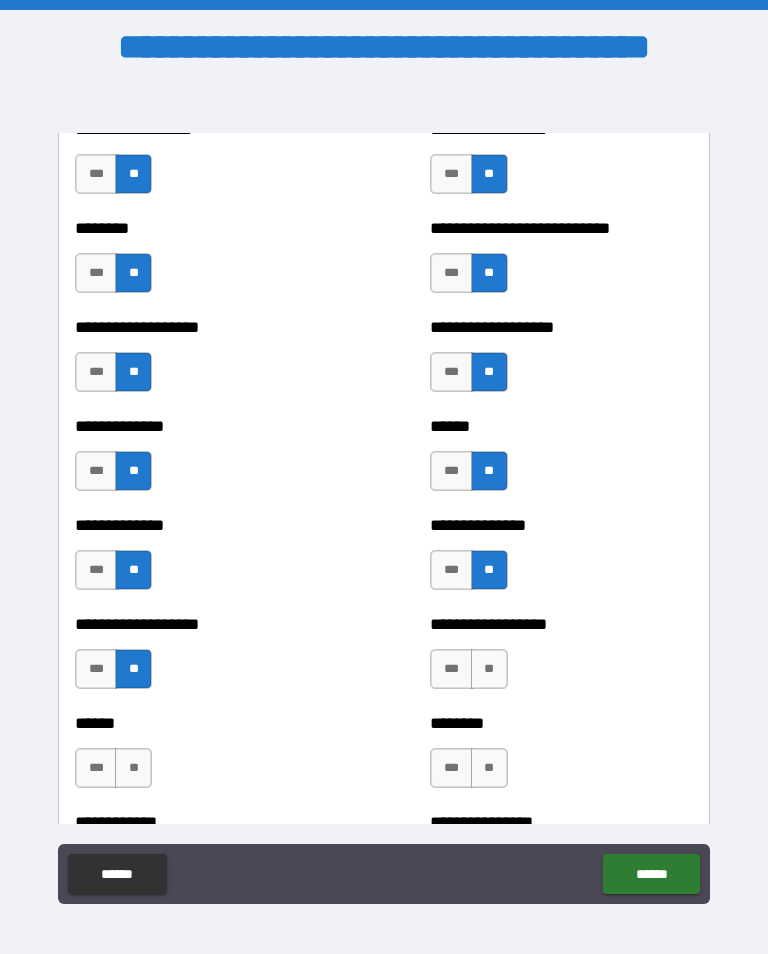 click on "**" at bounding box center (489, 669) 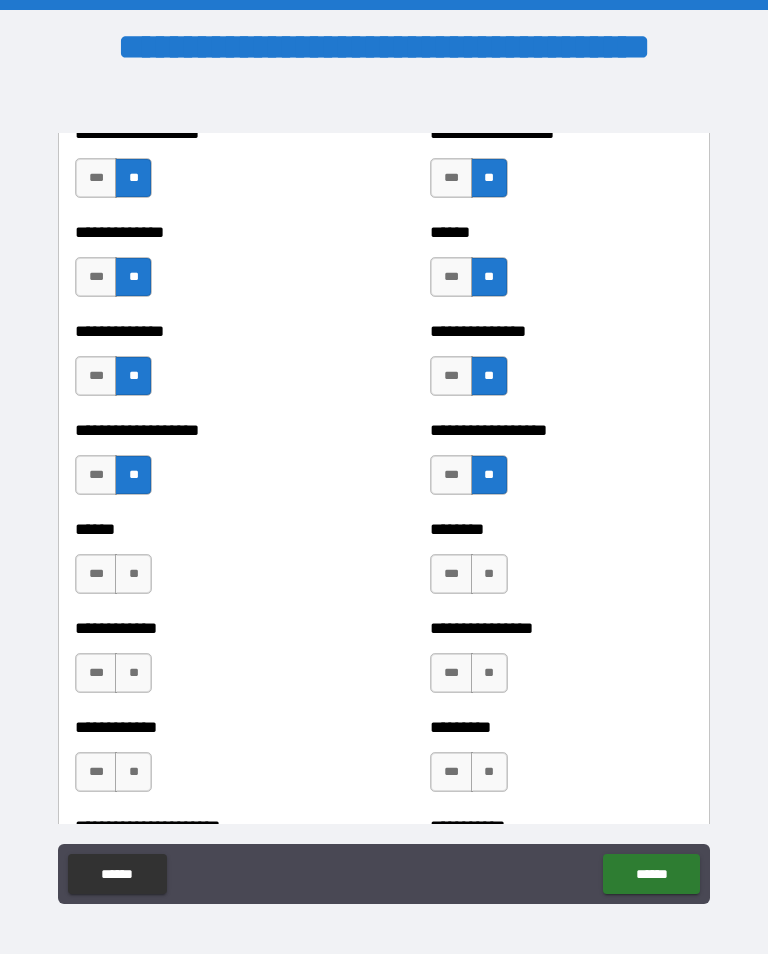 scroll, scrollTop: 4753, scrollLeft: 0, axis: vertical 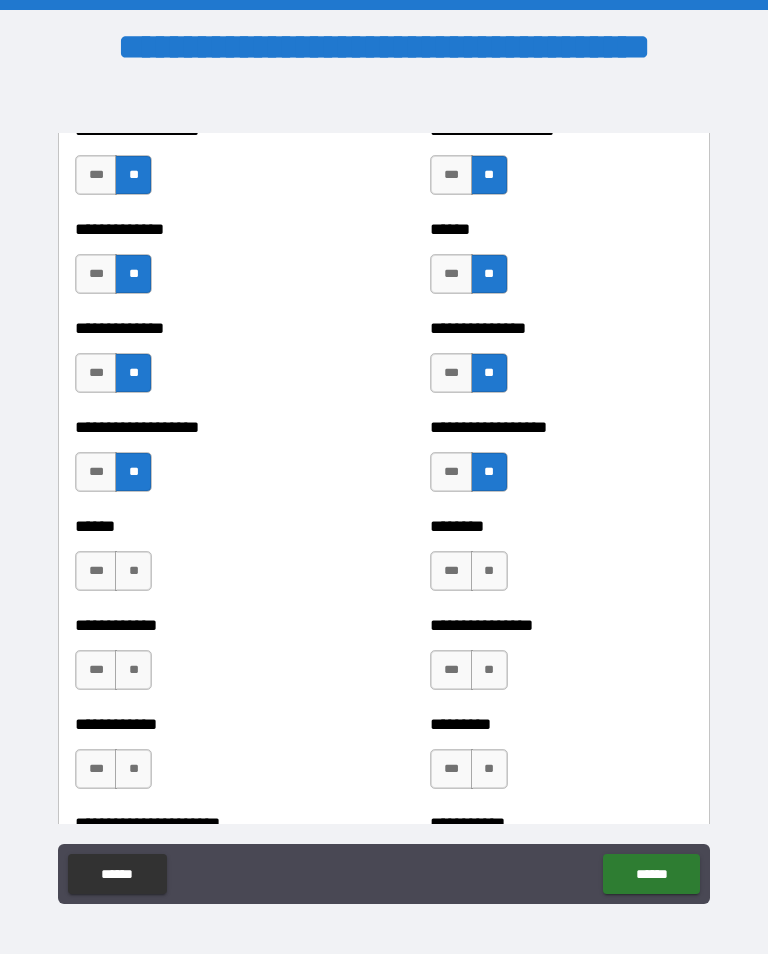 click on "**" at bounding box center [133, 571] 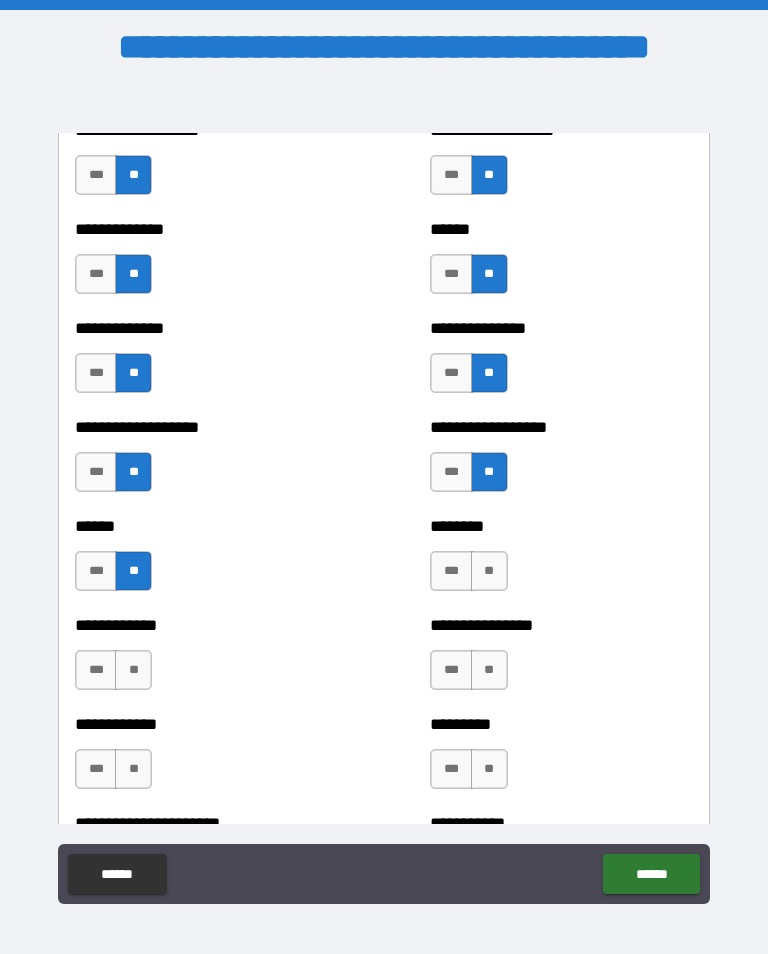 click on "**" at bounding box center (489, 571) 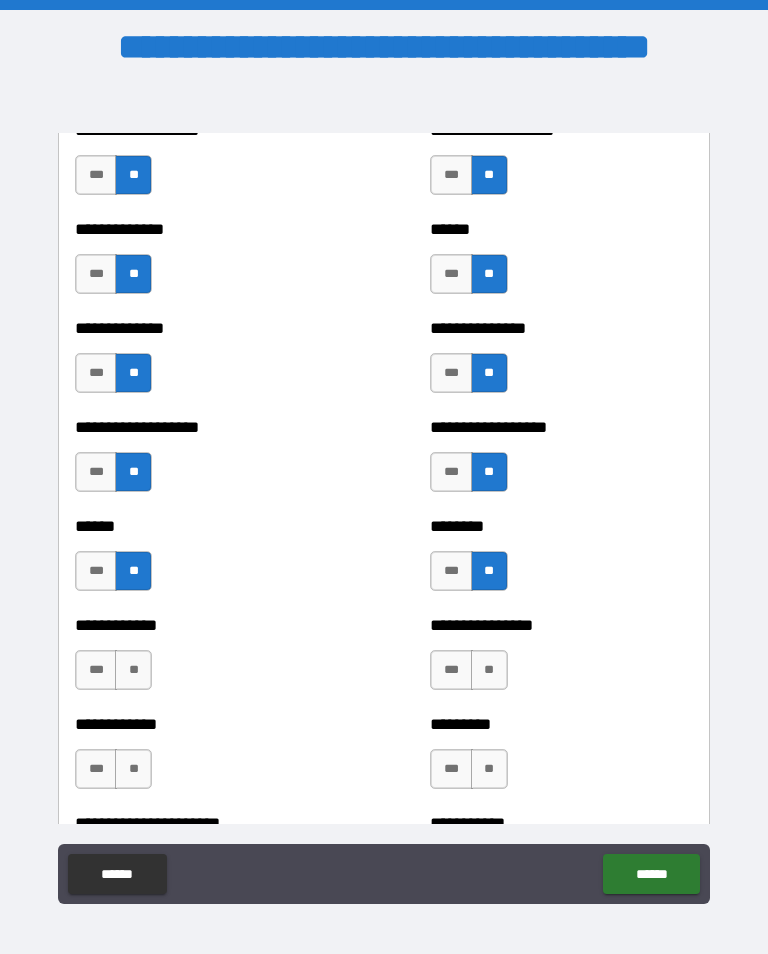 click on "**" at bounding box center (133, 670) 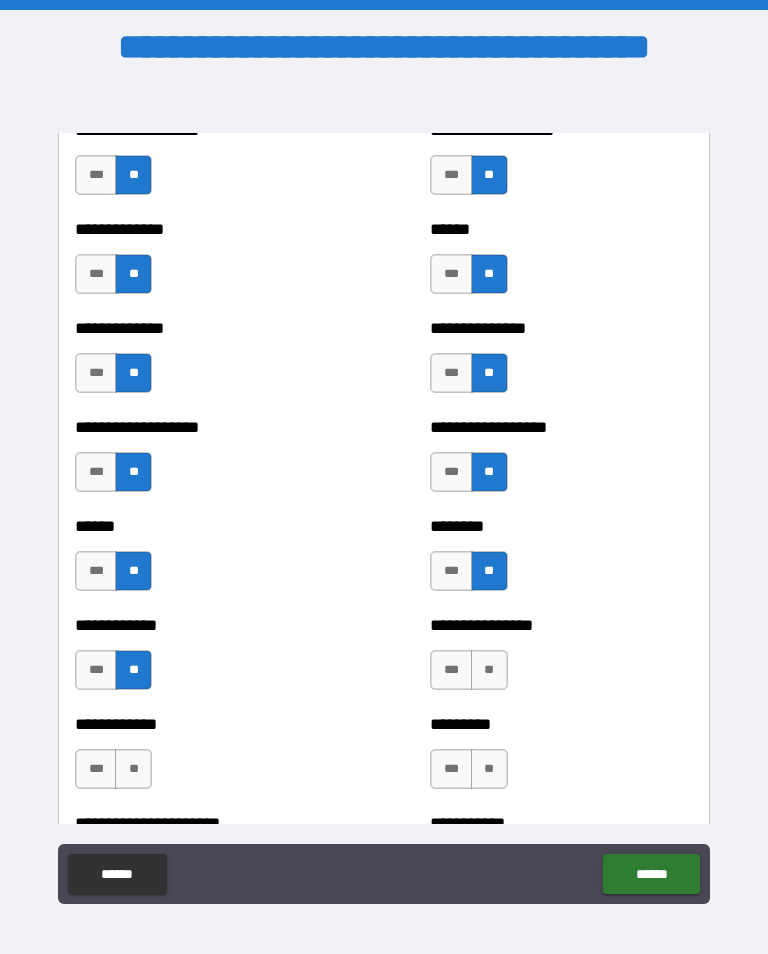 click on "**" at bounding box center (489, 670) 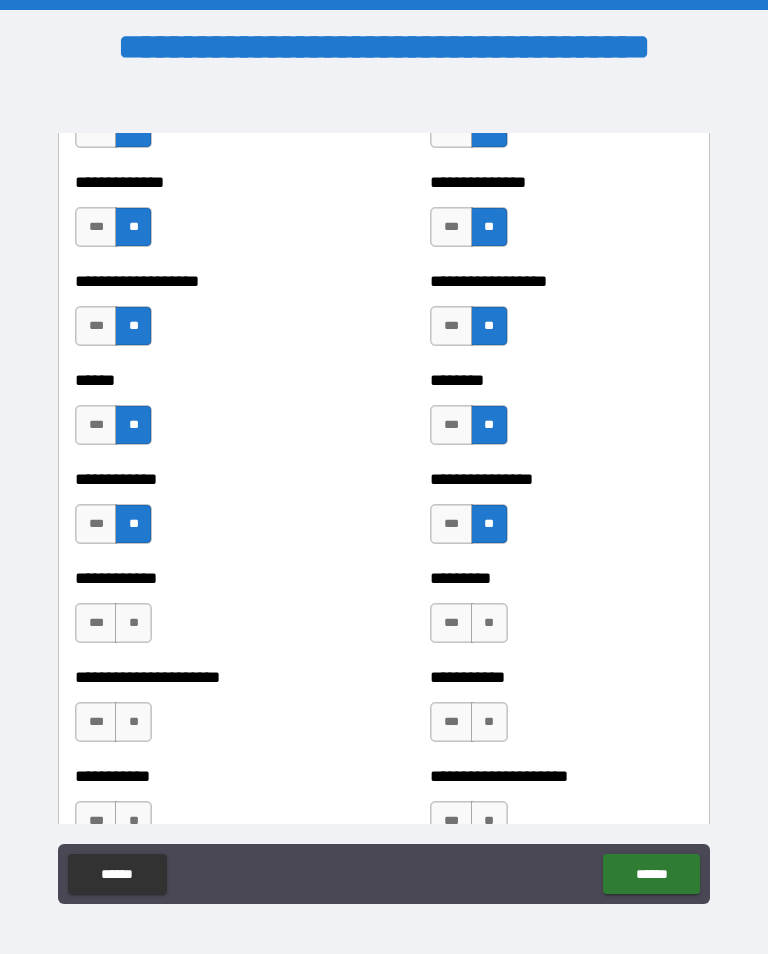 scroll, scrollTop: 4901, scrollLeft: 0, axis: vertical 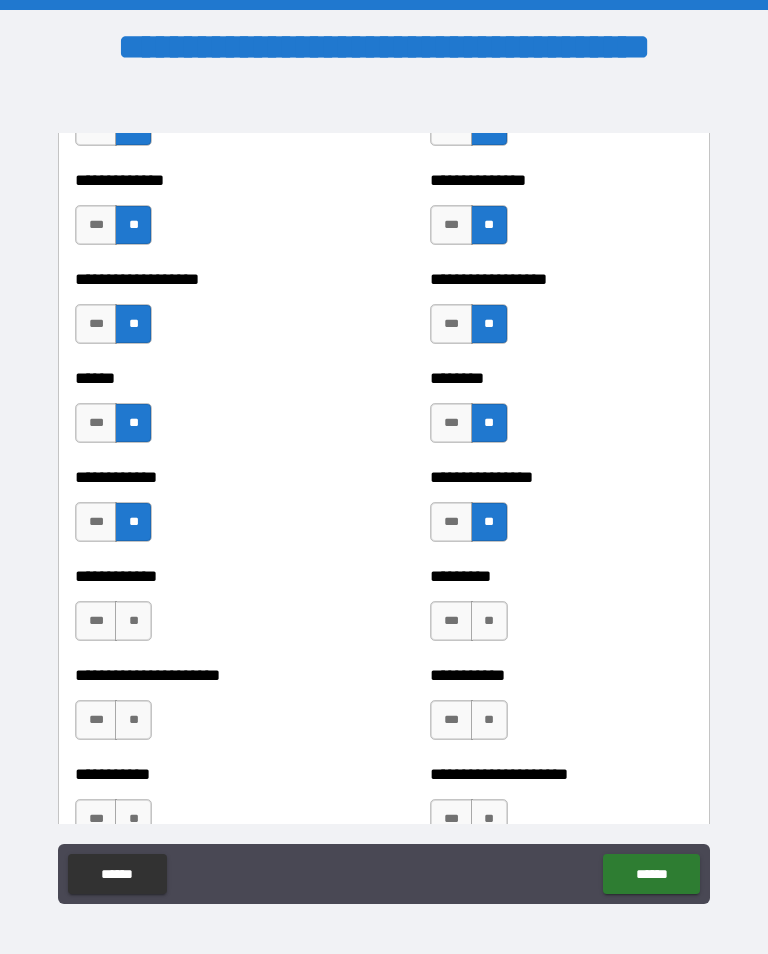 click on "**" at bounding box center [133, 621] 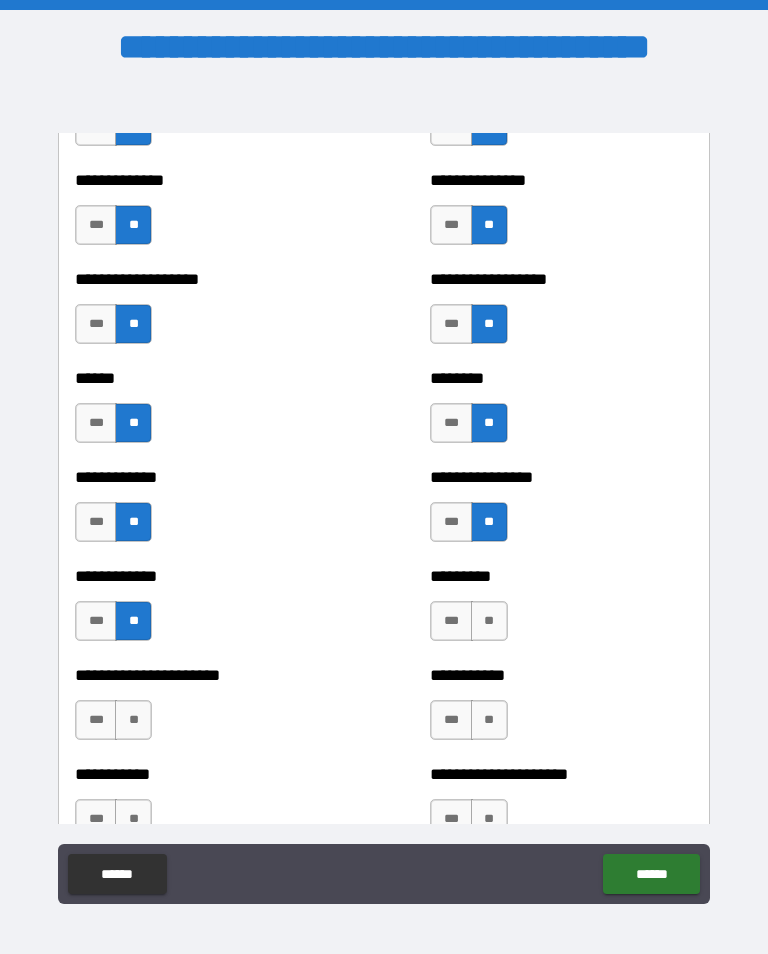 click on "**" at bounding box center [133, 720] 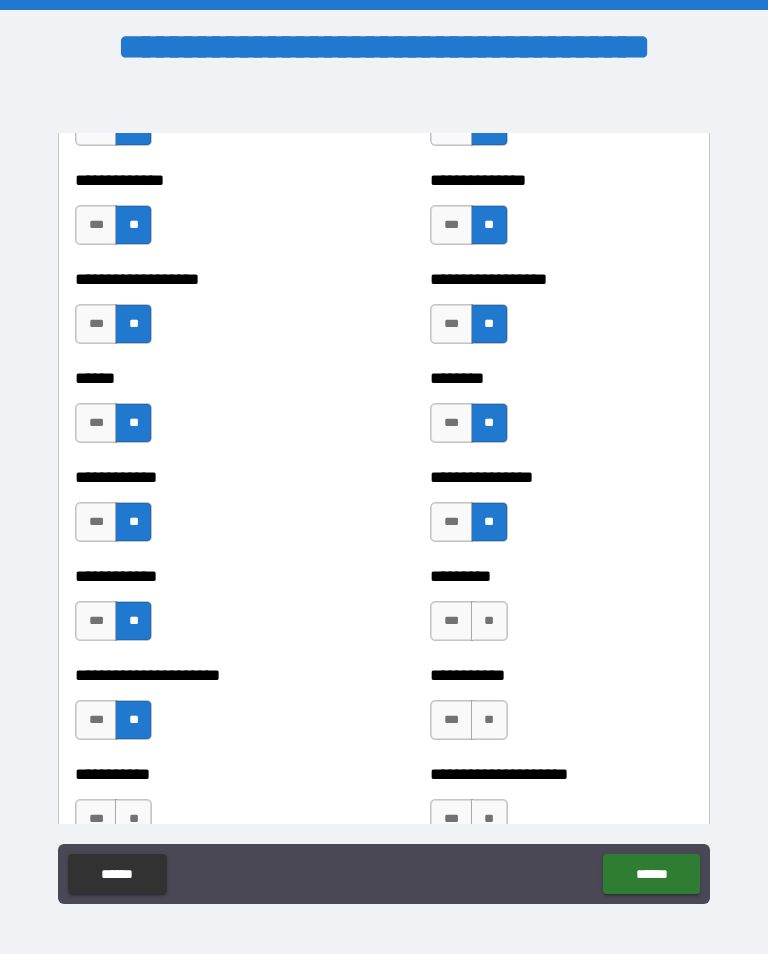 click on "**" at bounding box center (489, 621) 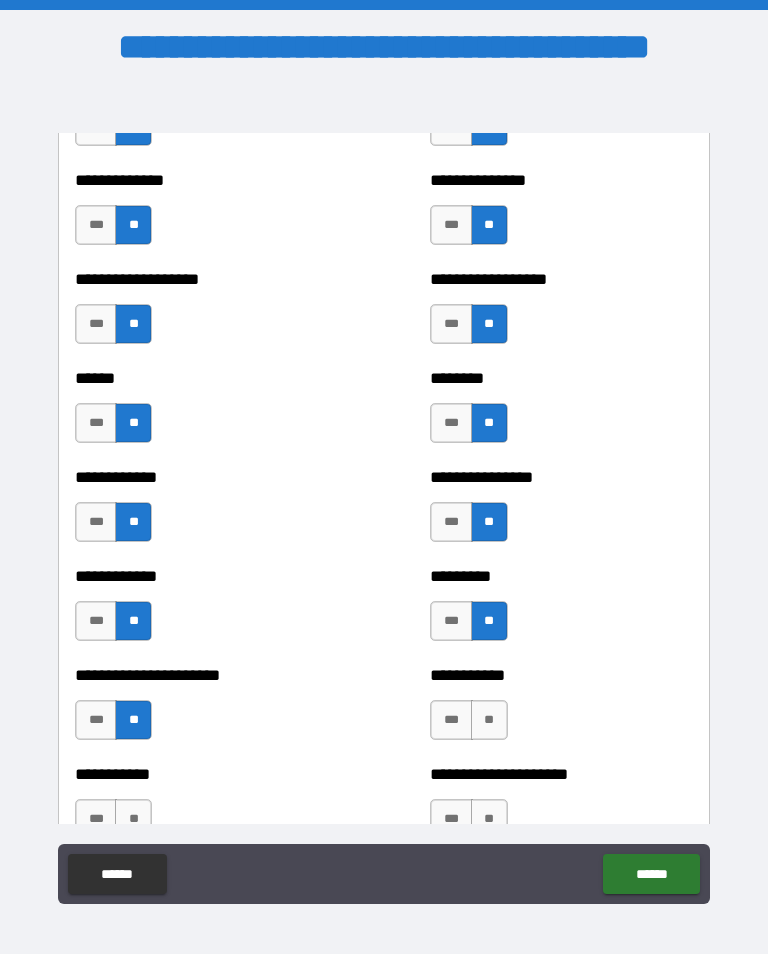 click on "**" at bounding box center (489, 720) 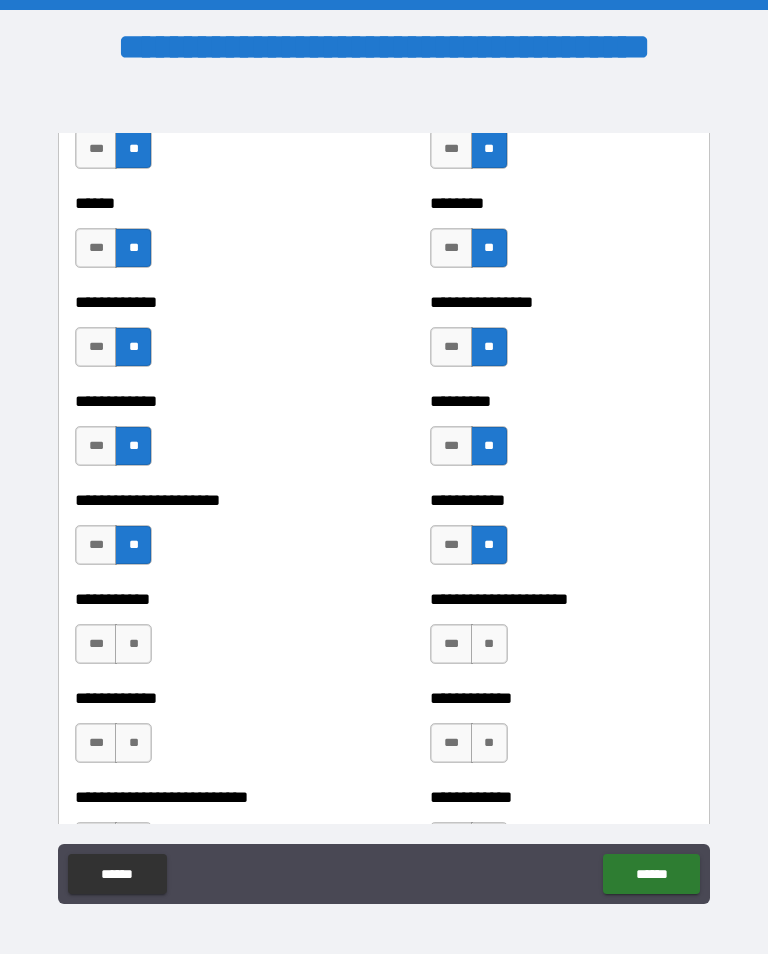 scroll, scrollTop: 5124, scrollLeft: 0, axis: vertical 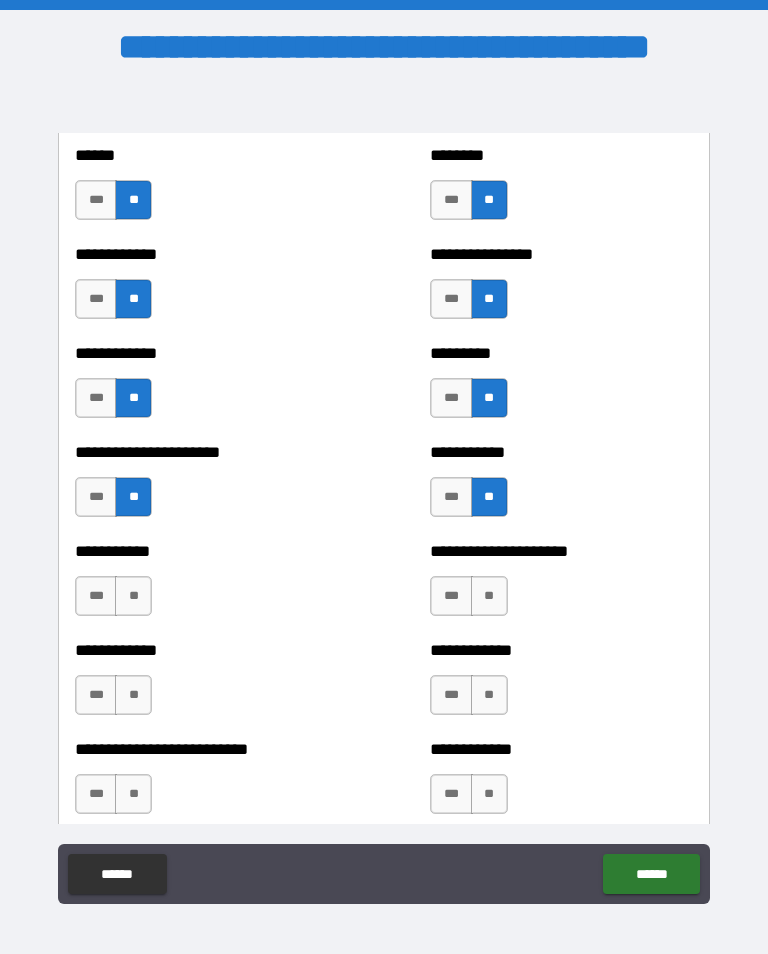 click on "**" at bounding box center [133, 596] 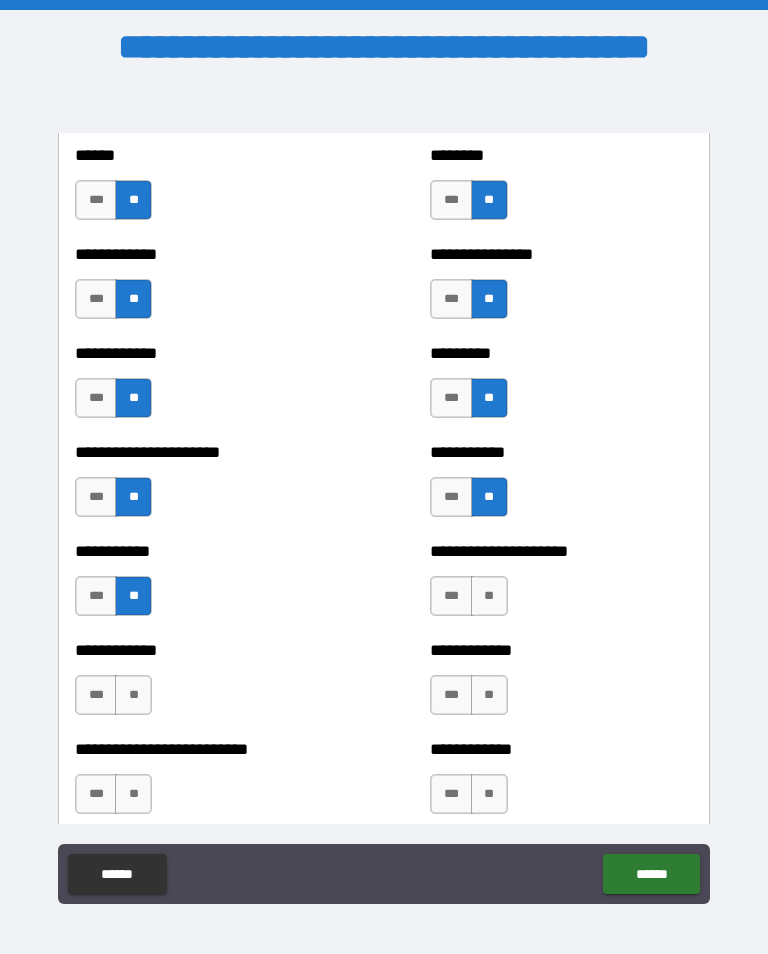 click on "**" at bounding box center [133, 695] 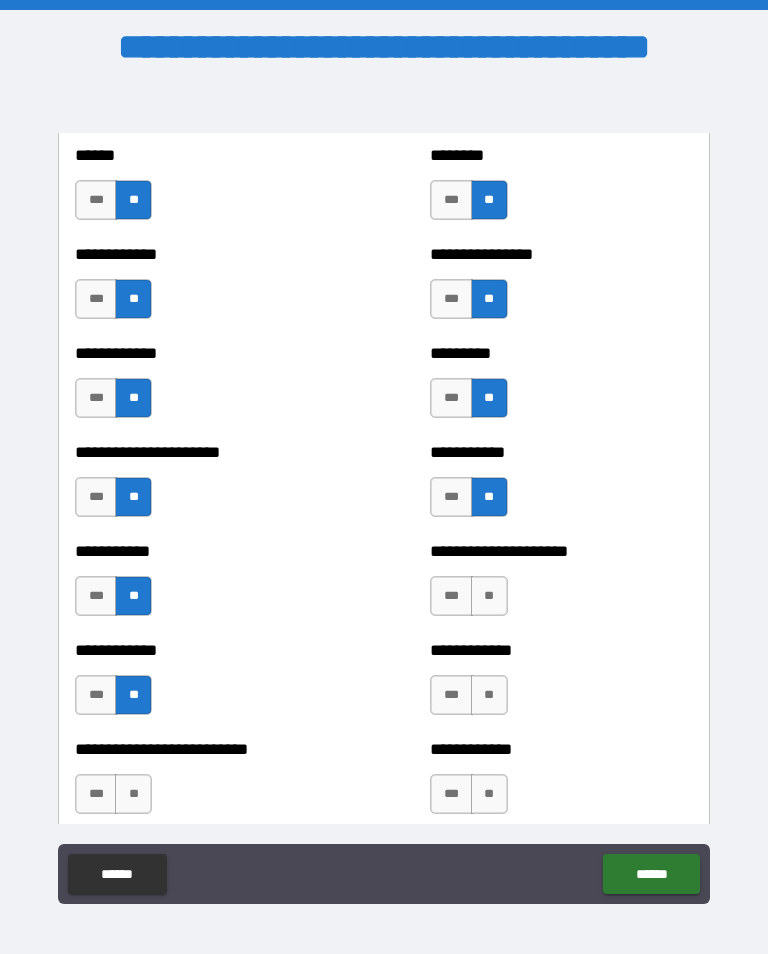 click on "**" at bounding box center (489, 596) 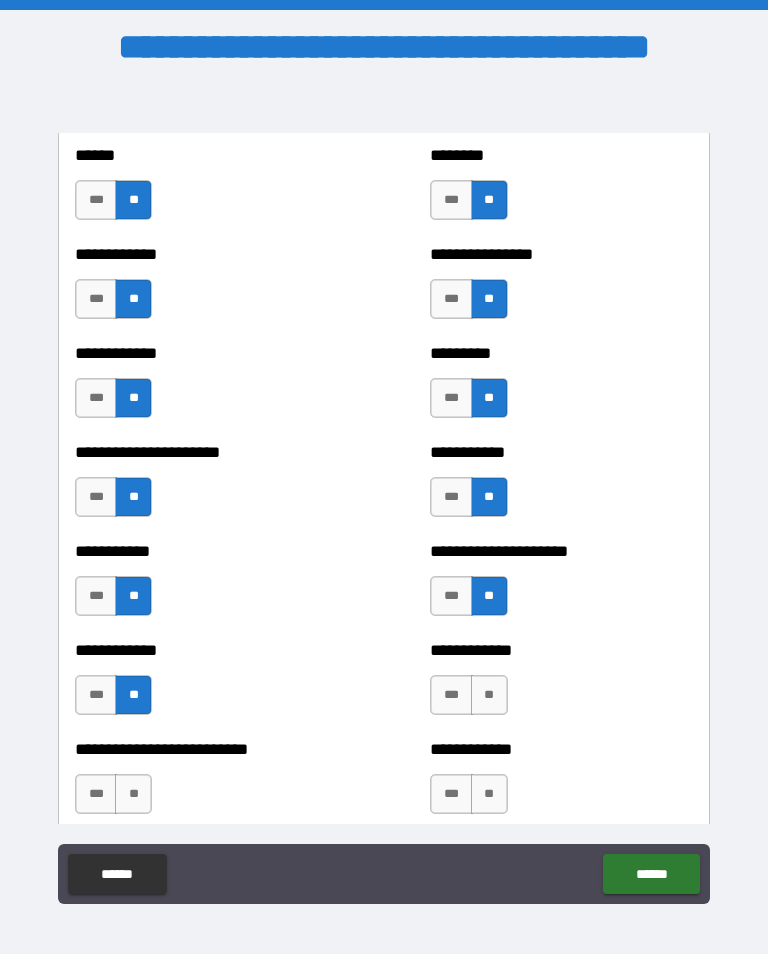 click on "**" at bounding box center (489, 695) 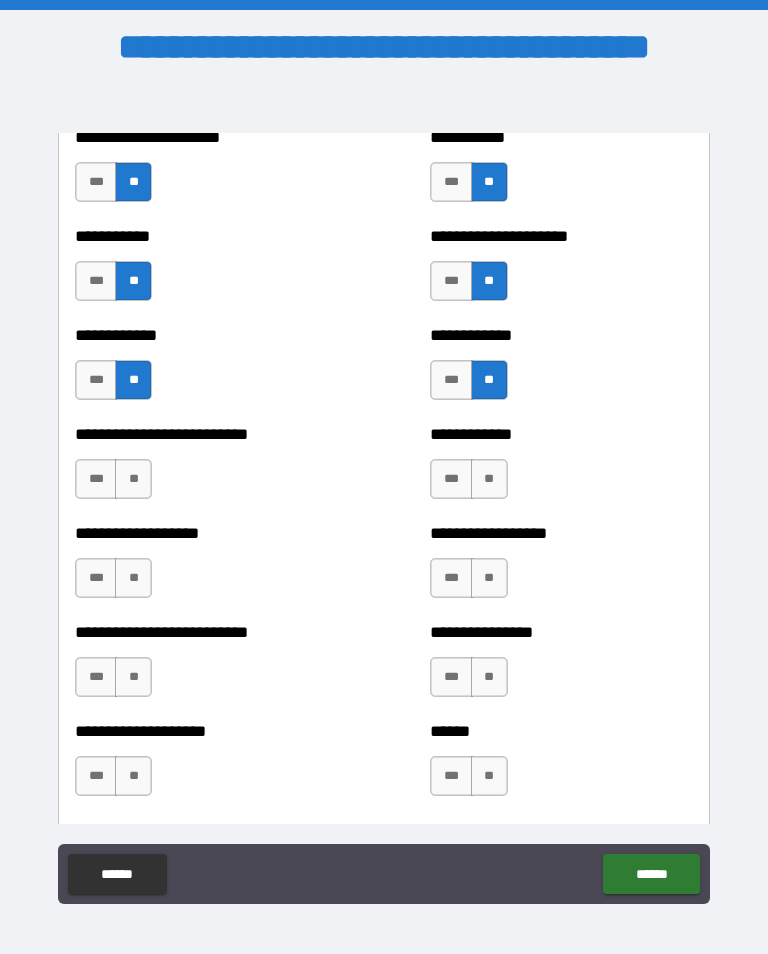 scroll, scrollTop: 5442, scrollLeft: 0, axis: vertical 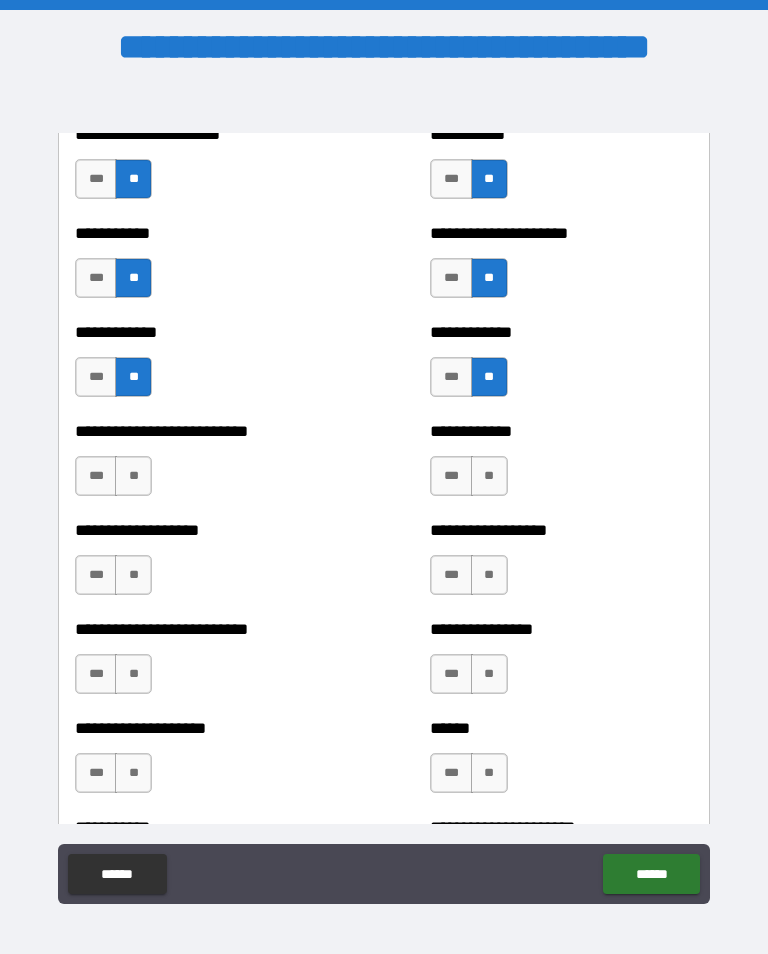 click on "**" at bounding box center [133, 476] 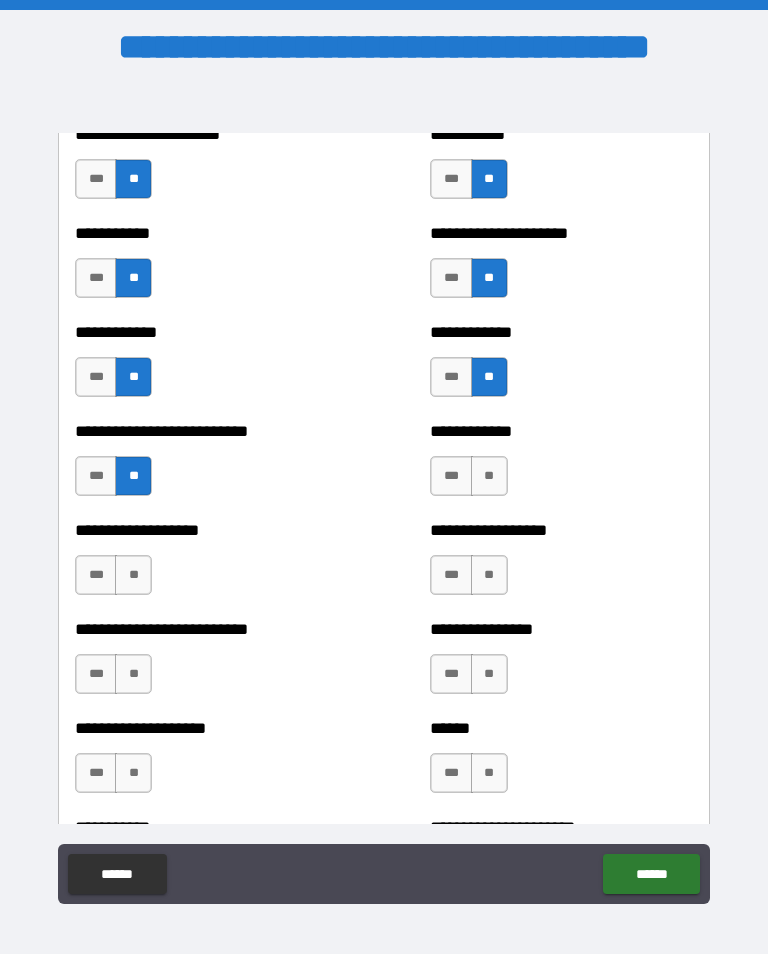 click on "**" at bounding box center (133, 575) 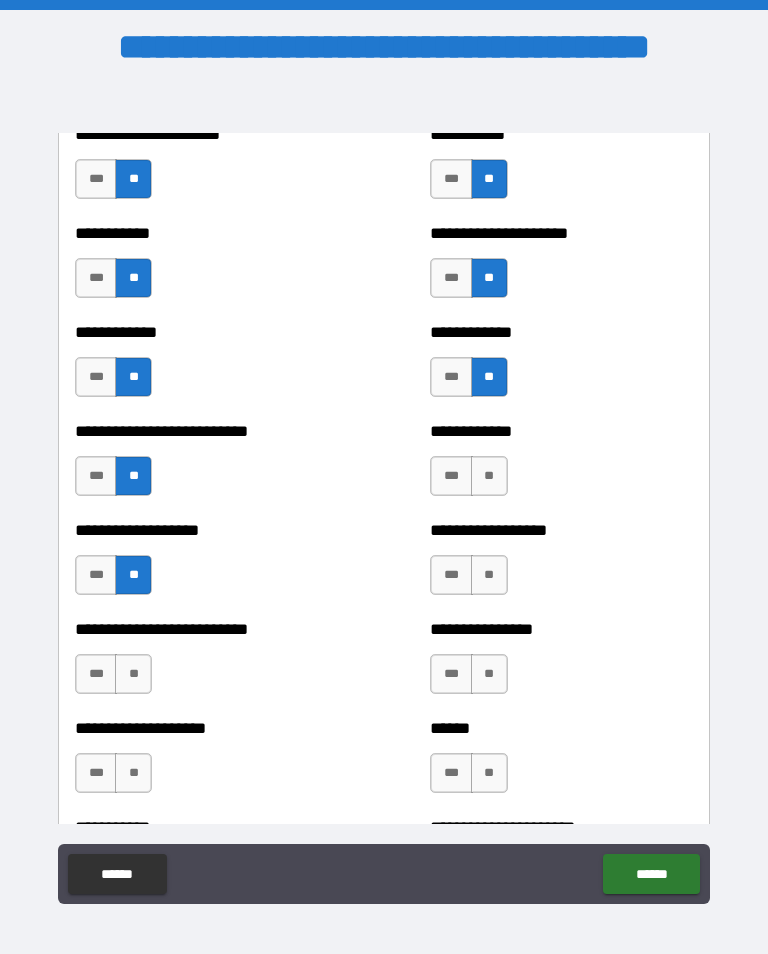 click on "**" at bounding box center (489, 476) 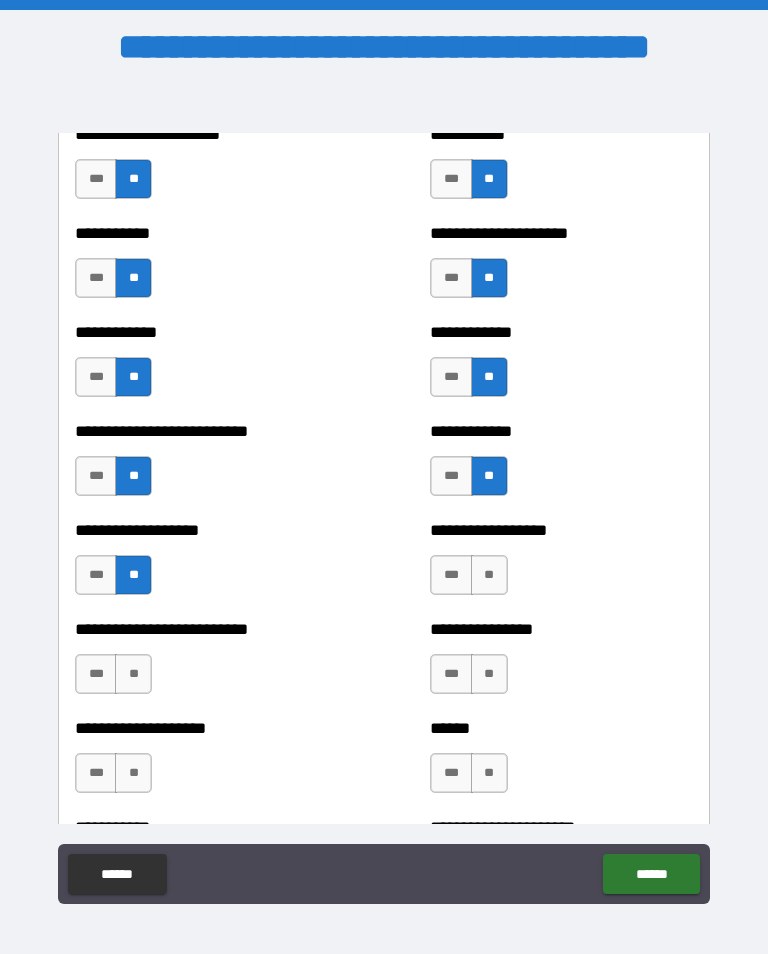 click on "**" at bounding box center (489, 575) 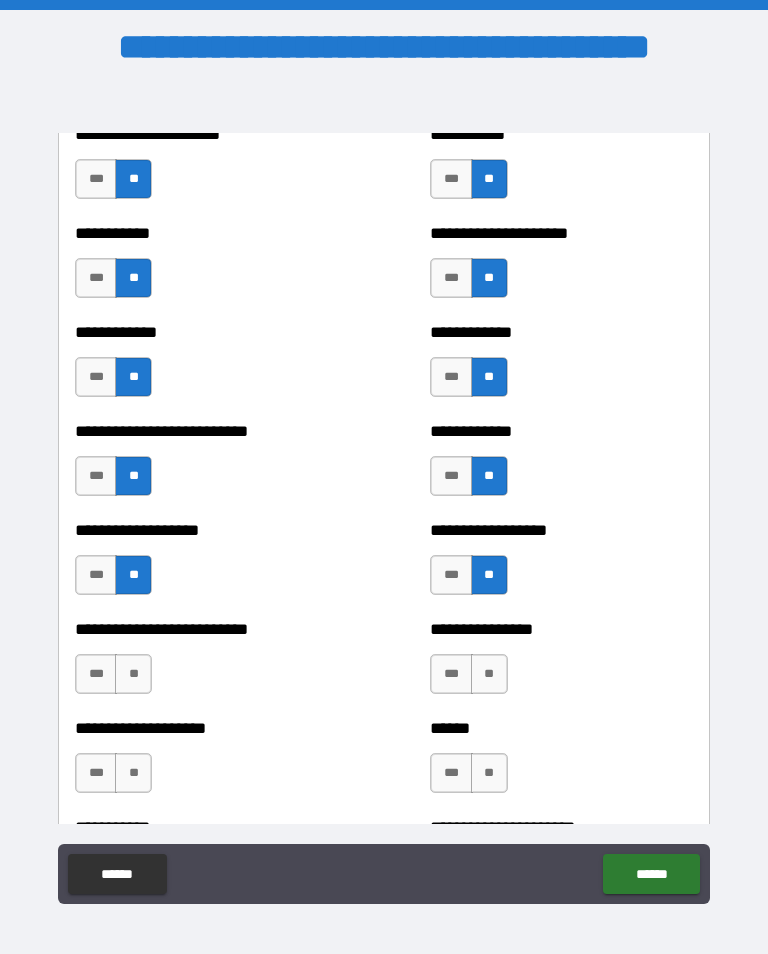 click on "**" at bounding box center (133, 674) 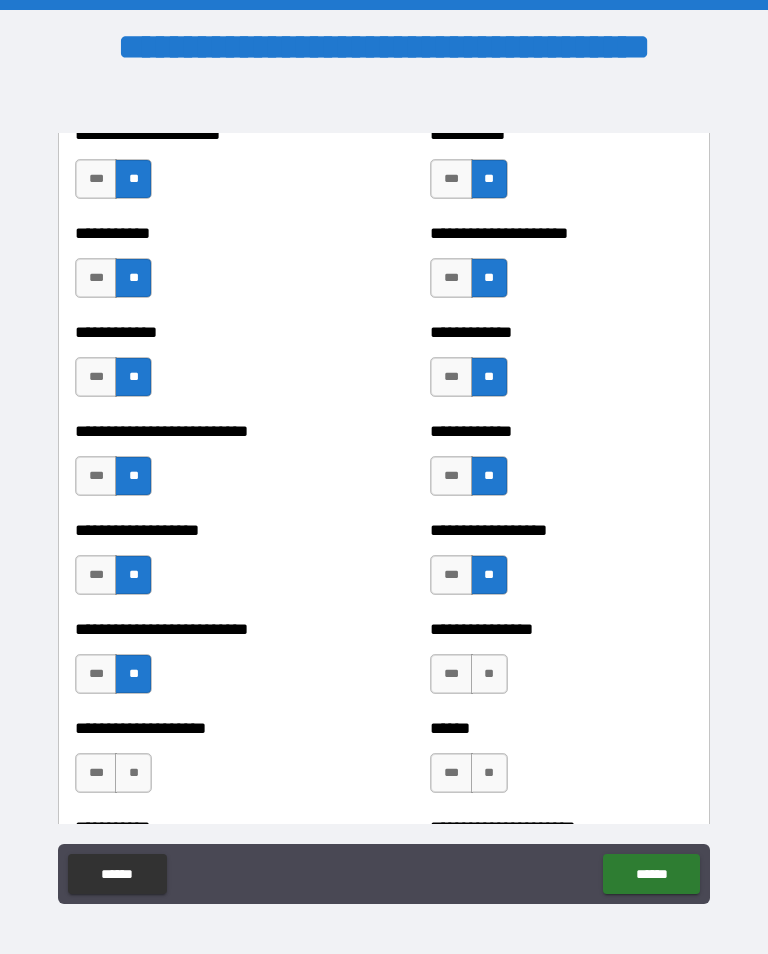 click on "**" at bounding box center [489, 674] 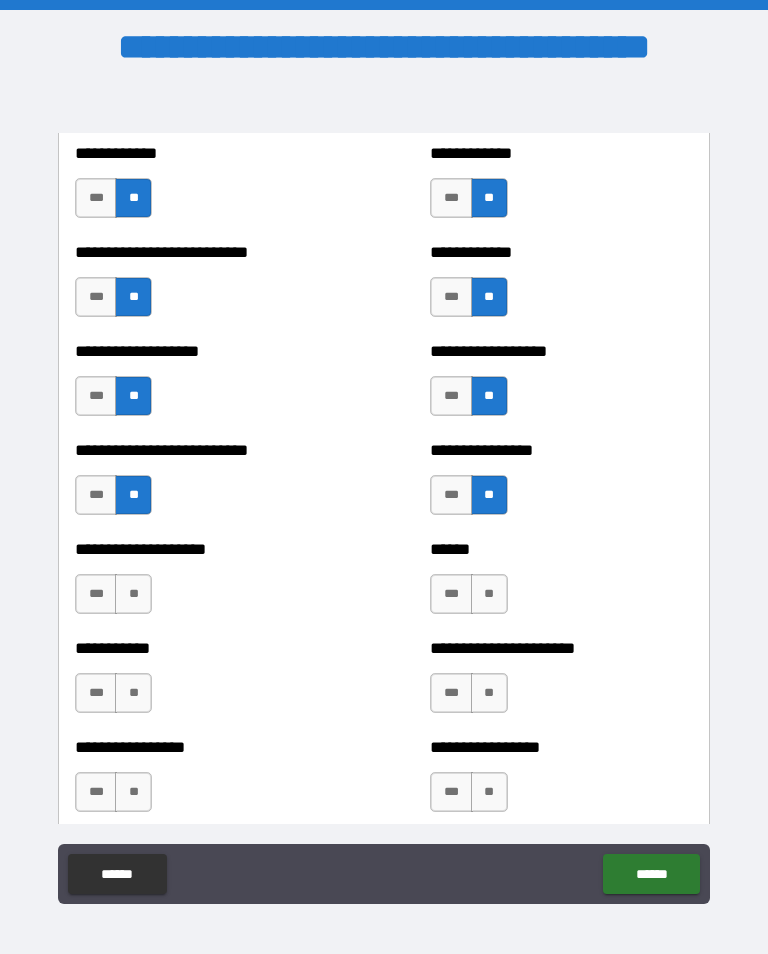 scroll, scrollTop: 5624, scrollLeft: 0, axis: vertical 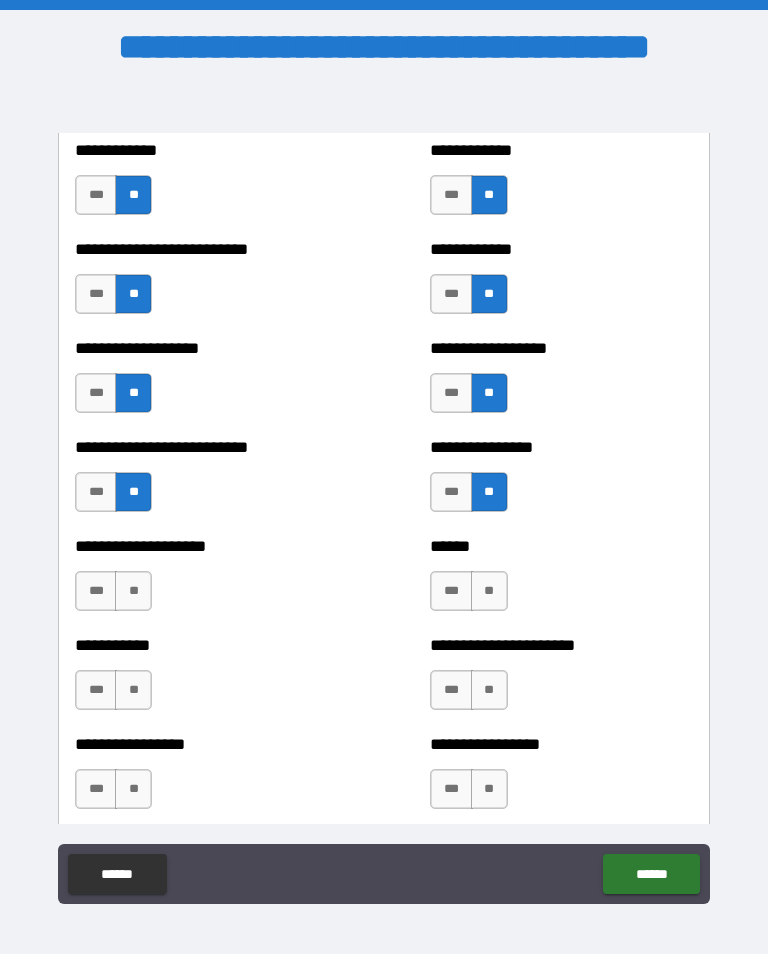 click on "**" at bounding box center [133, 591] 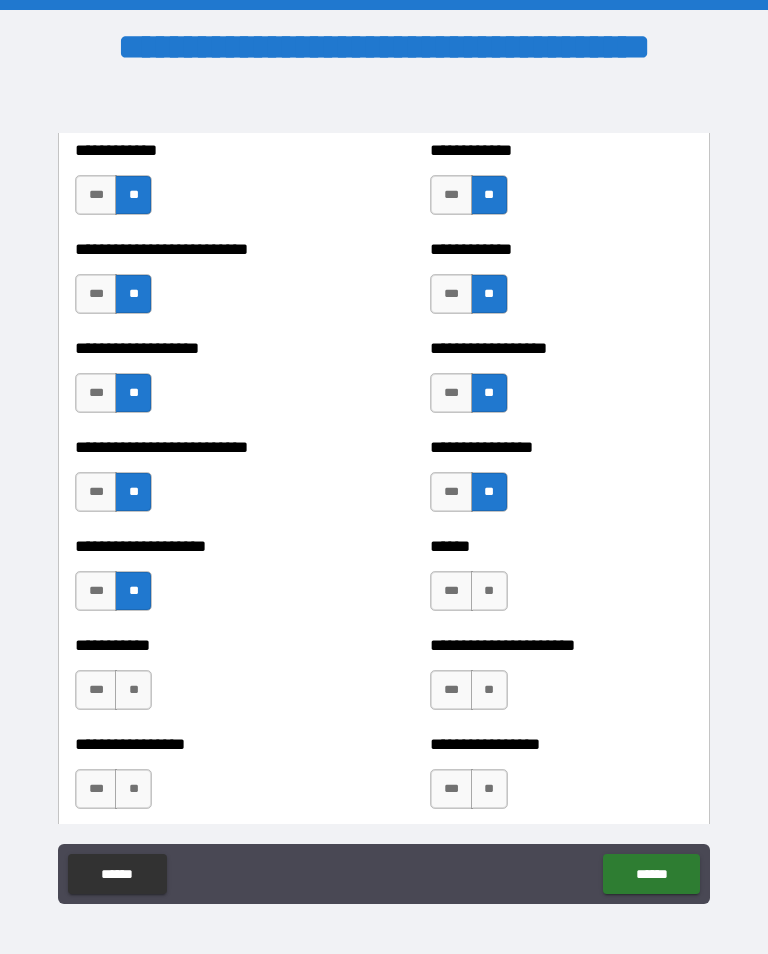 click on "**" at bounding box center (133, 690) 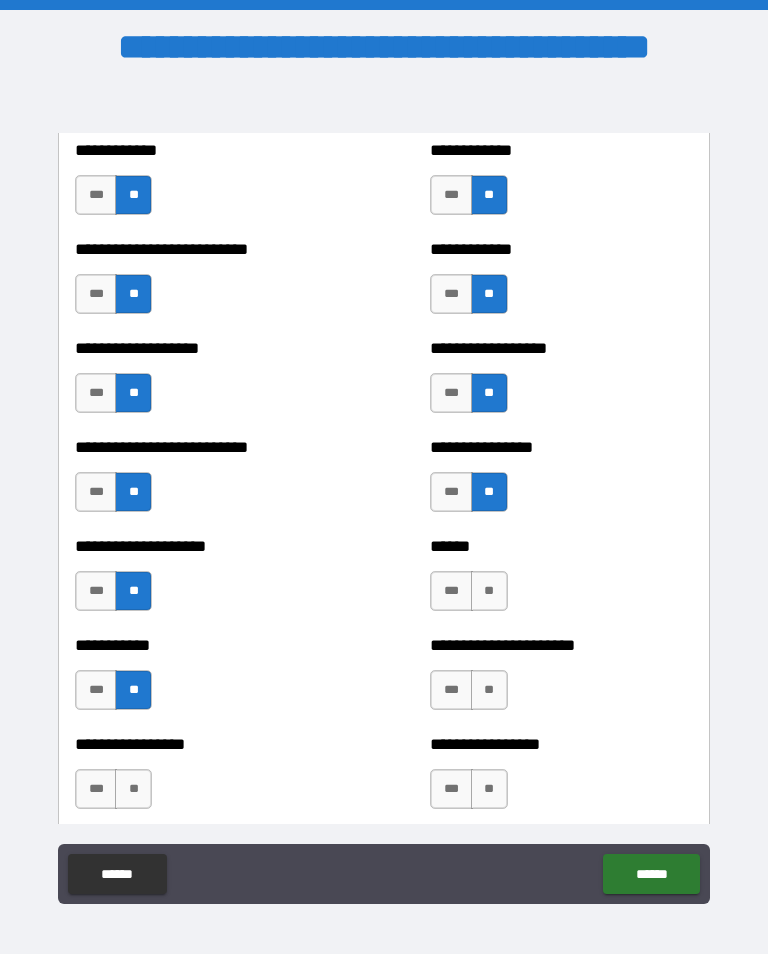 click on "**" at bounding box center (489, 591) 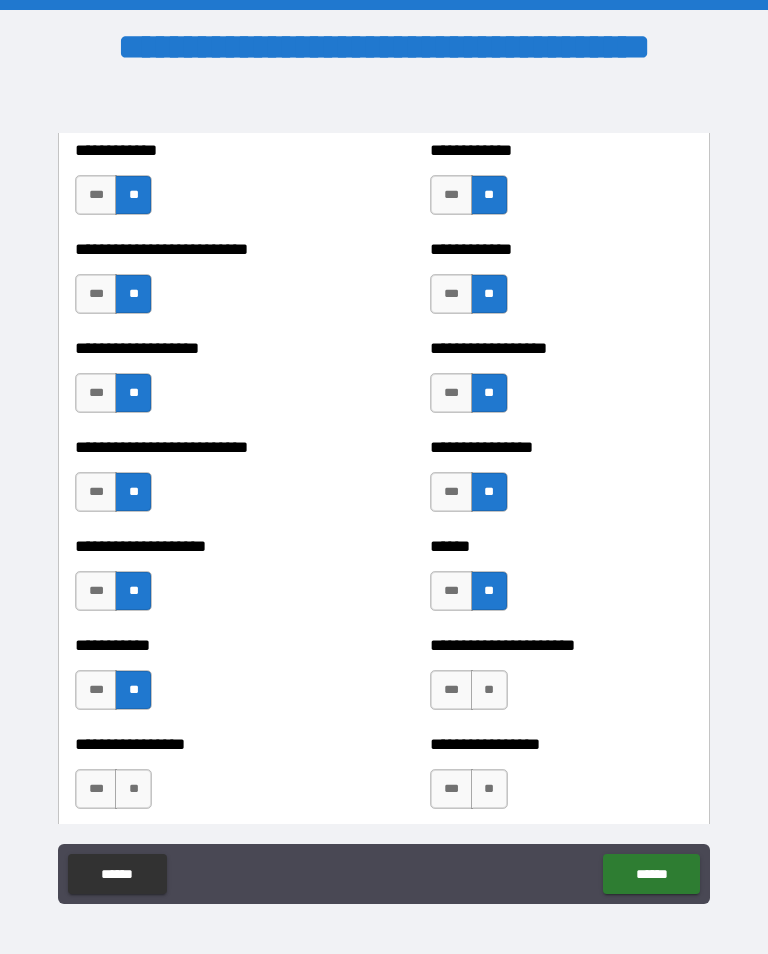 click on "**" at bounding box center (489, 690) 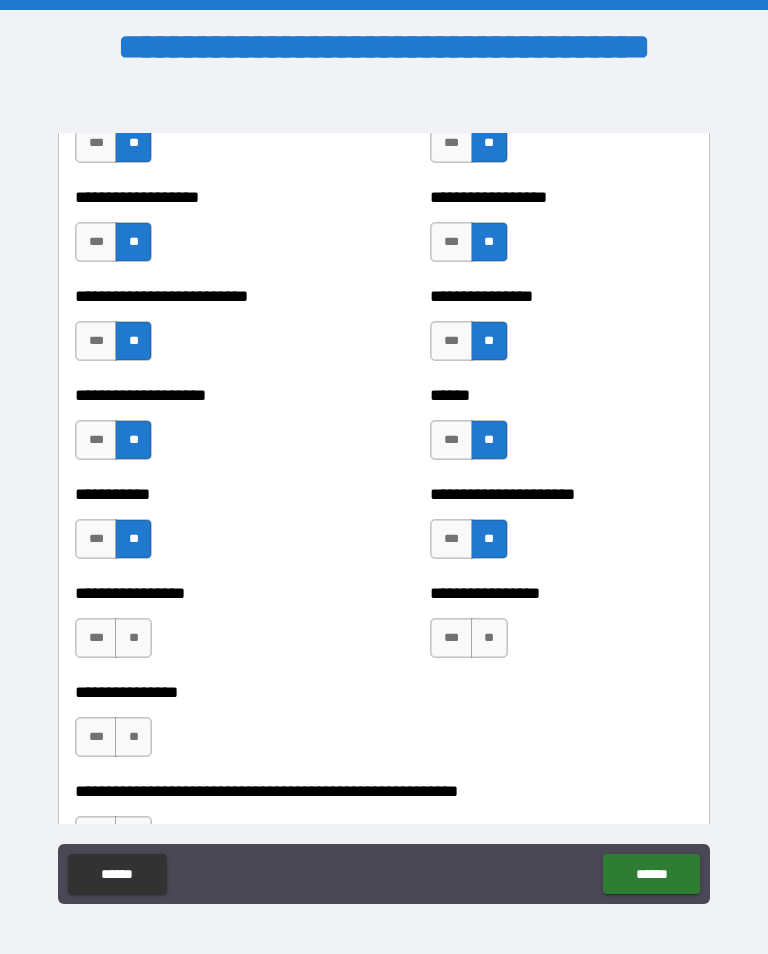 scroll, scrollTop: 5774, scrollLeft: 0, axis: vertical 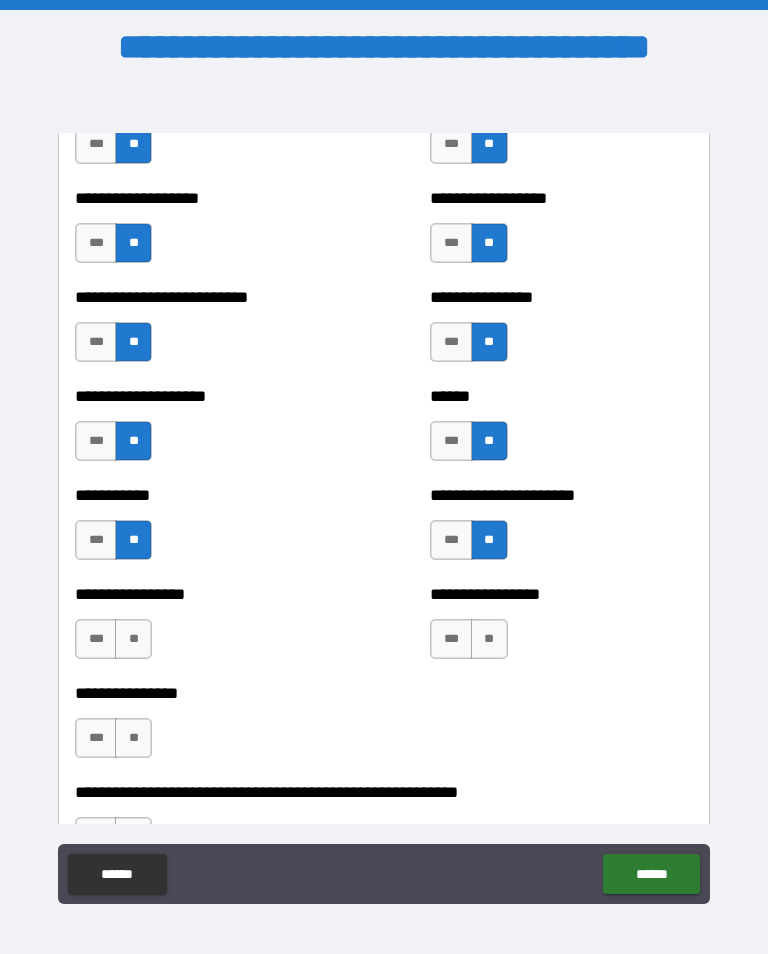 click on "**" at bounding box center [133, 639] 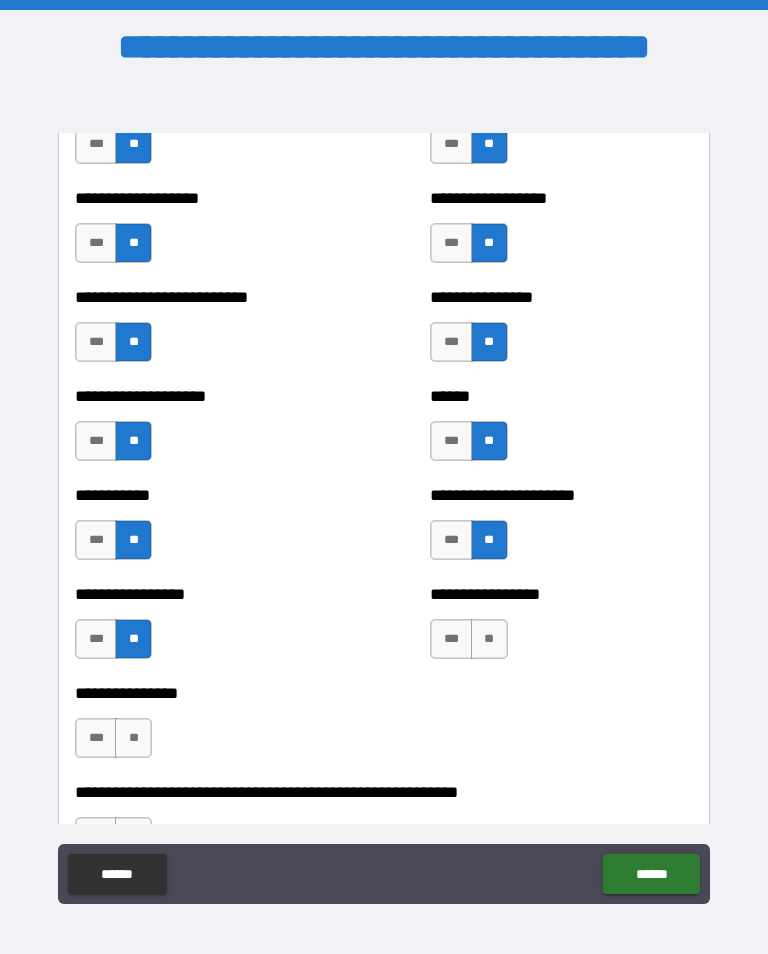 click on "**" at bounding box center [133, 738] 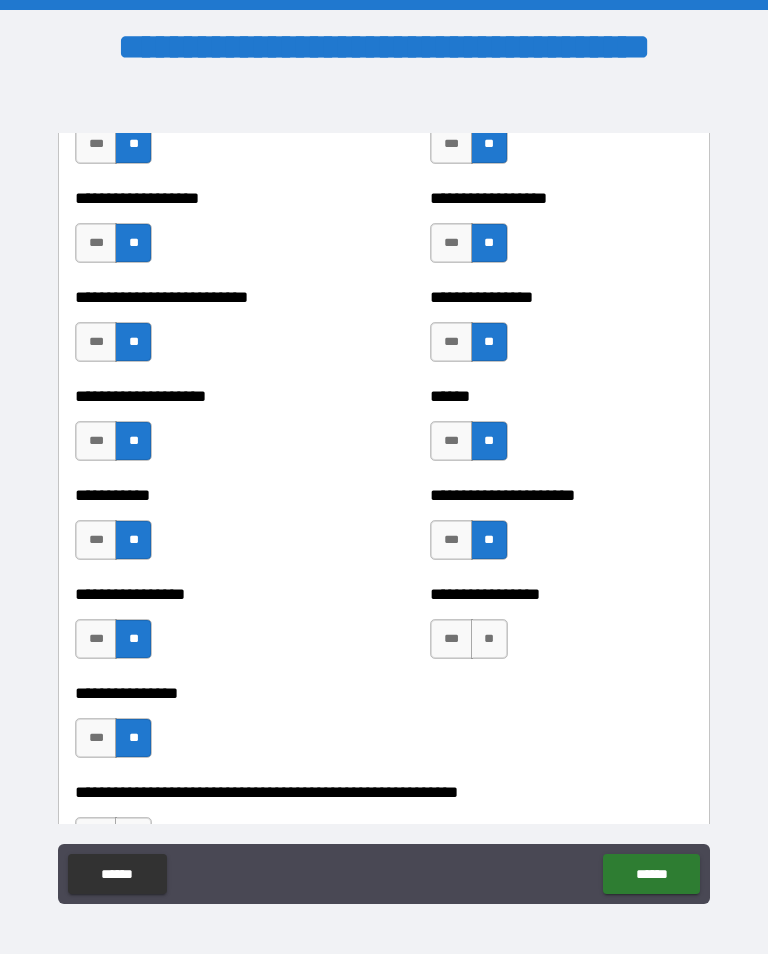 click on "**" at bounding box center [489, 639] 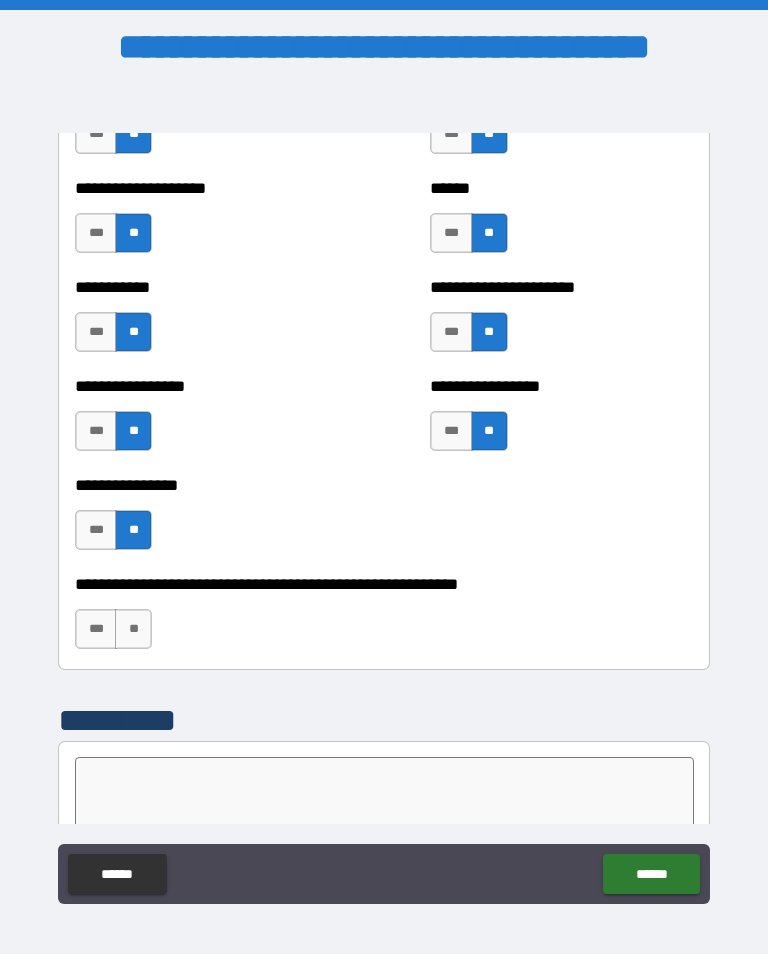 scroll, scrollTop: 5983, scrollLeft: 0, axis: vertical 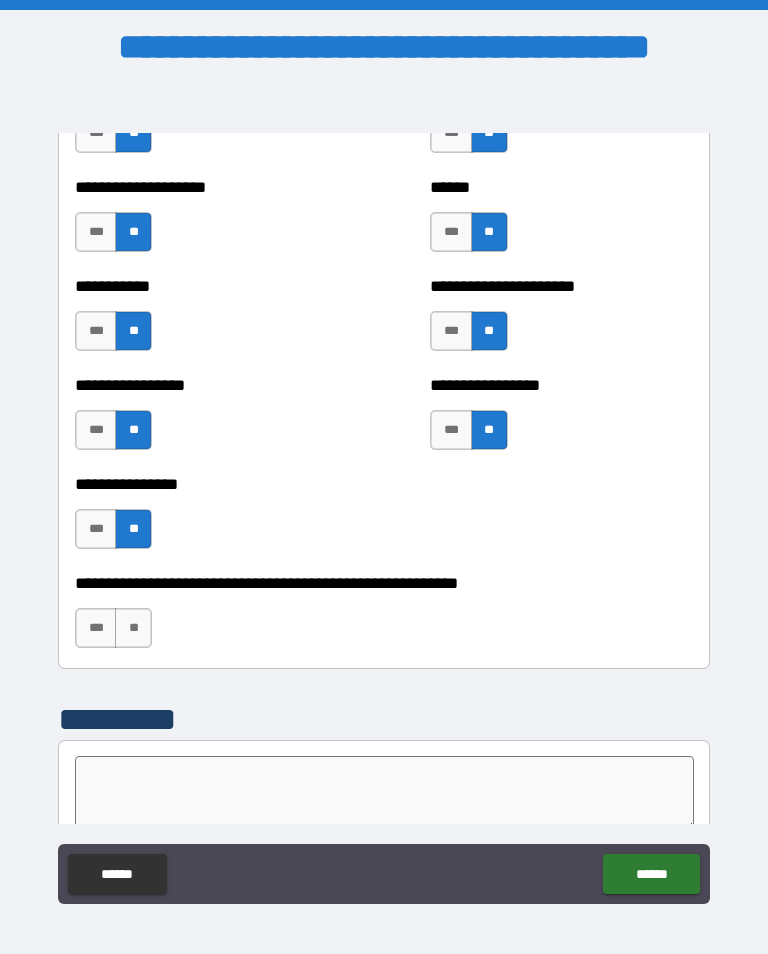 click on "**" at bounding box center [133, 628] 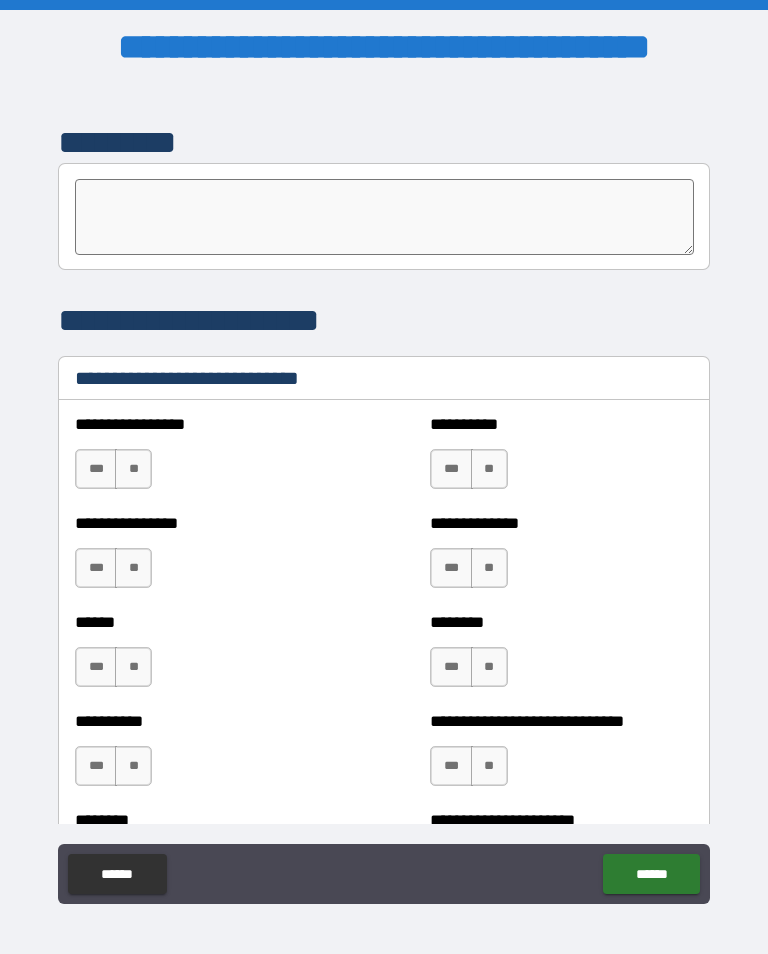 scroll, scrollTop: 6563, scrollLeft: 0, axis: vertical 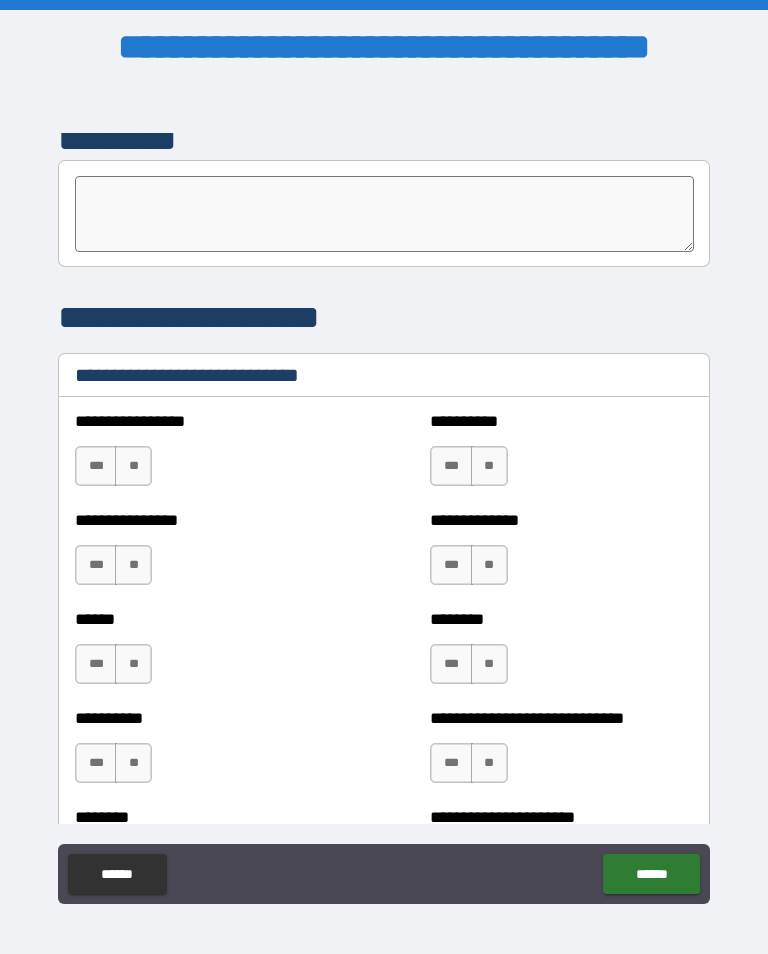 click on "**" at bounding box center [133, 466] 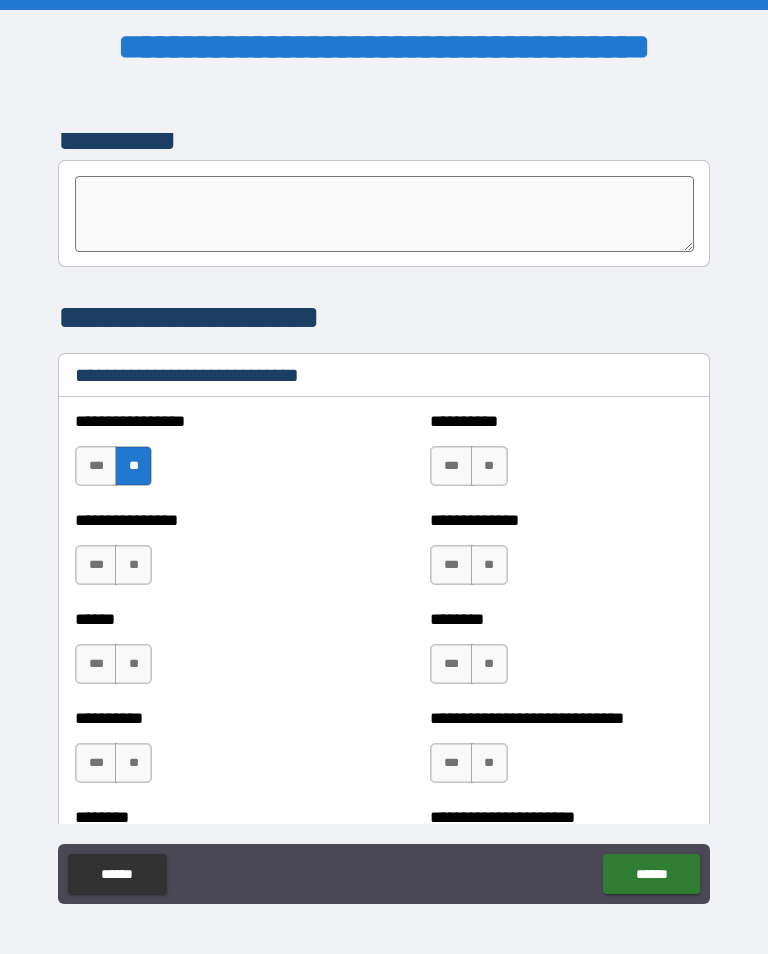 click on "**" at bounding box center (133, 565) 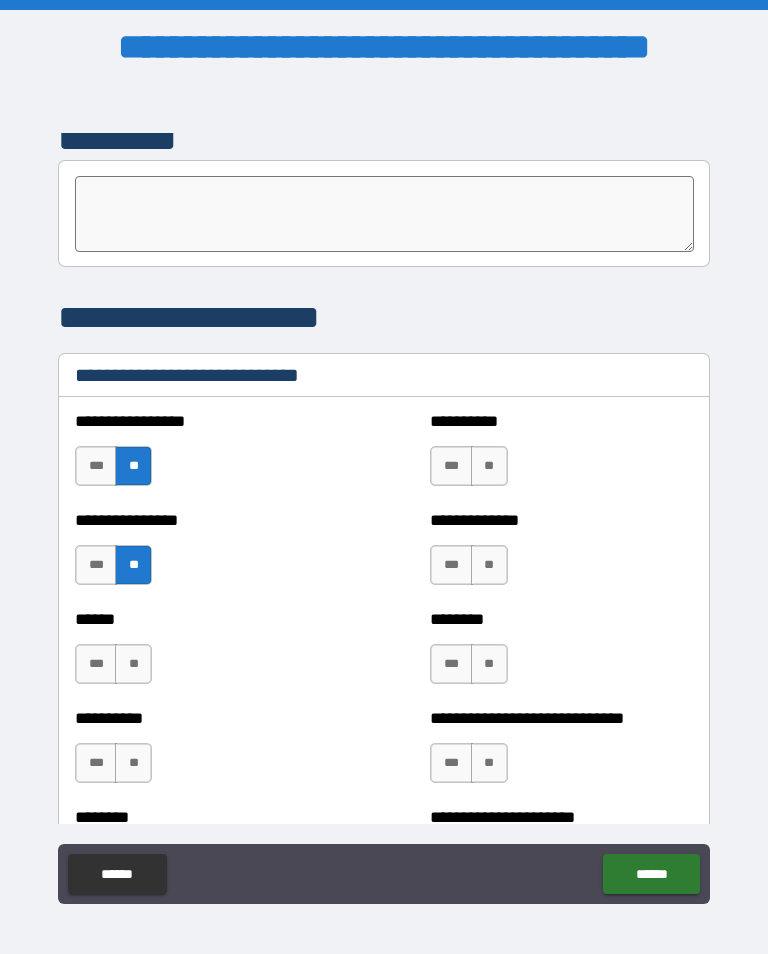 click on "**" at bounding box center (133, 664) 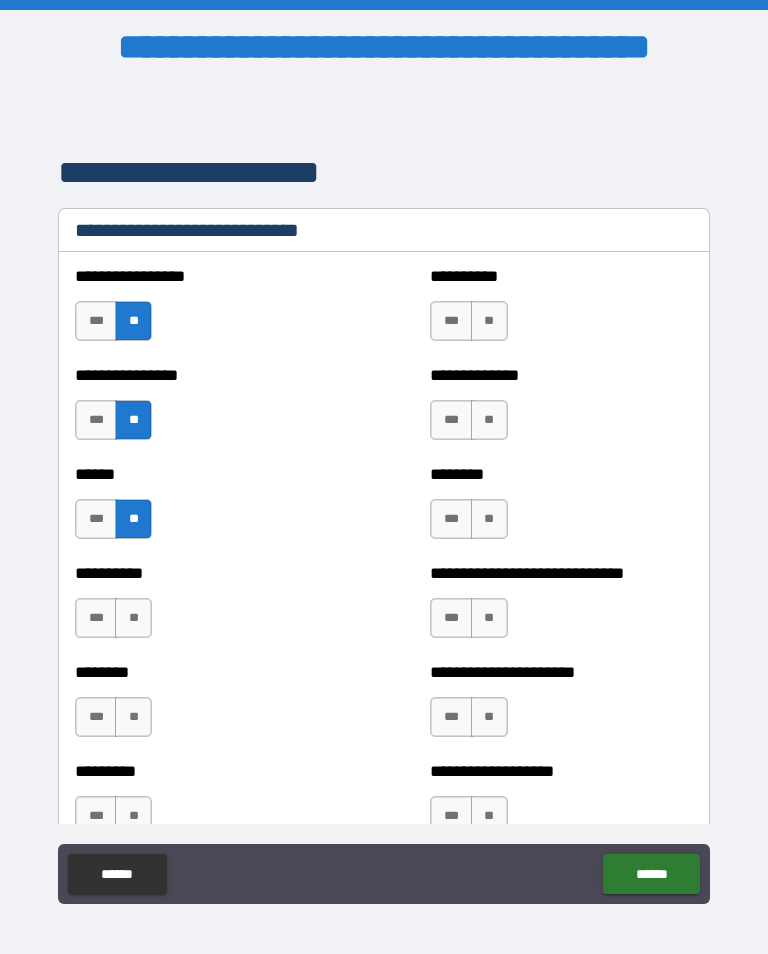 scroll, scrollTop: 6712, scrollLeft: 0, axis: vertical 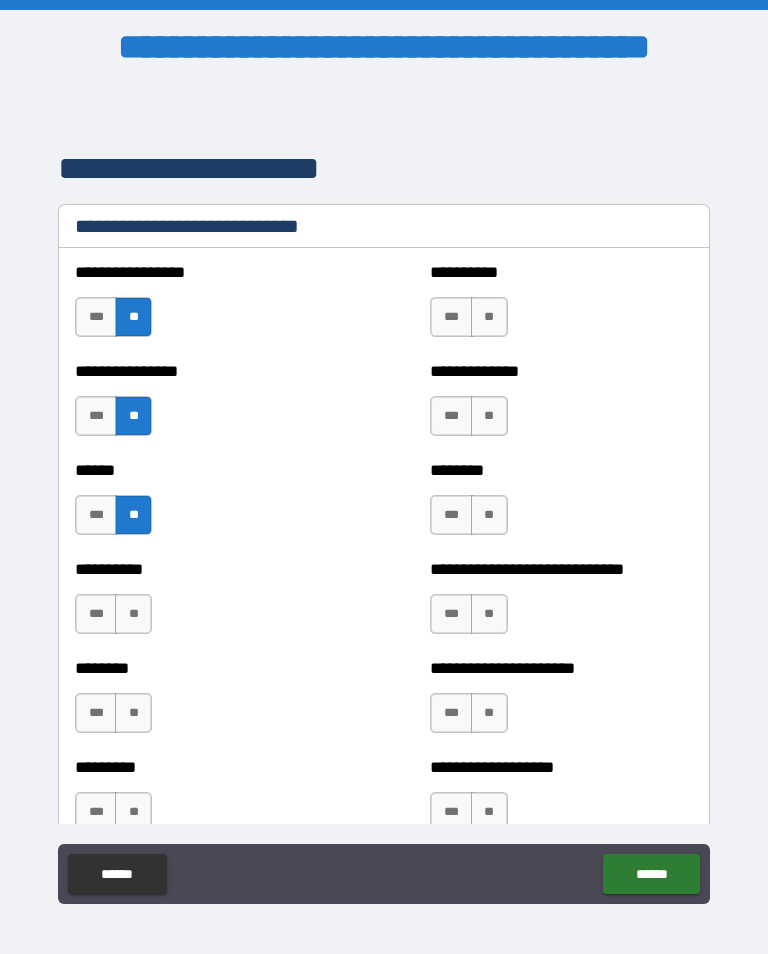 click on "**" at bounding box center [133, 614] 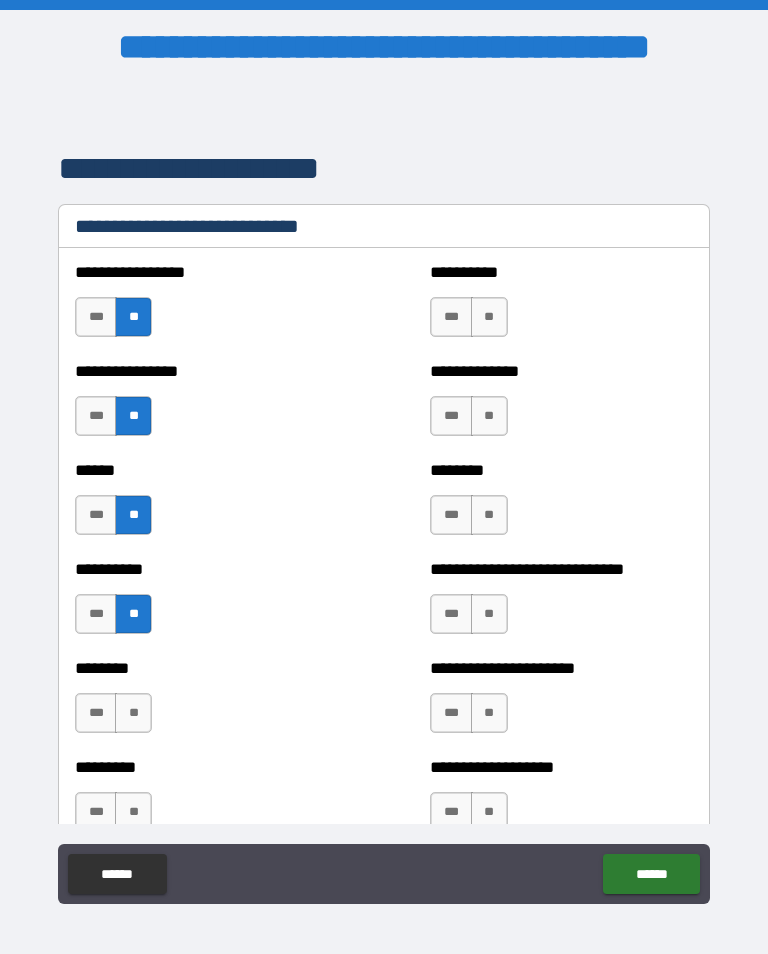 click on "**" at bounding box center (133, 713) 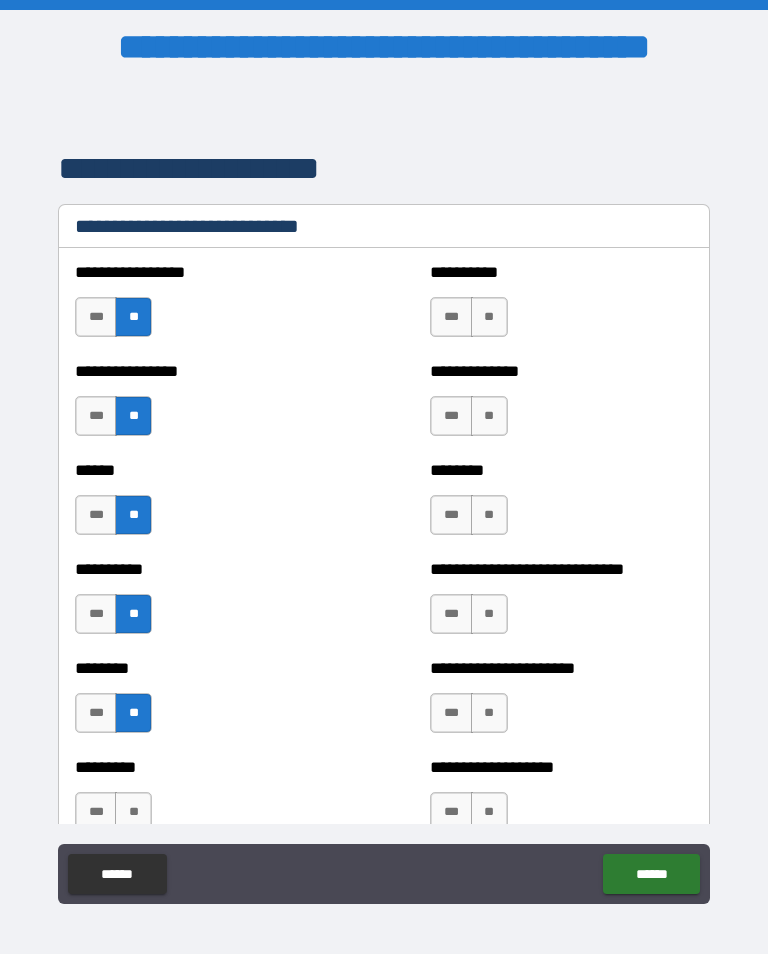 click on "**" at bounding box center (489, 317) 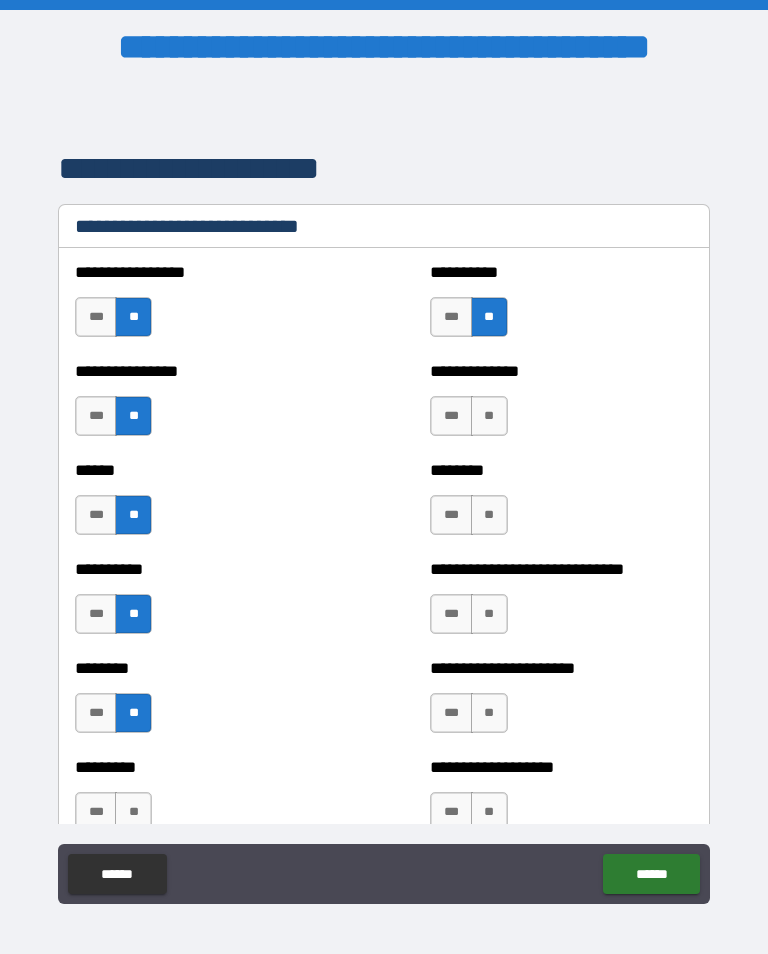 click on "**" at bounding box center [489, 416] 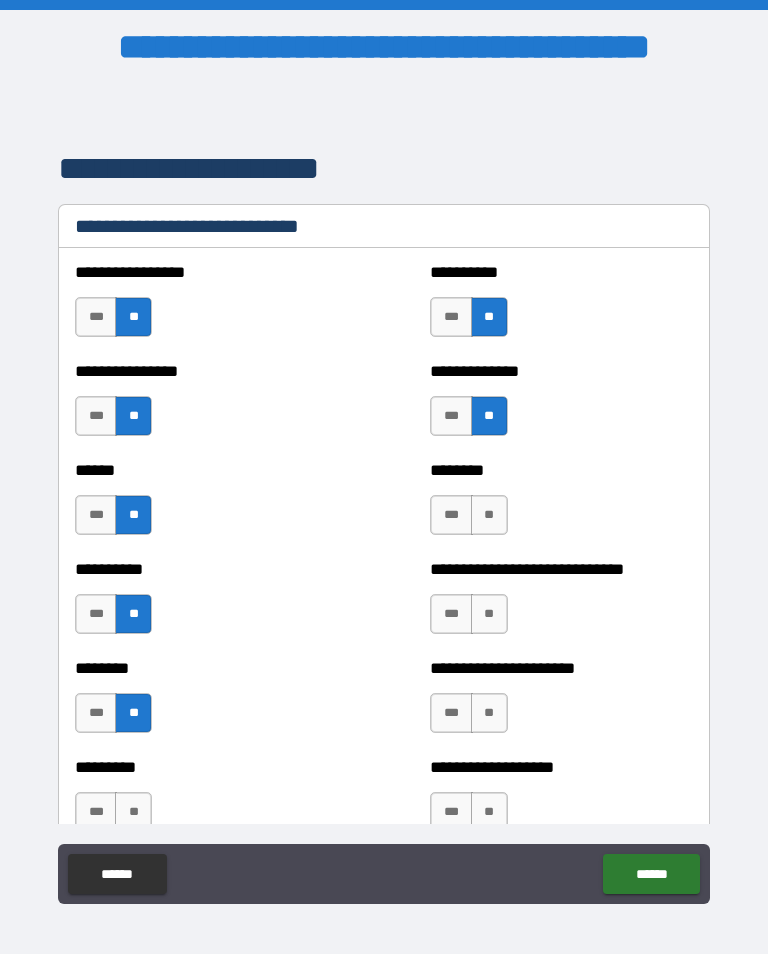 click on "**" at bounding box center [489, 515] 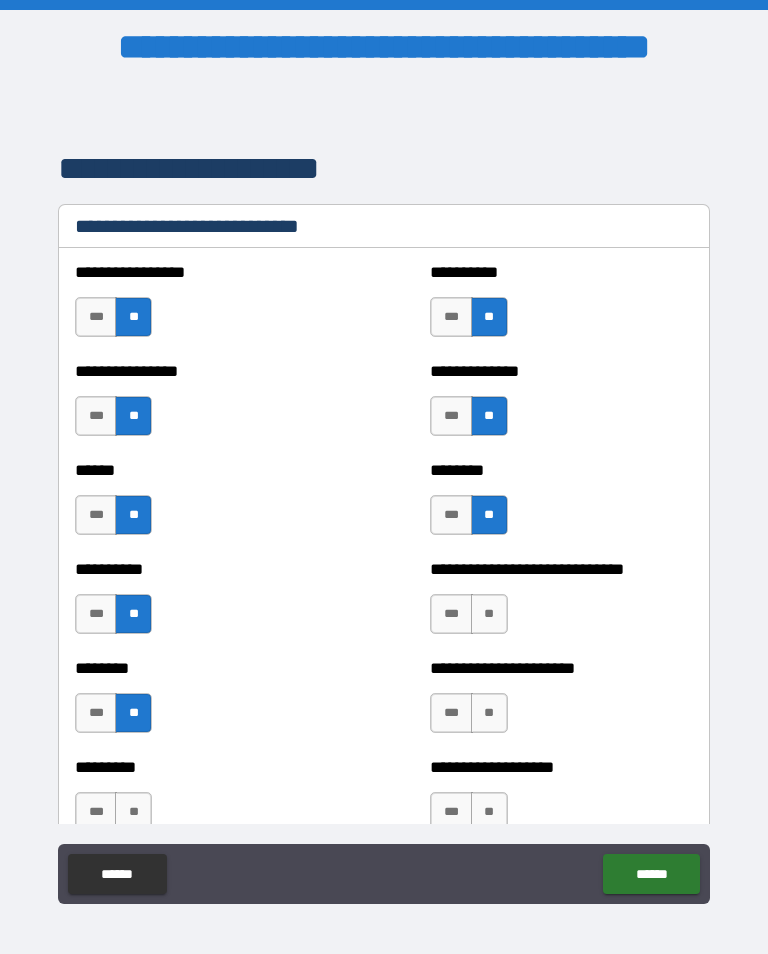 click on "**" at bounding box center [489, 614] 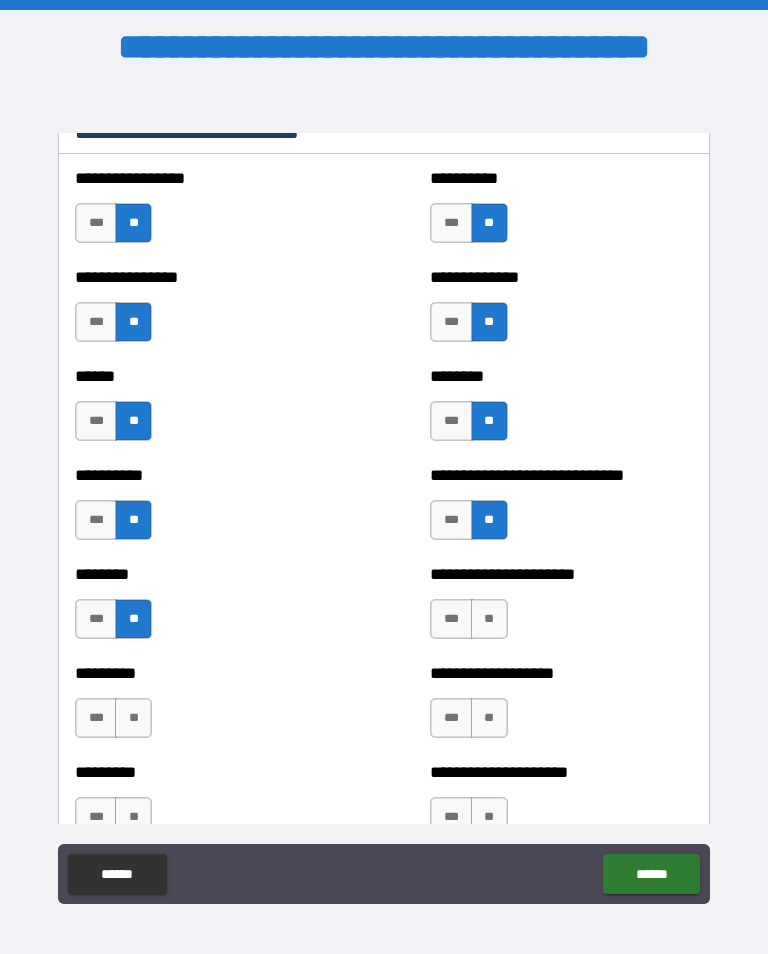 scroll, scrollTop: 6815, scrollLeft: 0, axis: vertical 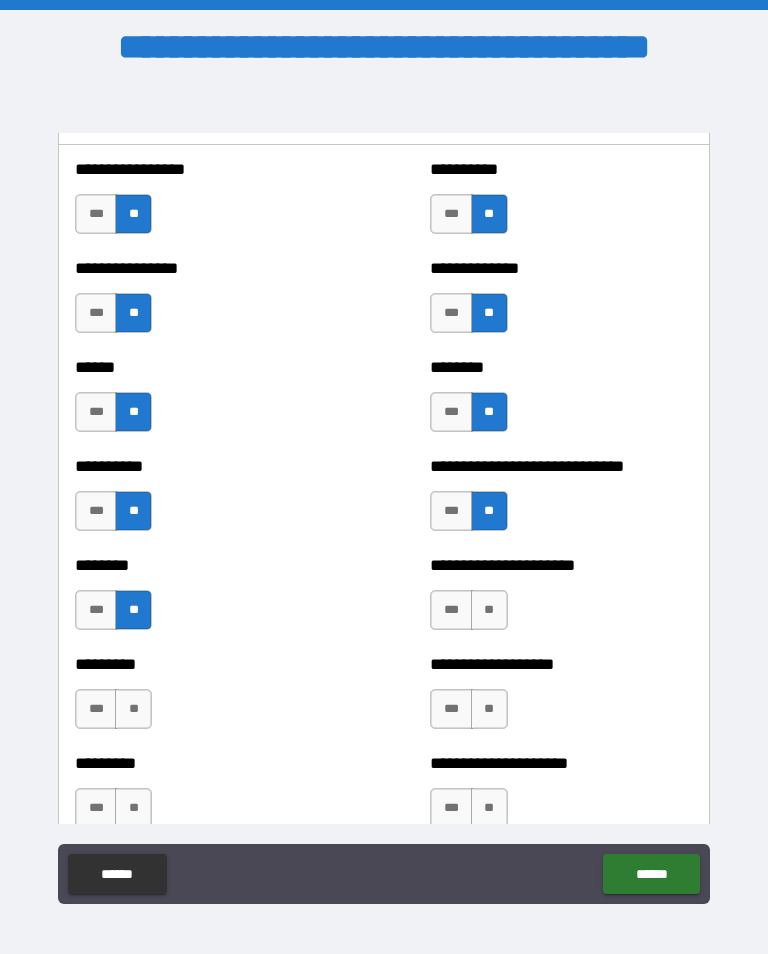 click on "***" at bounding box center [451, 511] 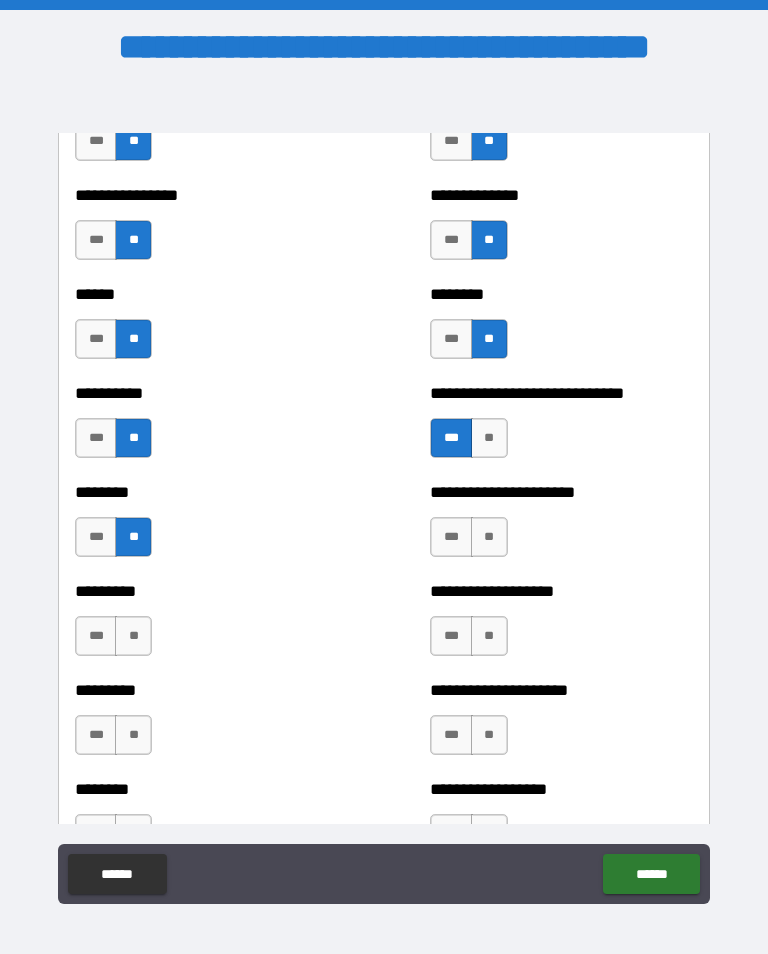 scroll, scrollTop: 6889, scrollLeft: 0, axis: vertical 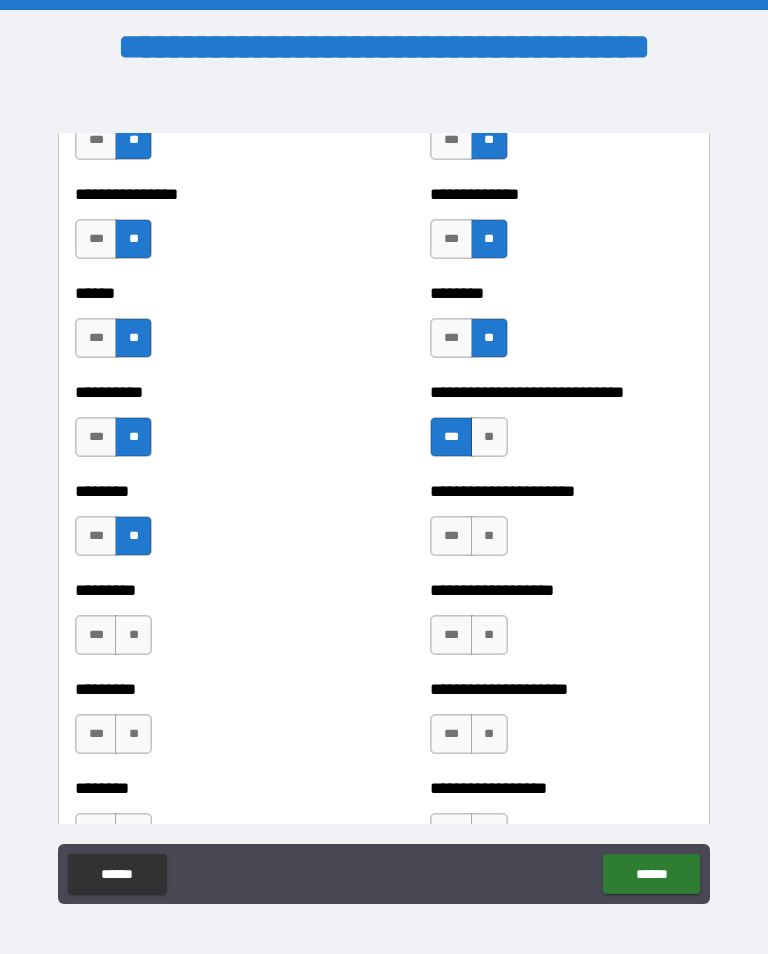 click on "**" at bounding box center (489, 536) 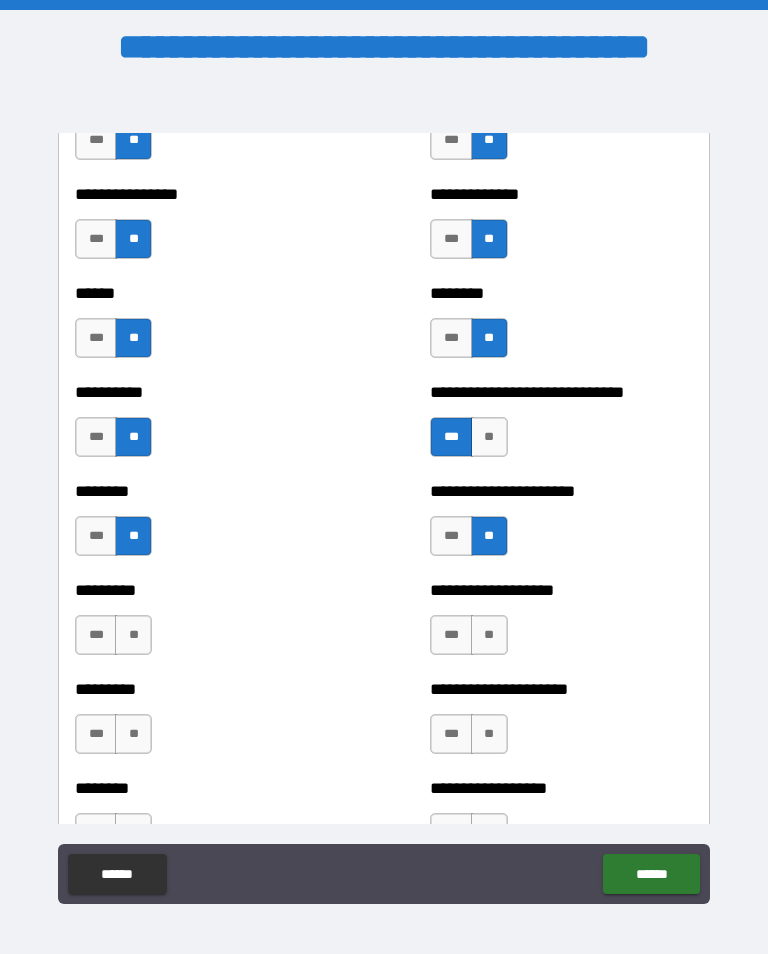 click on "**" at bounding box center (489, 635) 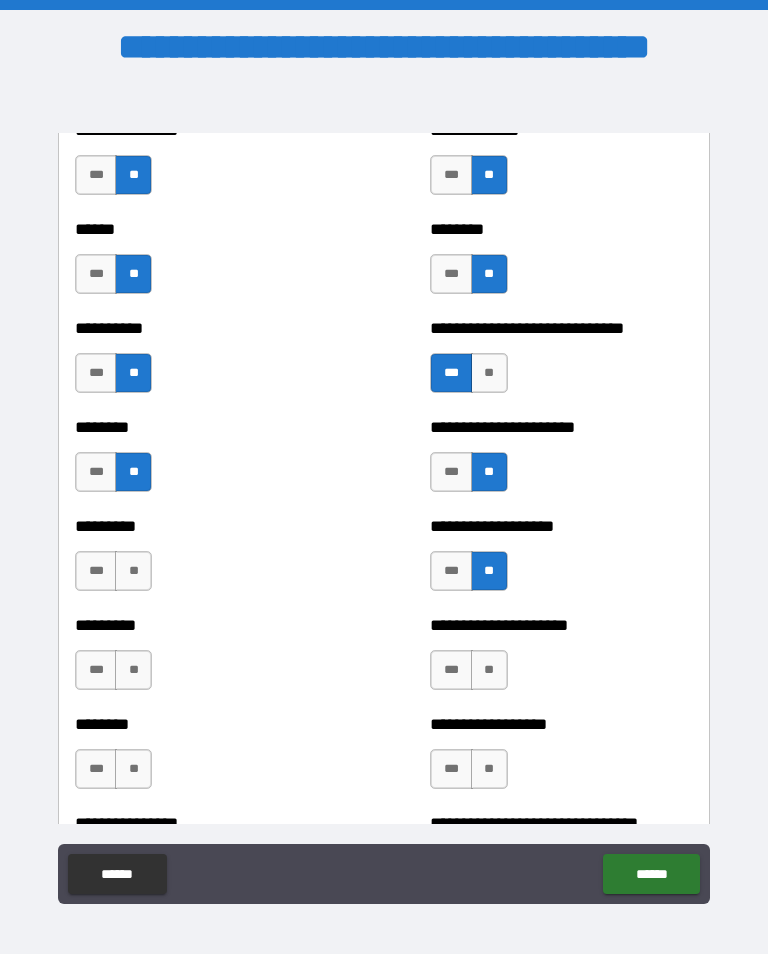scroll, scrollTop: 6958, scrollLeft: 0, axis: vertical 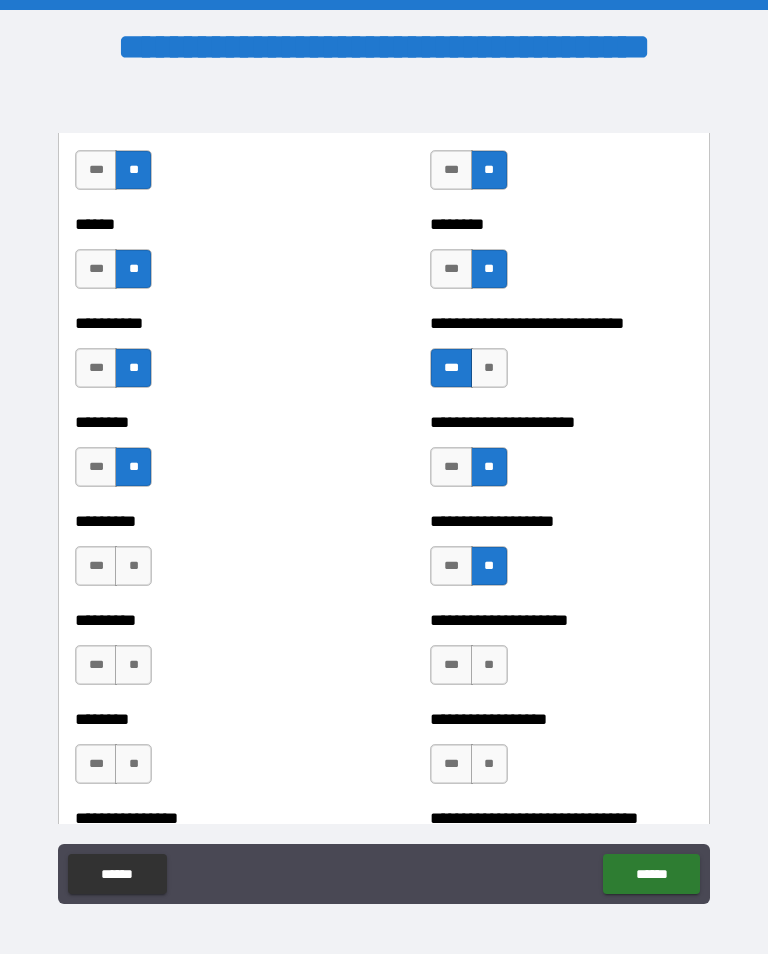 click on "**" at bounding box center [489, 665] 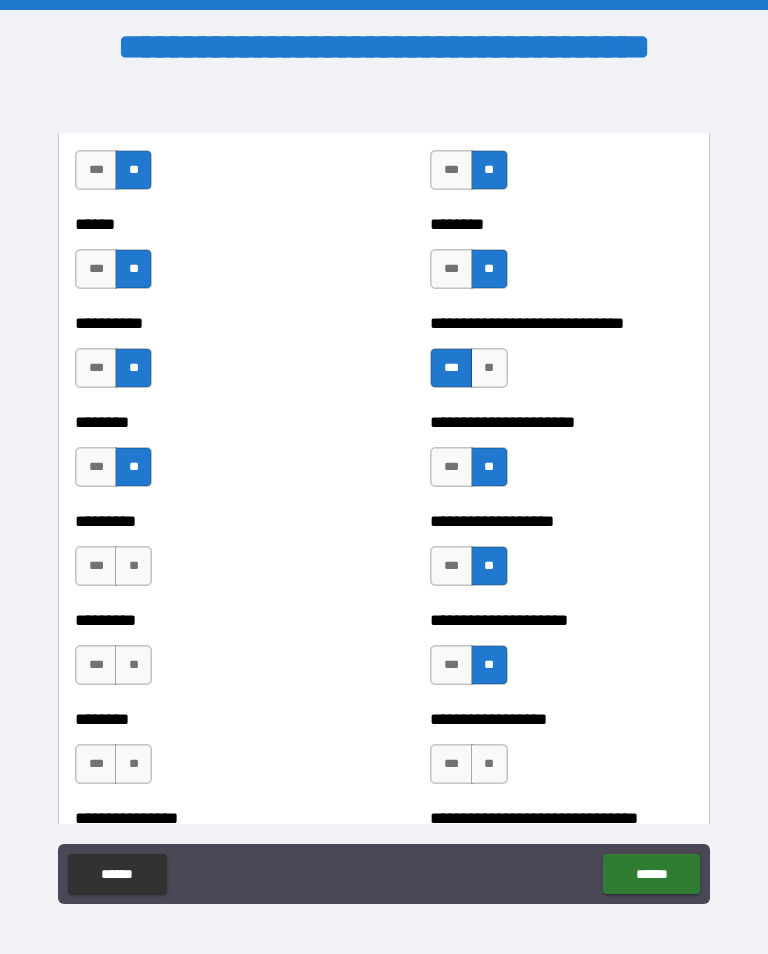 click on "**" at bounding box center (133, 566) 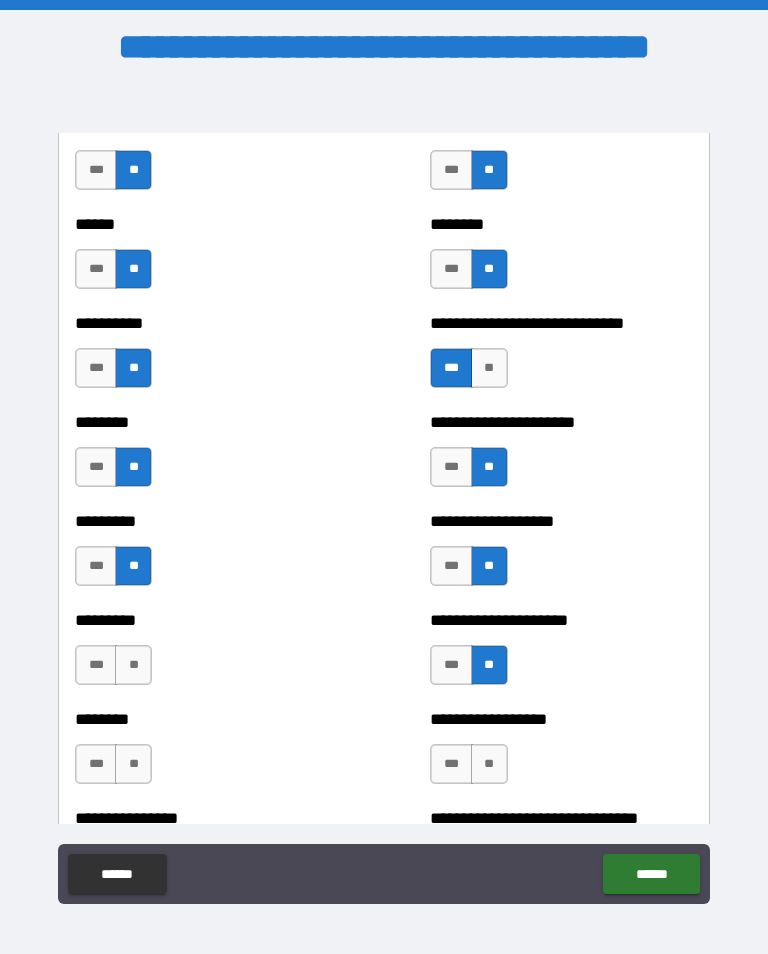 click on "**" at bounding box center [133, 665] 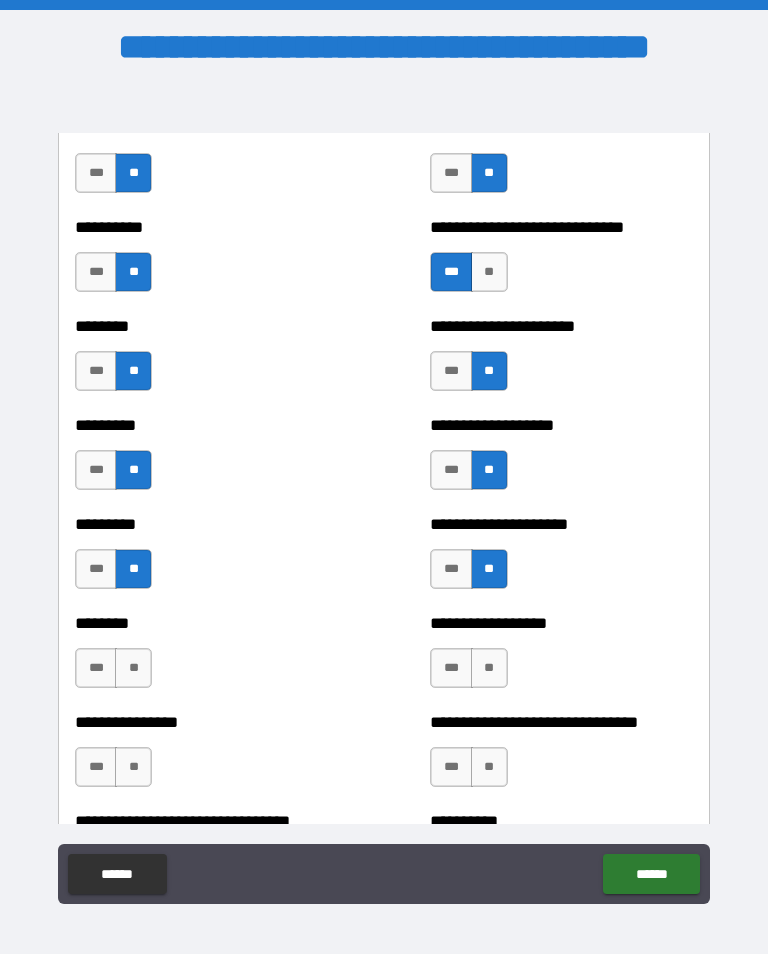 scroll, scrollTop: 7067, scrollLeft: 0, axis: vertical 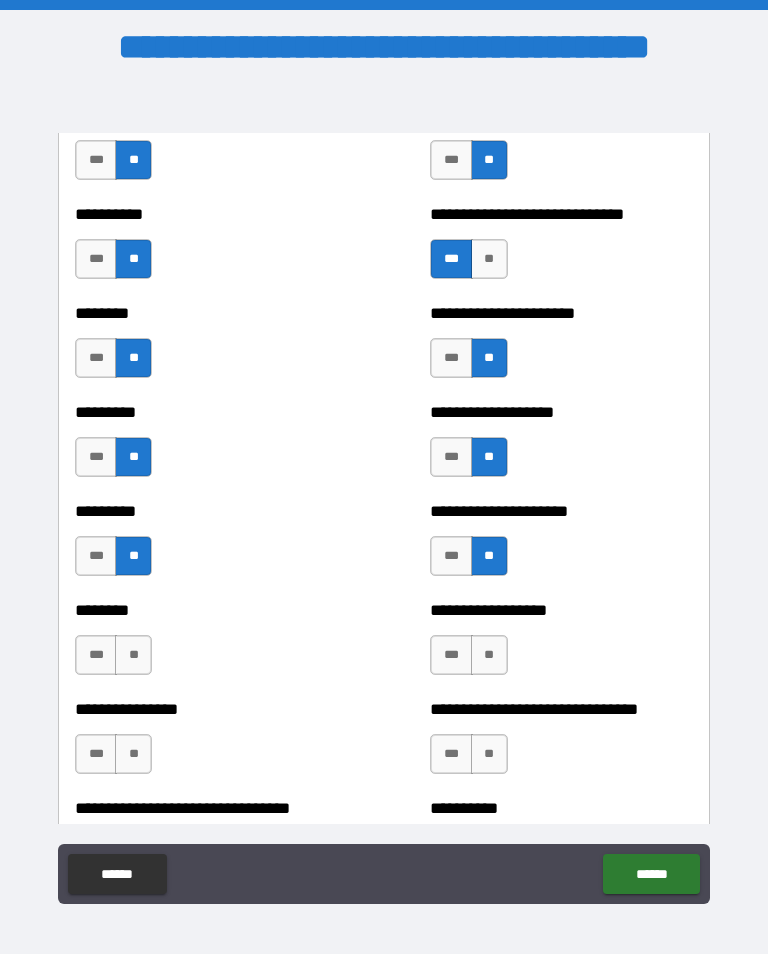 click on "**" at bounding box center [133, 655] 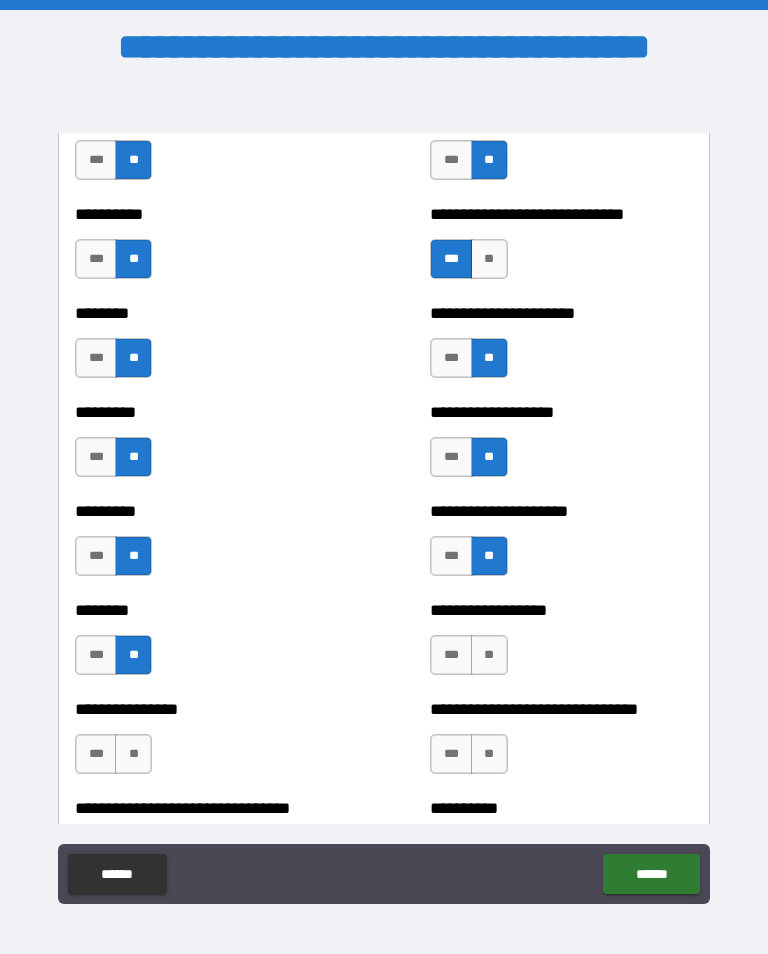 click on "**" at bounding box center (133, 754) 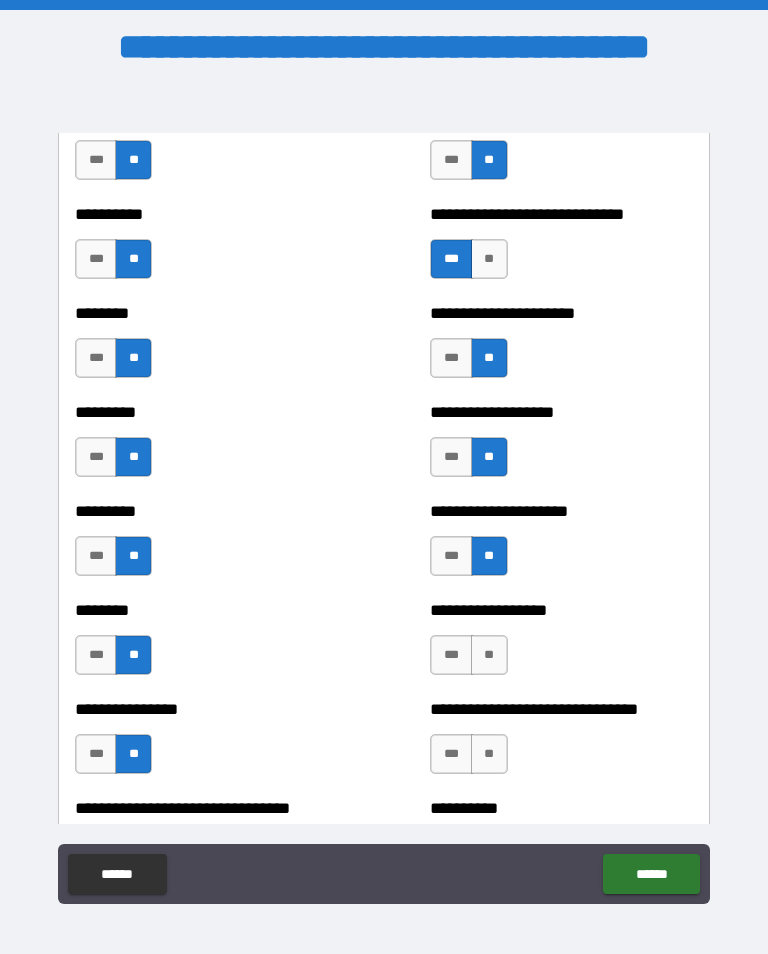 click on "**" at bounding box center [489, 655] 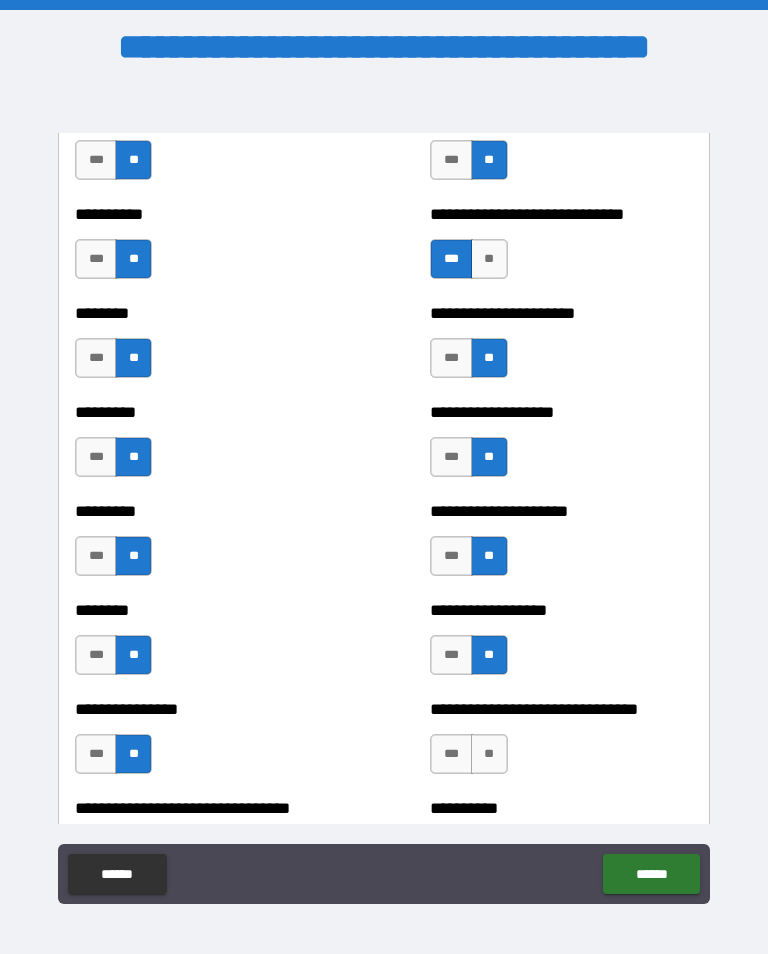 click on "**" at bounding box center (489, 754) 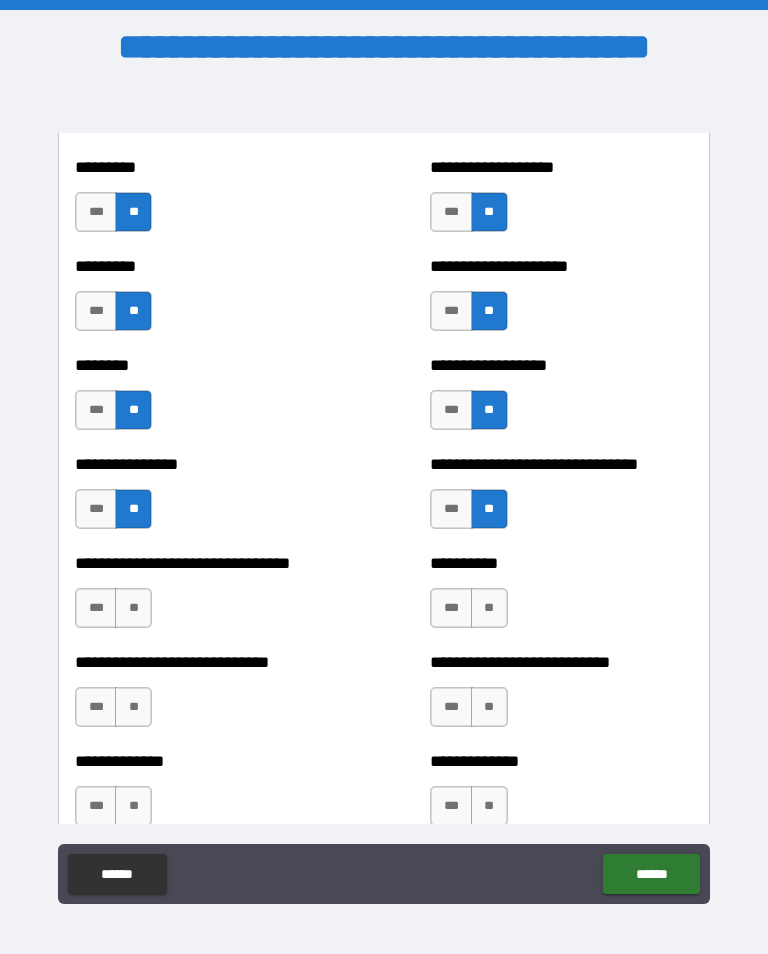 scroll, scrollTop: 7315, scrollLeft: 0, axis: vertical 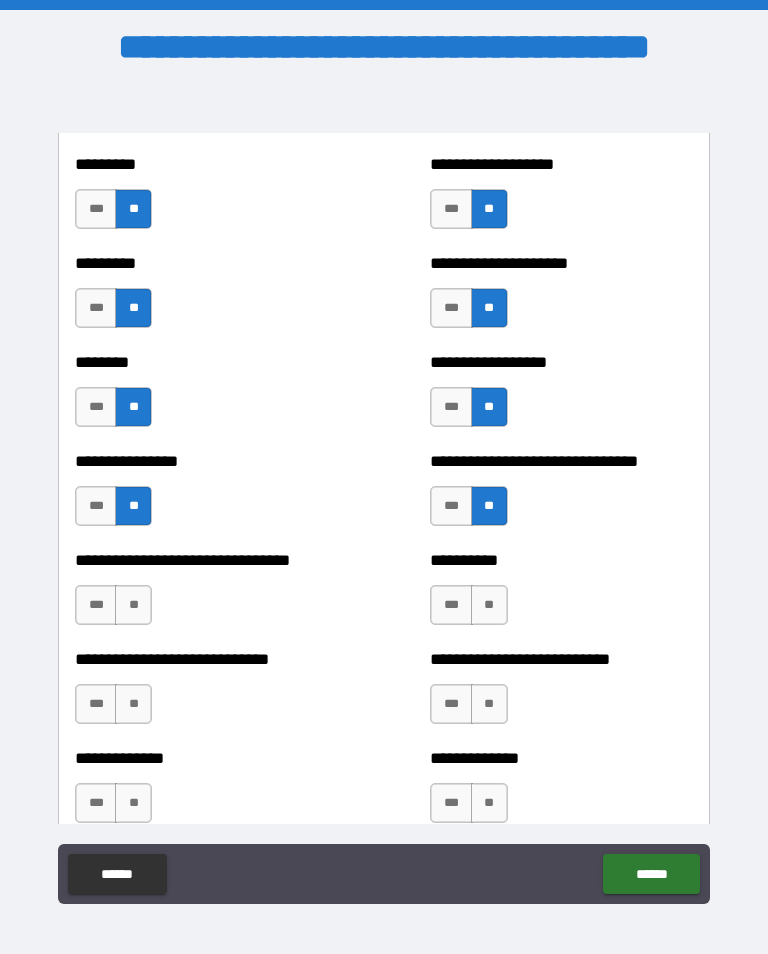 click on "**" at bounding box center (489, 605) 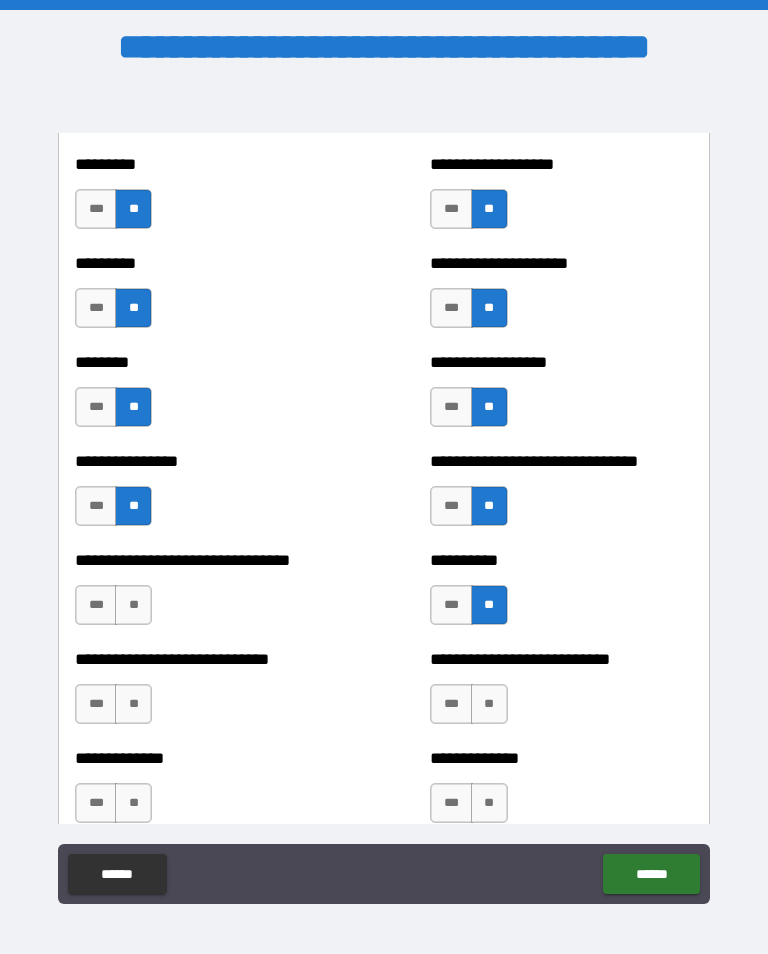 click on "**" at bounding box center [133, 605] 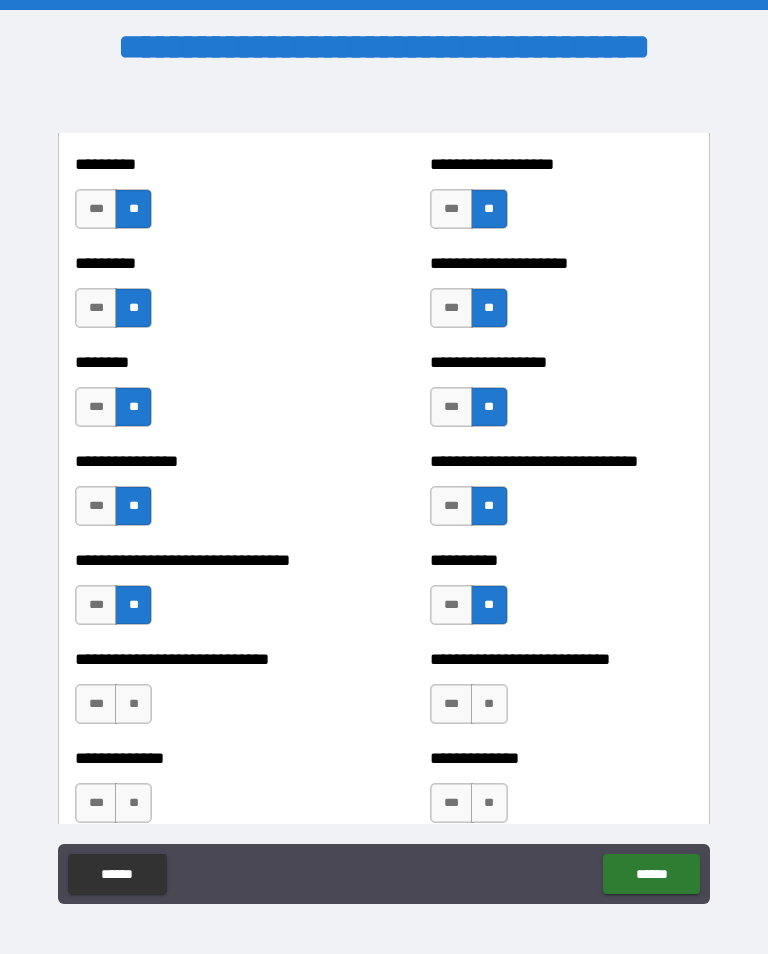 click on "**" at bounding box center [133, 704] 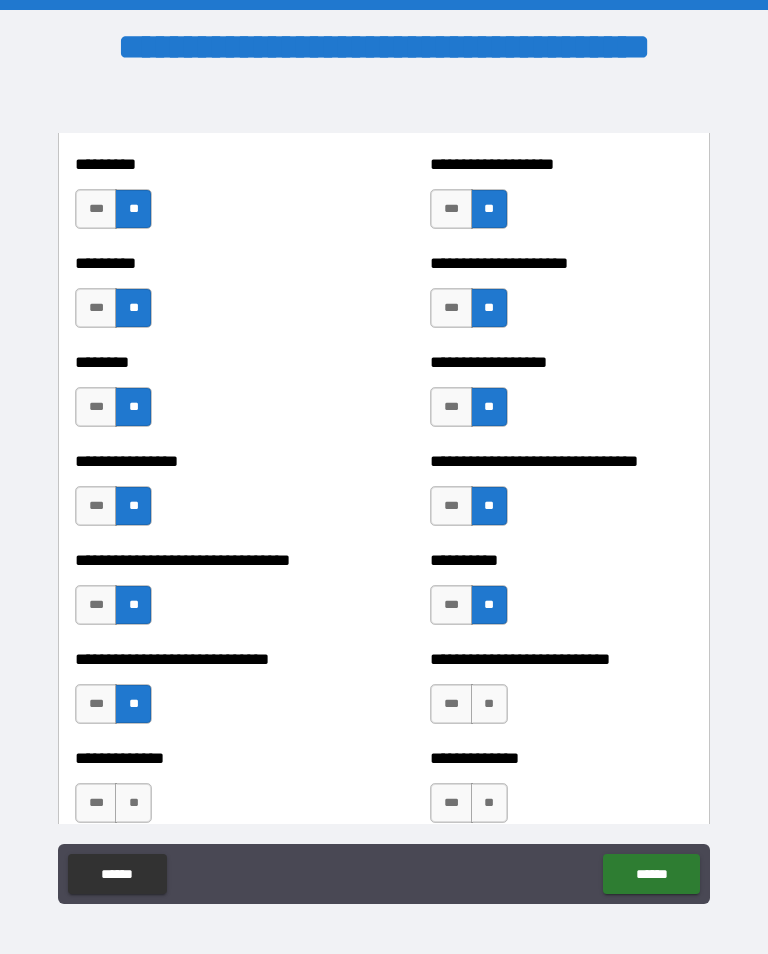 click on "**" at bounding box center (489, 704) 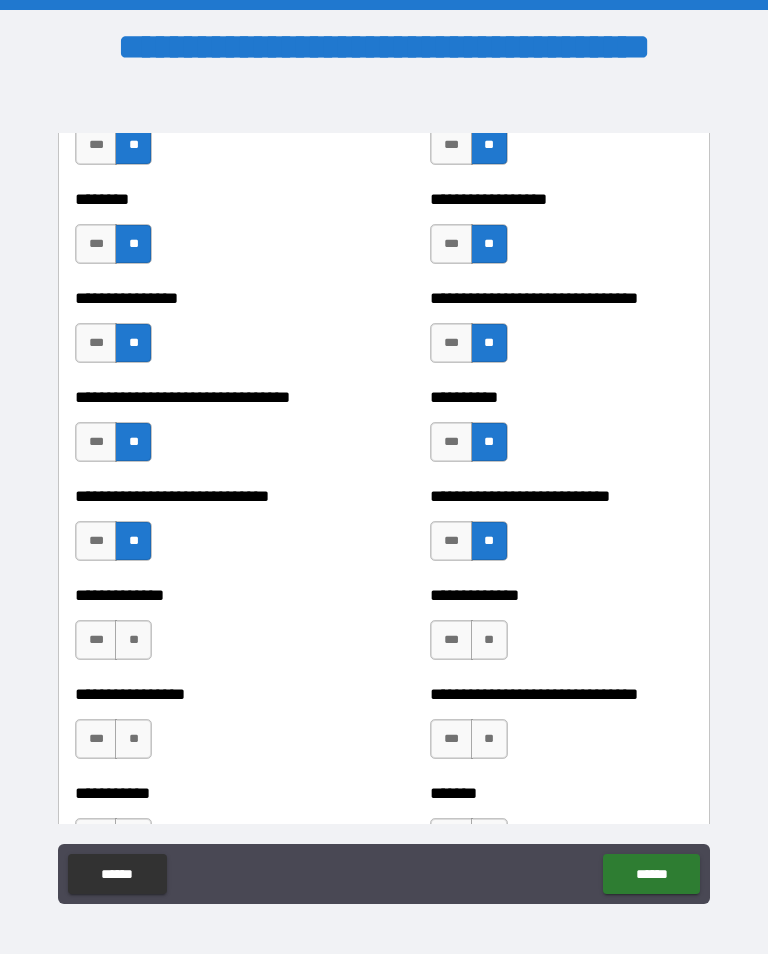 scroll, scrollTop: 7483, scrollLeft: 0, axis: vertical 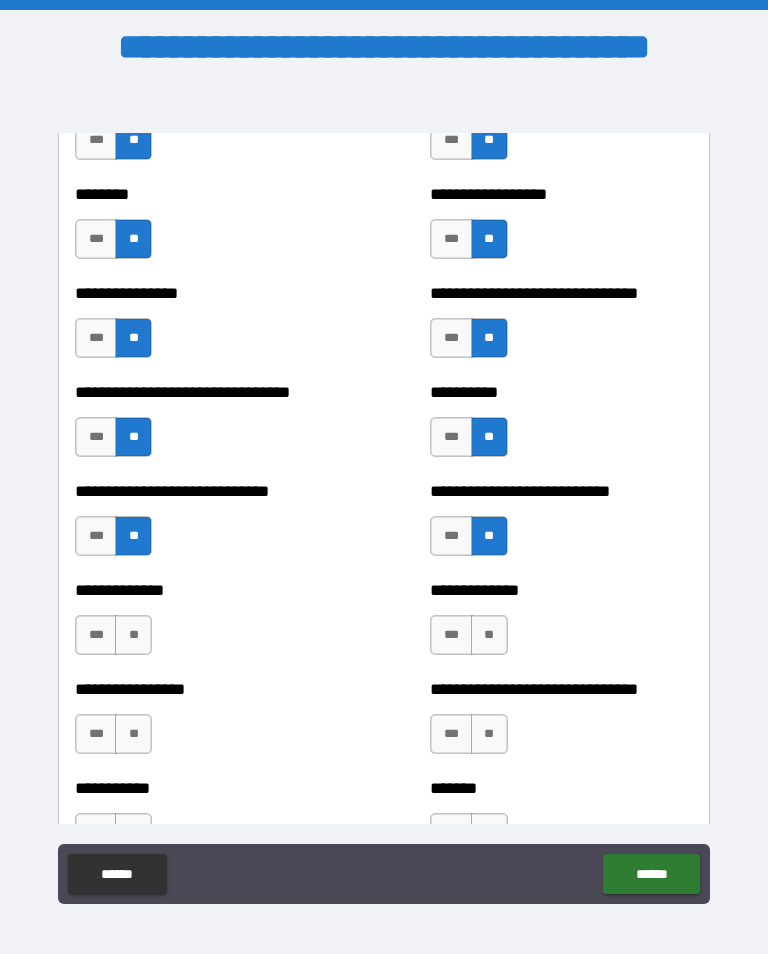 click on "**" at bounding box center (133, 635) 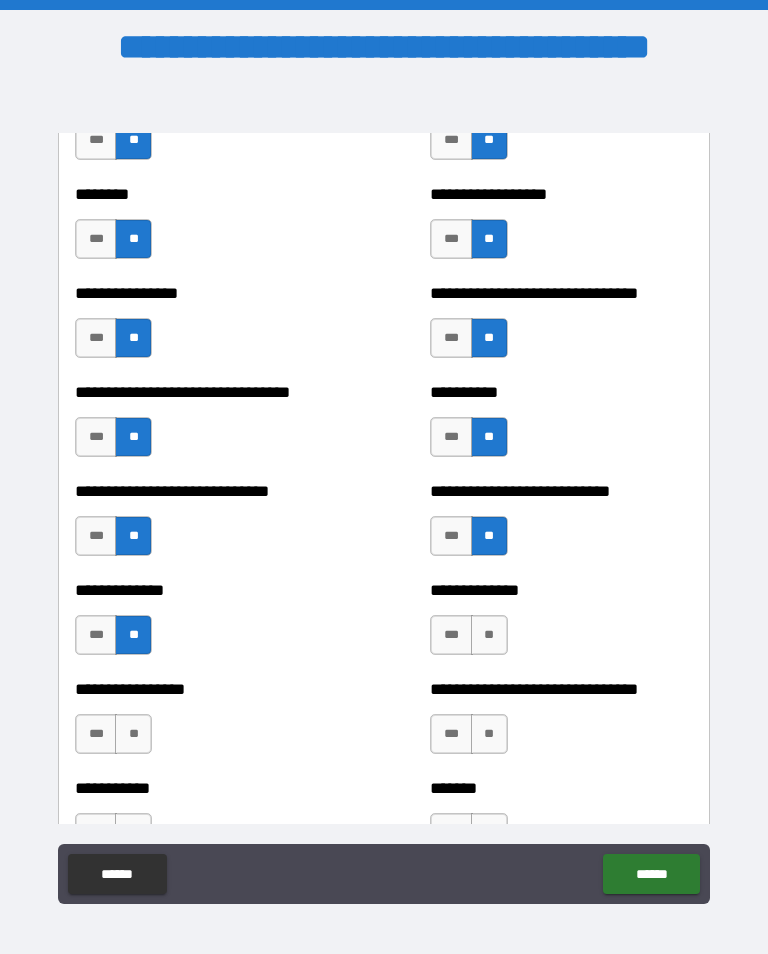 click on "**" at bounding box center (133, 734) 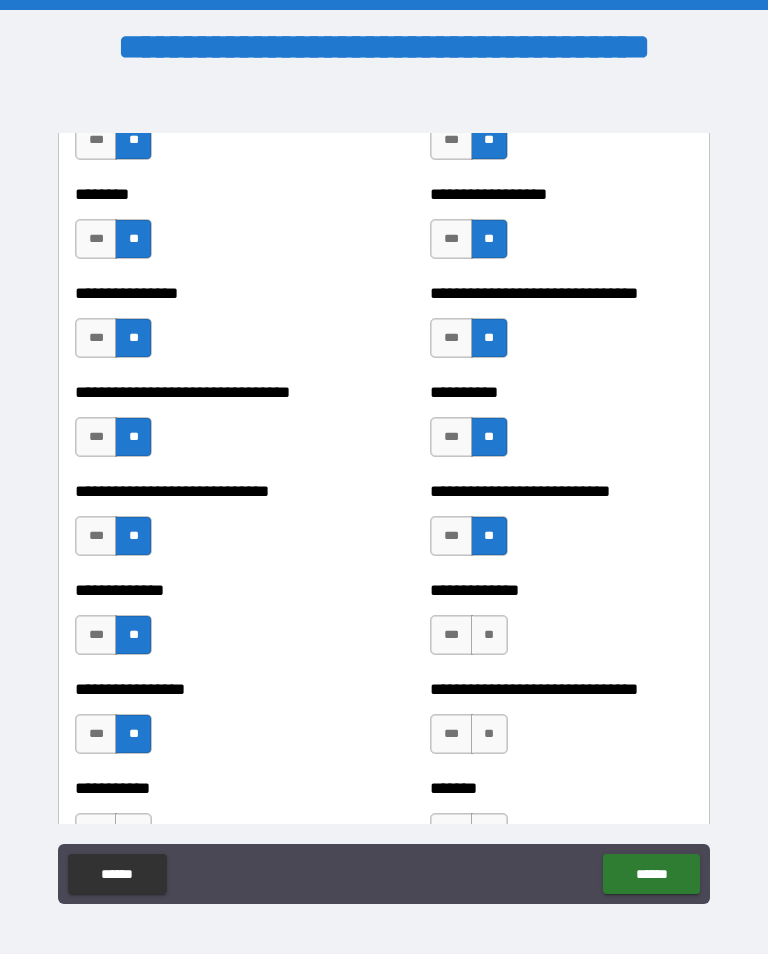 click on "**" at bounding box center [489, 635] 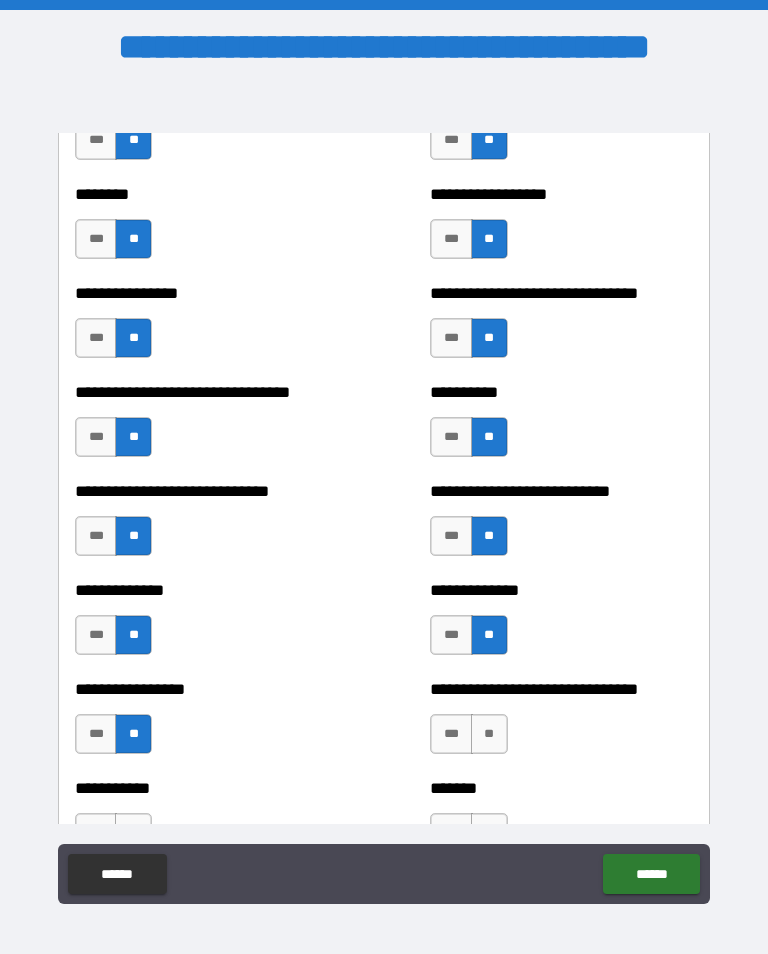 click on "**" at bounding box center (489, 734) 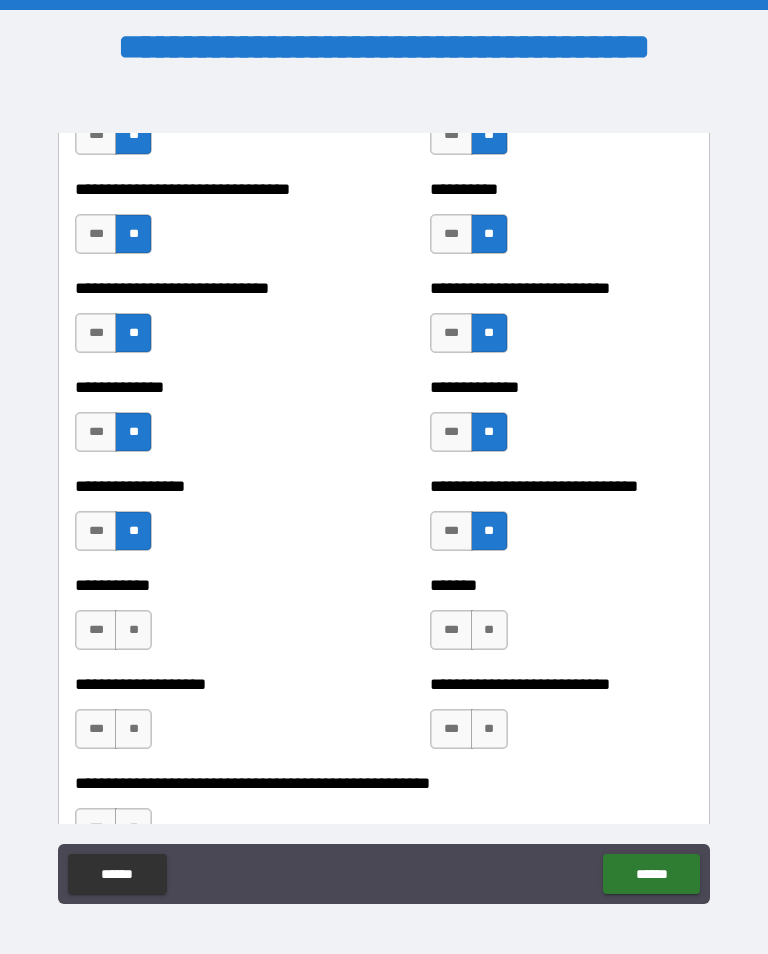 scroll, scrollTop: 7690, scrollLeft: 0, axis: vertical 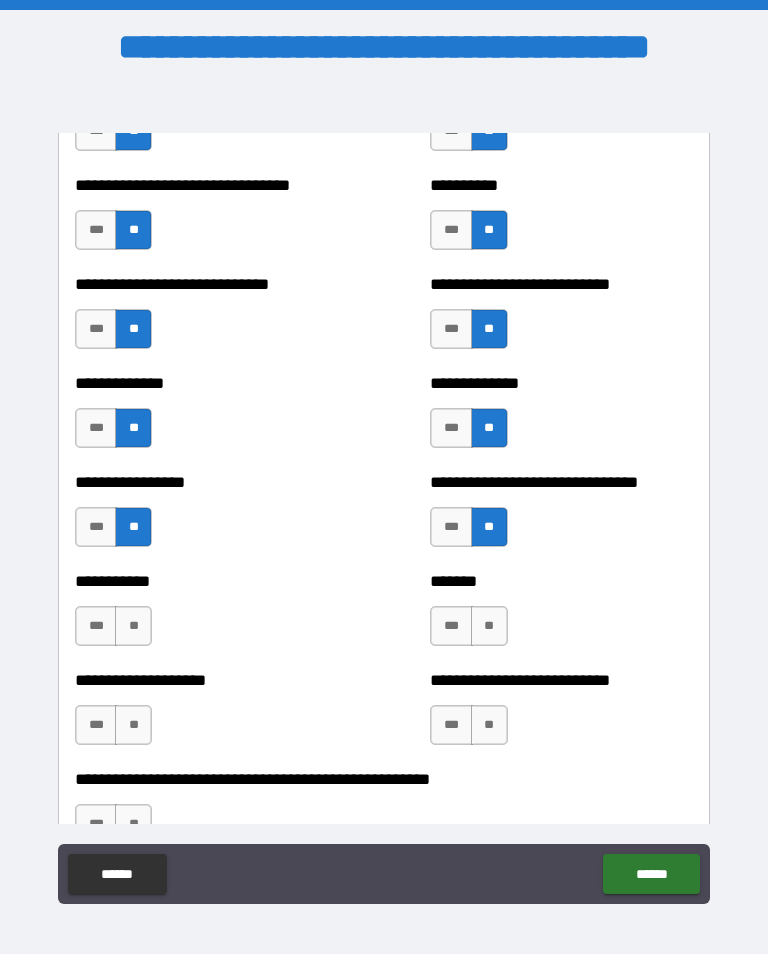 click on "**" at bounding box center (133, 626) 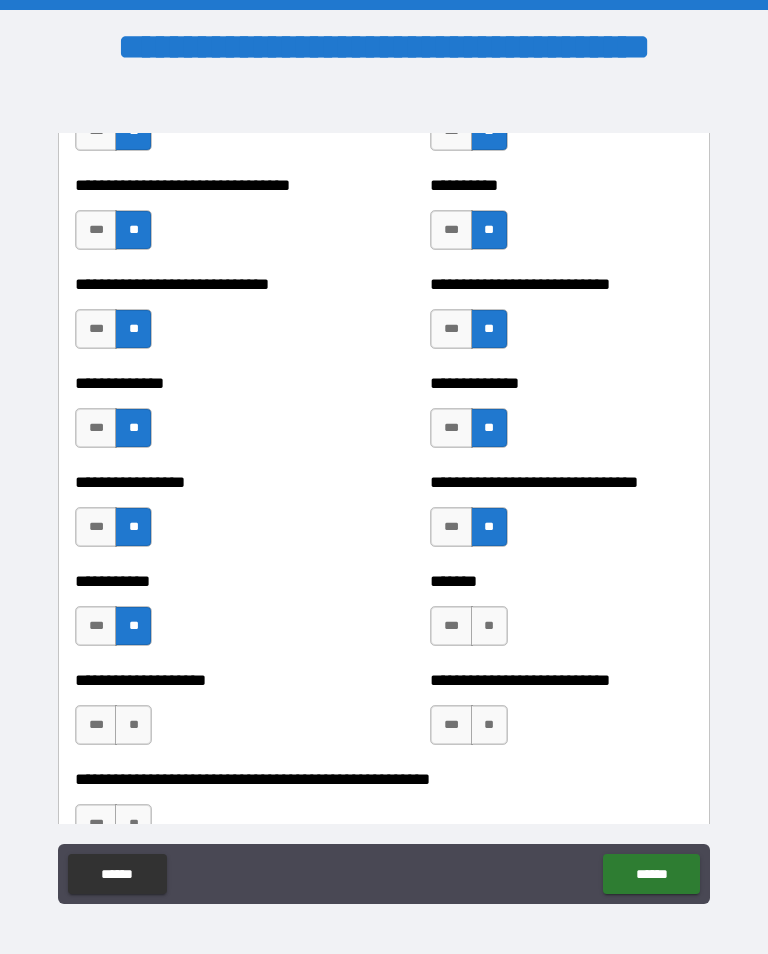 click on "**" at bounding box center (133, 725) 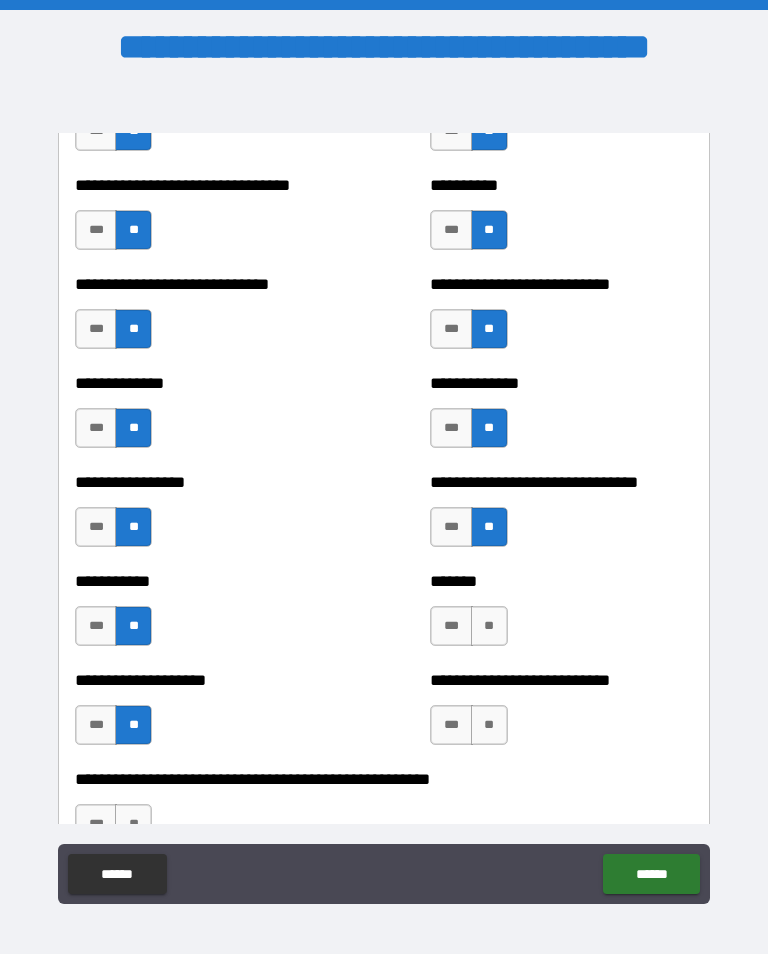 click on "**" at bounding box center (489, 626) 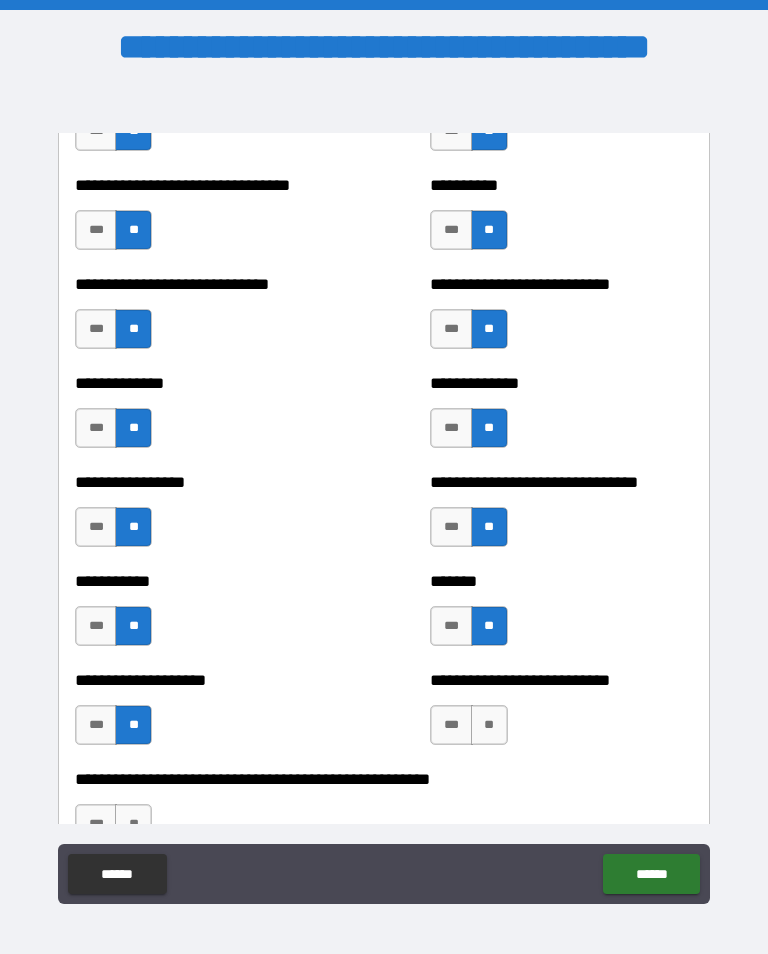 click on "**" at bounding box center (489, 725) 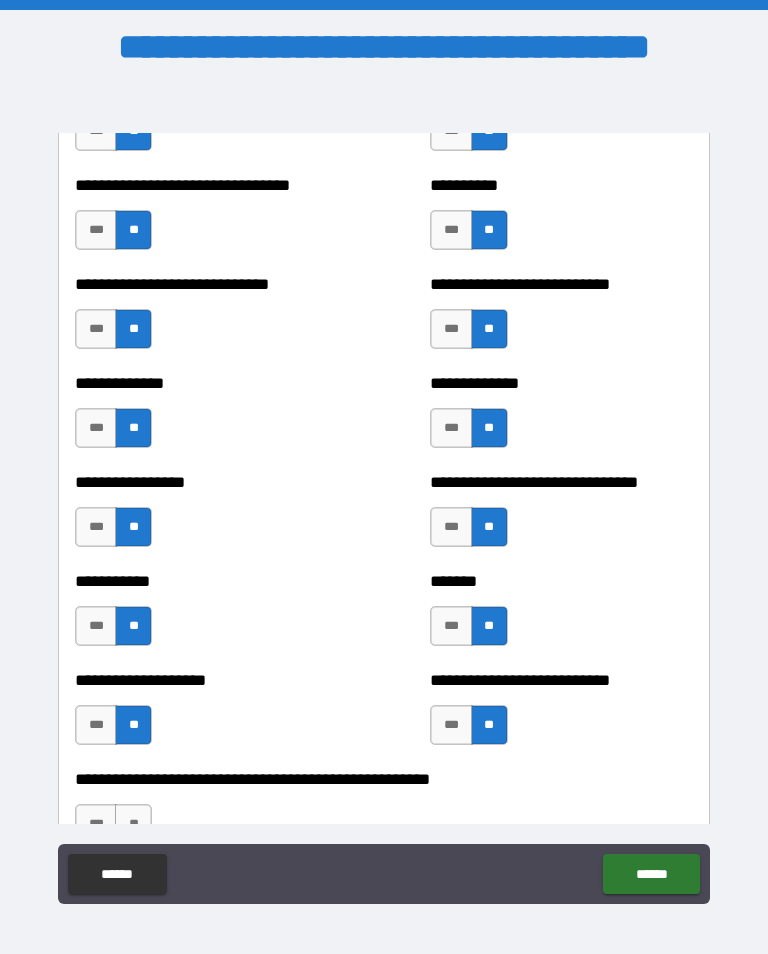 click on "***" at bounding box center (451, 626) 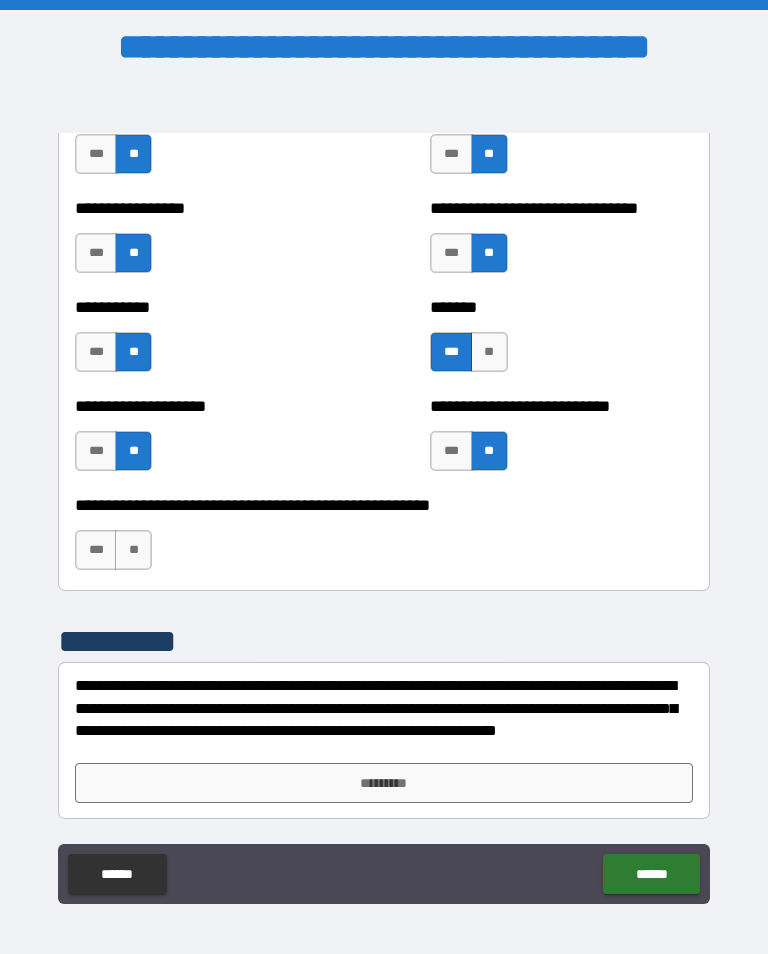 scroll, scrollTop: 7964, scrollLeft: 0, axis: vertical 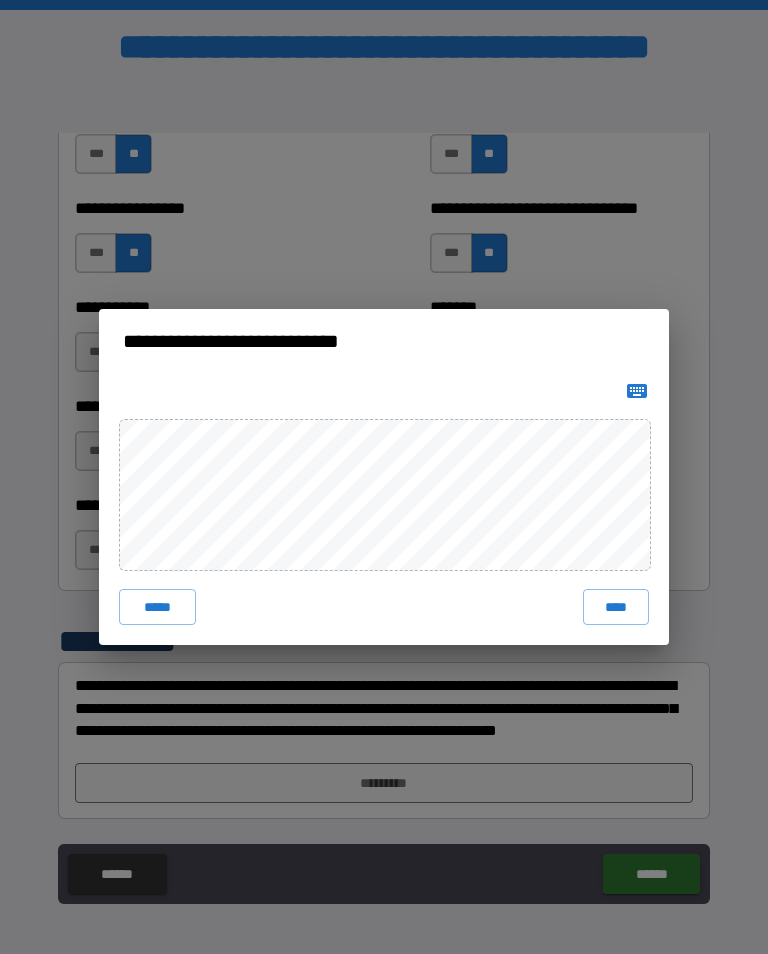 click on "****" at bounding box center [616, 607] 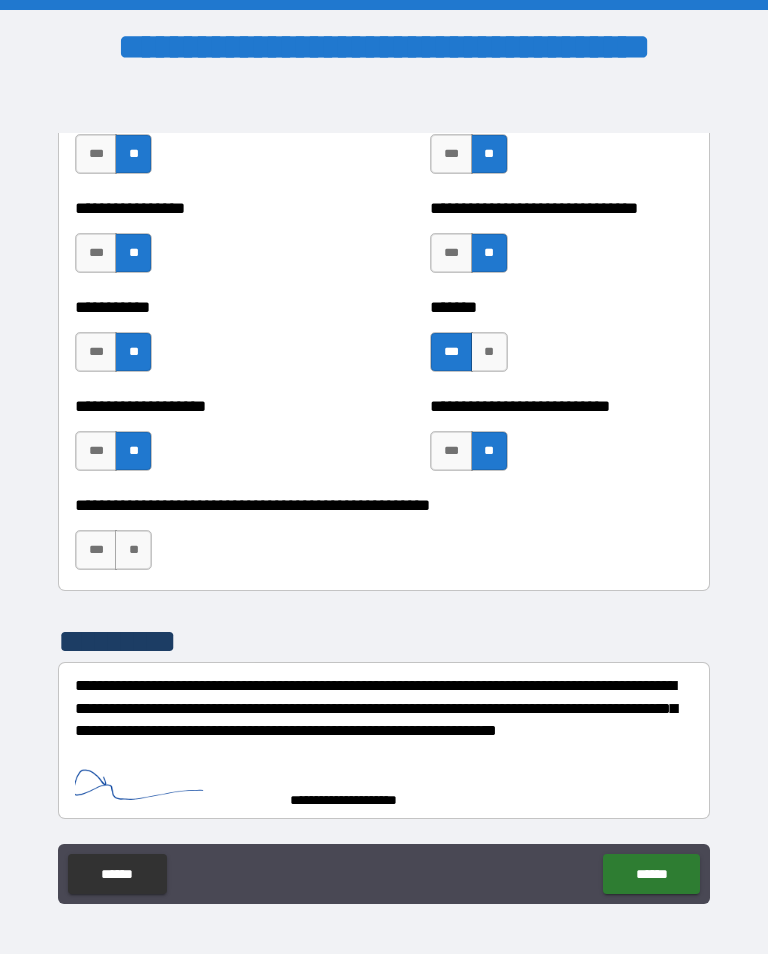 scroll, scrollTop: 7954, scrollLeft: 0, axis: vertical 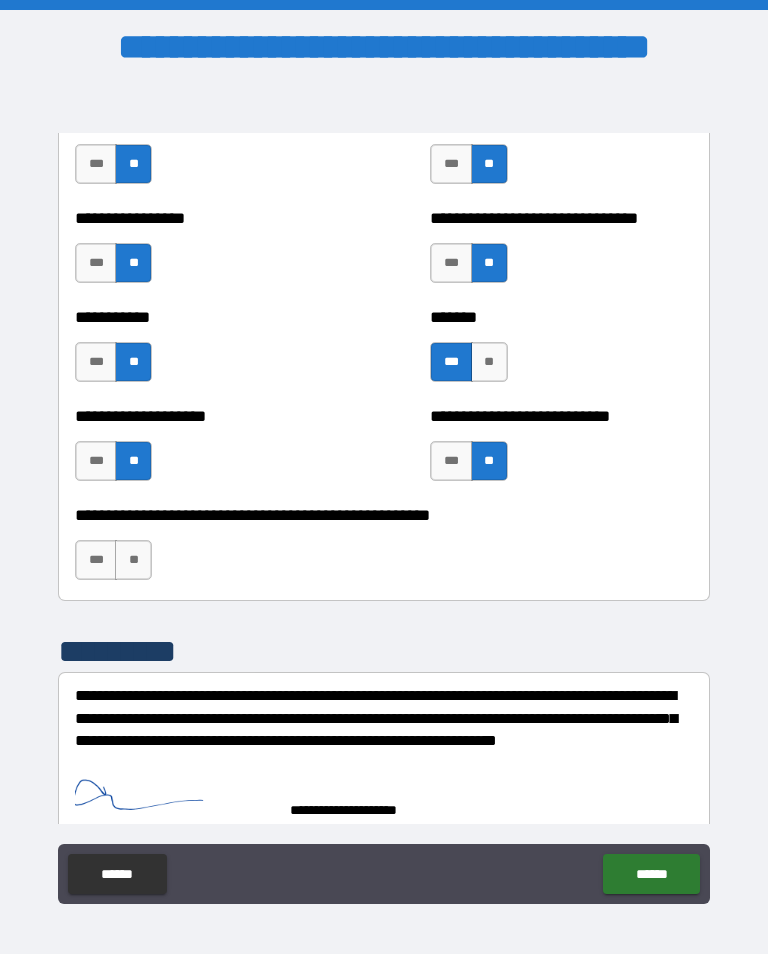 click on "******" at bounding box center [651, 874] 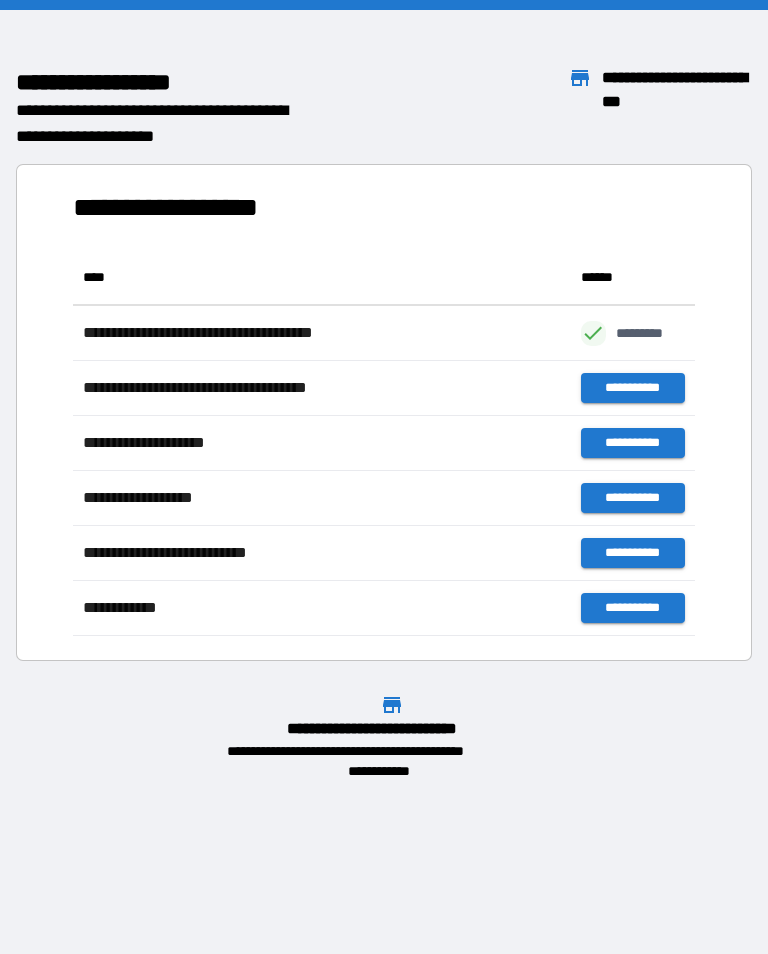 scroll, scrollTop: 1, scrollLeft: 1, axis: both 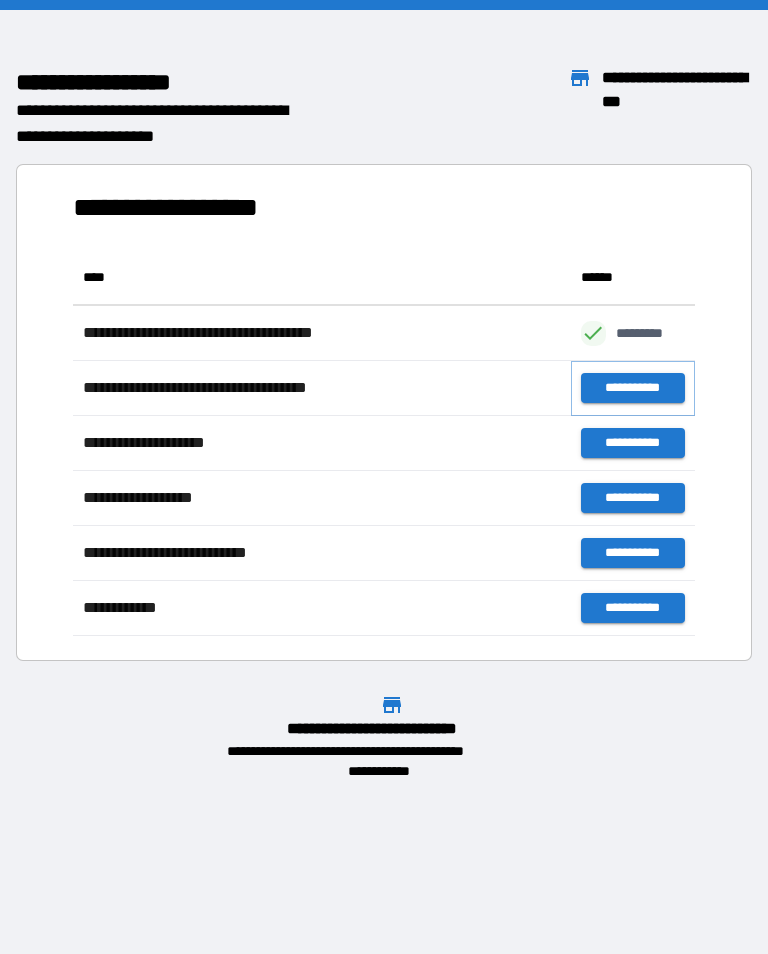 click on "**********" at bounding box center [633, 388] 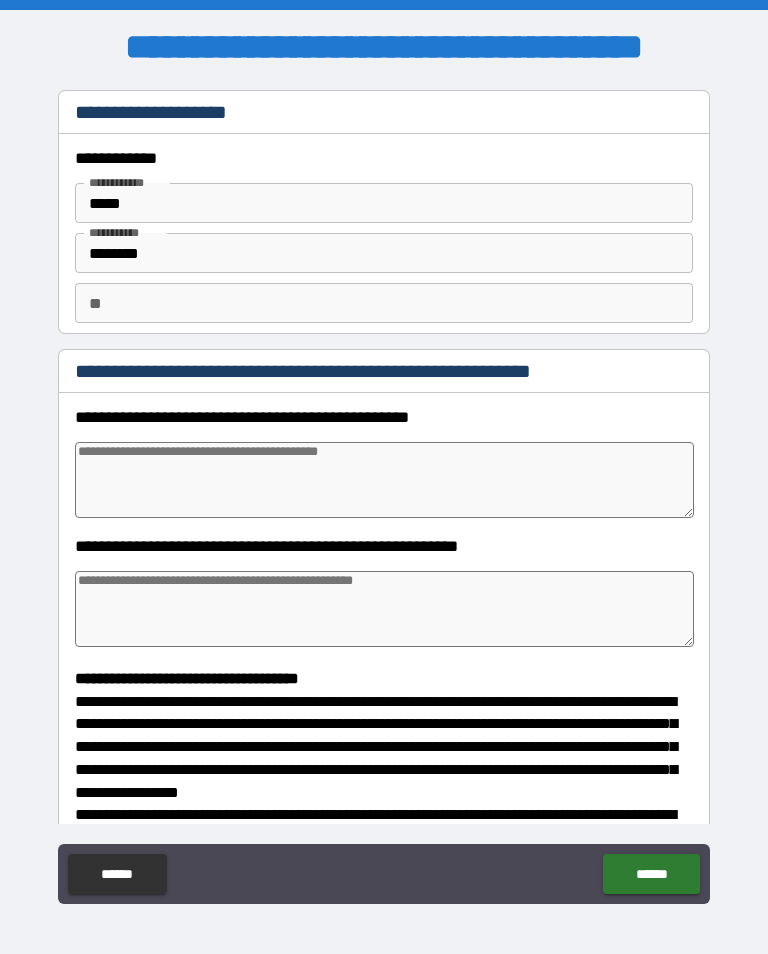type on "*" 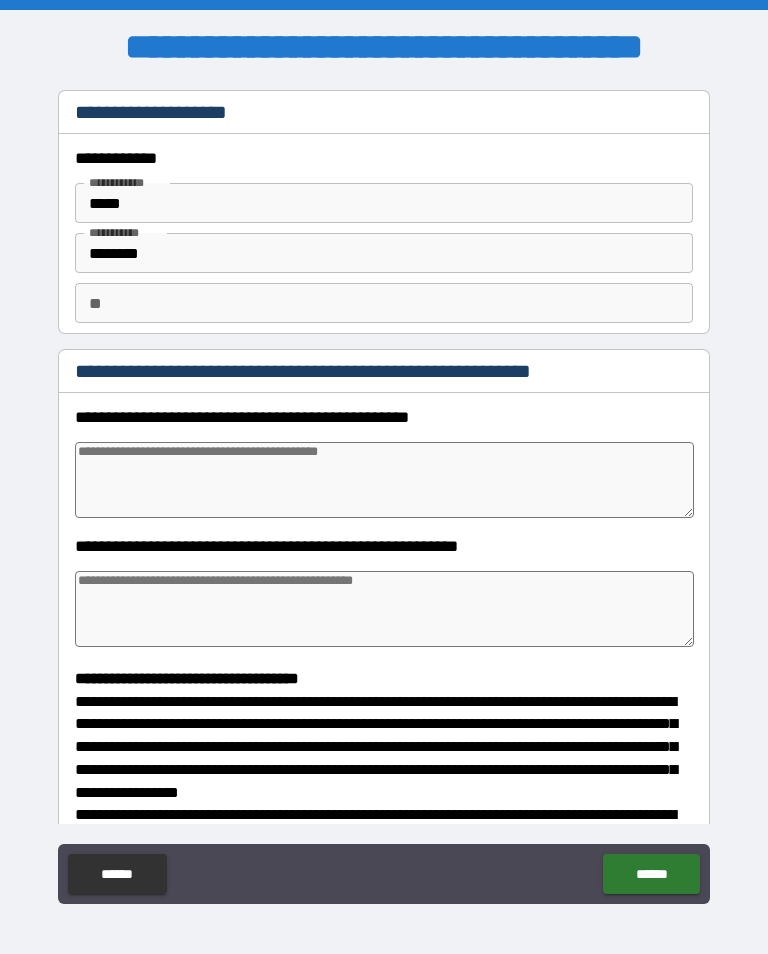type on "*" 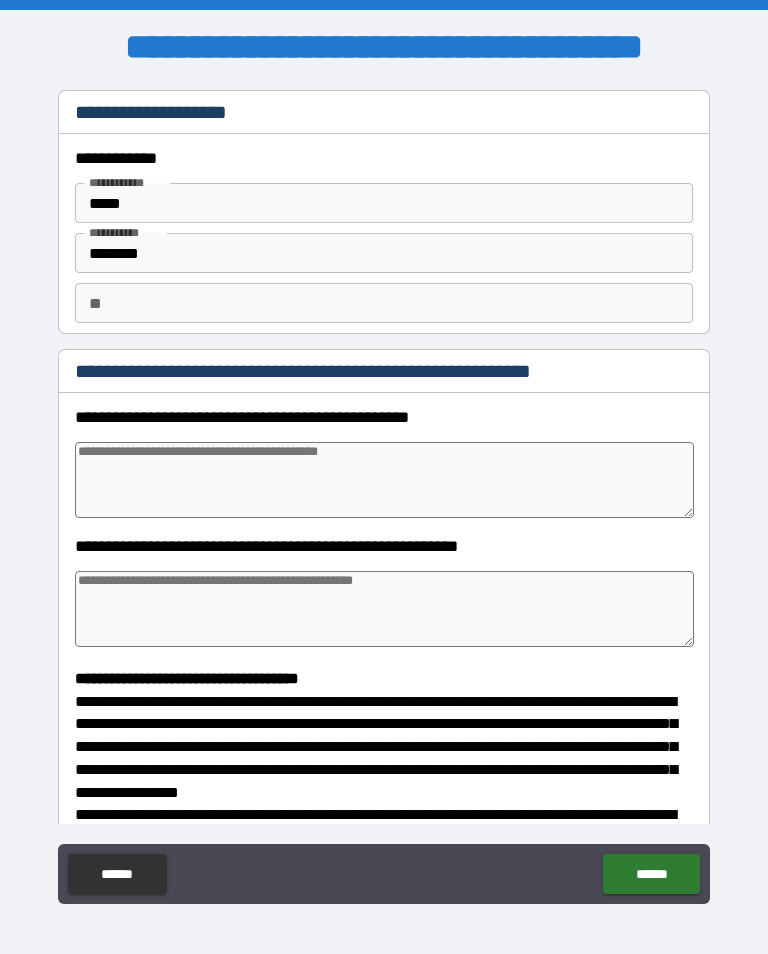 click at bounding box center (384, 480) 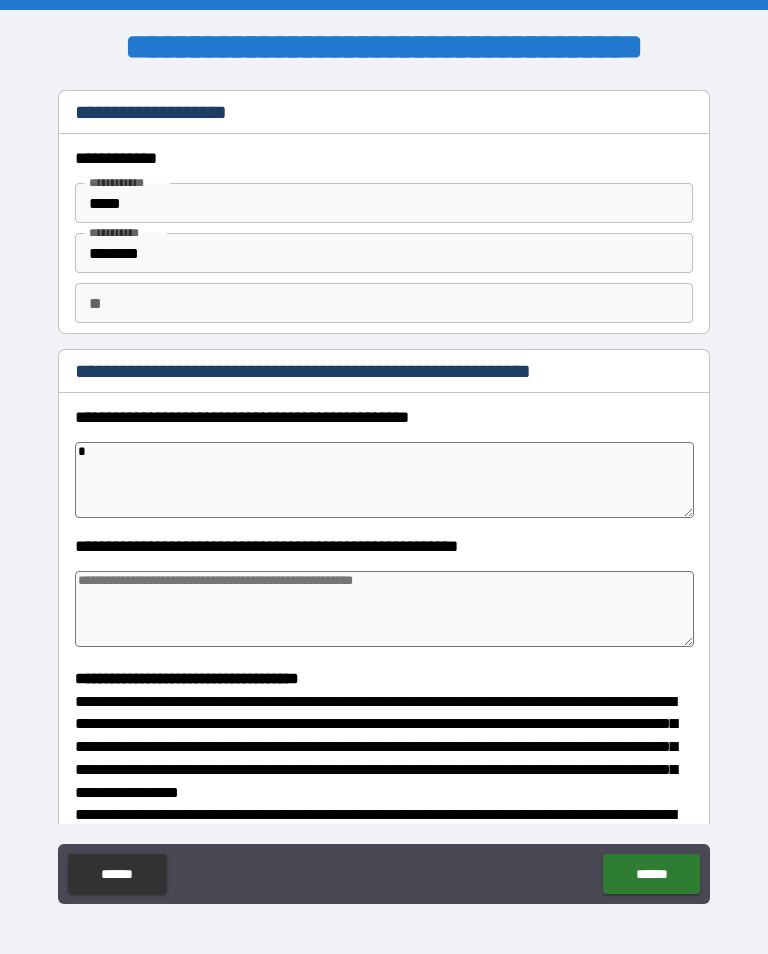 type on "*" 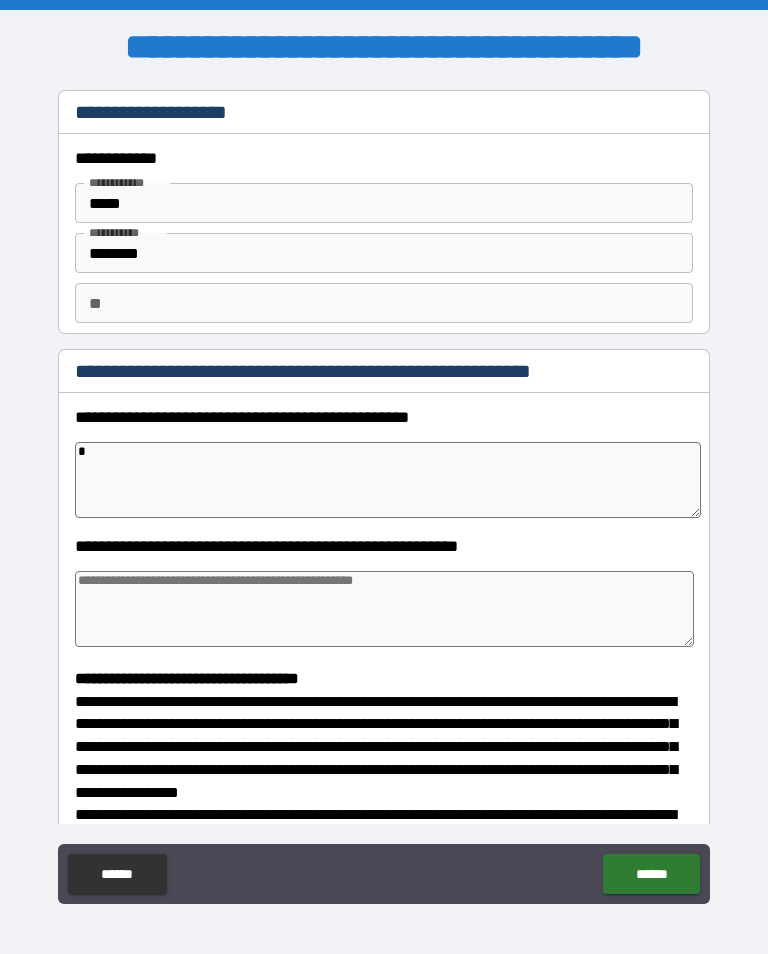 type on "*" 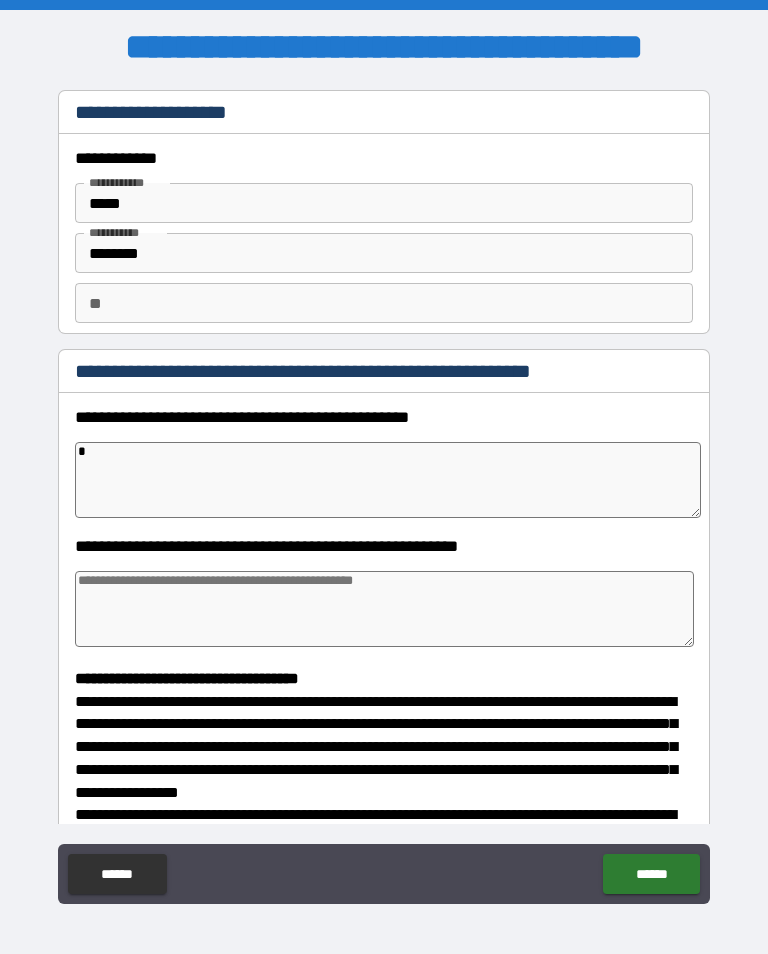 type on "*" 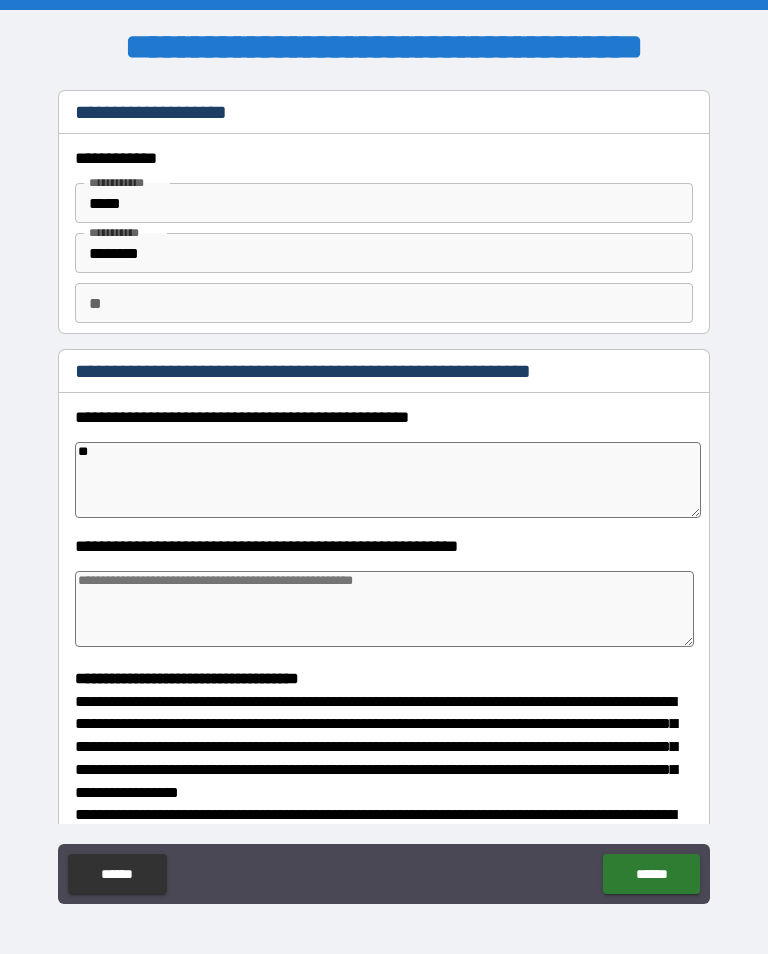type on "*" 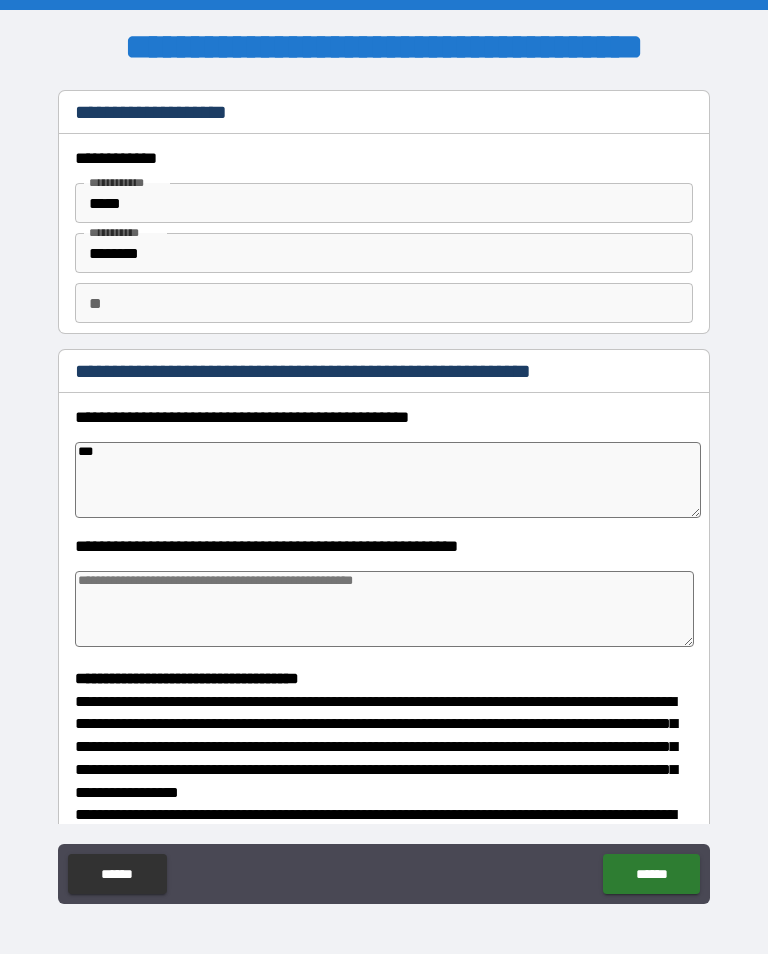 type on "*" 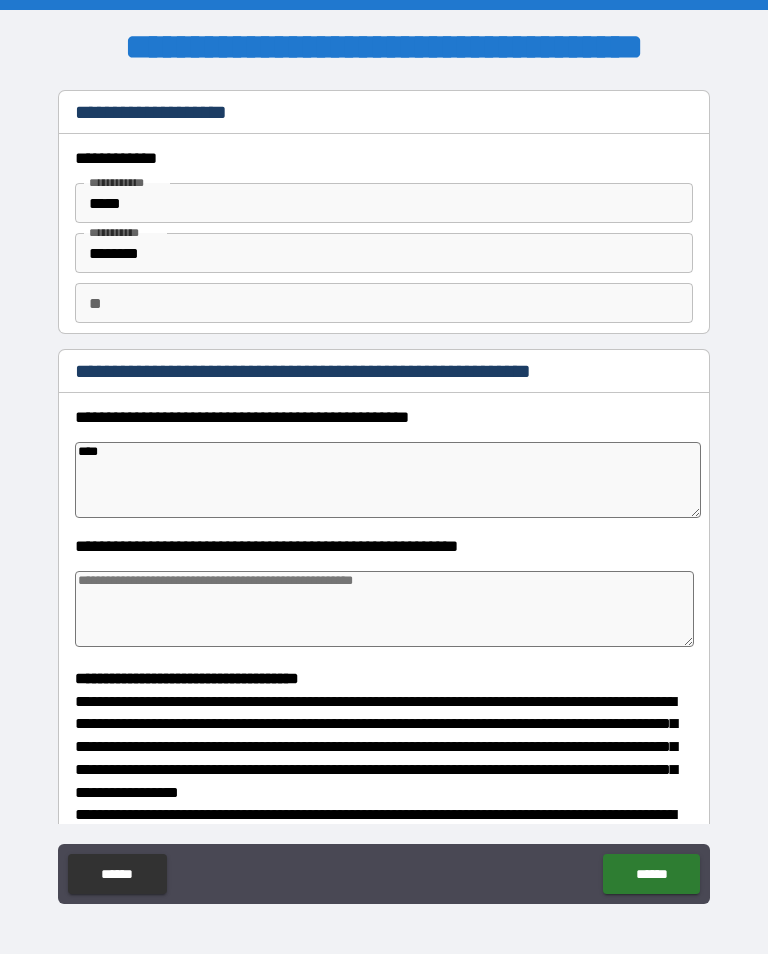 type on "*" 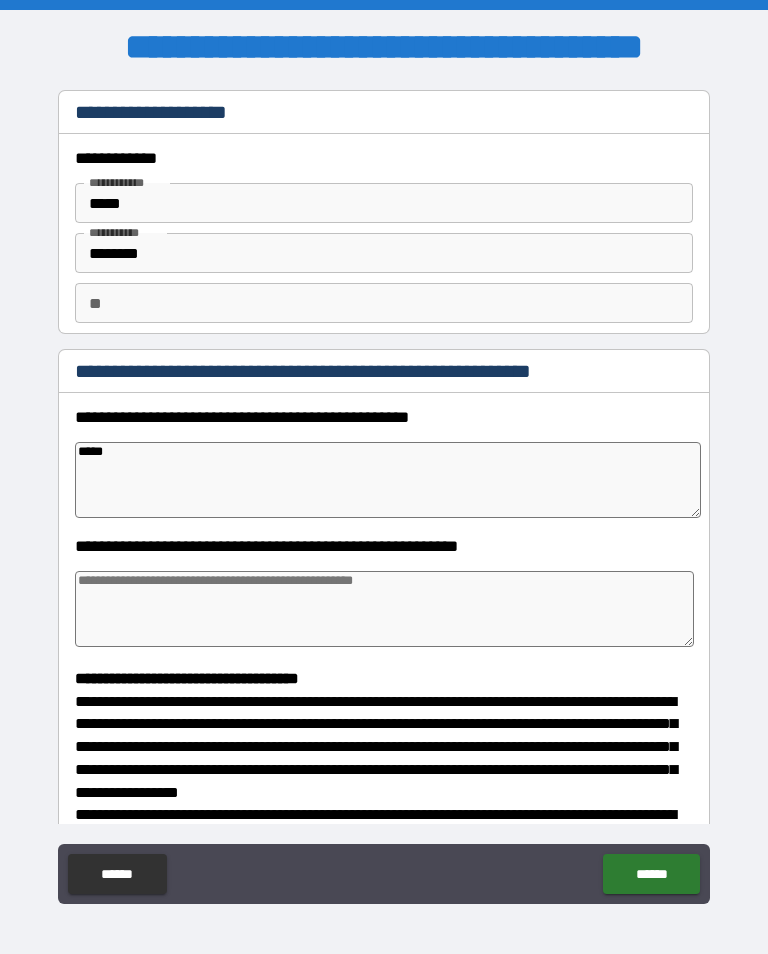 type on "*" 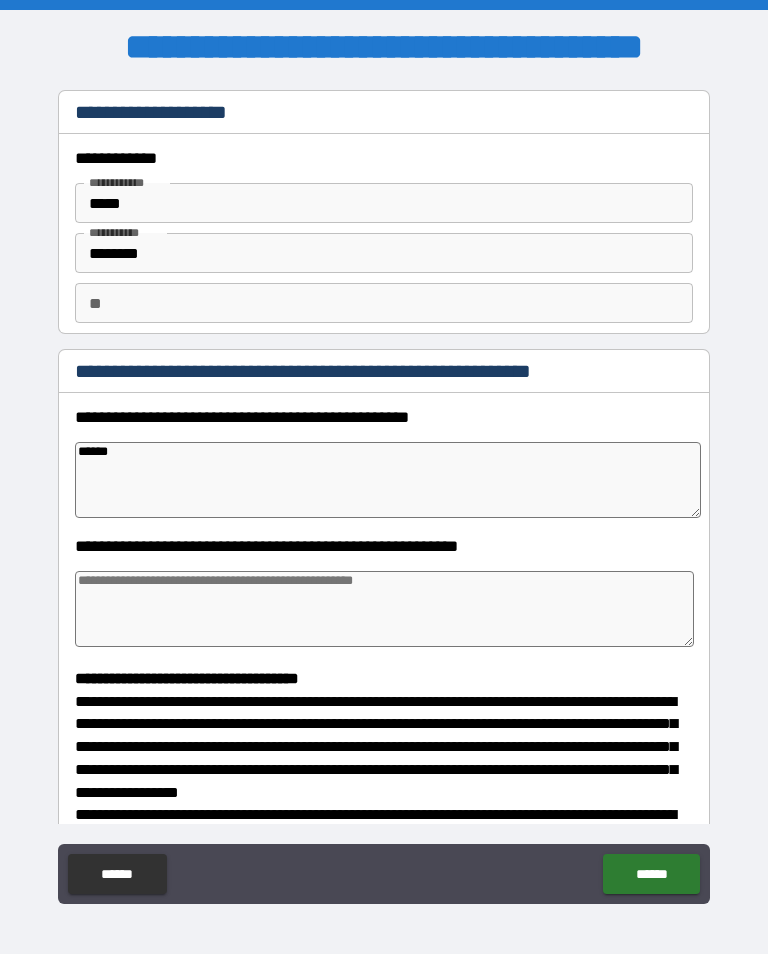 type on "*" 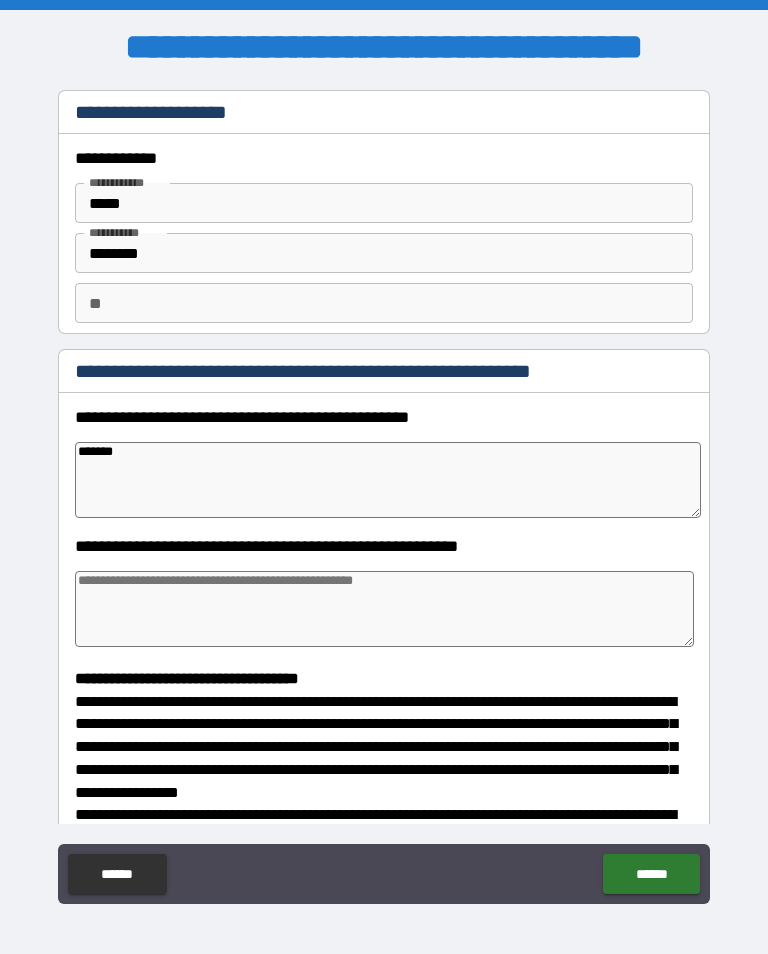 type on "*" 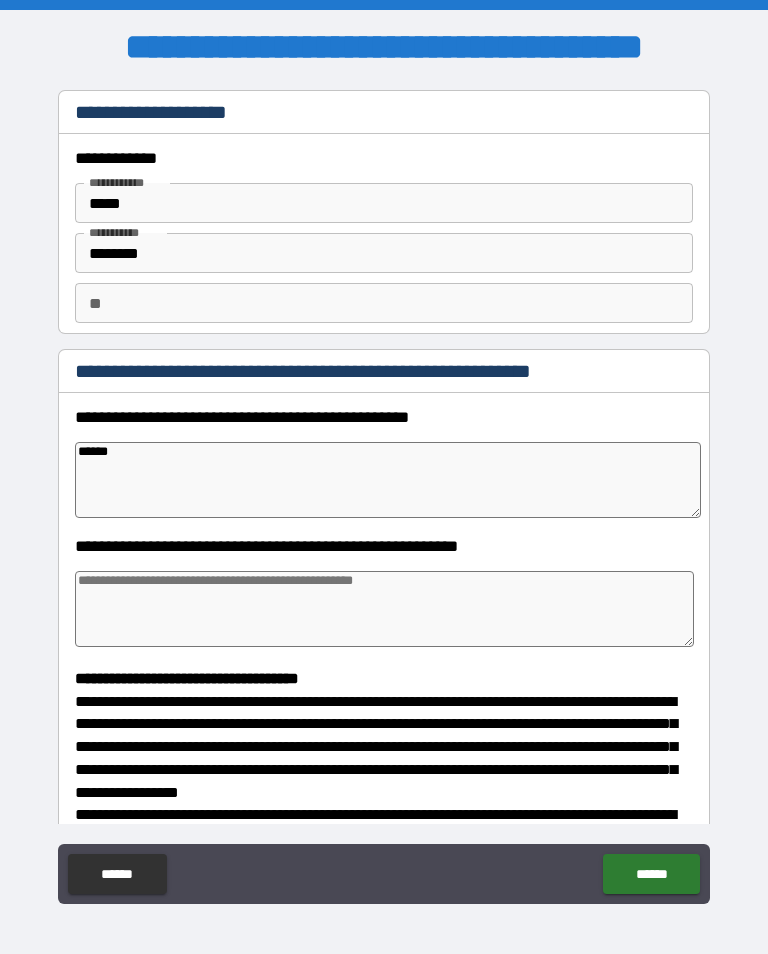 type on "******" 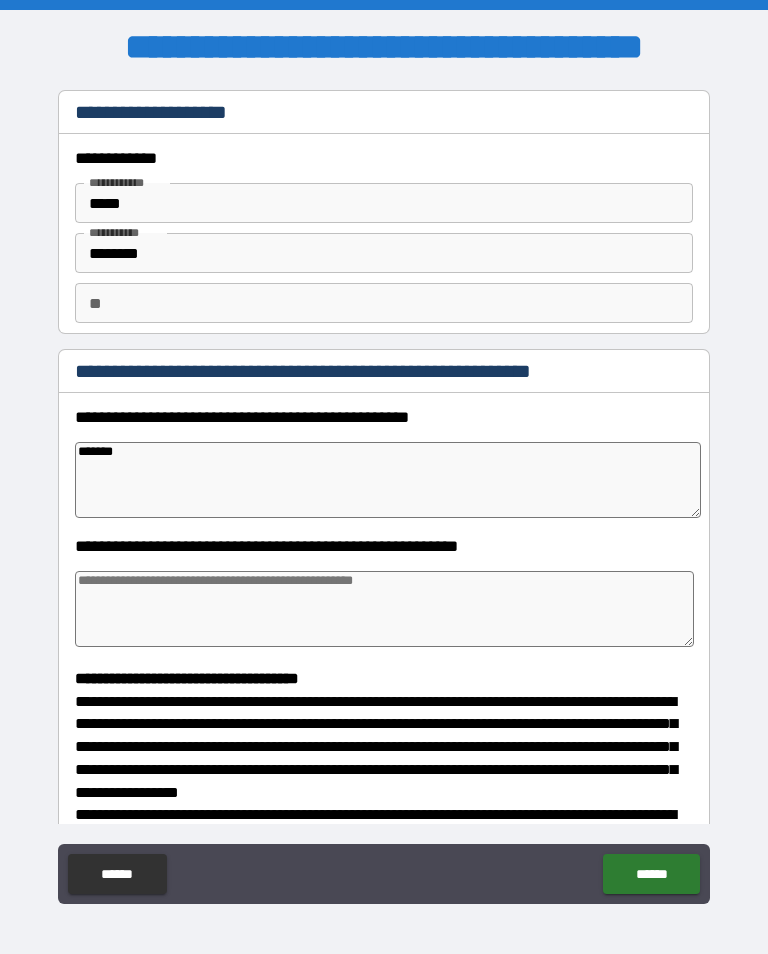 type on "*" 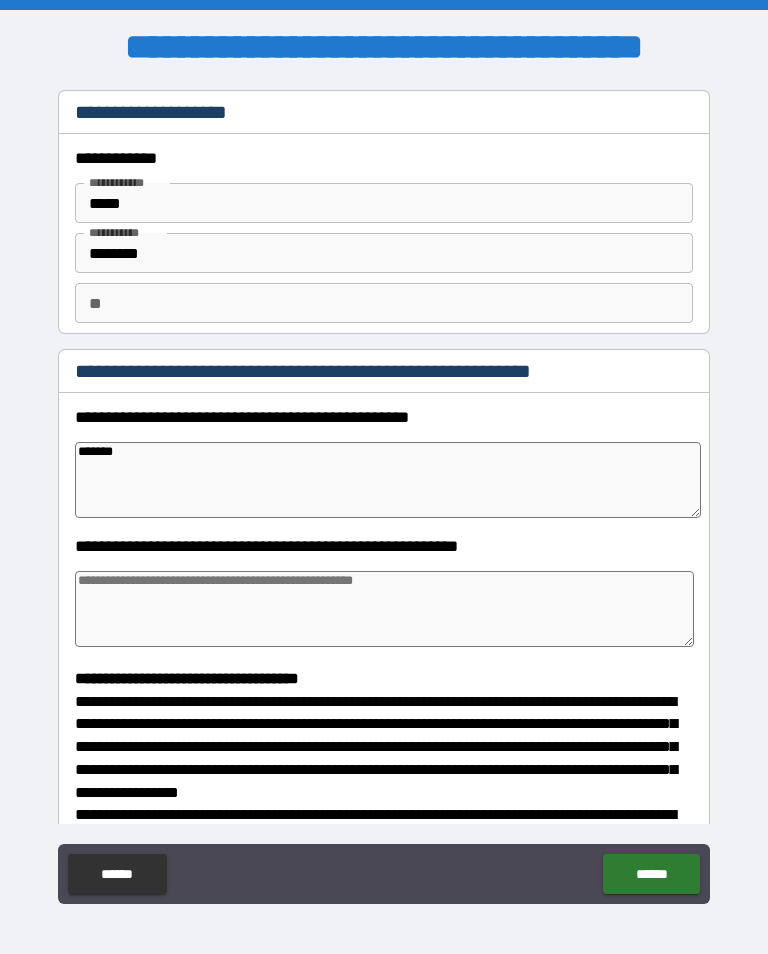 type on "********" 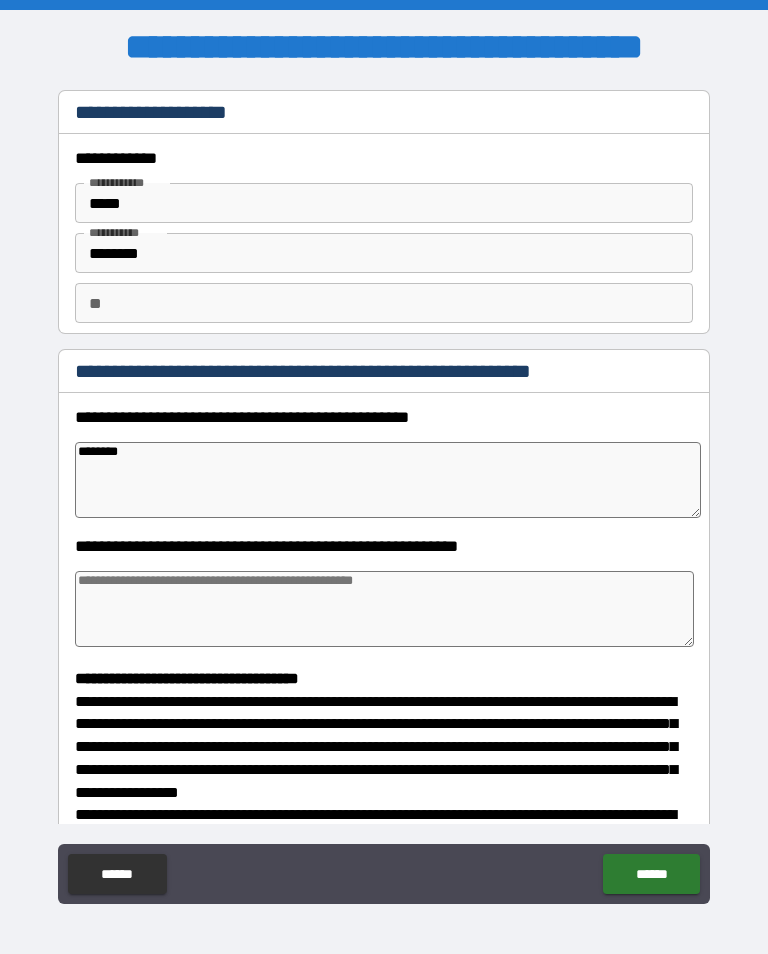 type on "*" 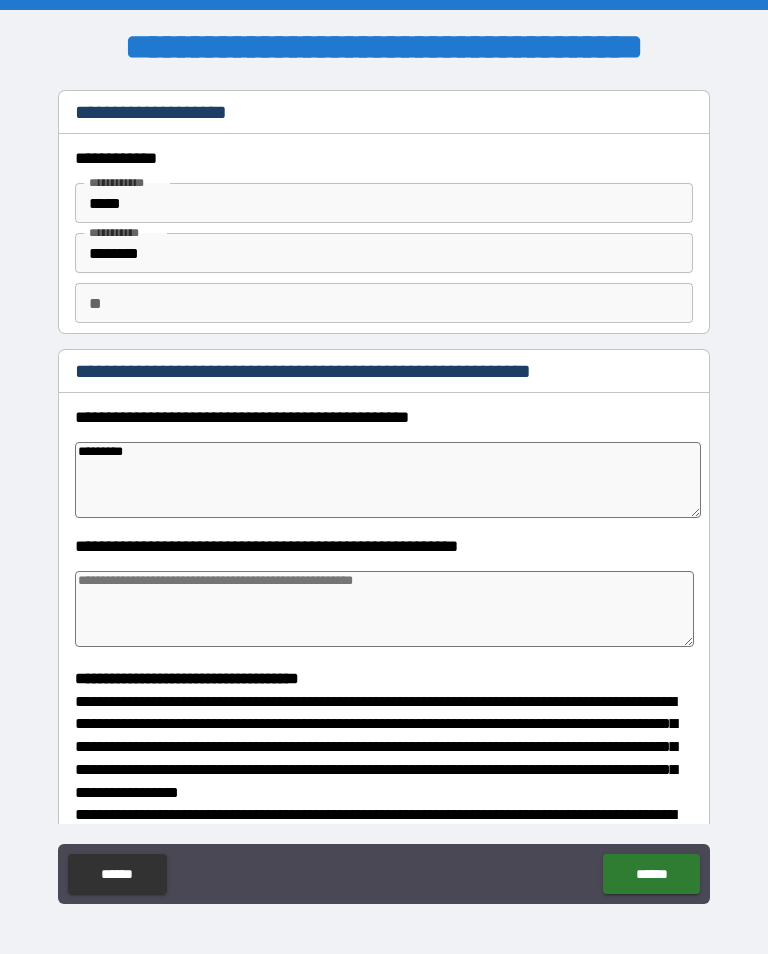 type on "*" 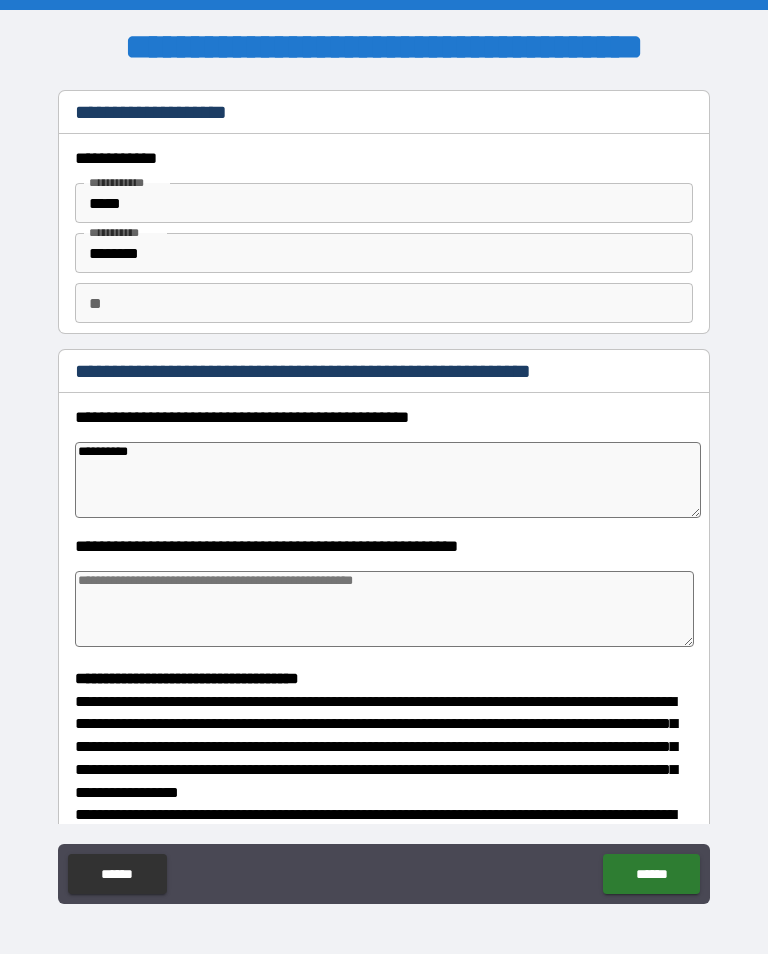 type on "*" 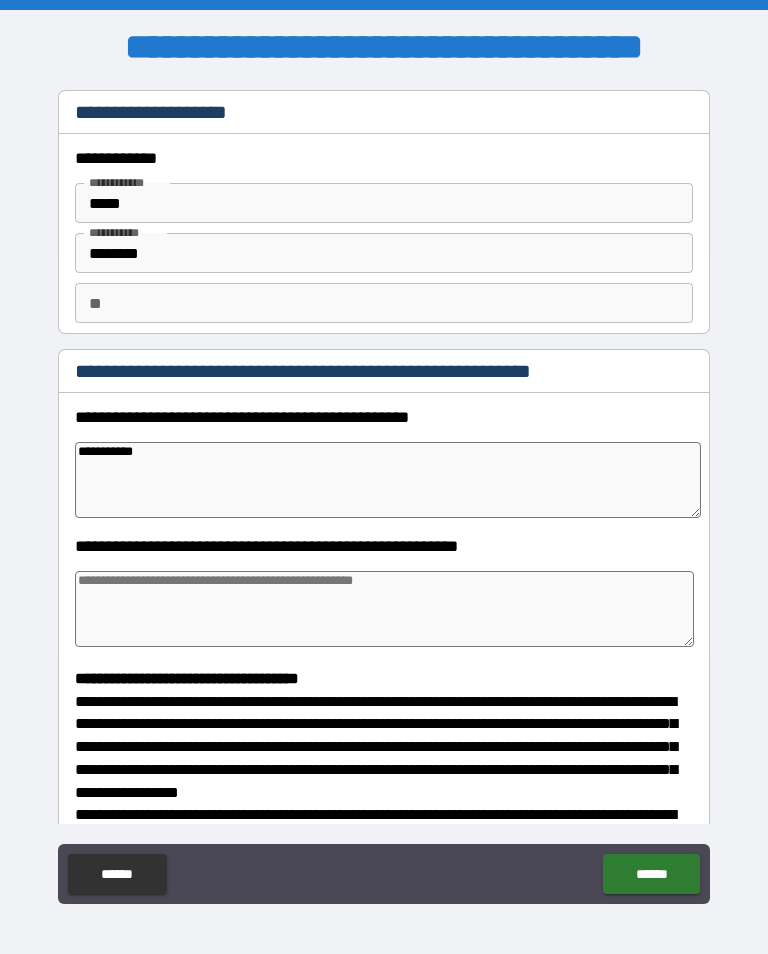 type on "**********" 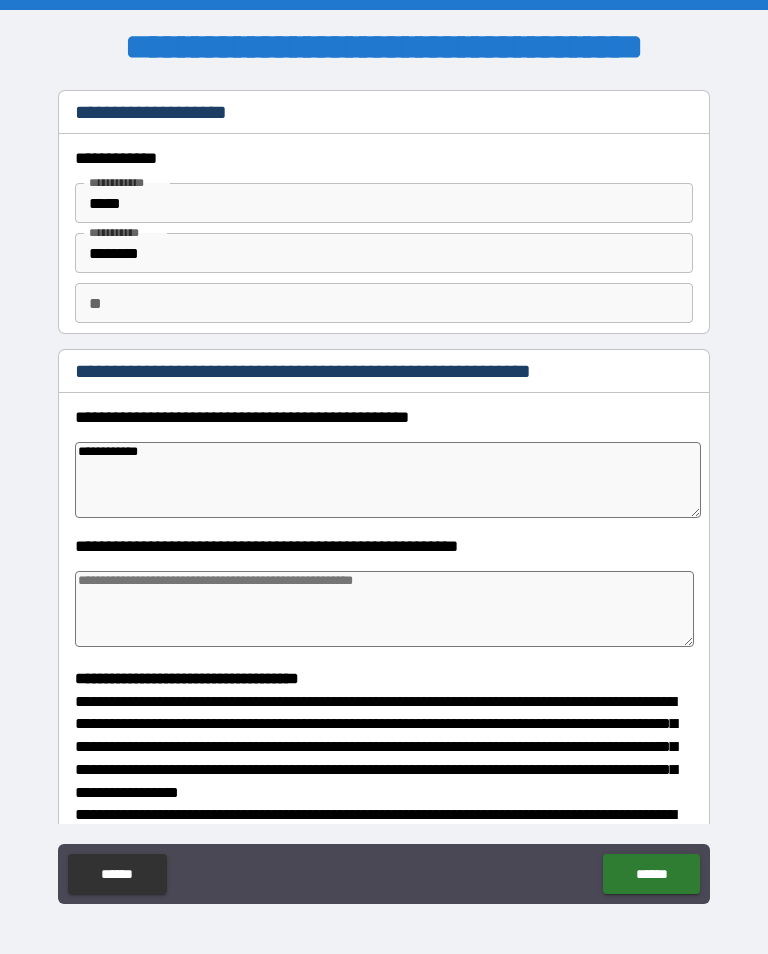 type on "*" 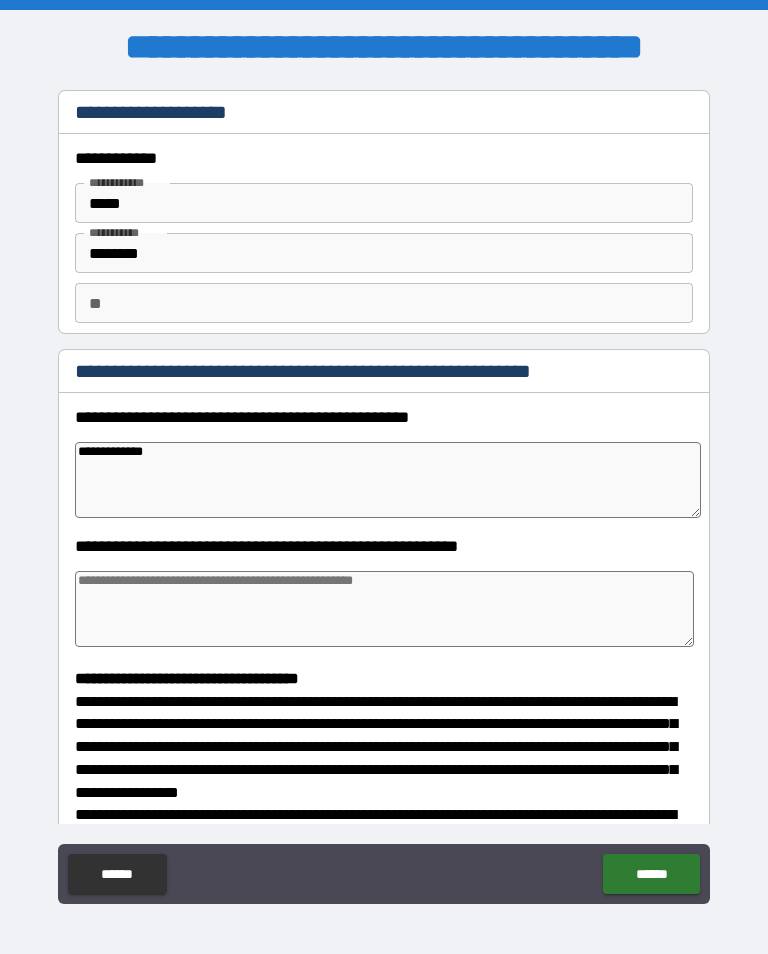 type on "*" 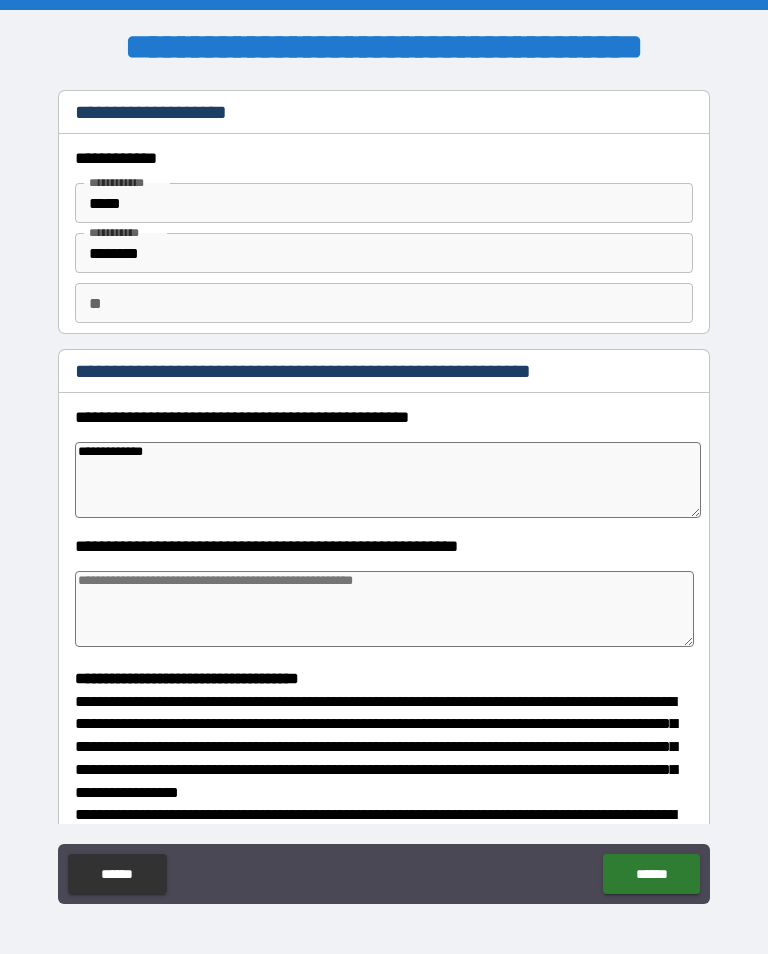 type on "**********" 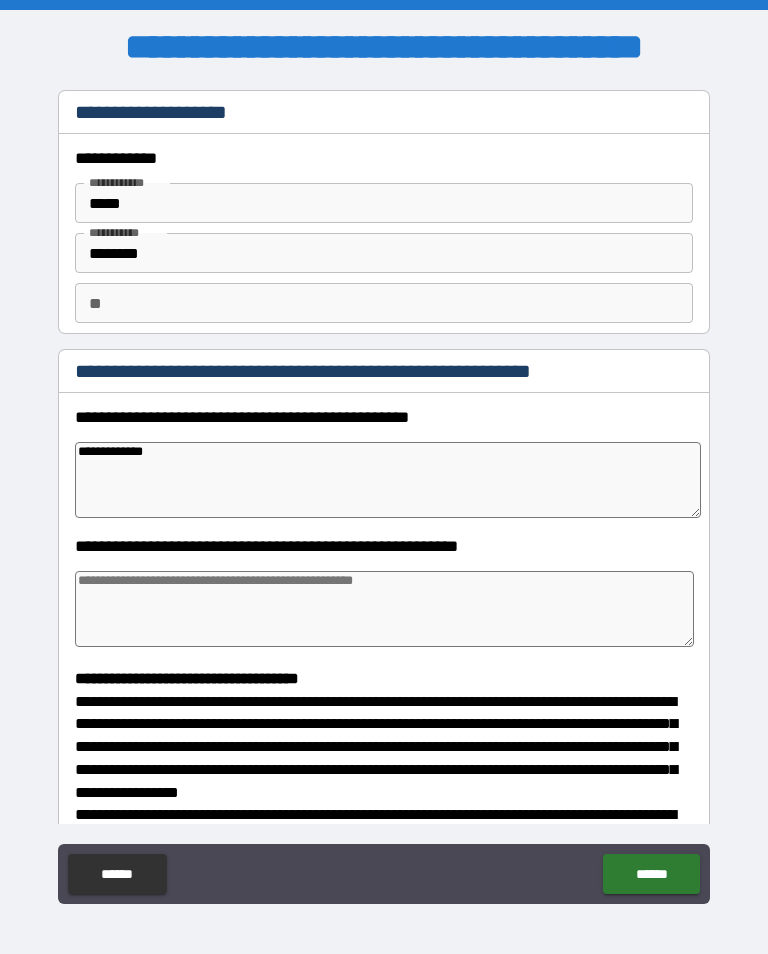 type on "*" 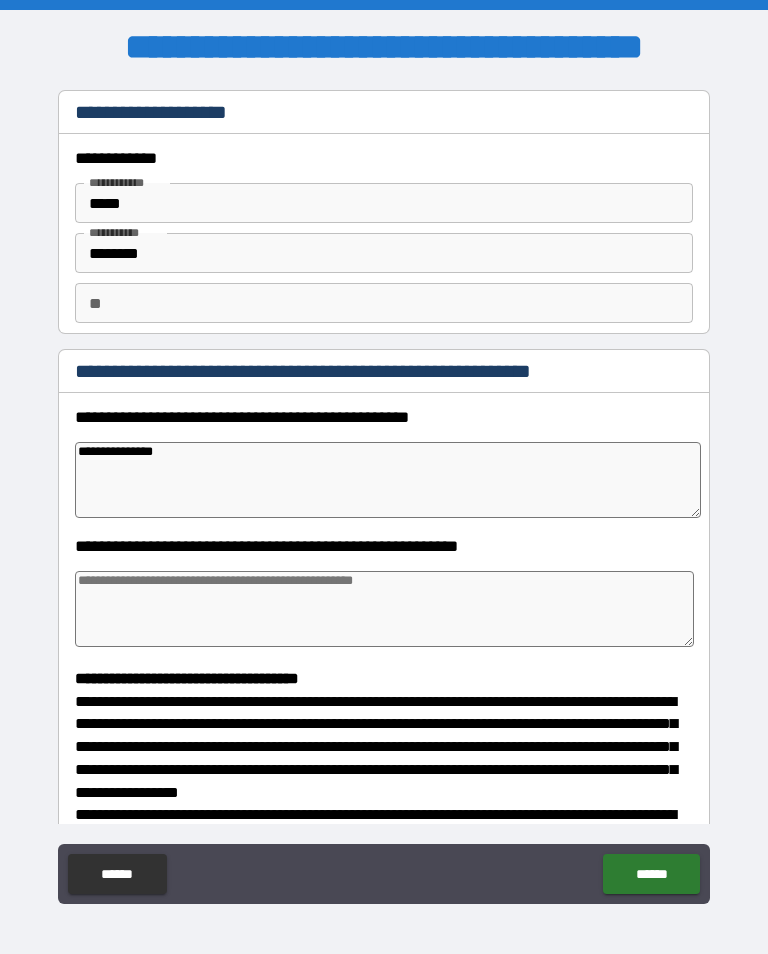 type on "**********" 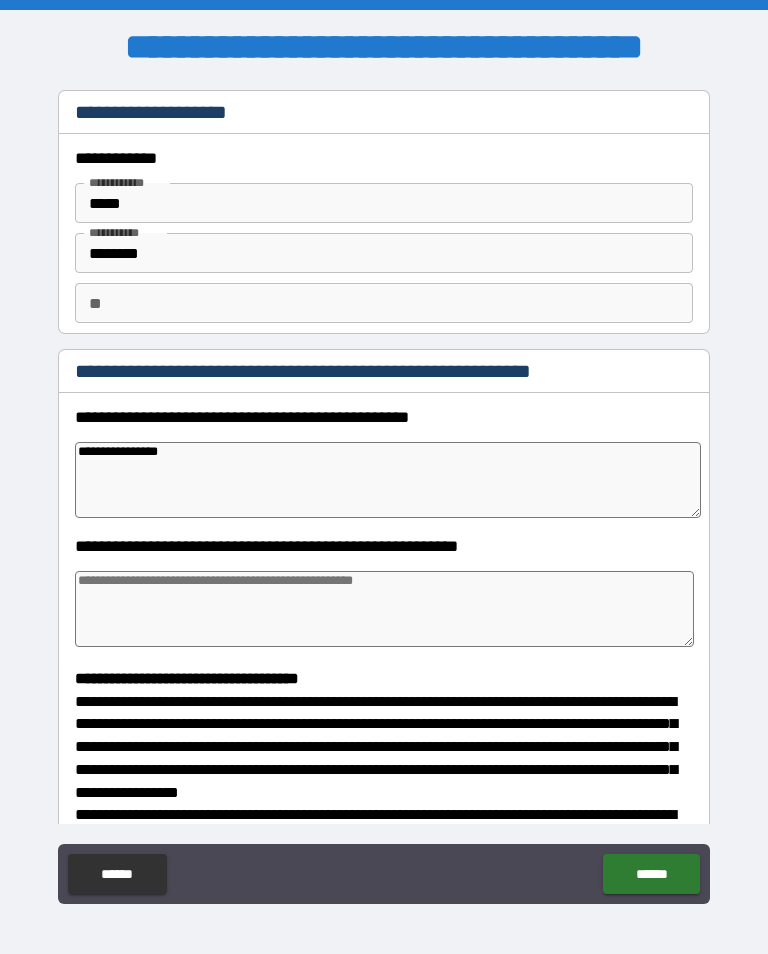 type on "*" 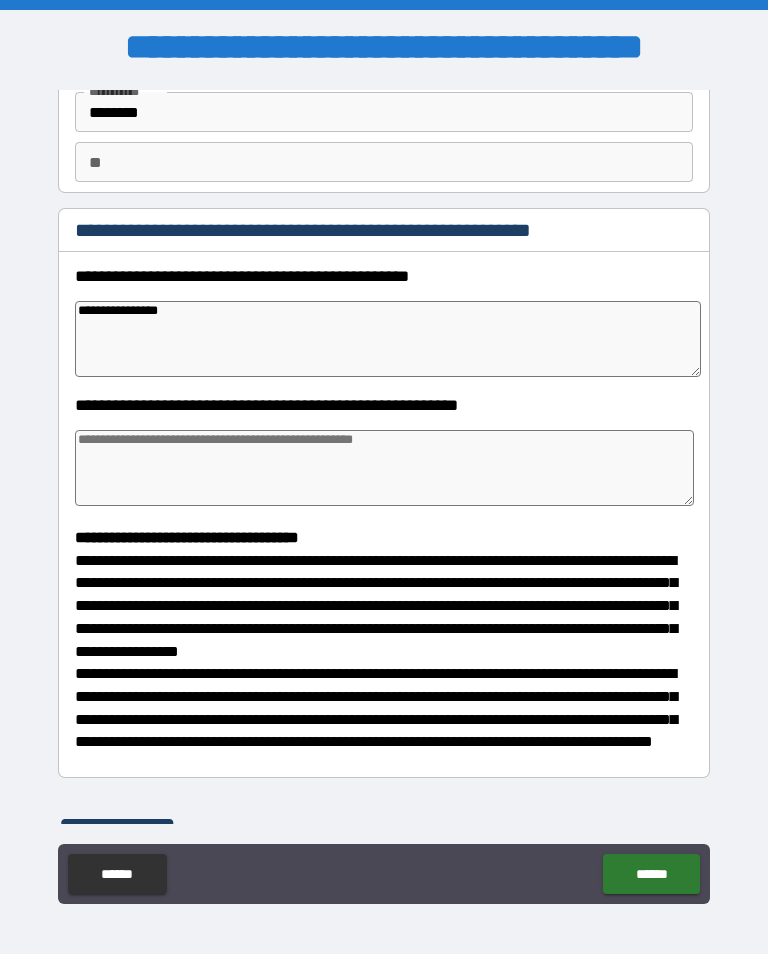 scroll, scrollTop: 145, scrollLeft: 0, axis: vertical 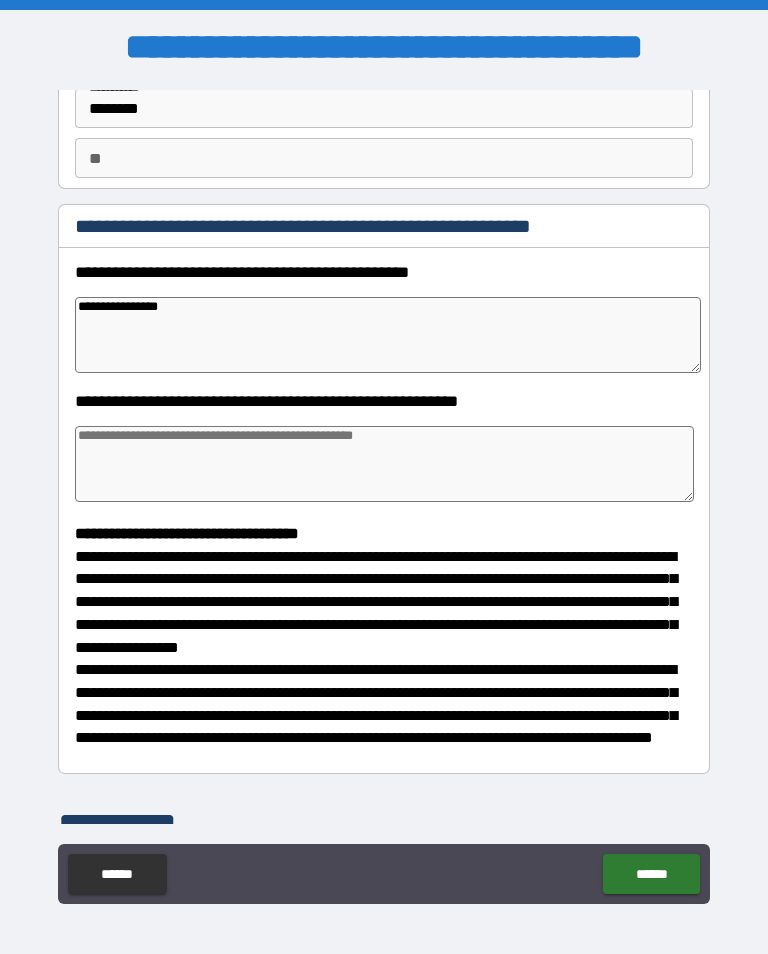 type on "**********" 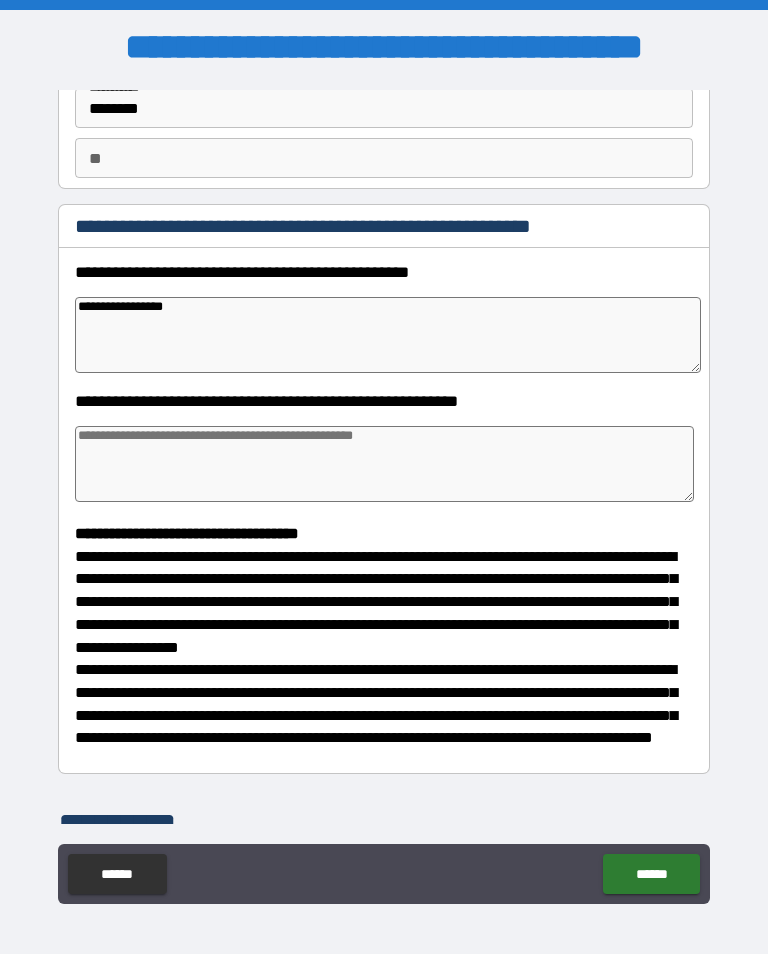 type on "*" 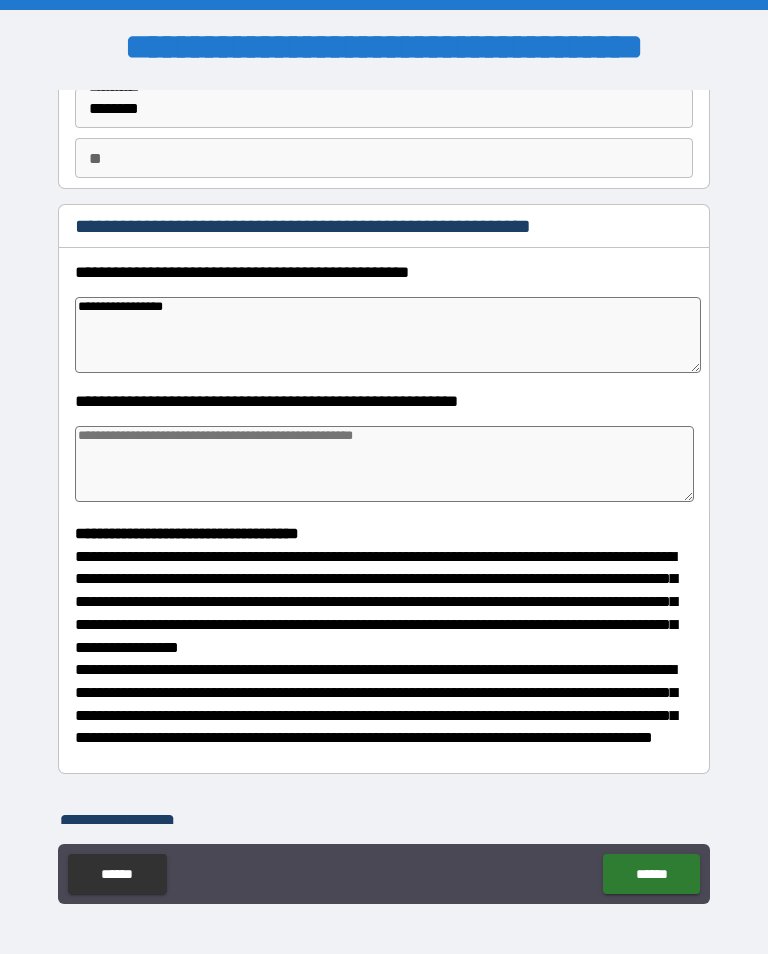 type on "*" 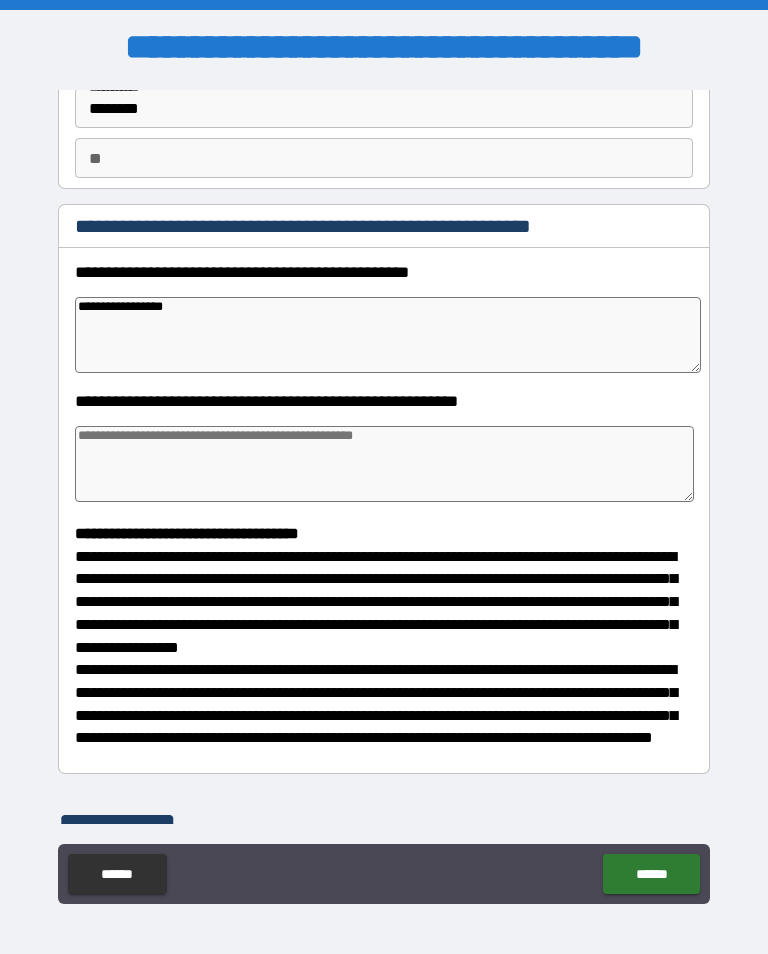 type on "*" 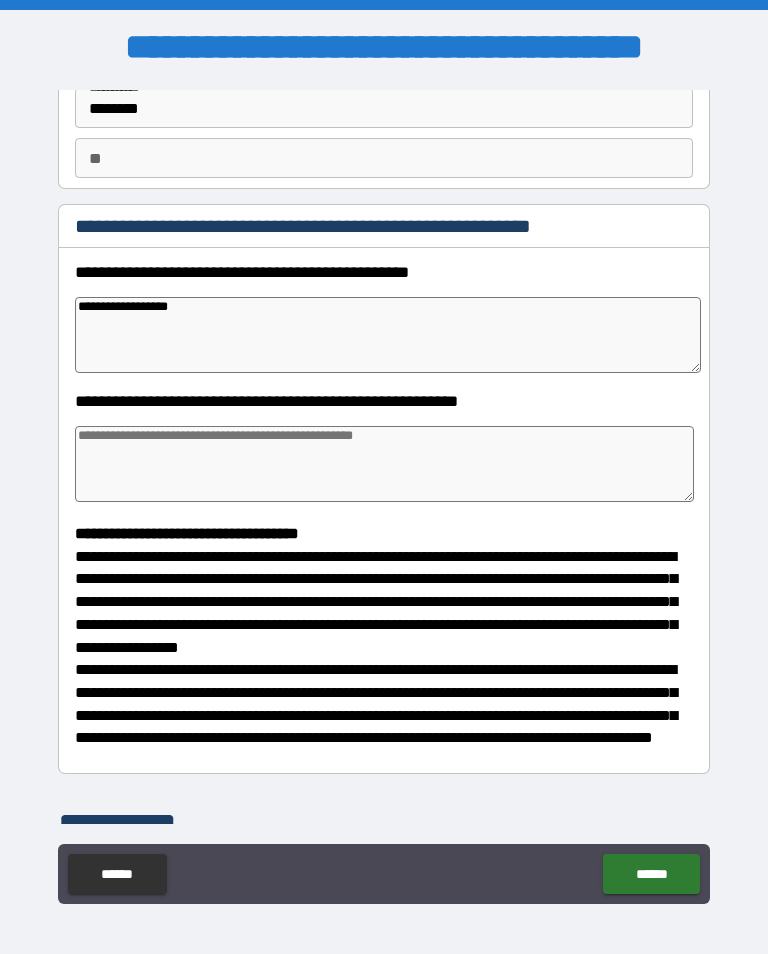 type on "*" 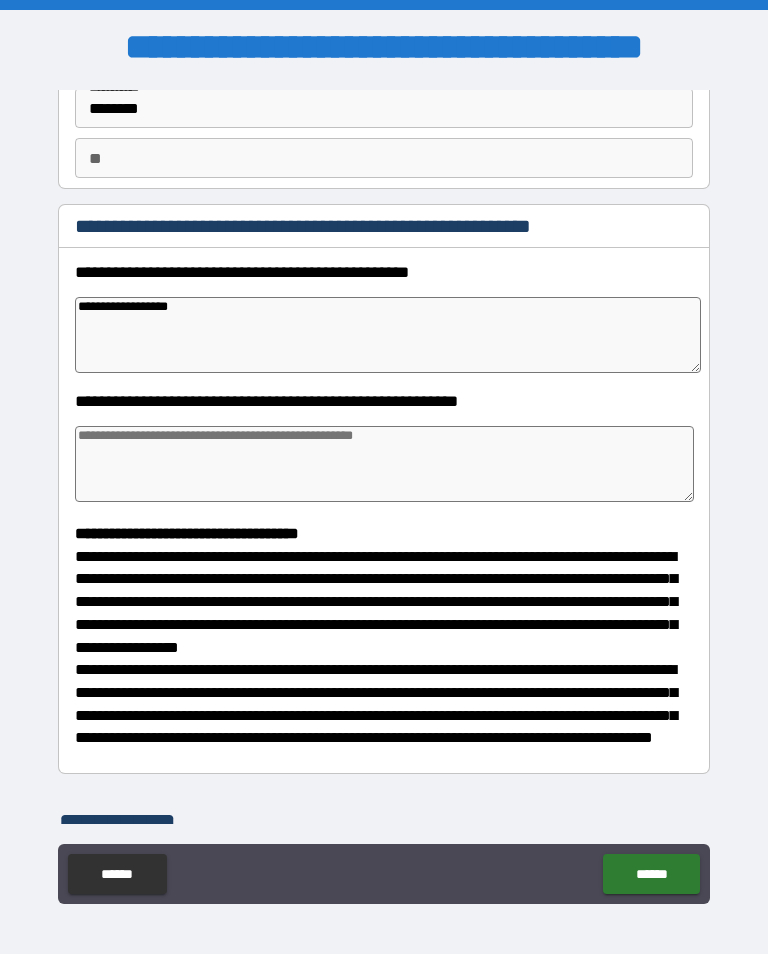 type on "*" 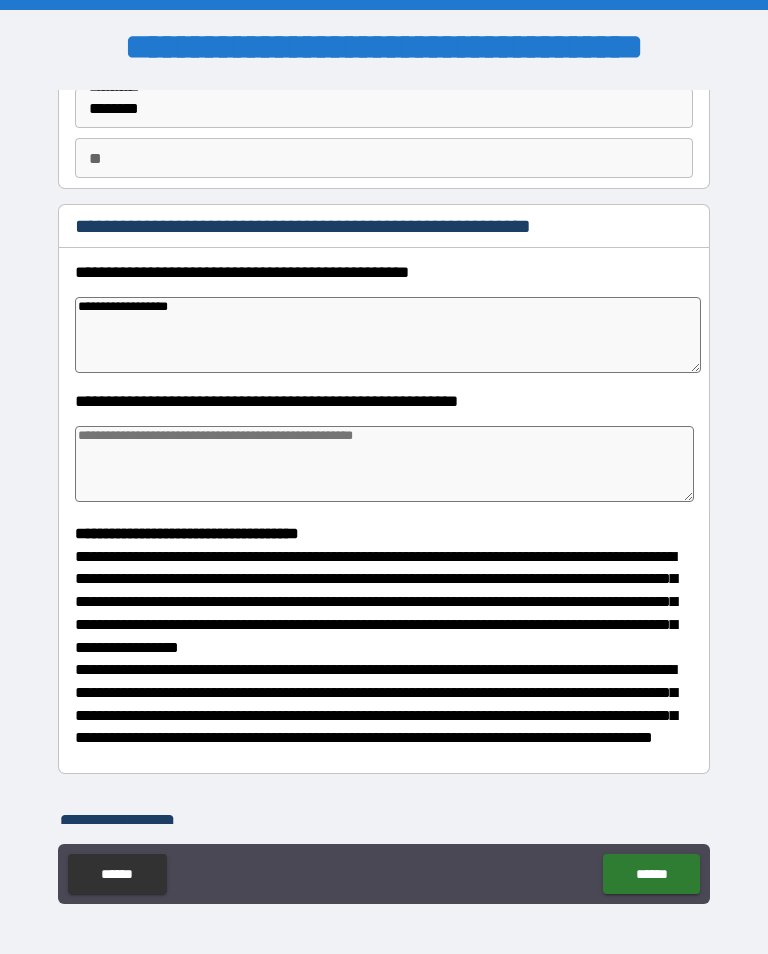 type on "*" 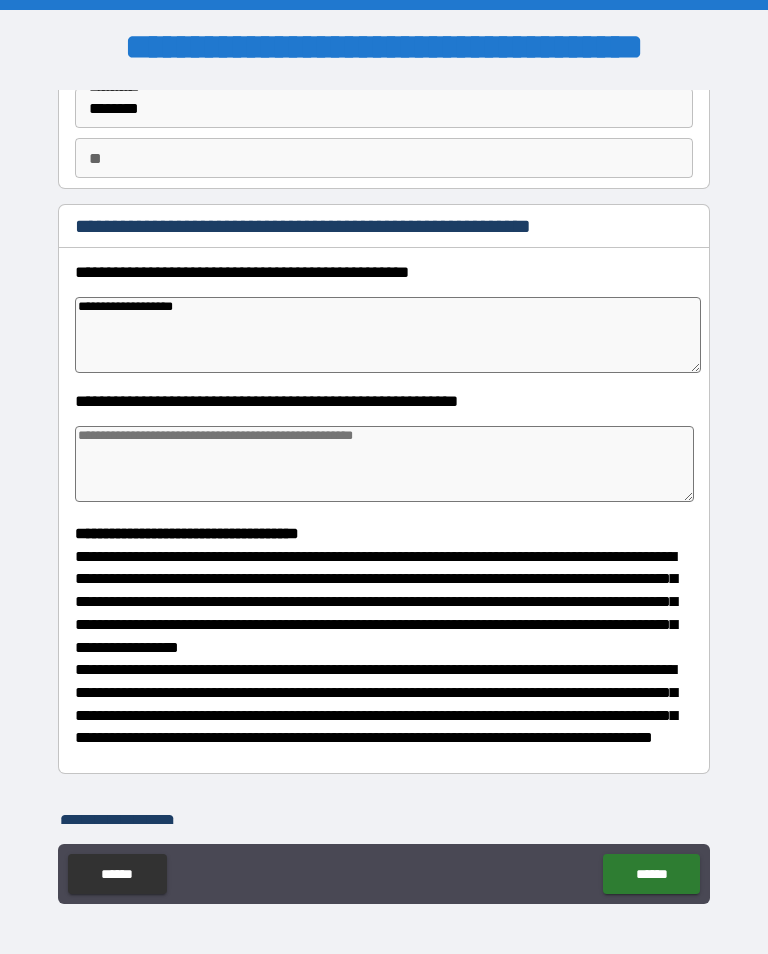 type on "*" 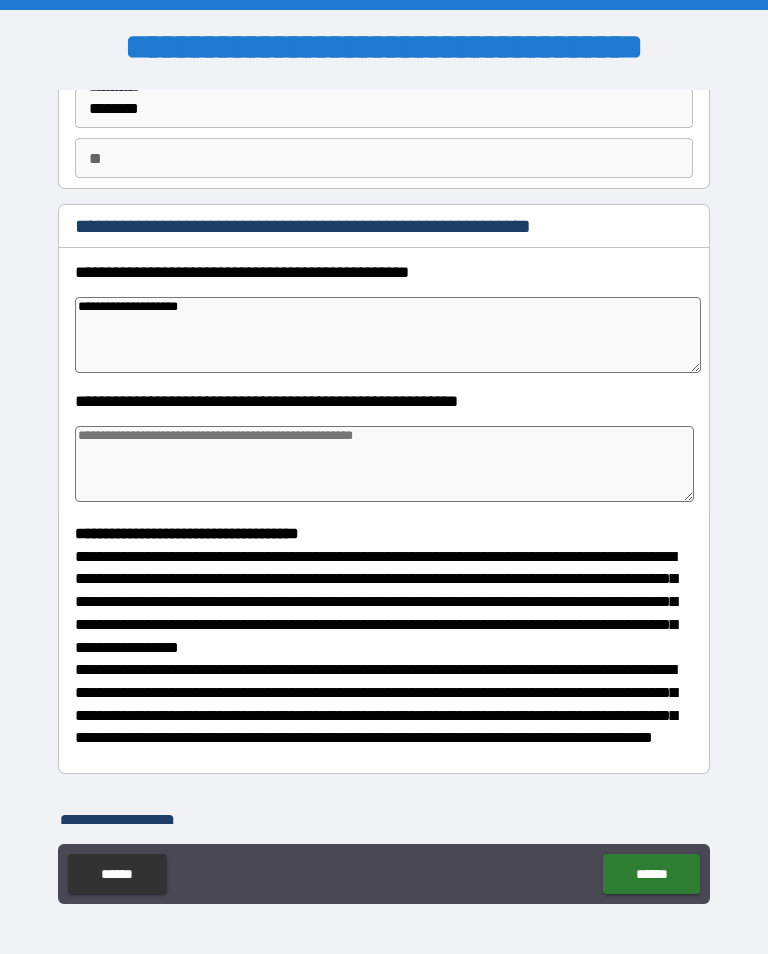 type on "*" 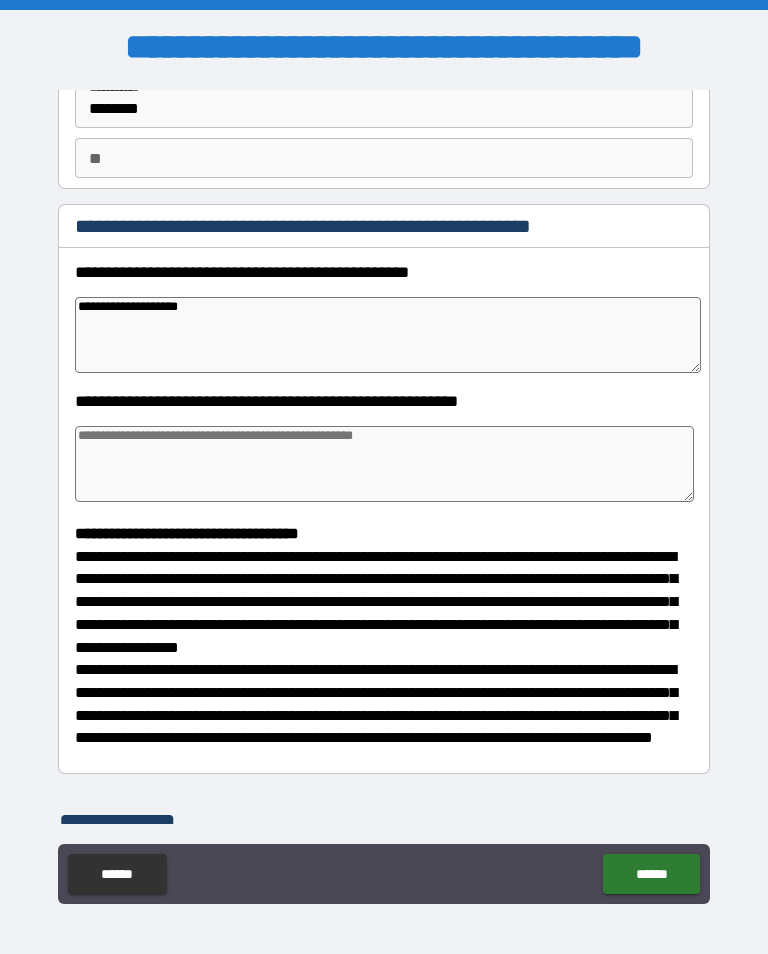 type on "*" 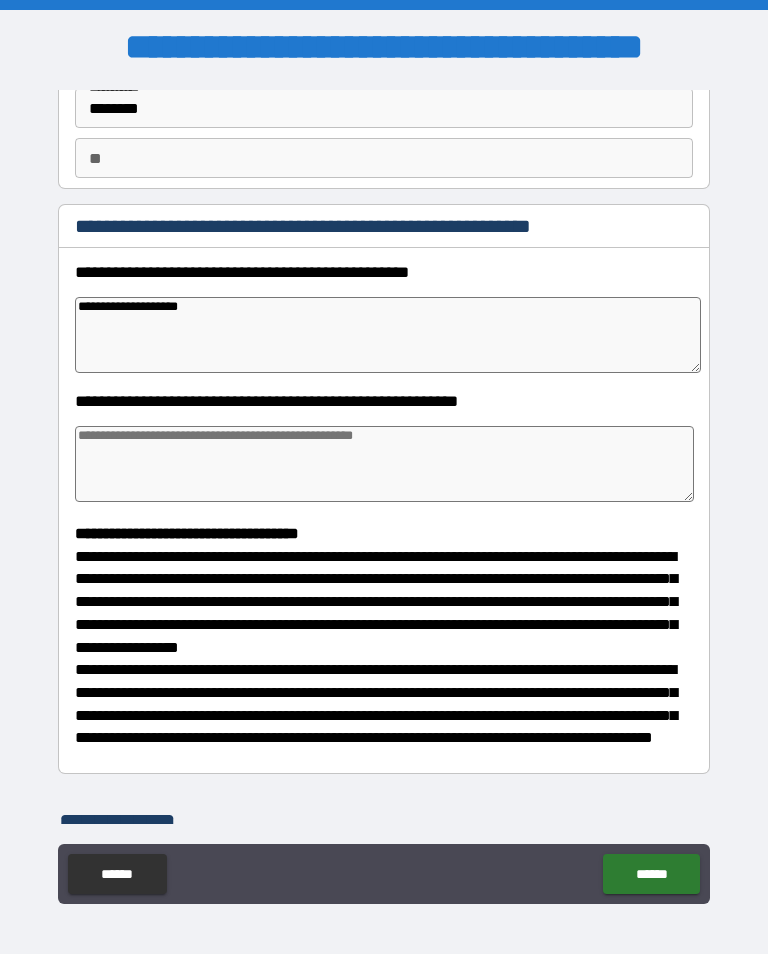 type on "*" 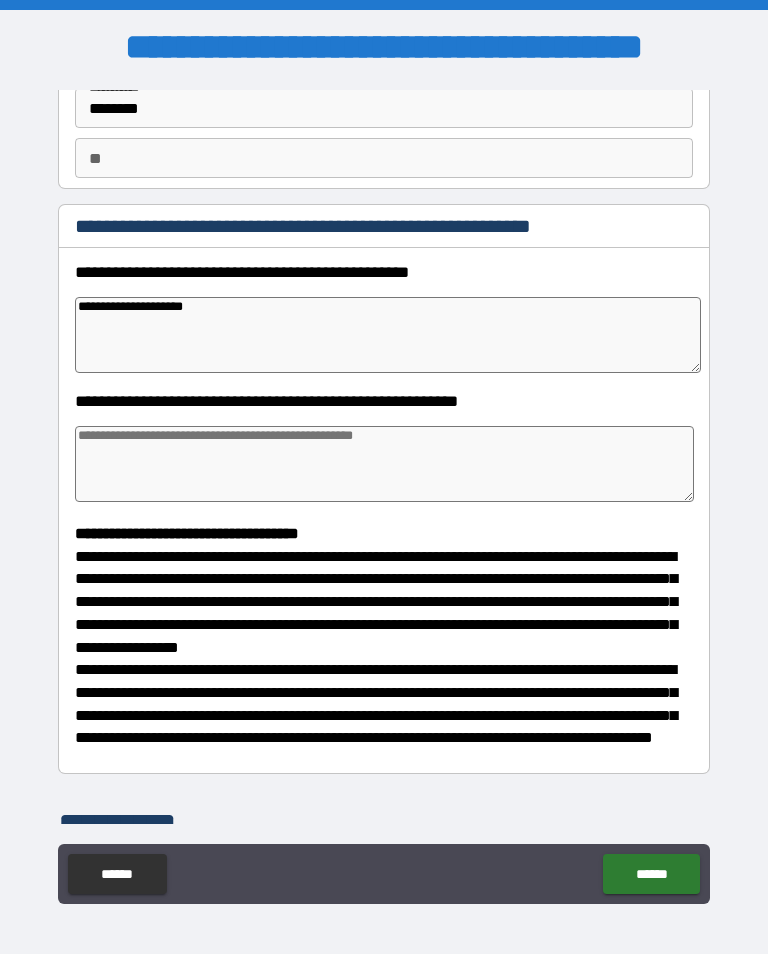 type on "**********" 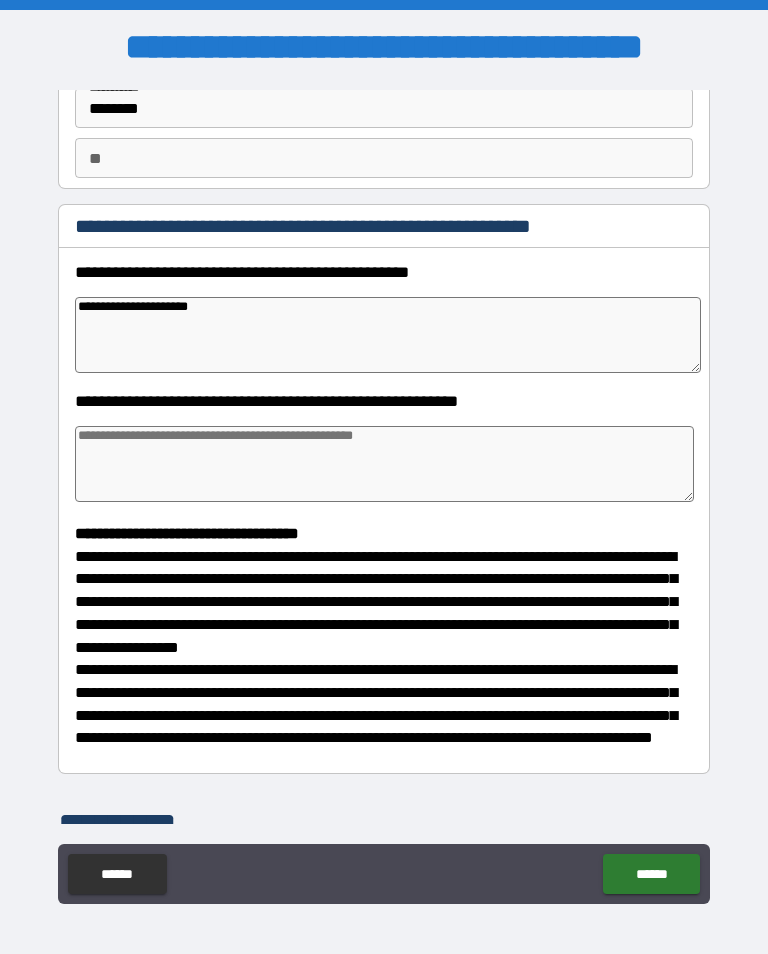 type on "*" 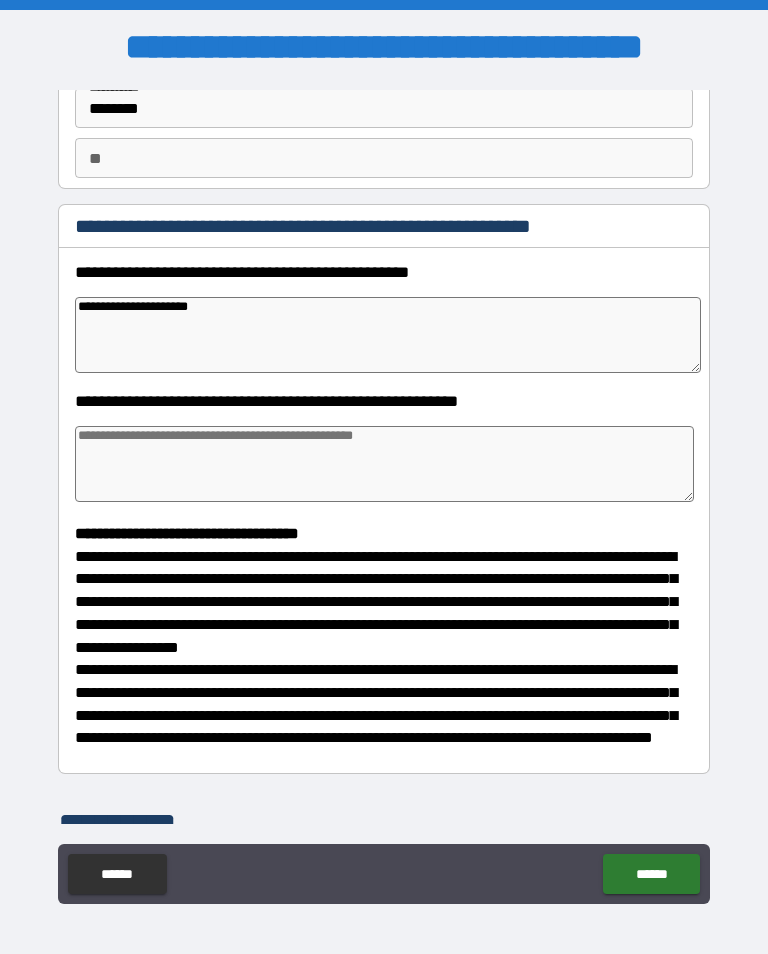 type on "*" 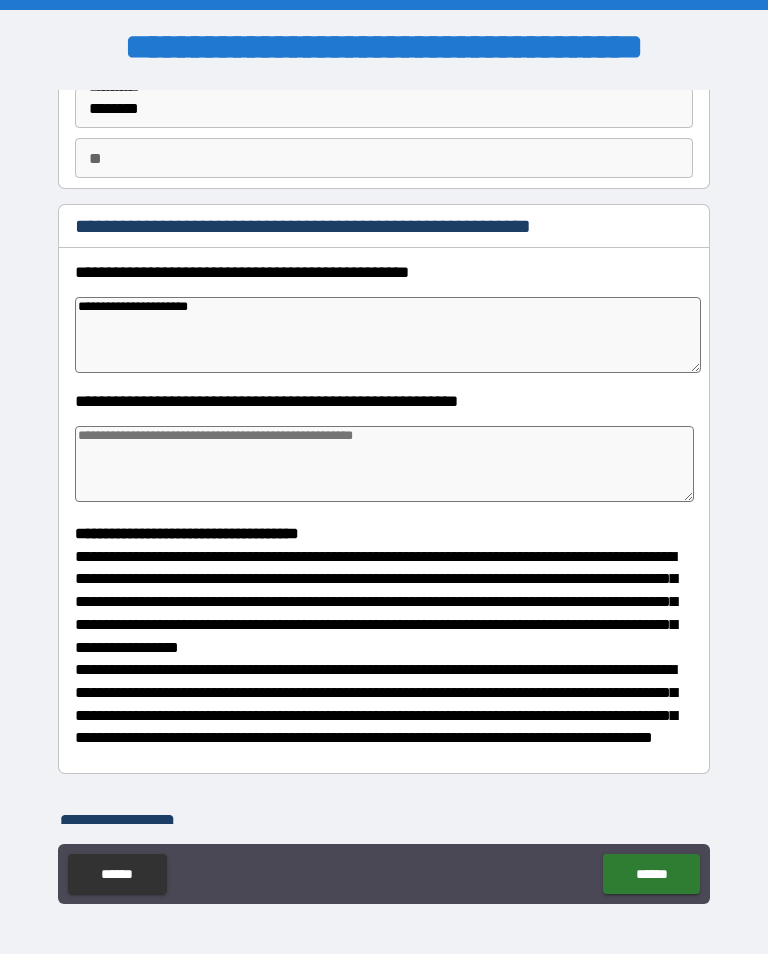 type on "*" 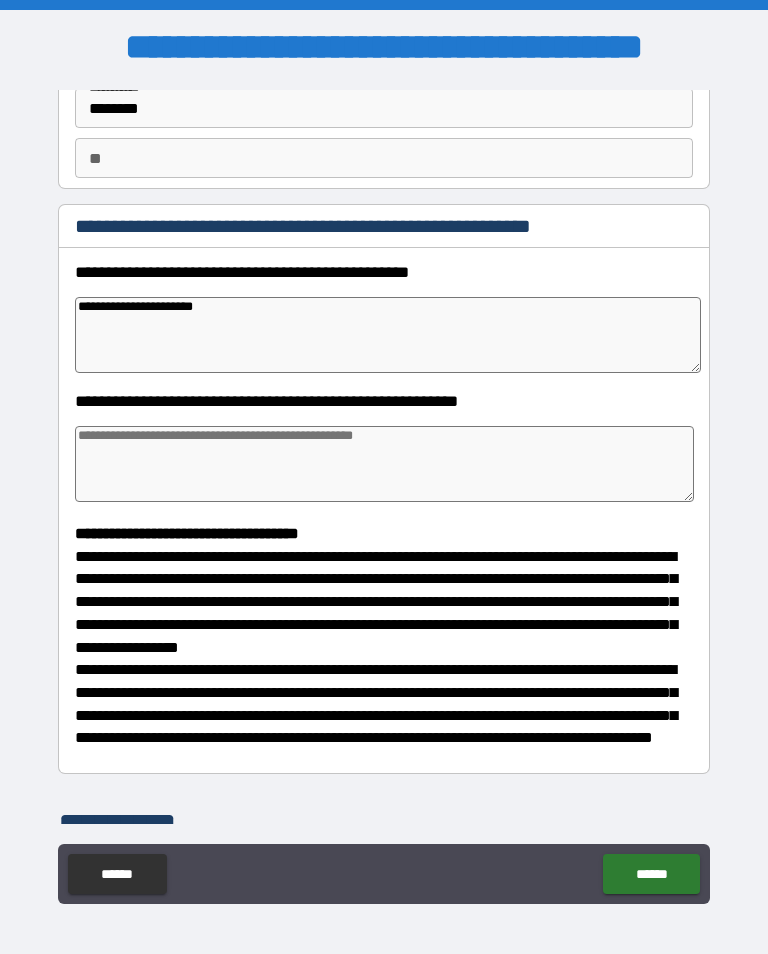 type on "*" 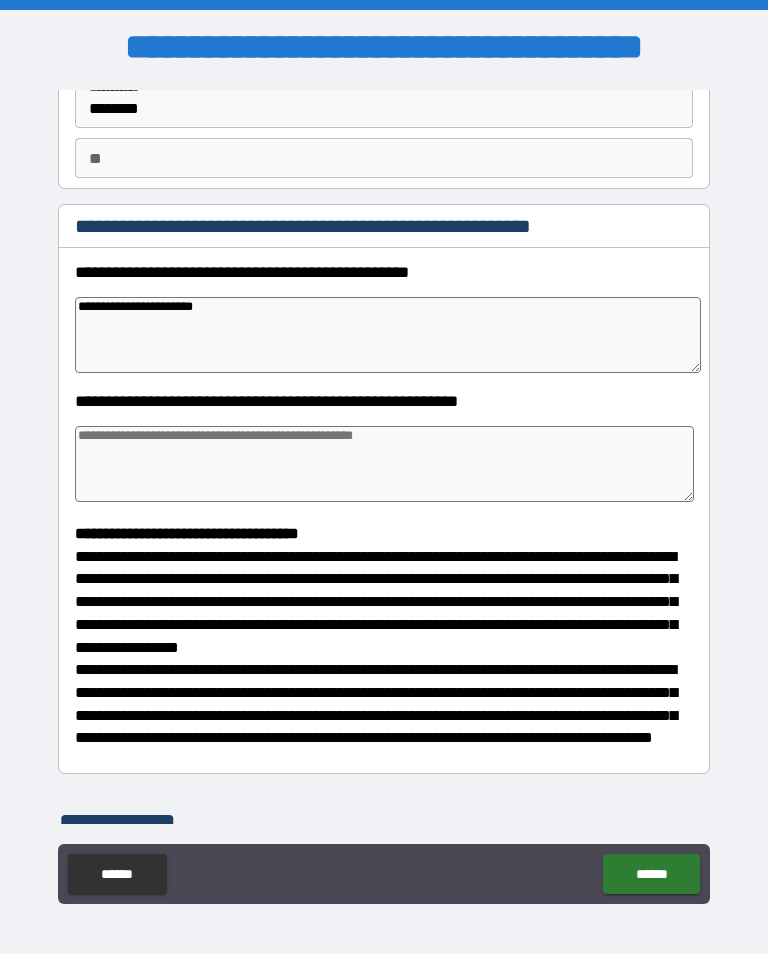 type on "**********" 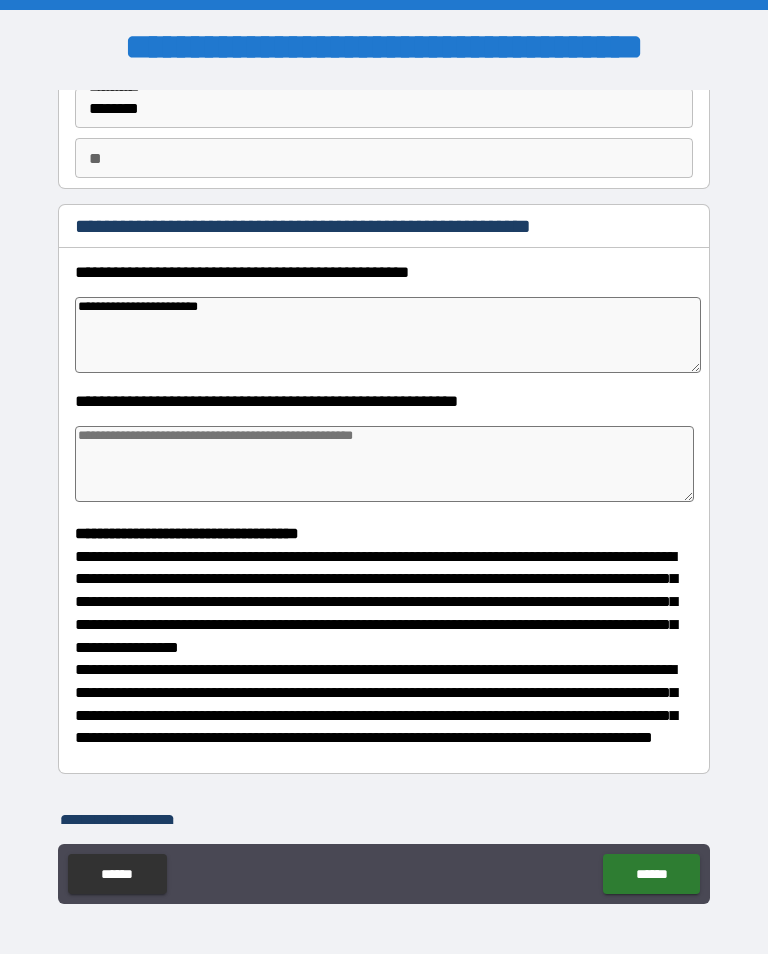 type on "*" 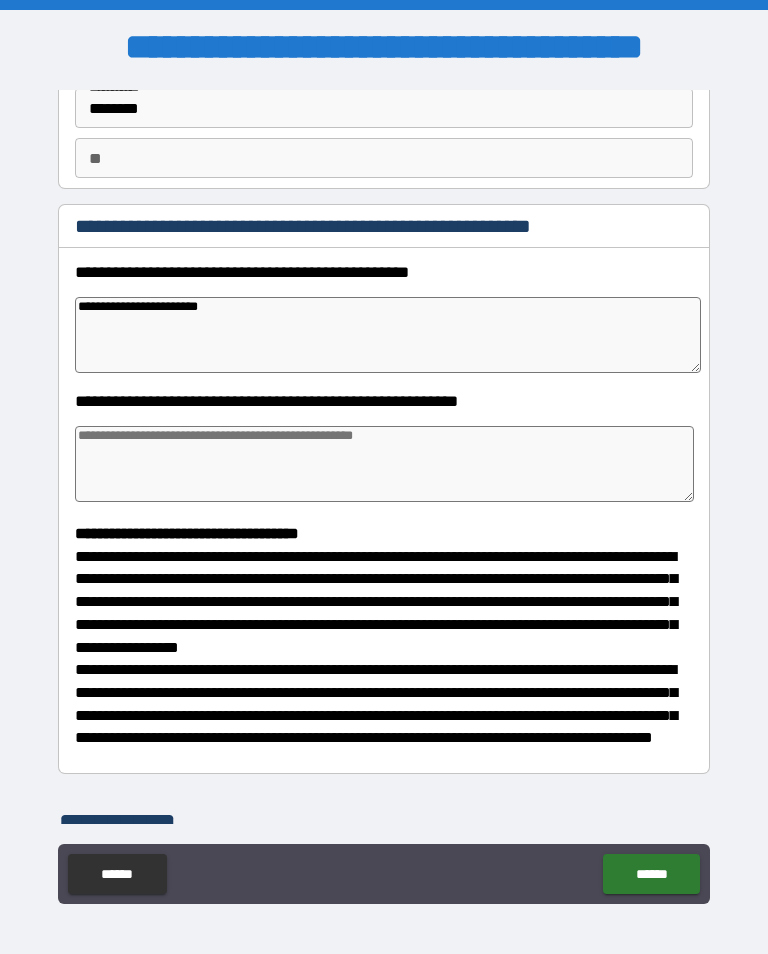 type on "*" 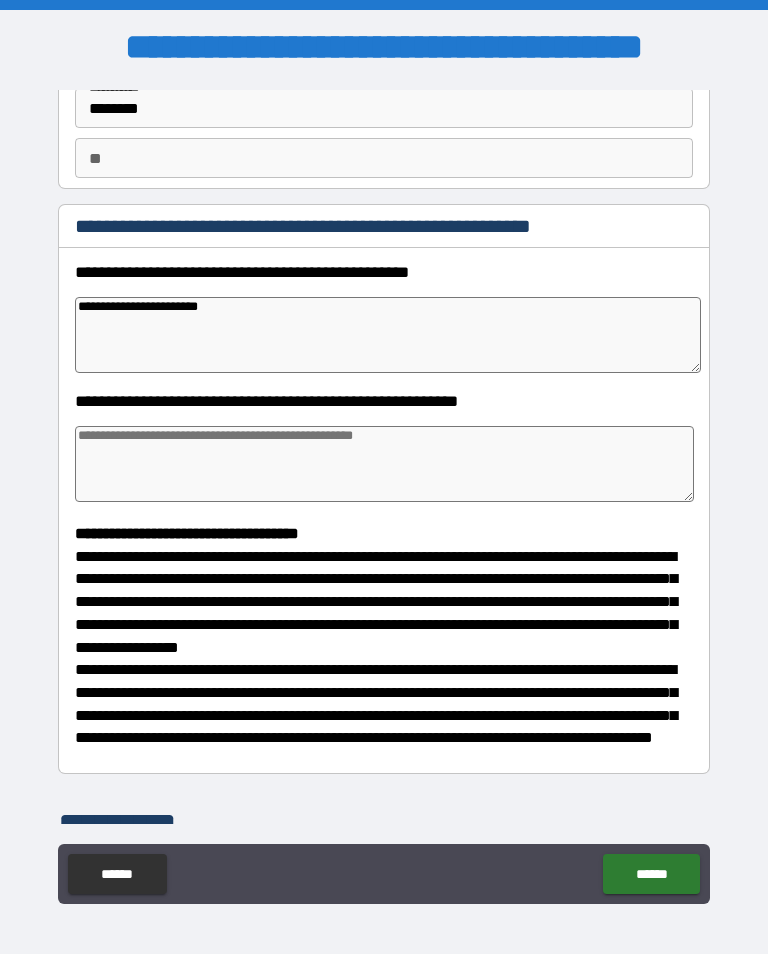 type on "*" 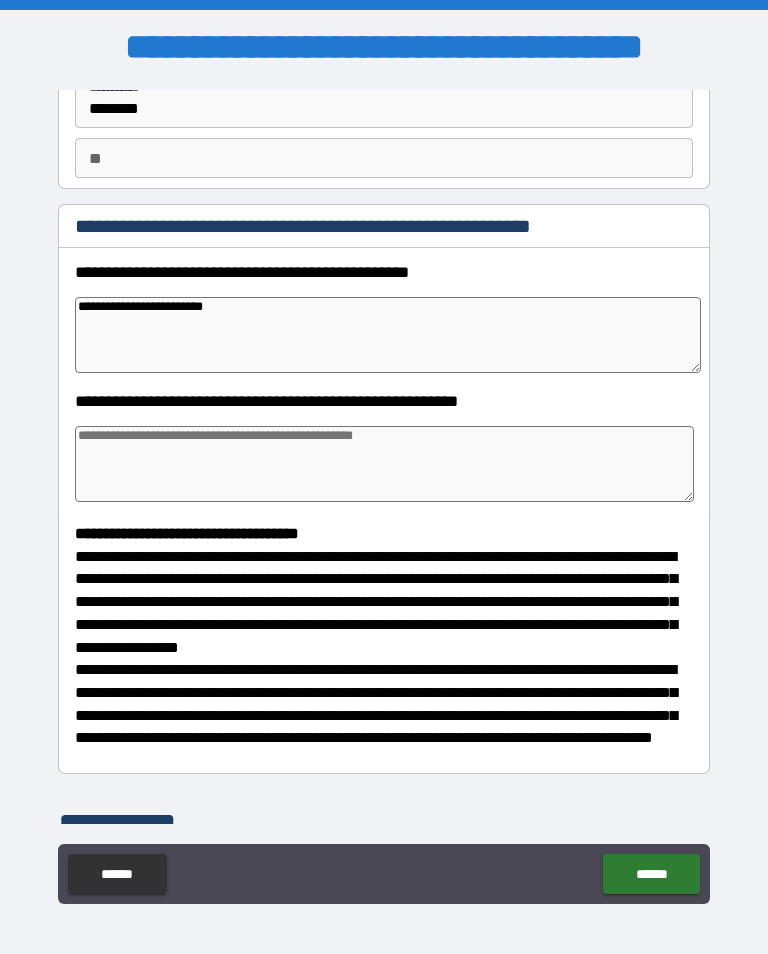 type on "*" 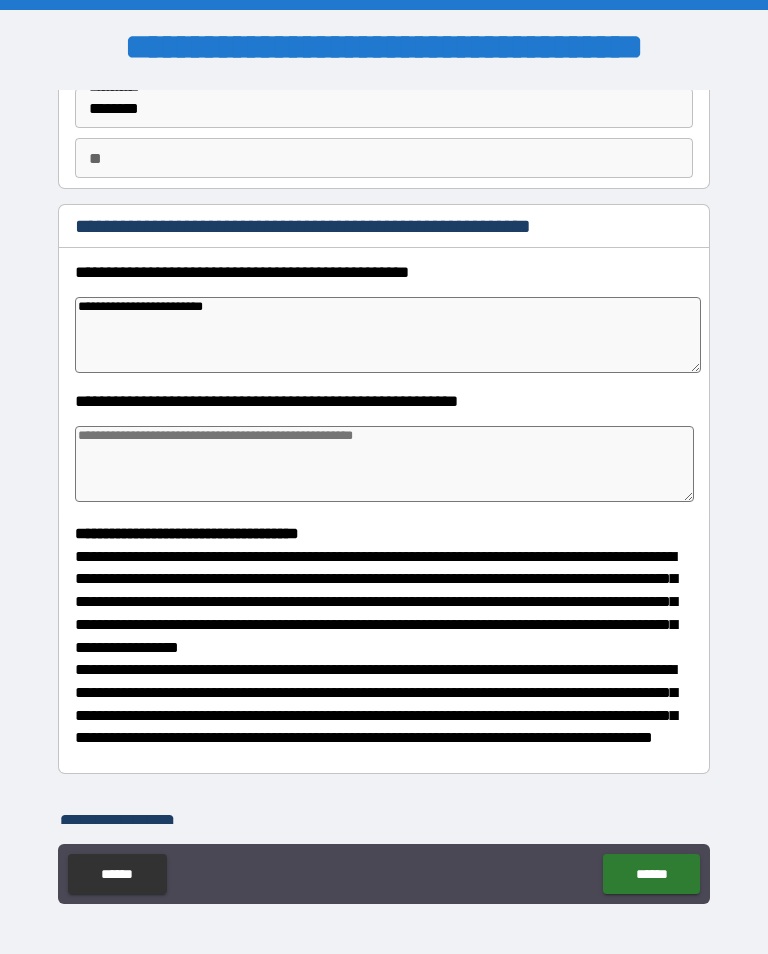 type on "**********" 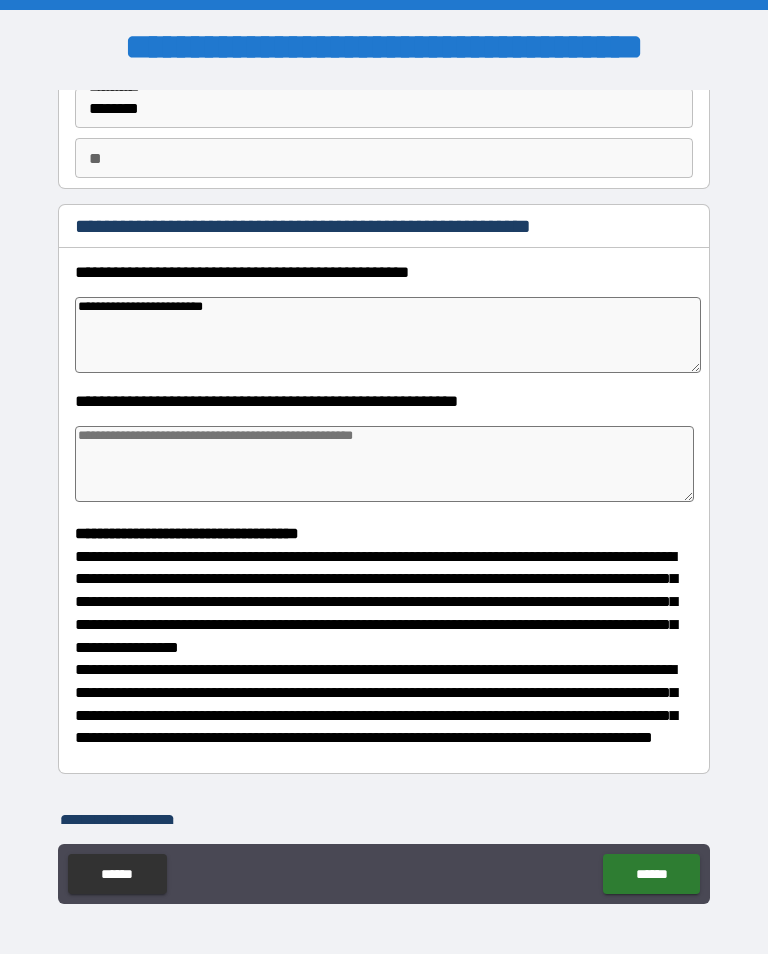 type on "*" 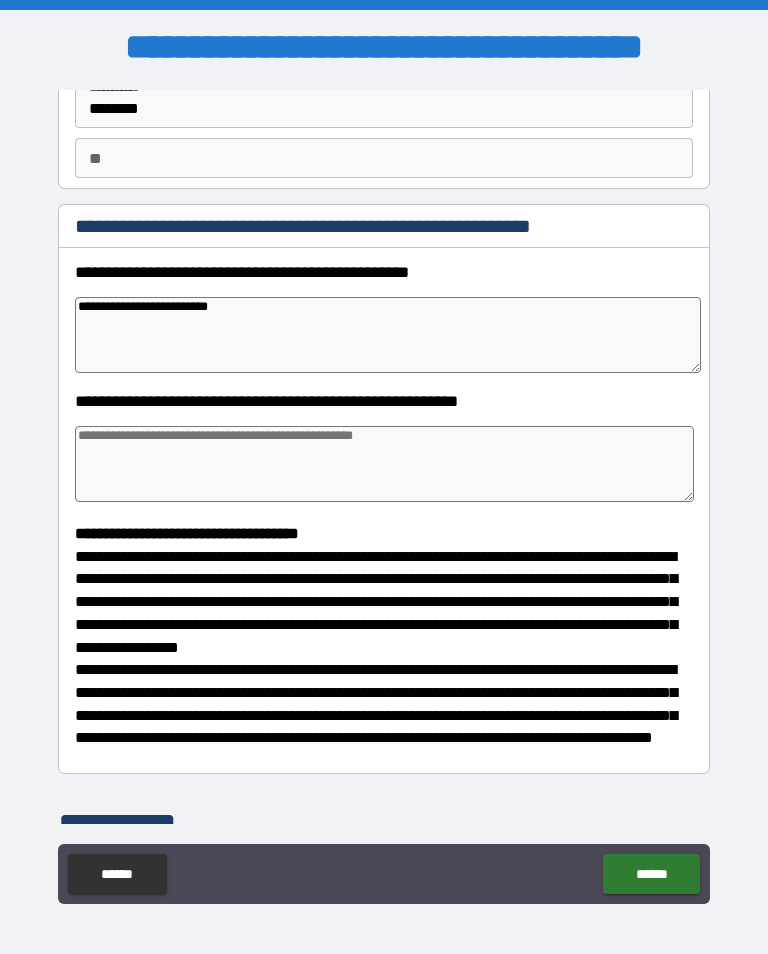 type on "*" 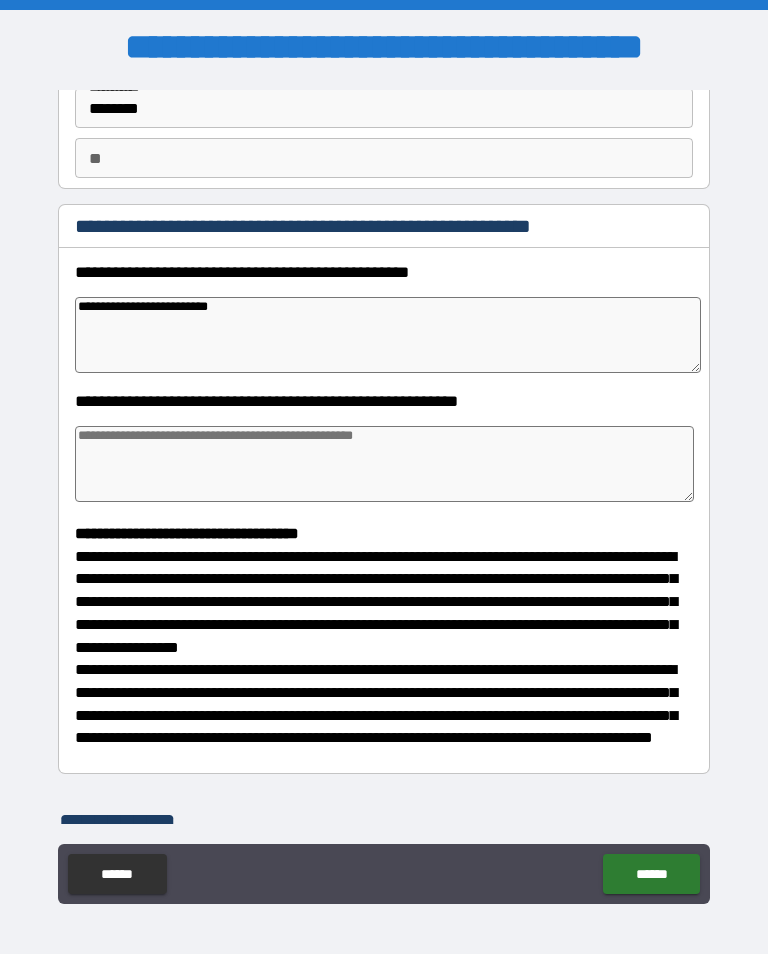 type on "**********" 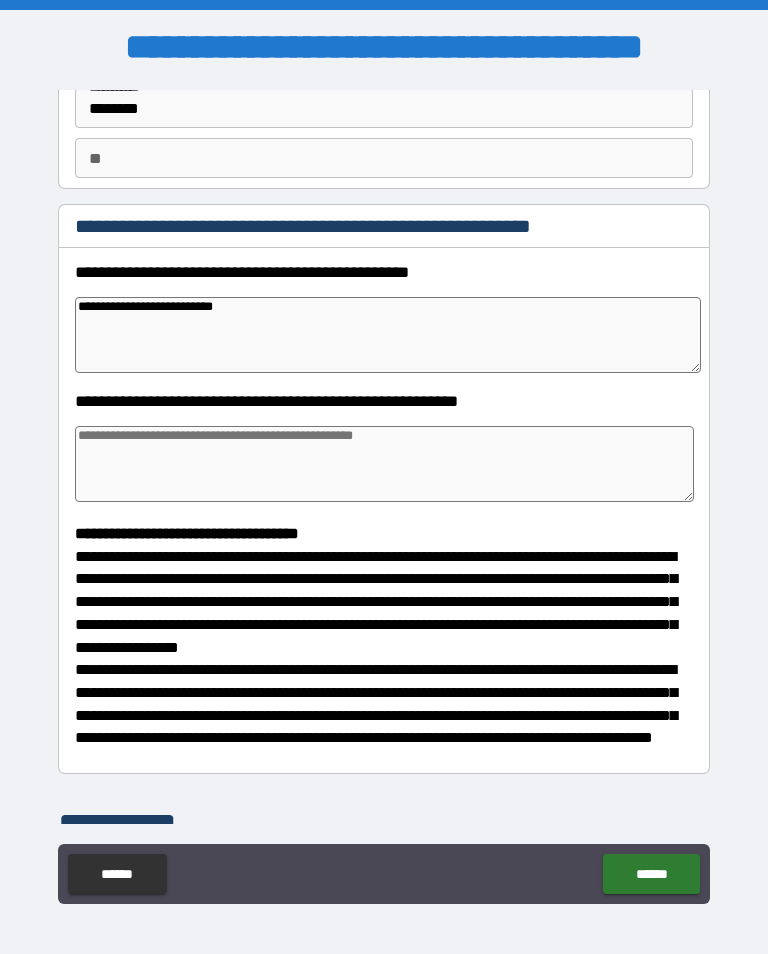 type on "*" 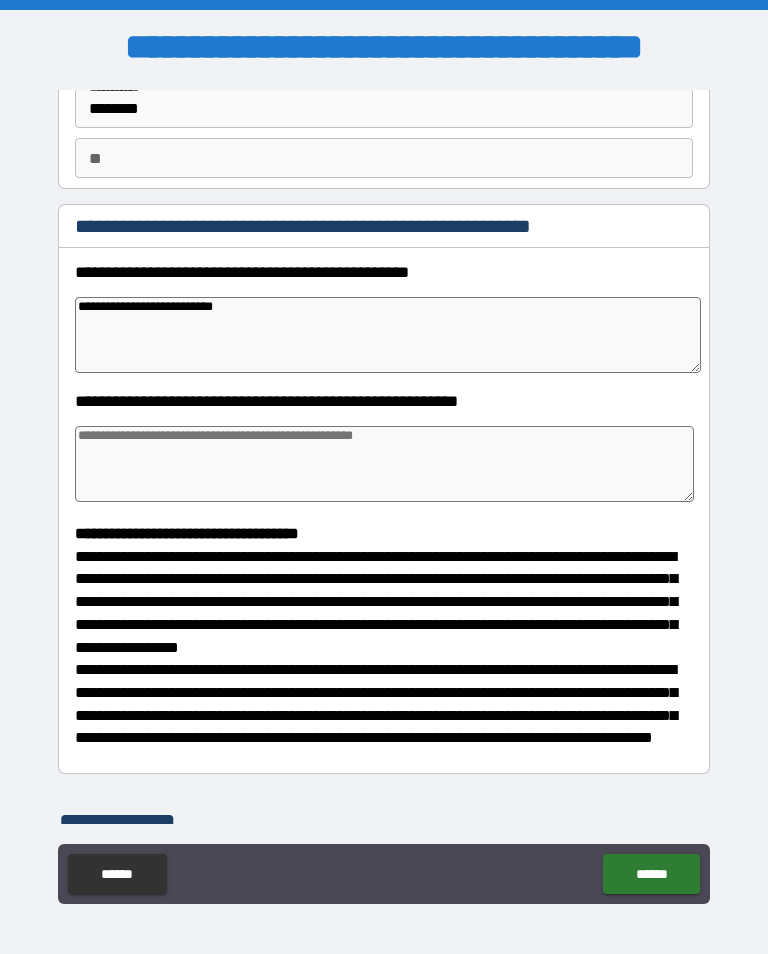 type on "**********" 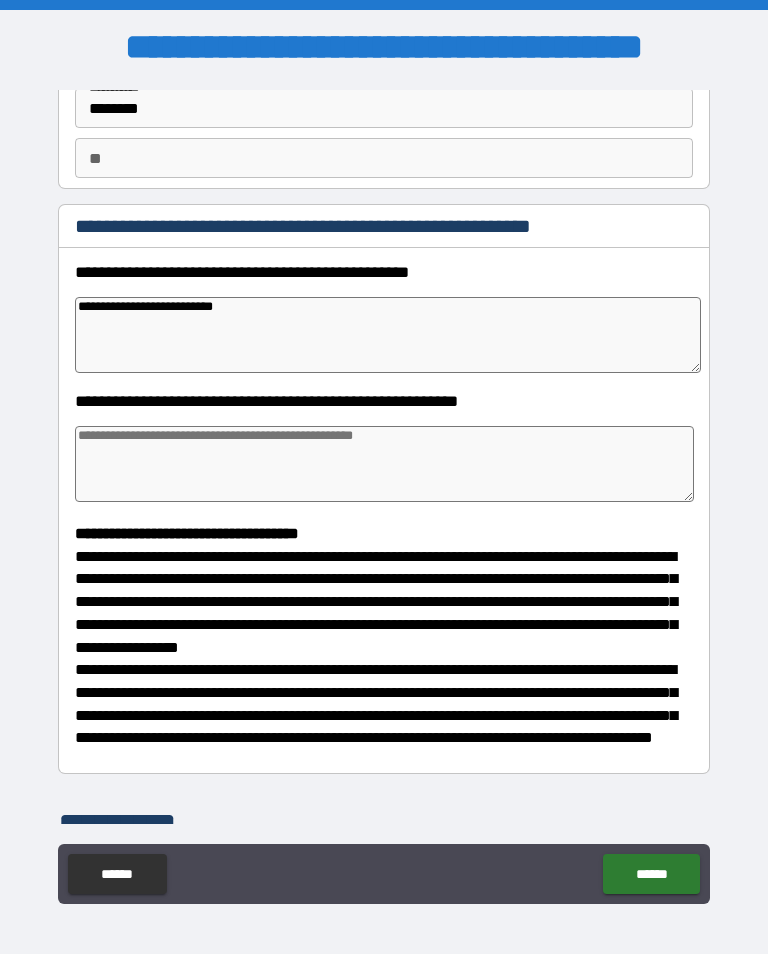 type on "*" 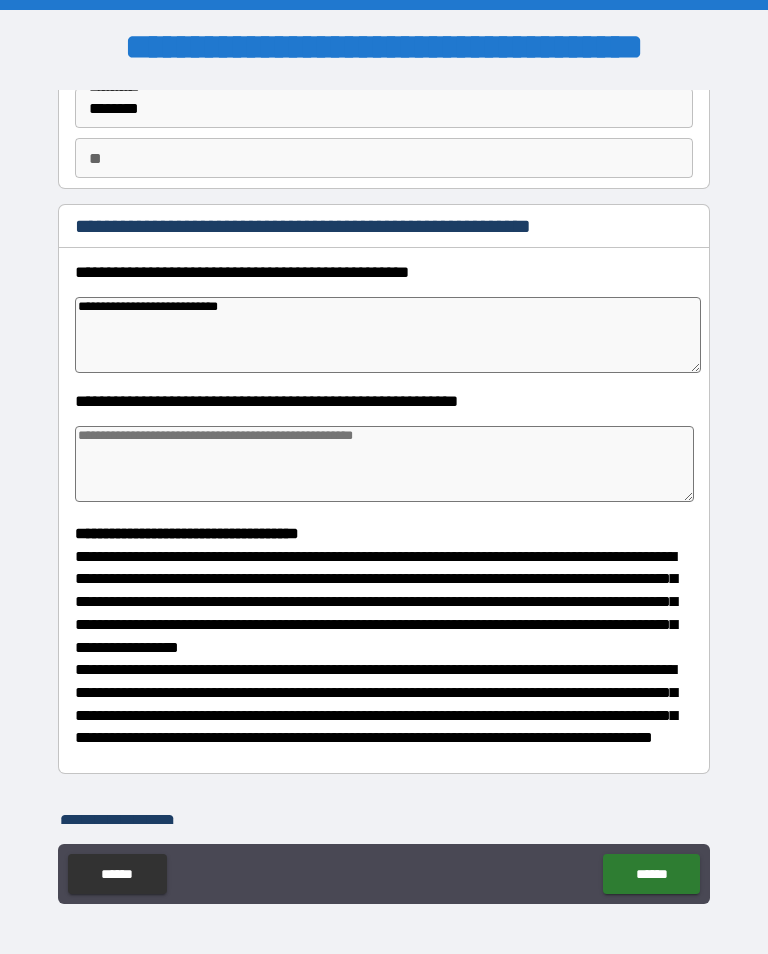 type on "*" 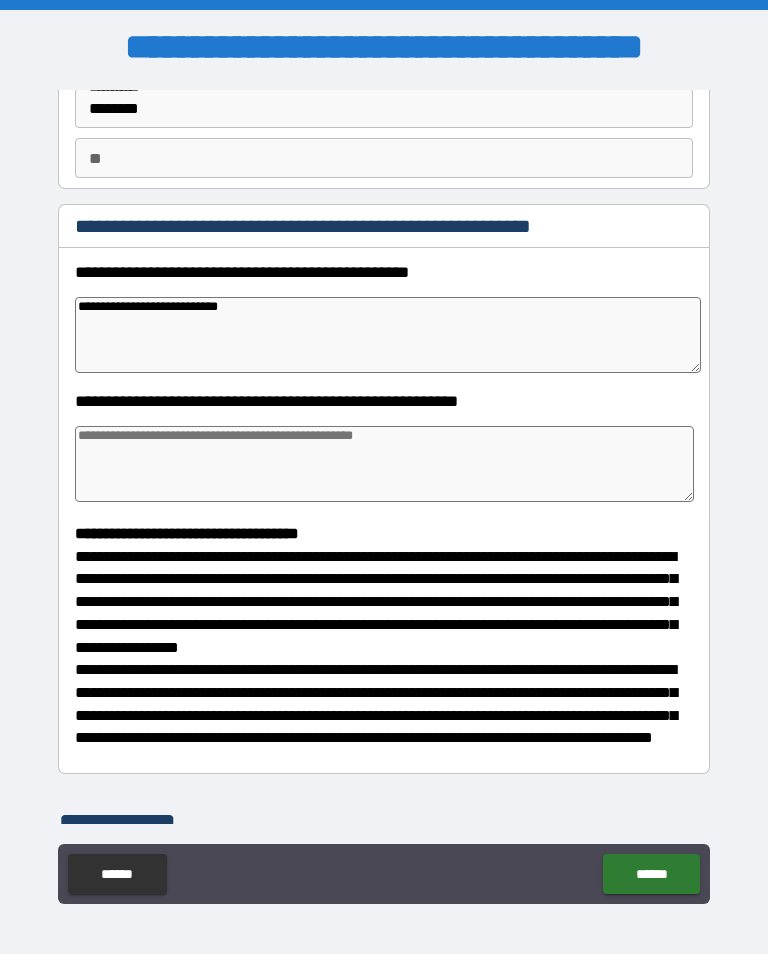 type on "*" 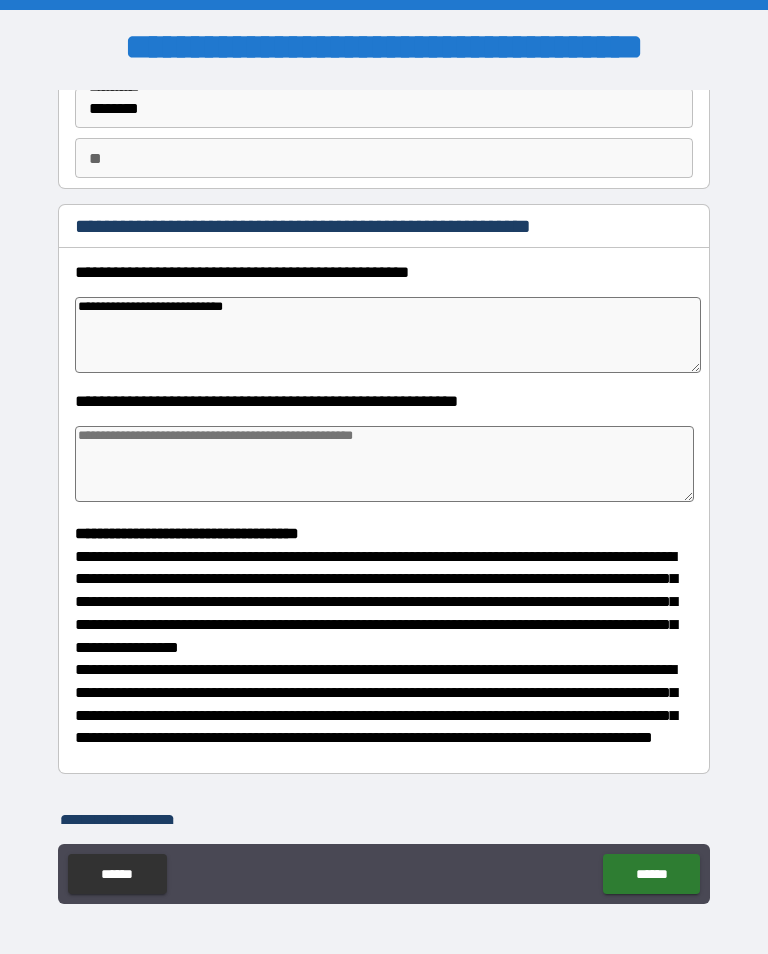 type on "*" 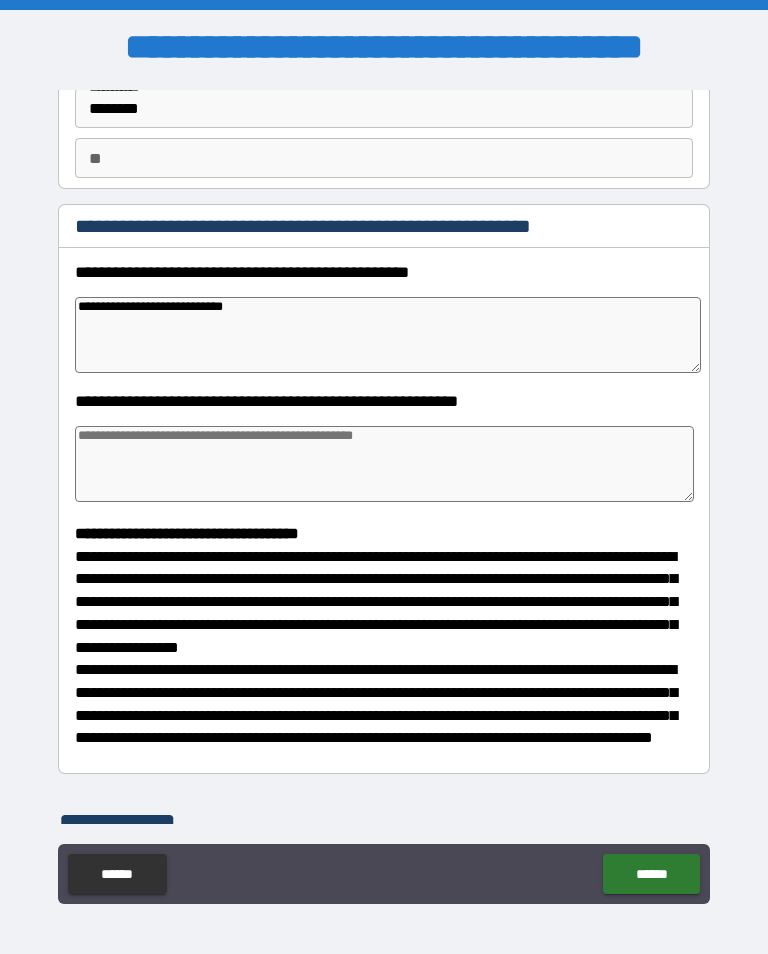 type on "*" 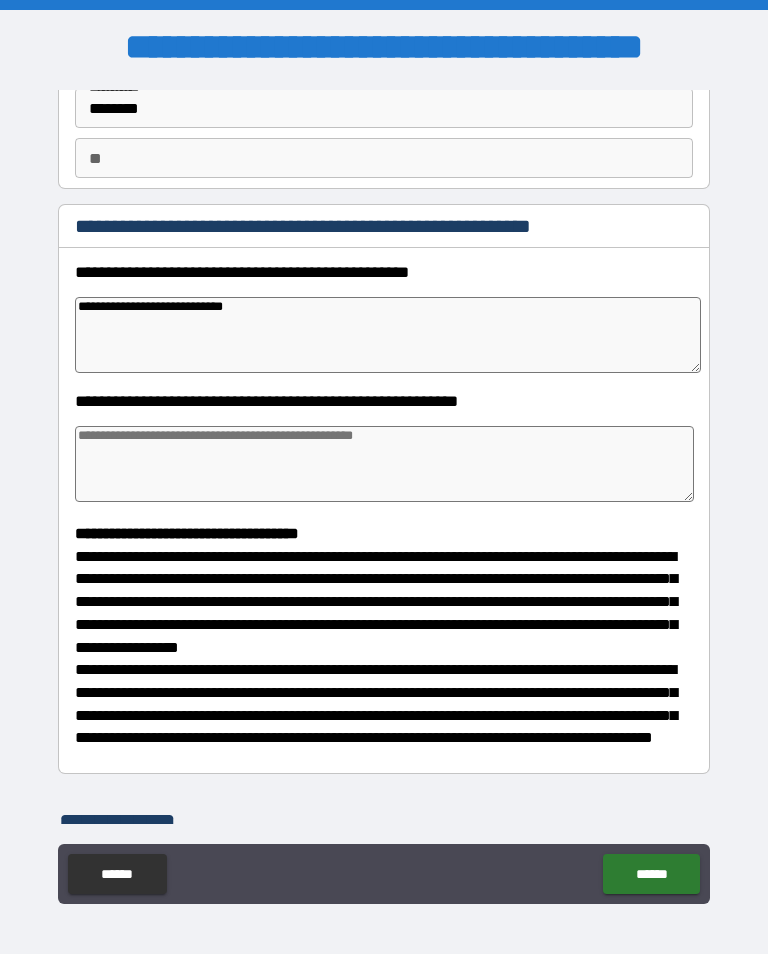 type on "*" 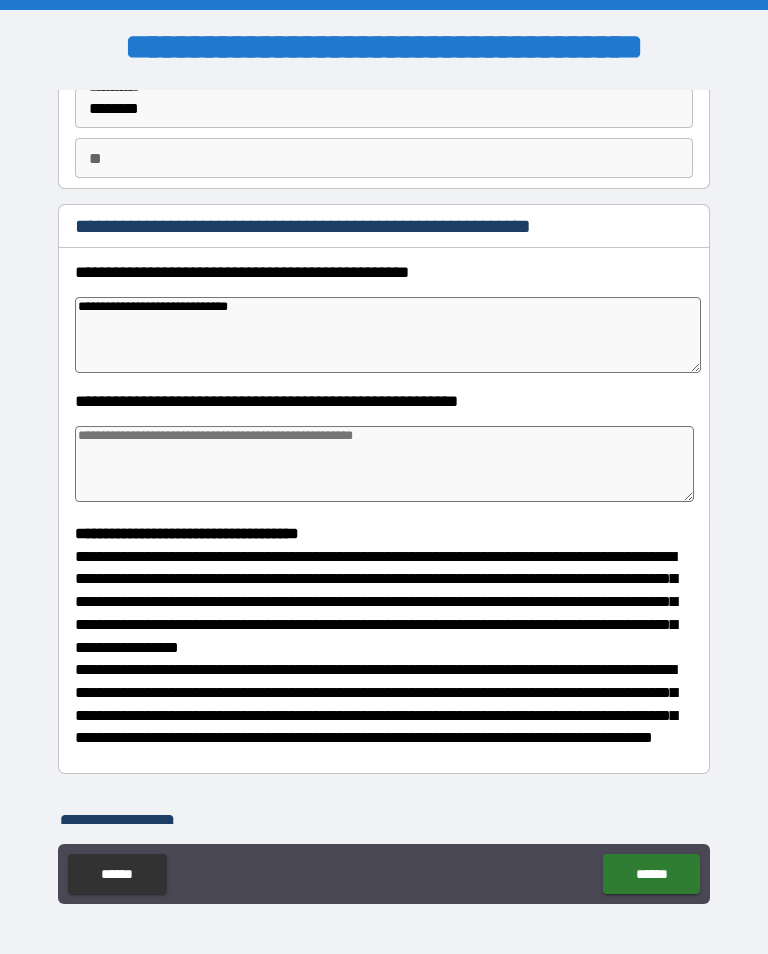 type on "*" 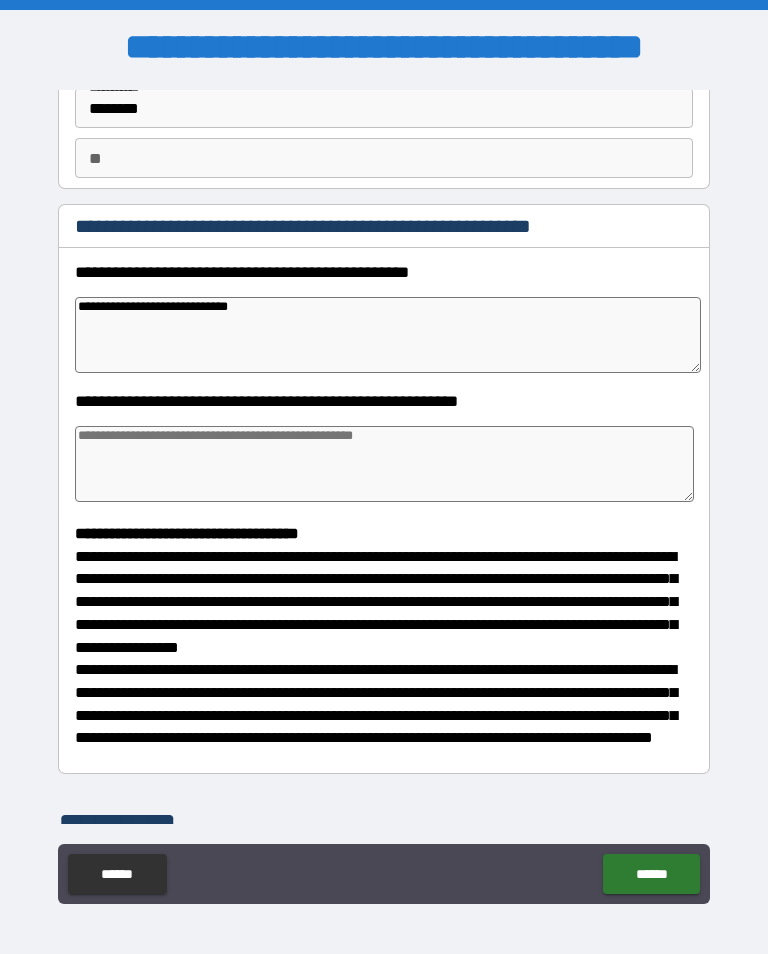 type on "**********" 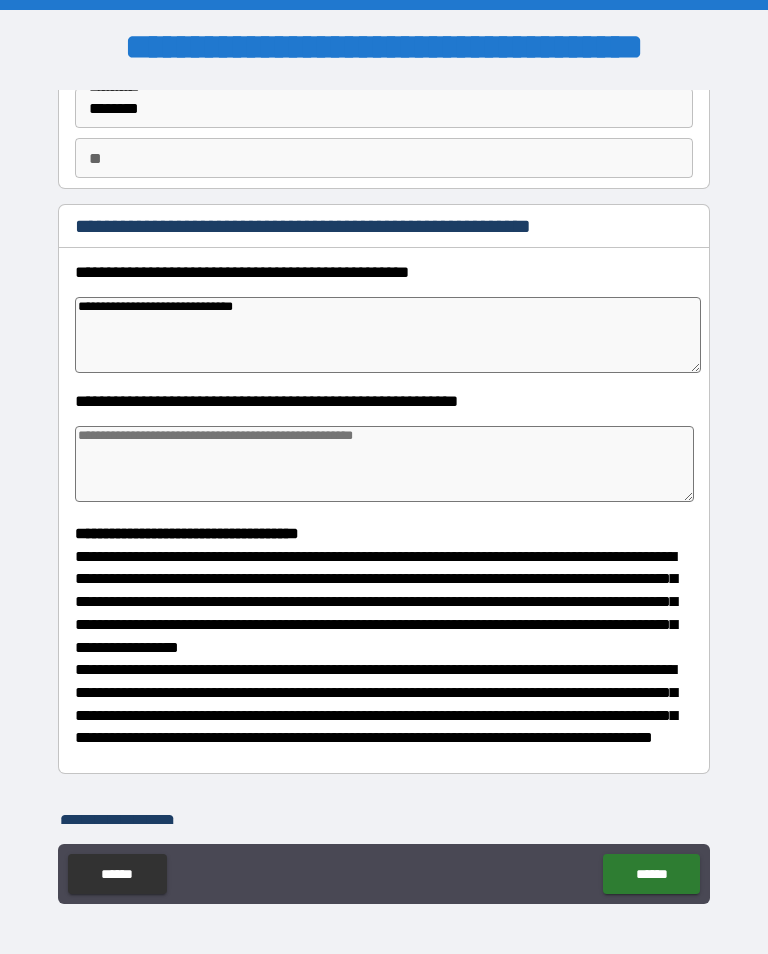 type on "*" 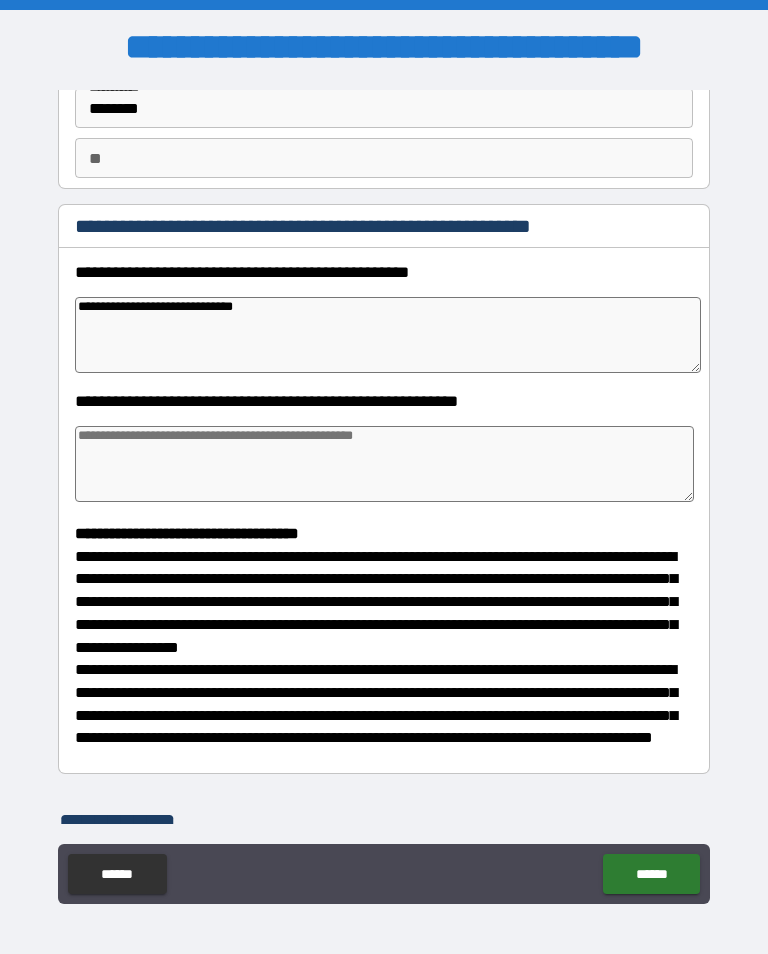 type on "*" 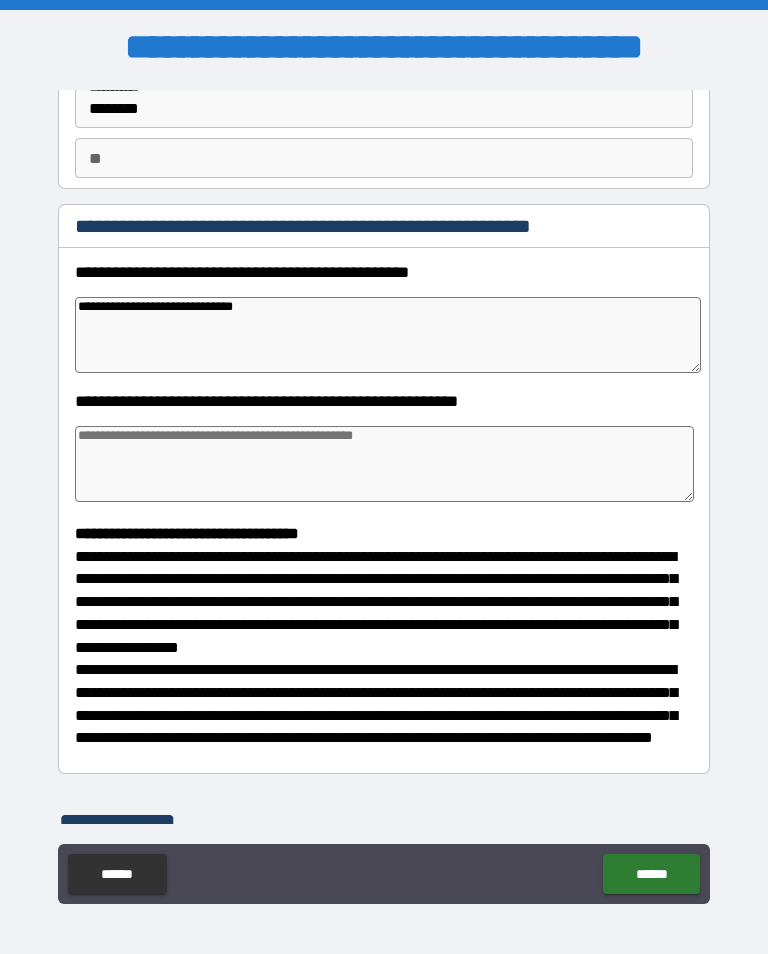 type on "*" 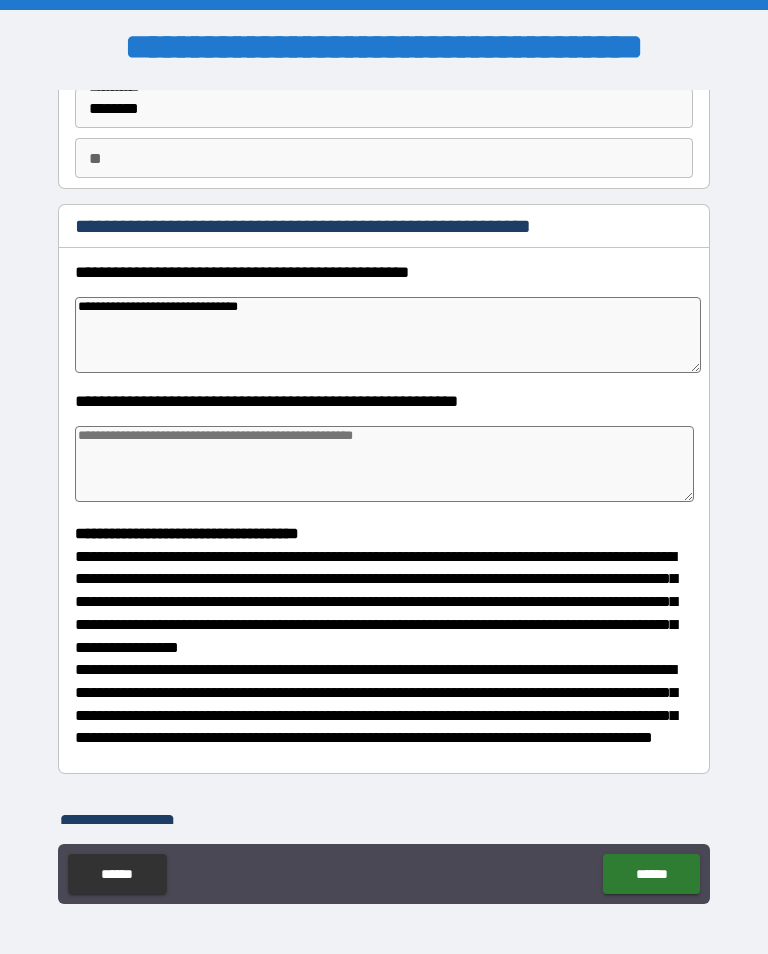 type on "*" 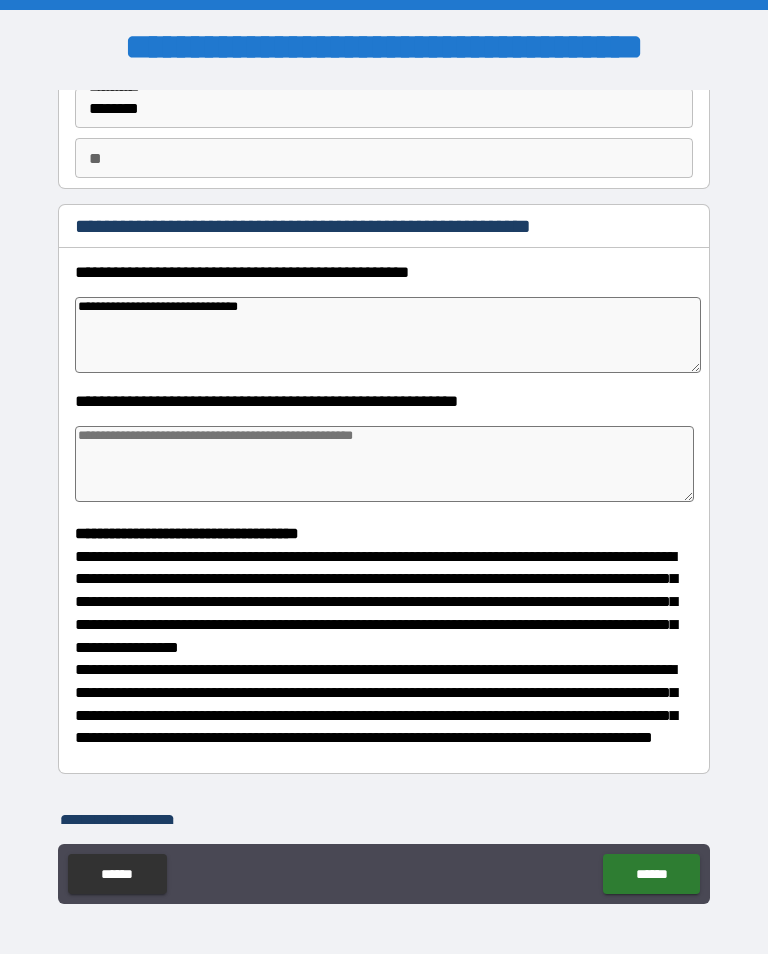 type on "*" 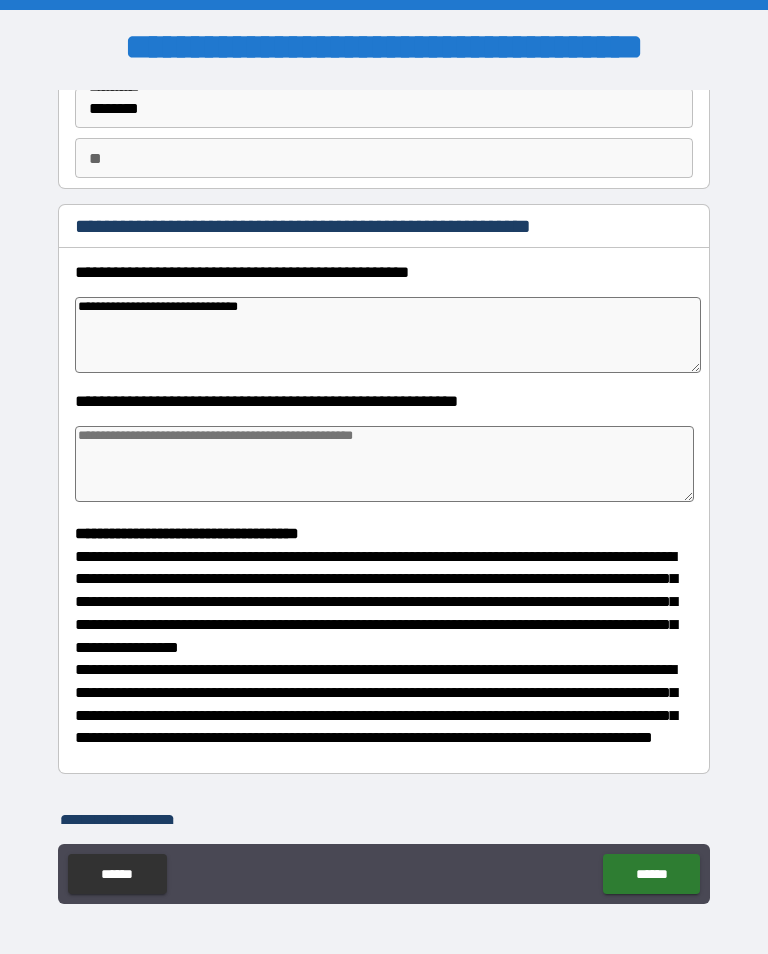 type on "*" 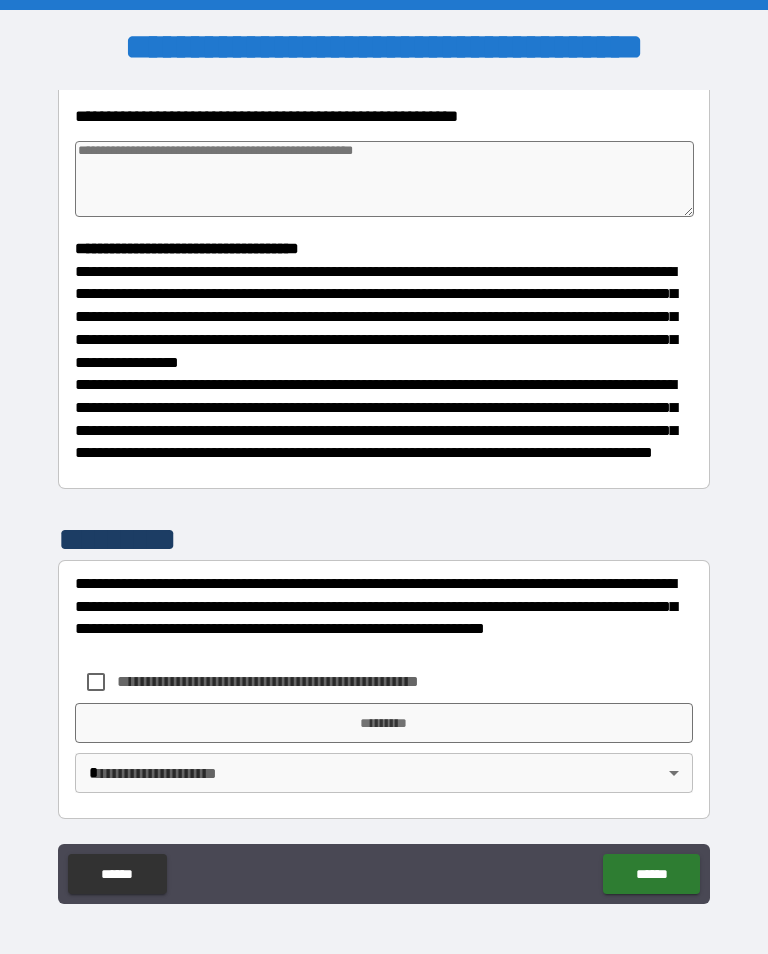 scroll, scrollTop: 444, scrollLeft: 0, axis: vertical 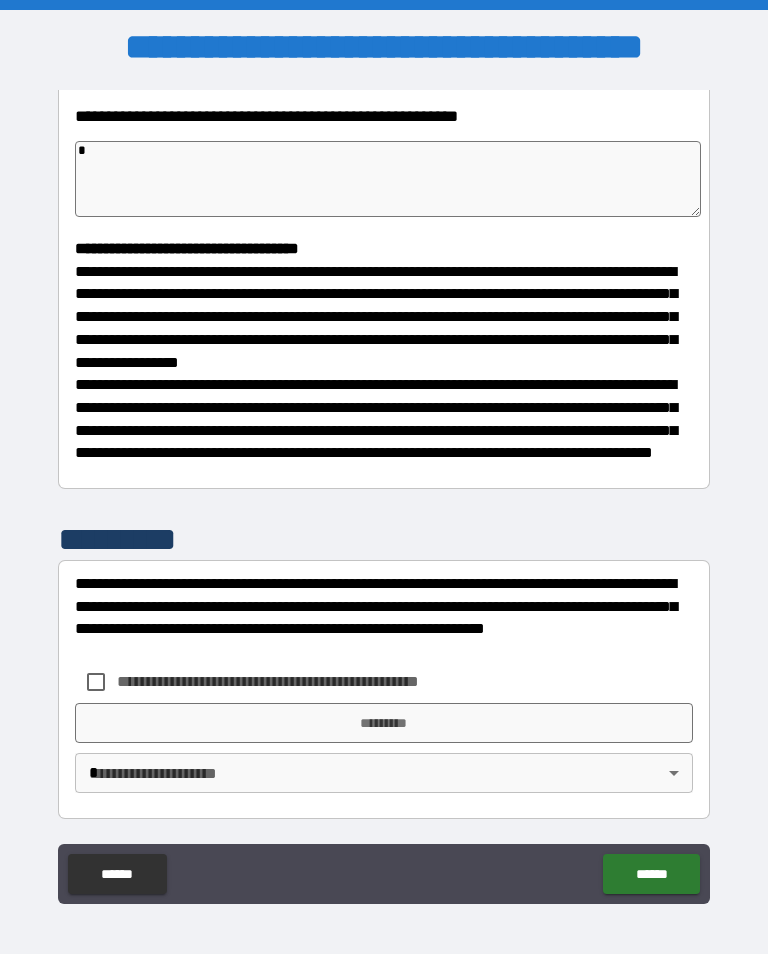 type on "**" 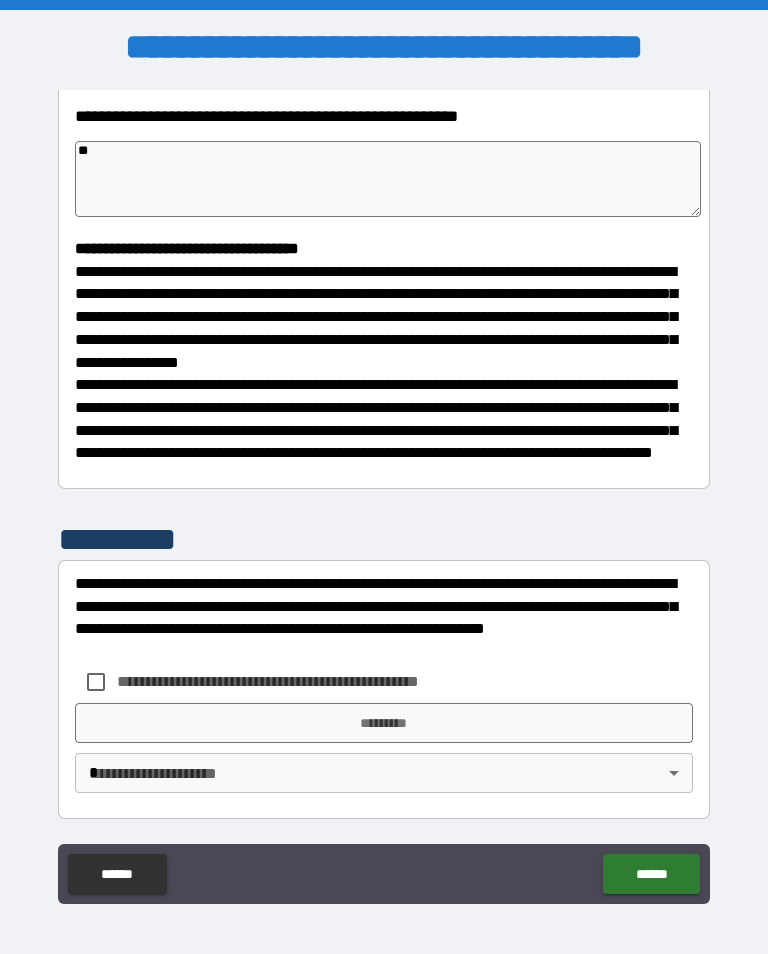 type on "*" 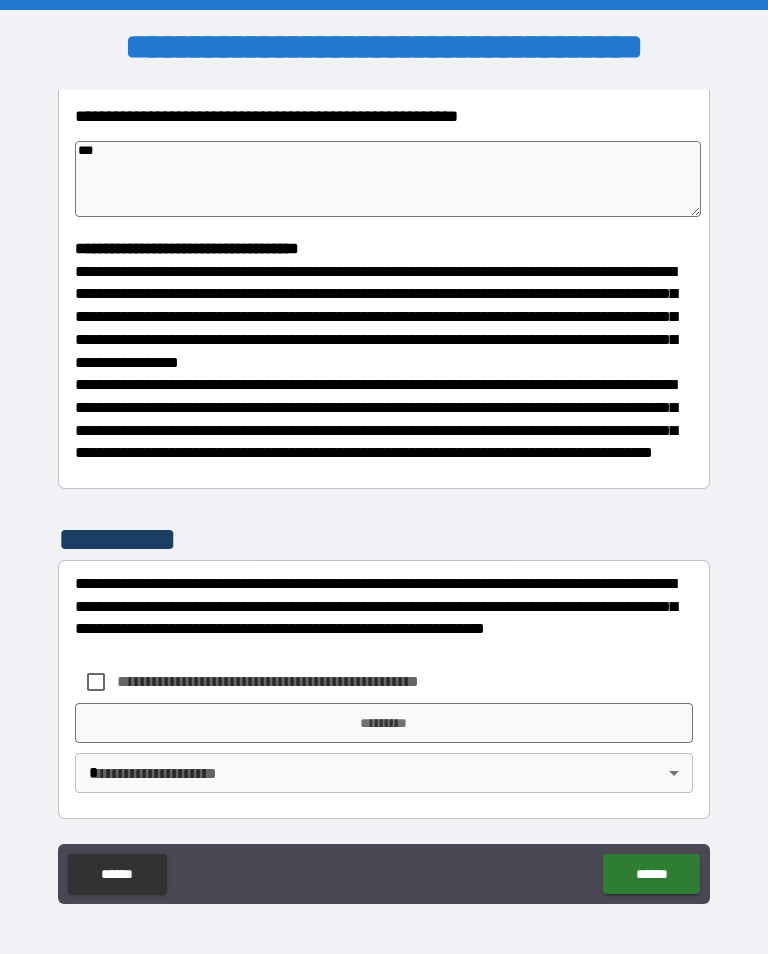 type on "*" 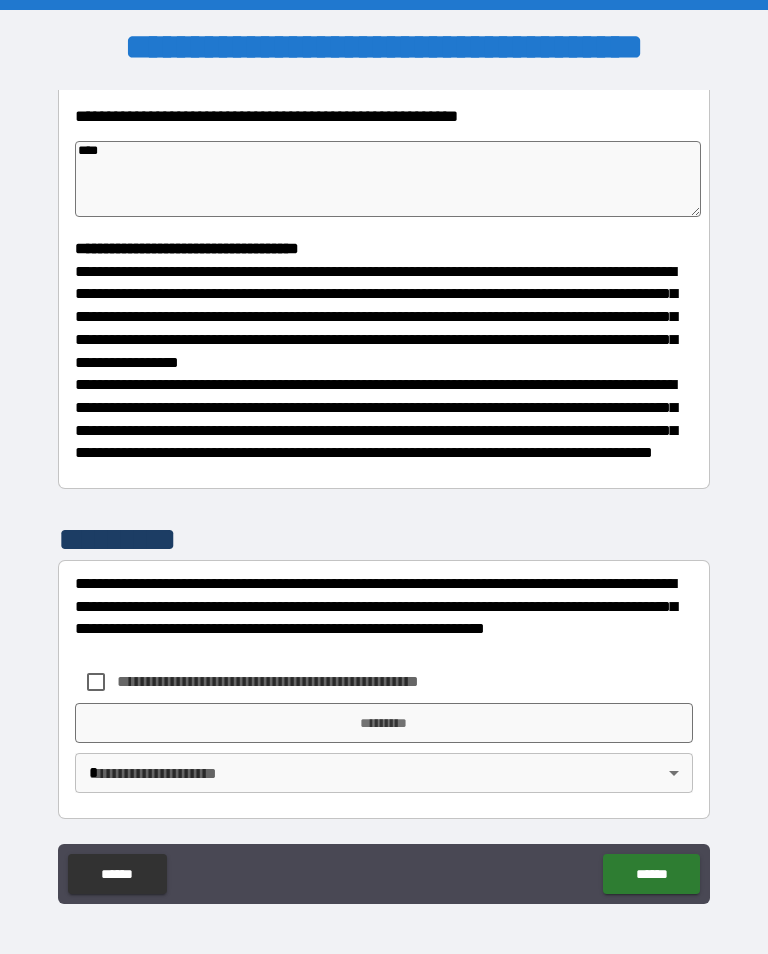 type on "*" 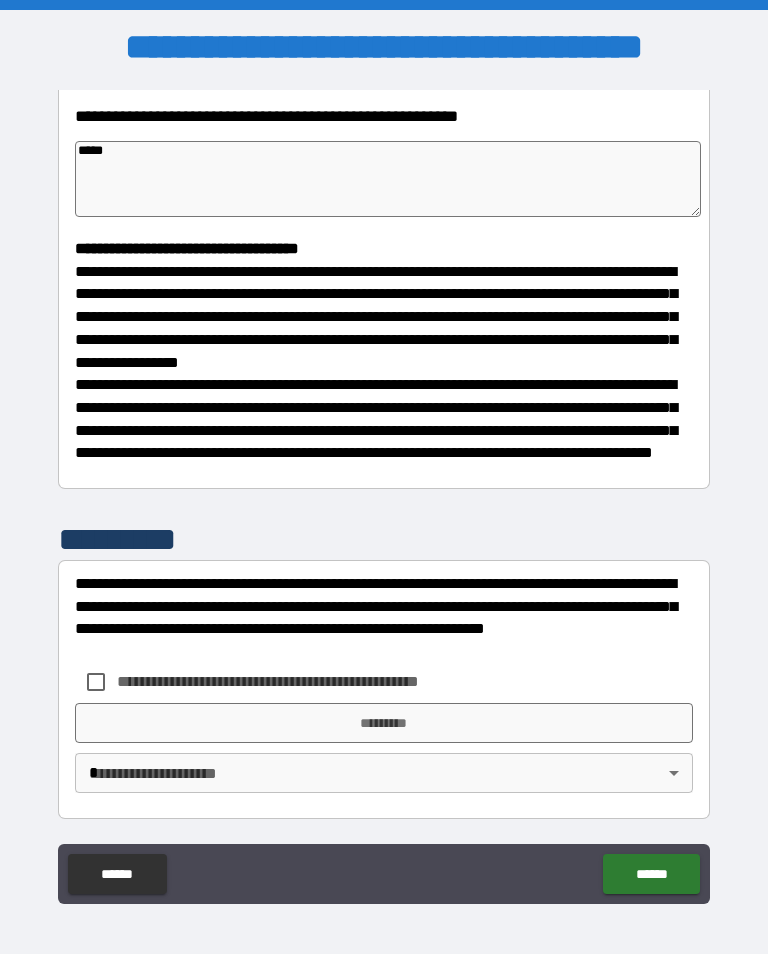 type on "*" 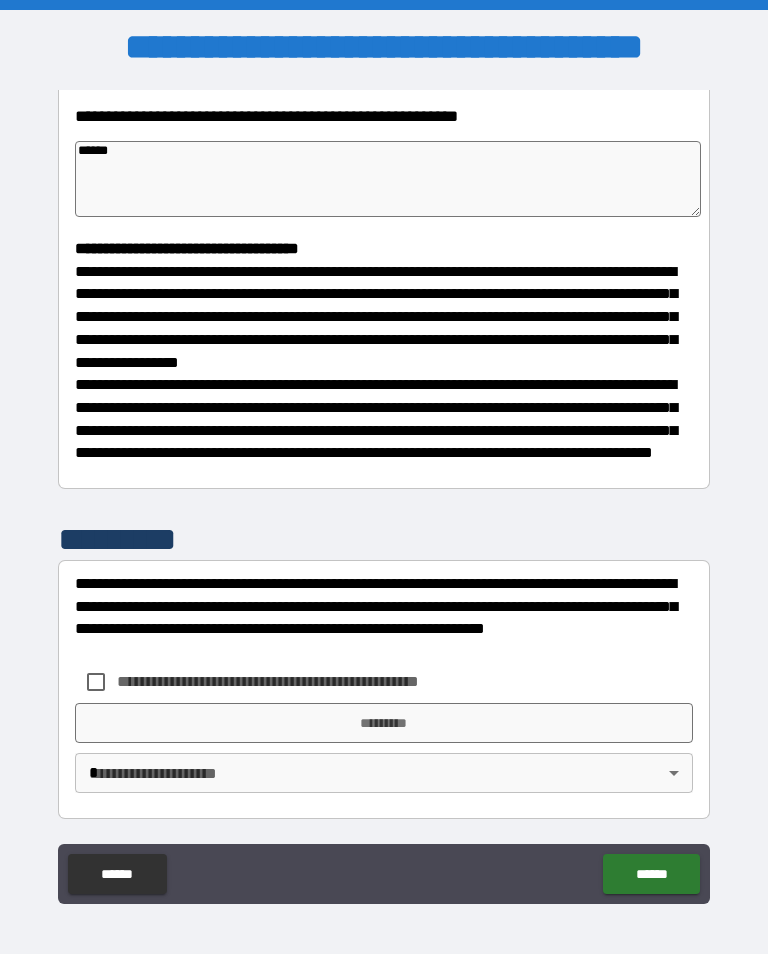 type on "*" 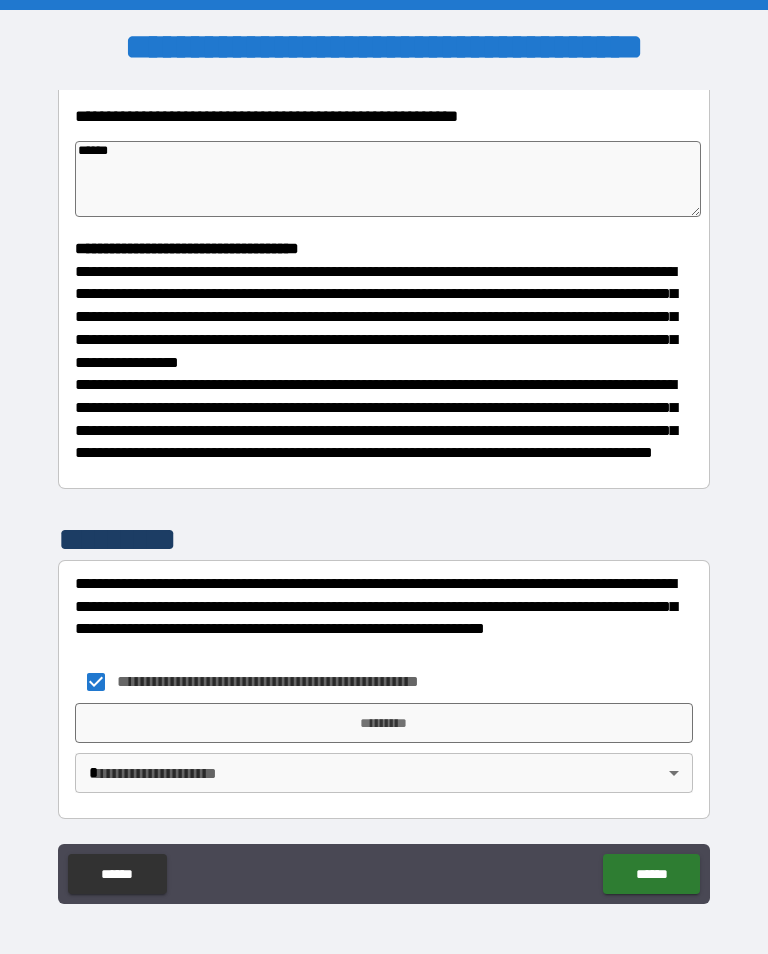 type on "*" 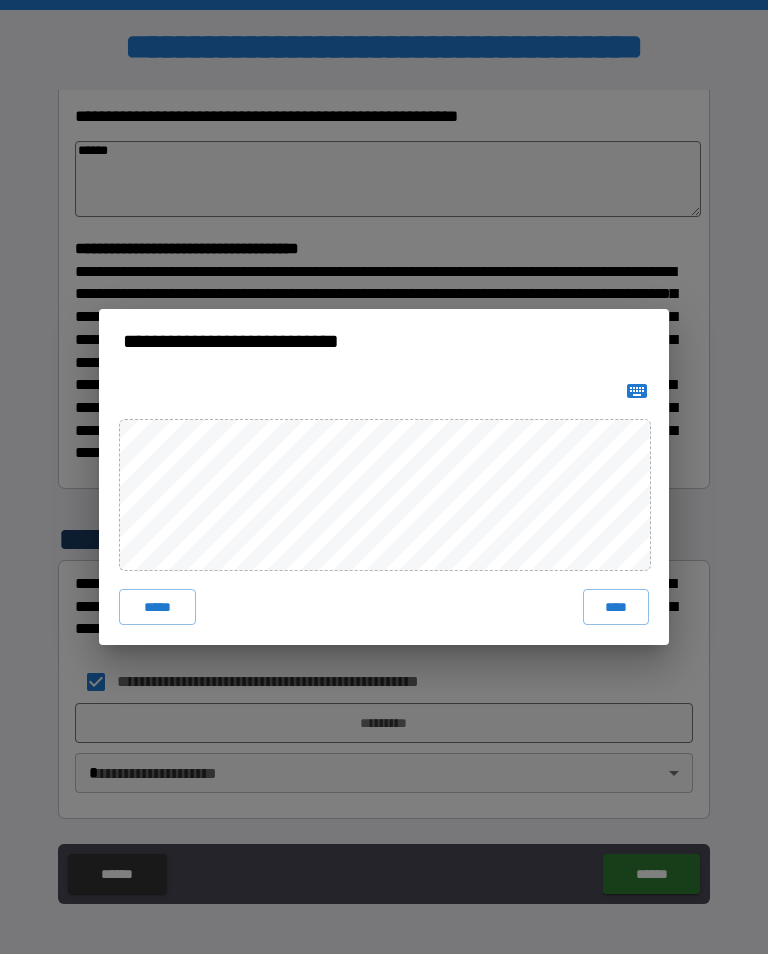 click on "****" at bounding box center [616, 607] 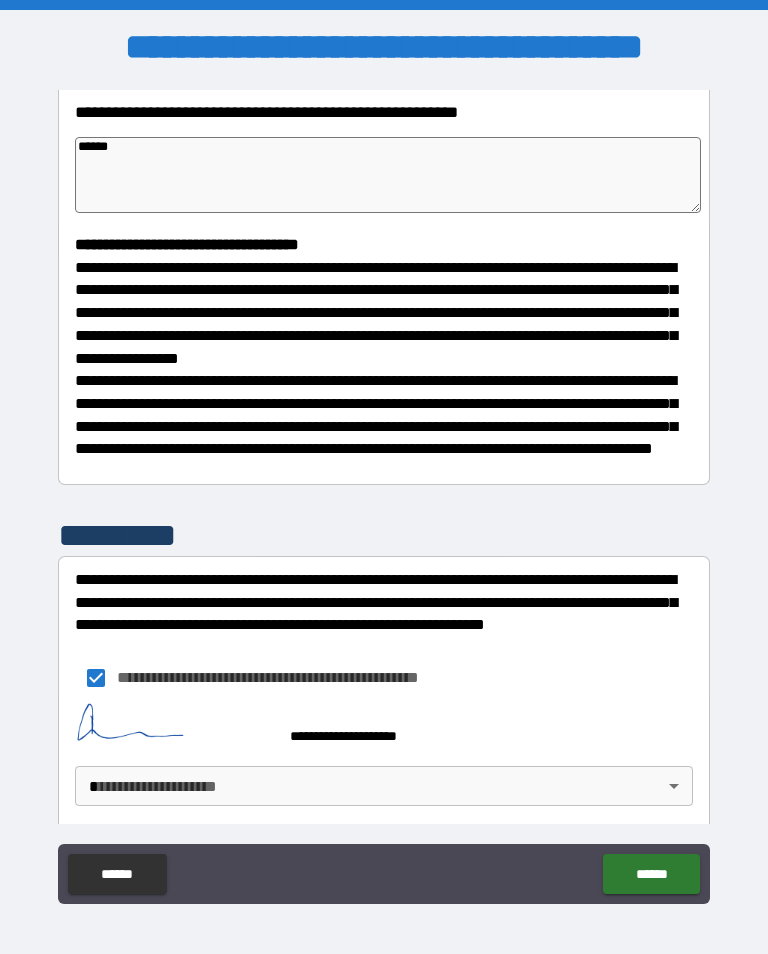 type on "*" 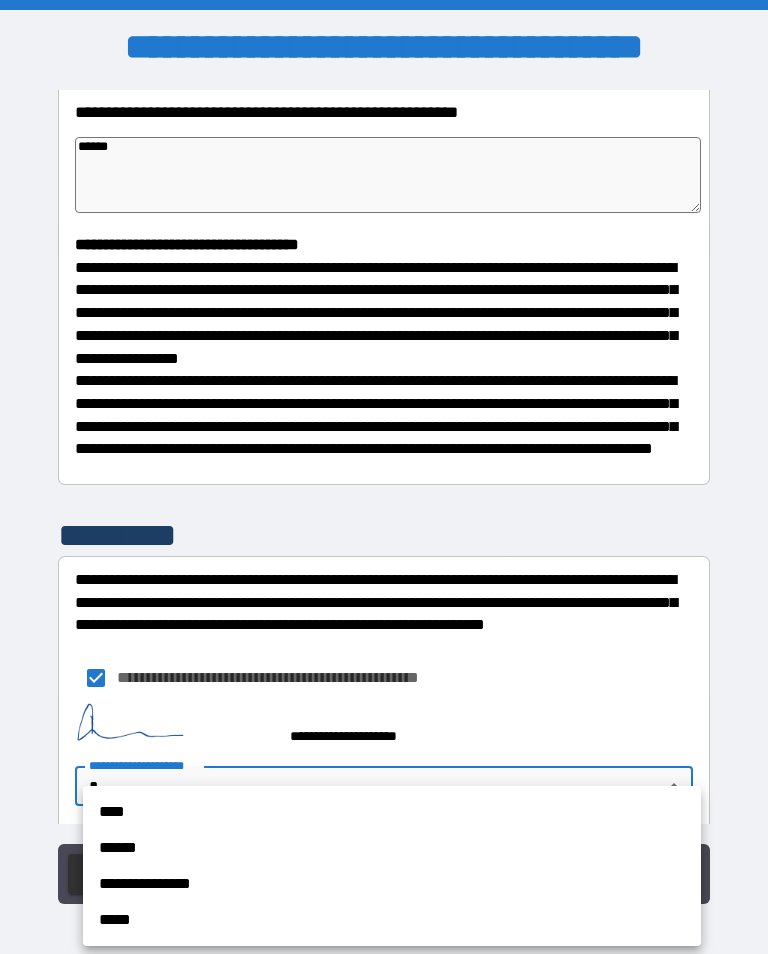 click on "**********" at bounding box center [392, 884] 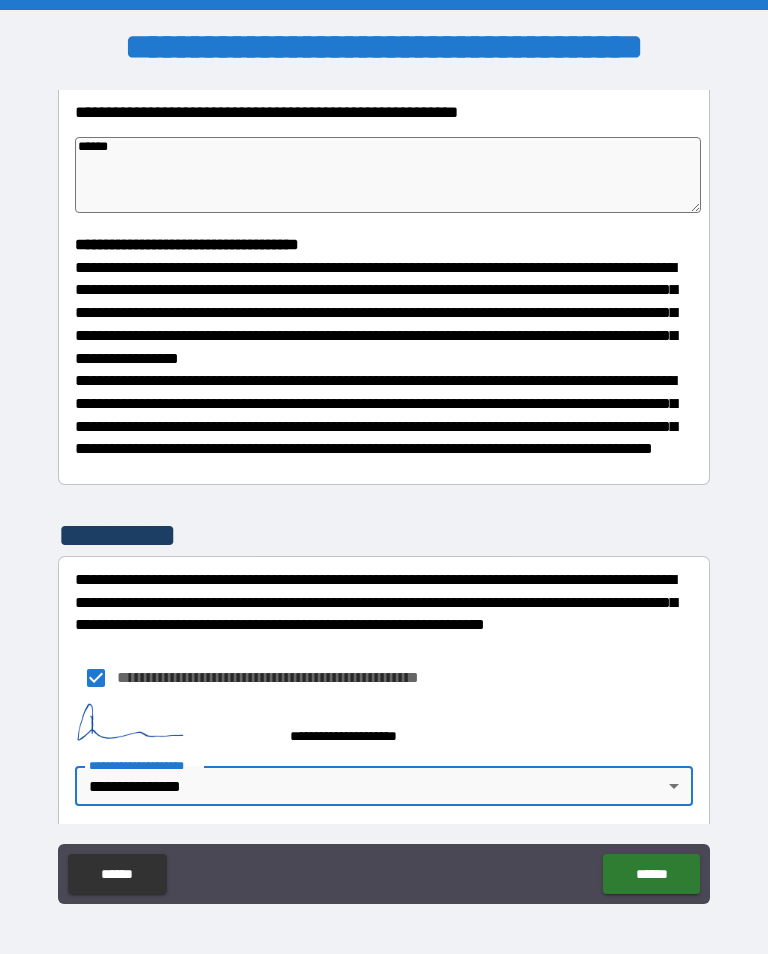type on "*" 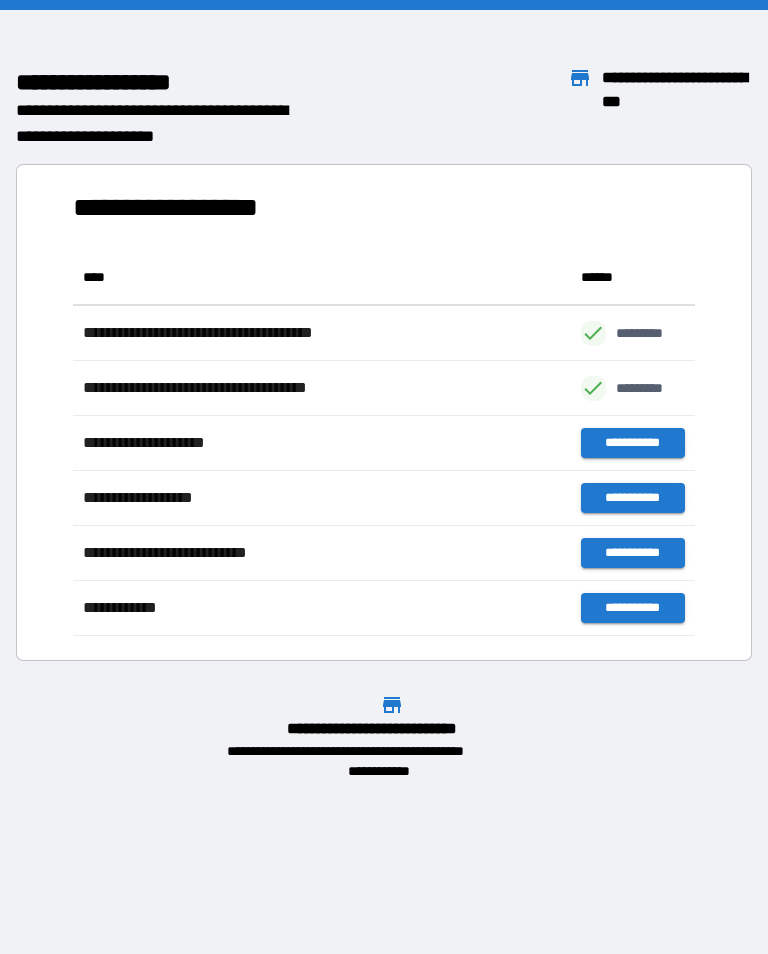 scroll, scrollTop: 1, scrollLeft: 1, axis: both 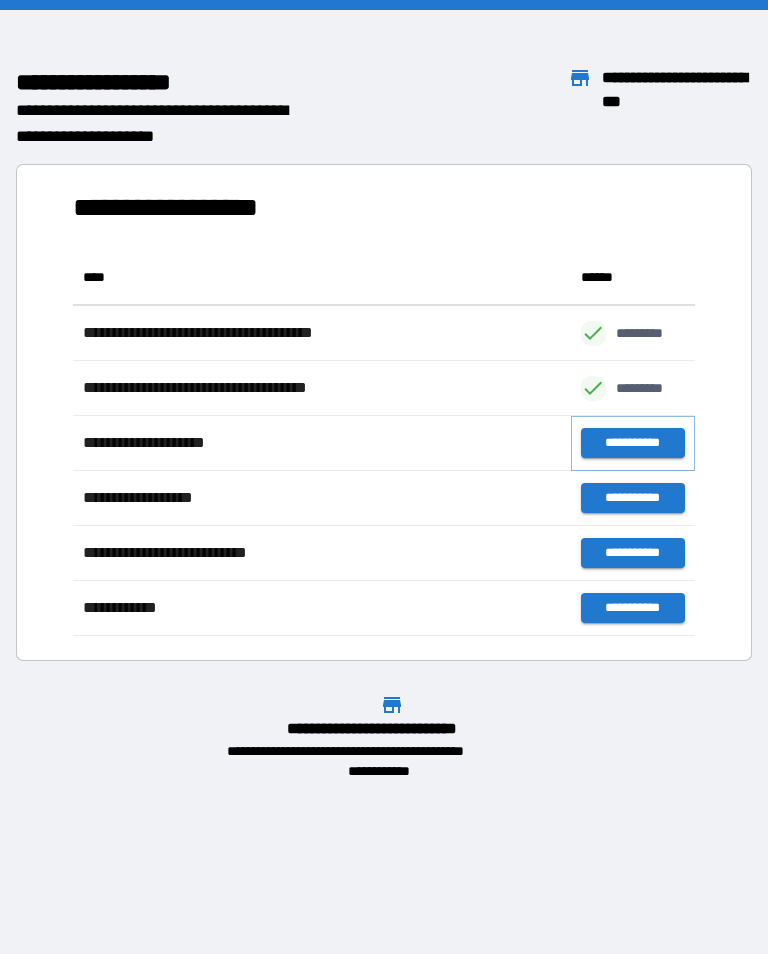 click on "**********" at bounding box center [633, 443] 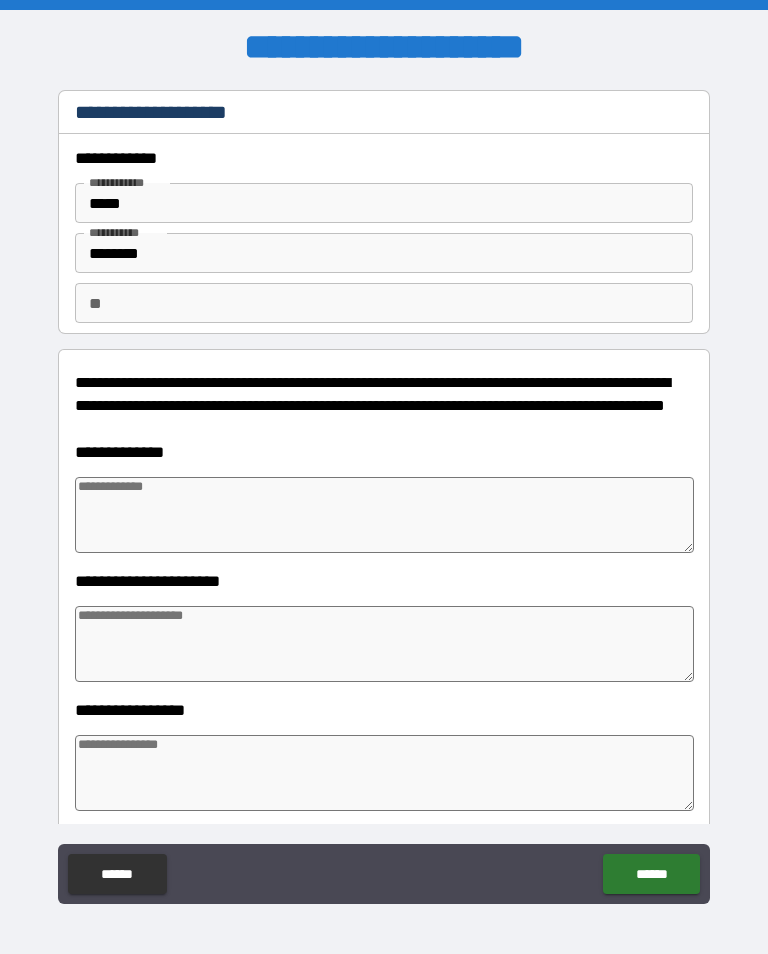 type on "*" 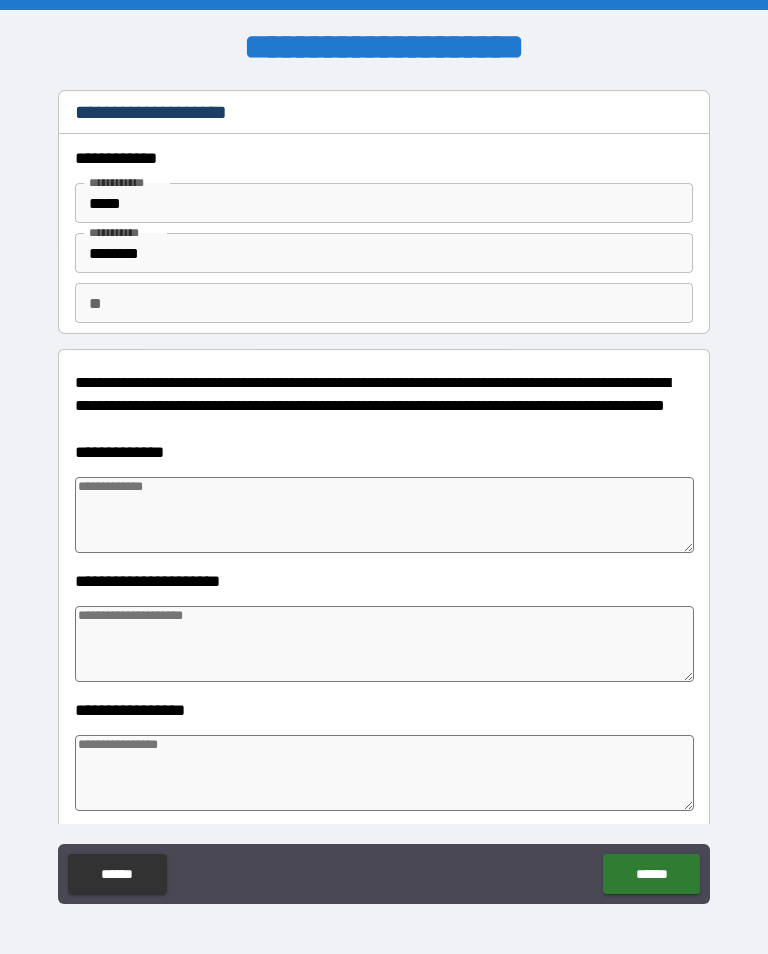 type on "*" 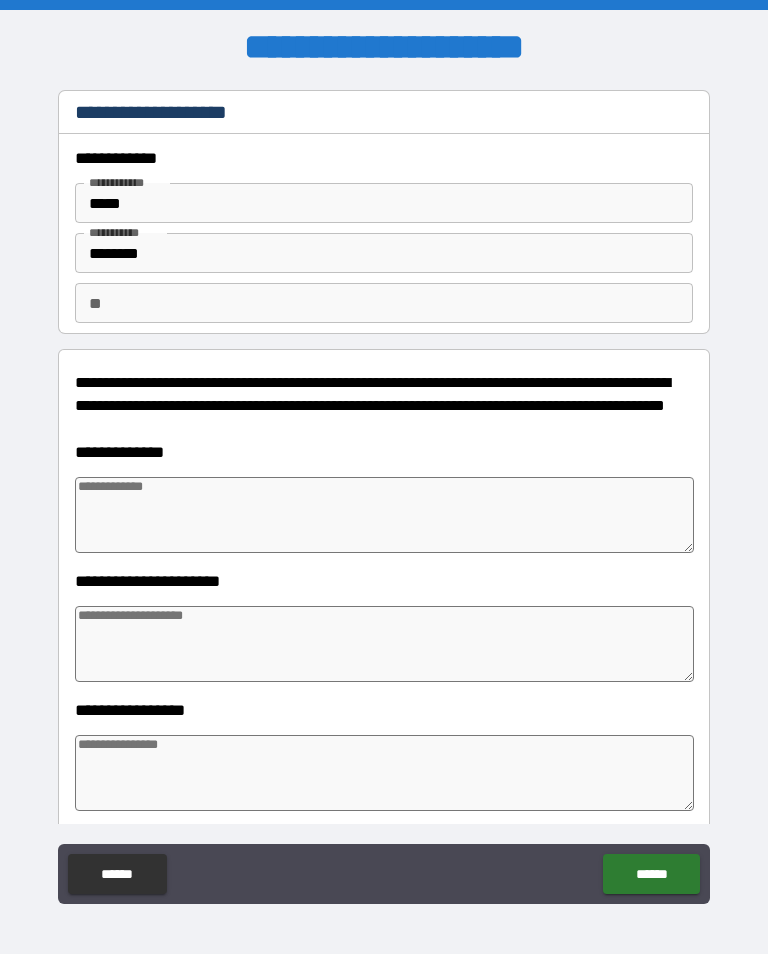type on "*" 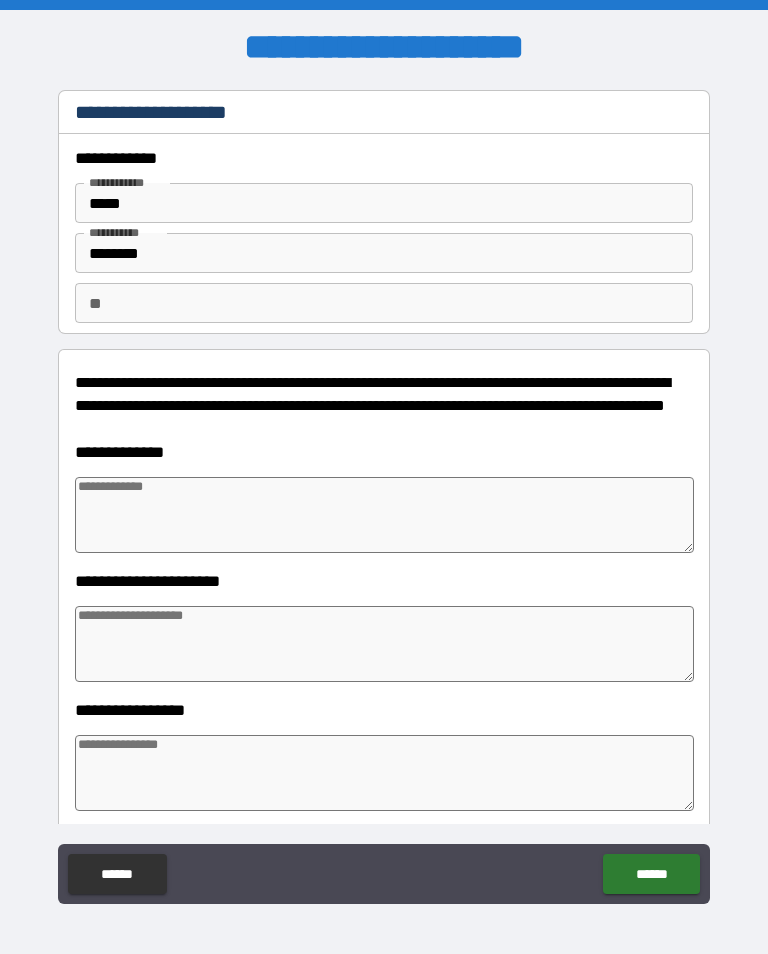 type on "*" 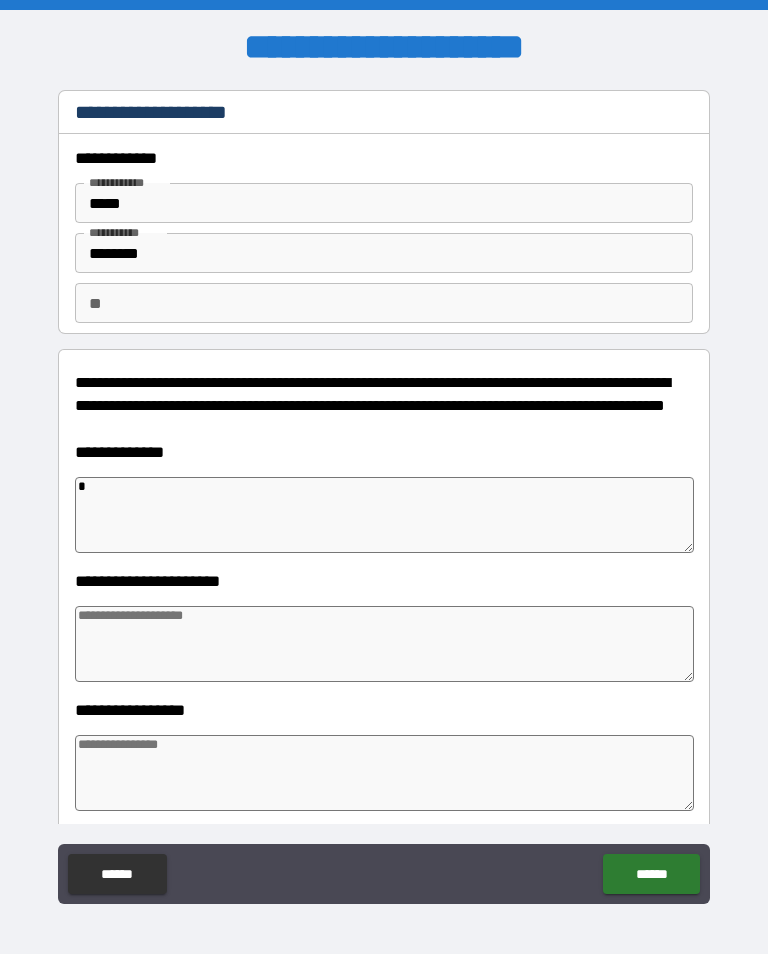 type on "**" 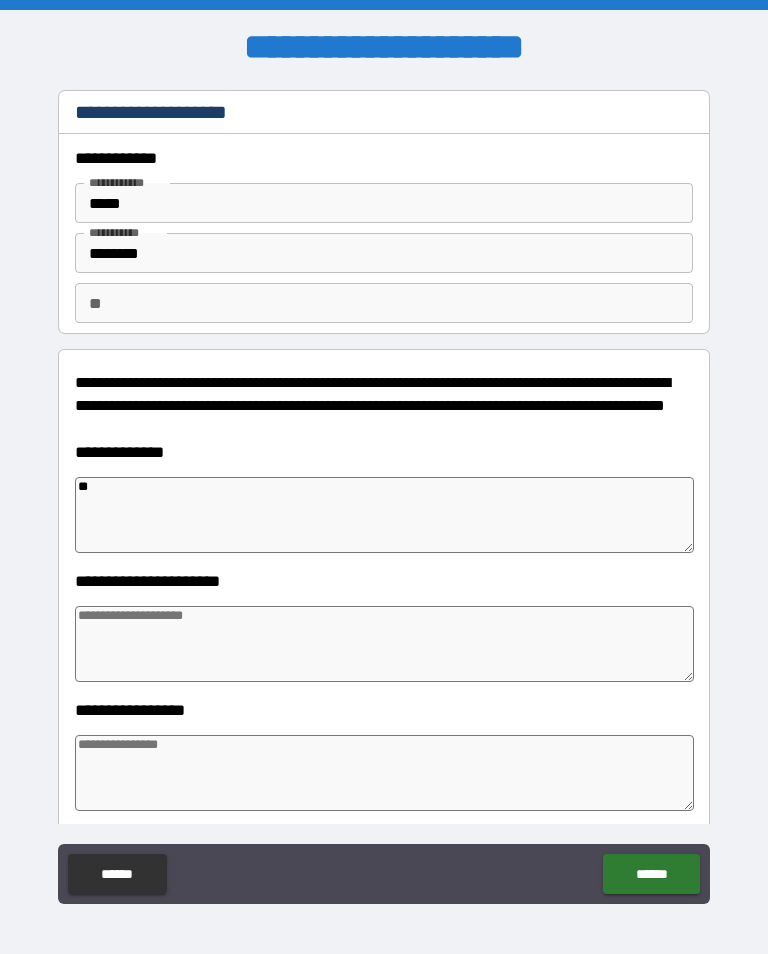type 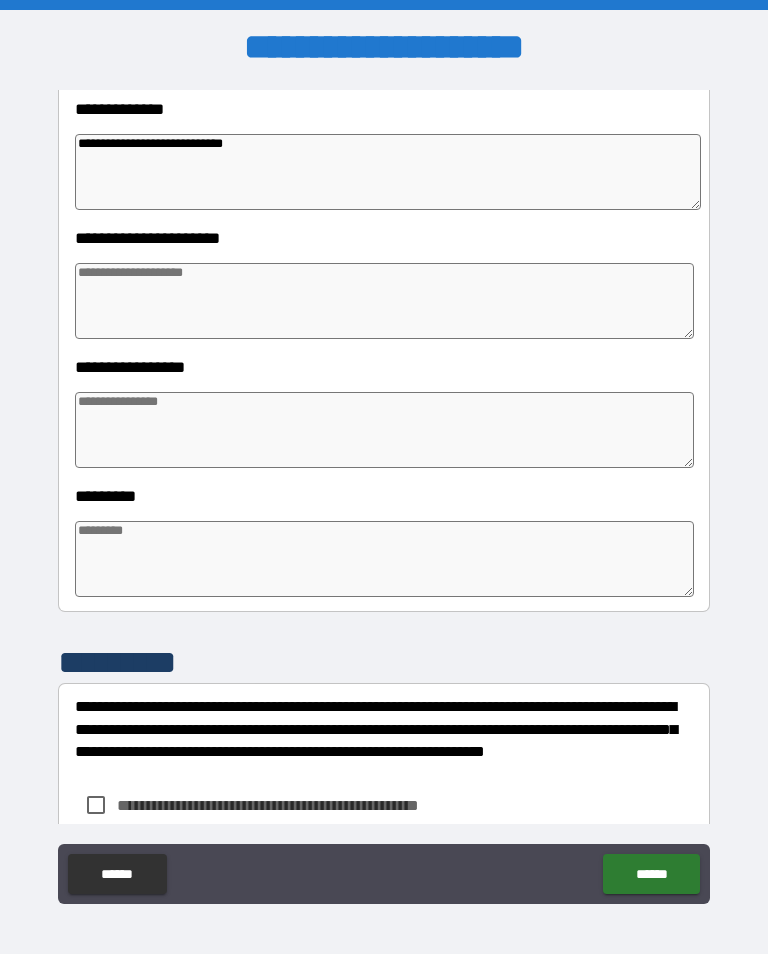 scroll, scrollTop: 344, scrollLeft: 0, axis: vertical 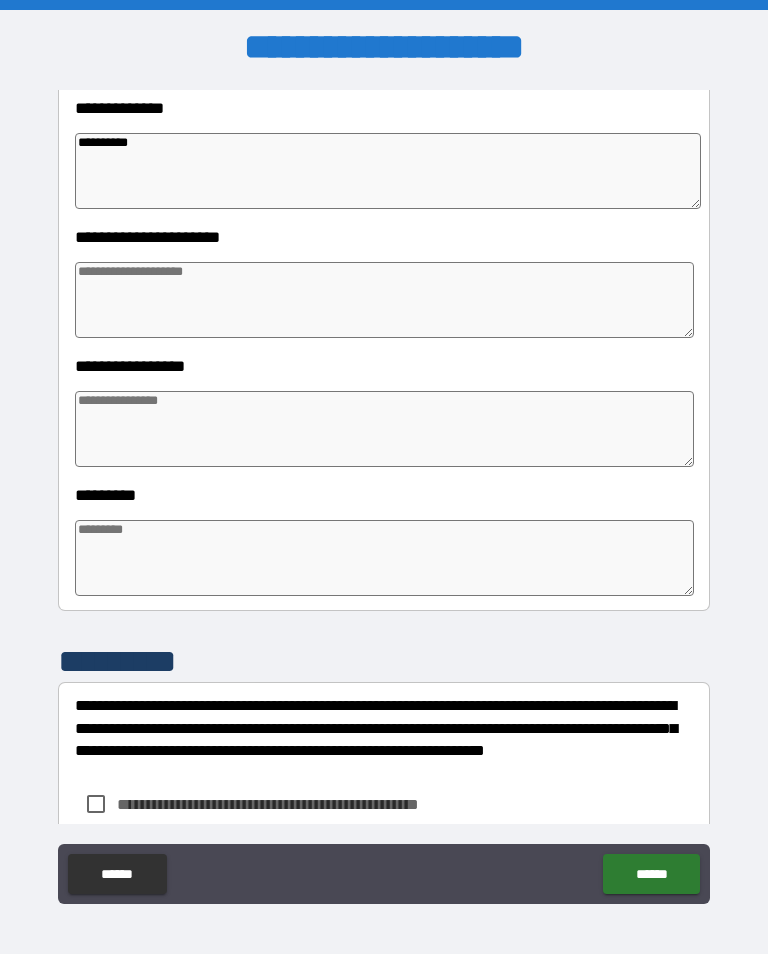 click at bounding box center [384, 429] 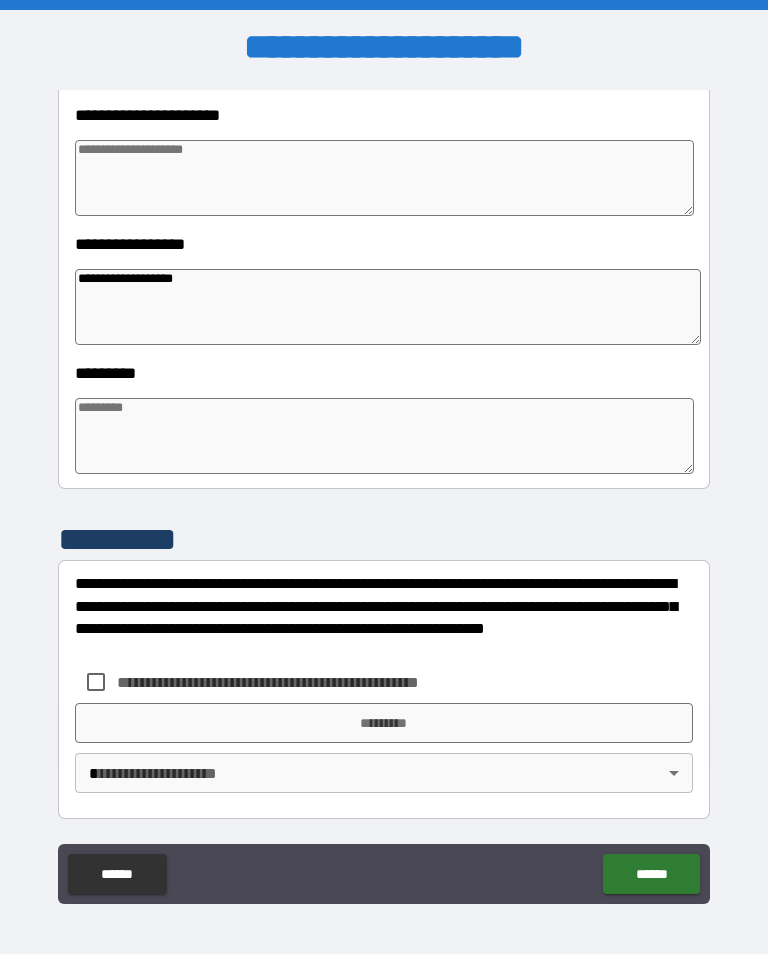 scroll, scrollTop: 466, scrollLeft: 0, axis: vertical 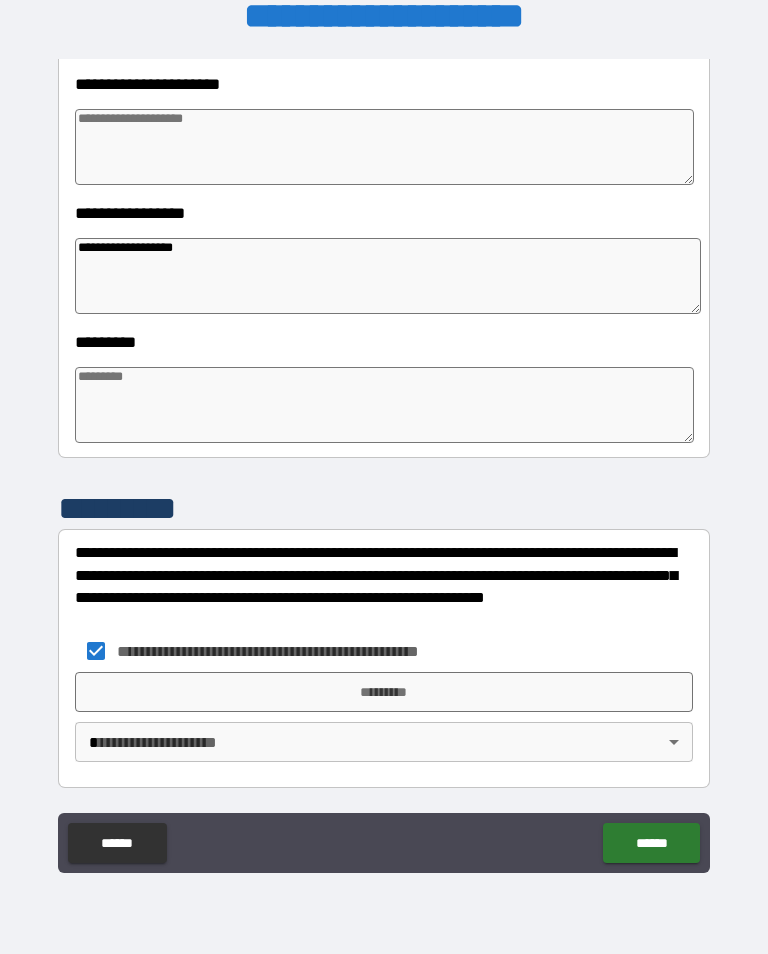 click on "*********" at bounding box center [384, 692] 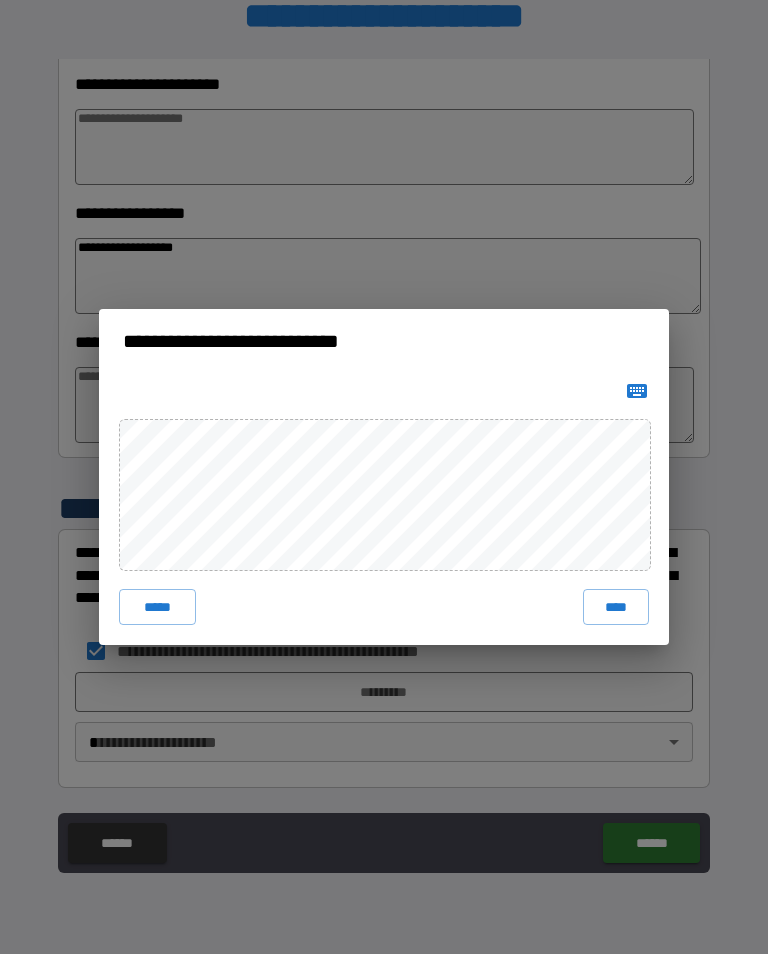 click on "****" at bounding box center [616, 607] 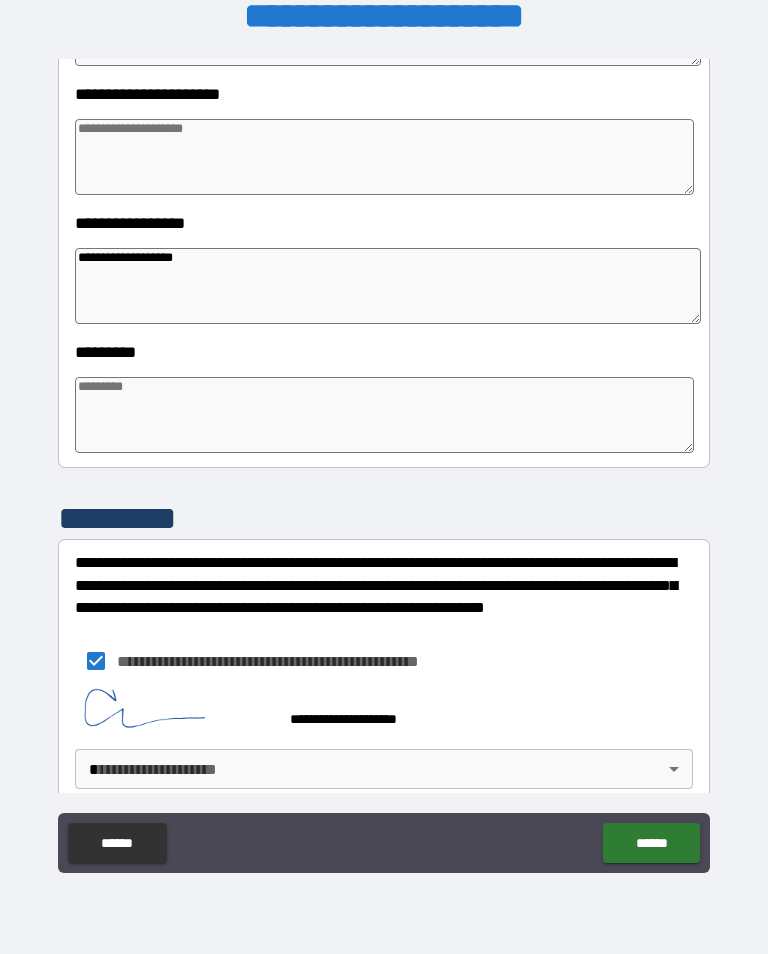 click on "**********" at bounding box center (384, 461) 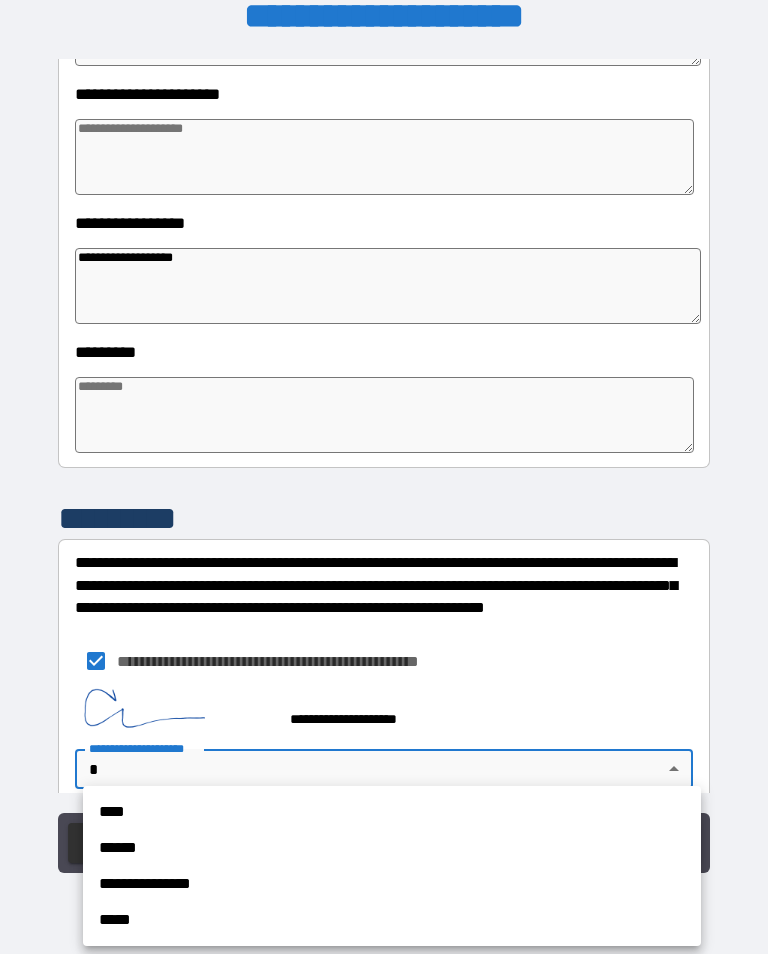 click on "**********" at bounding box center [392, 884] 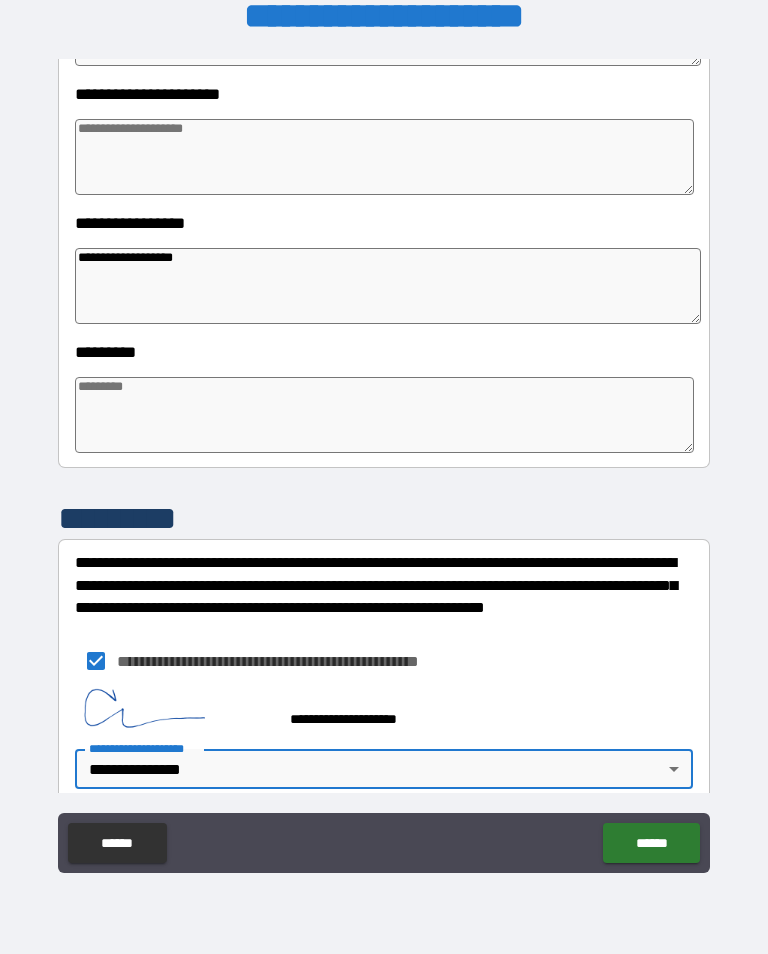 click on "******" at bounding box center (651, 843) 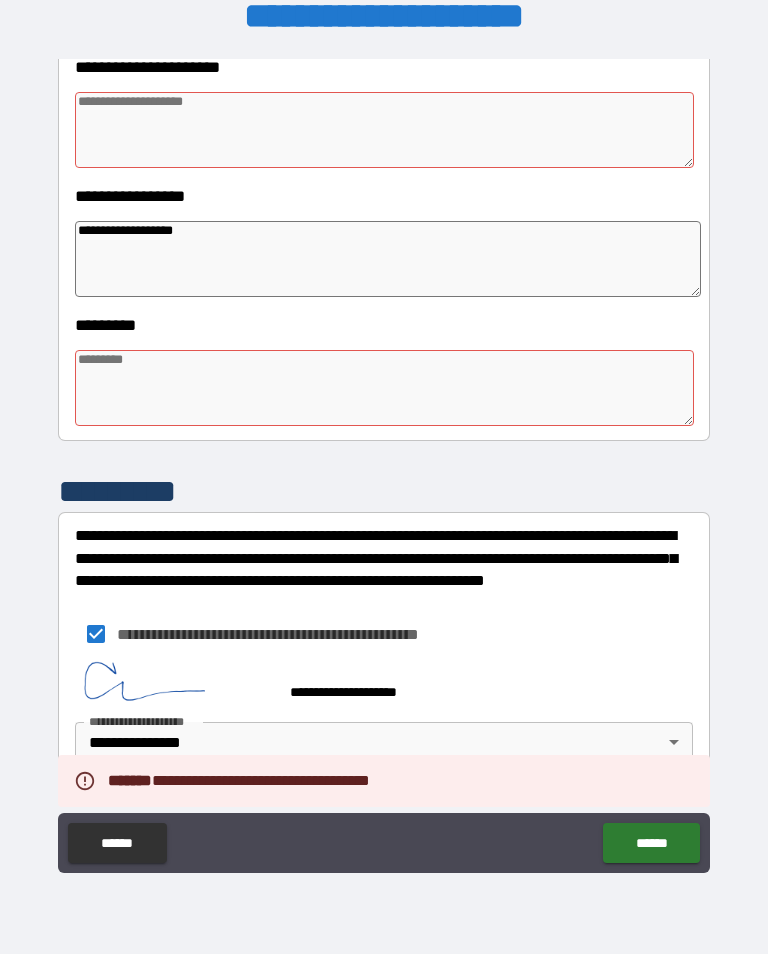 scroll, scrollTop: 483, scrollLeft: 0, axis: vertical 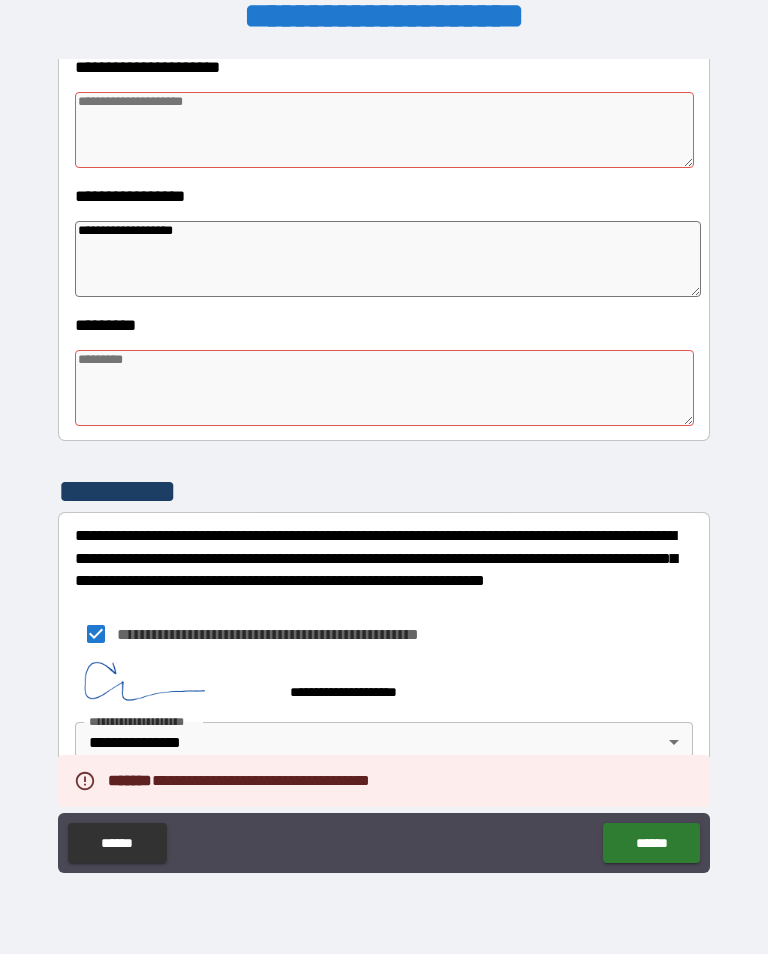 click at bounding box center [384, 388] 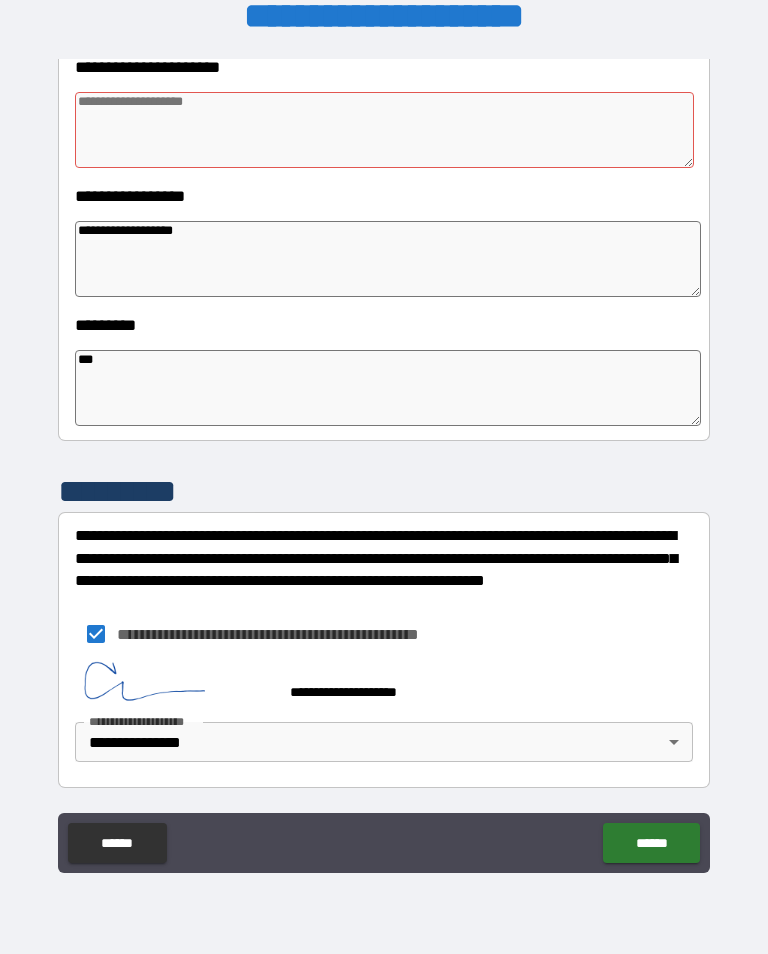 click at bounding box center (384, 130) 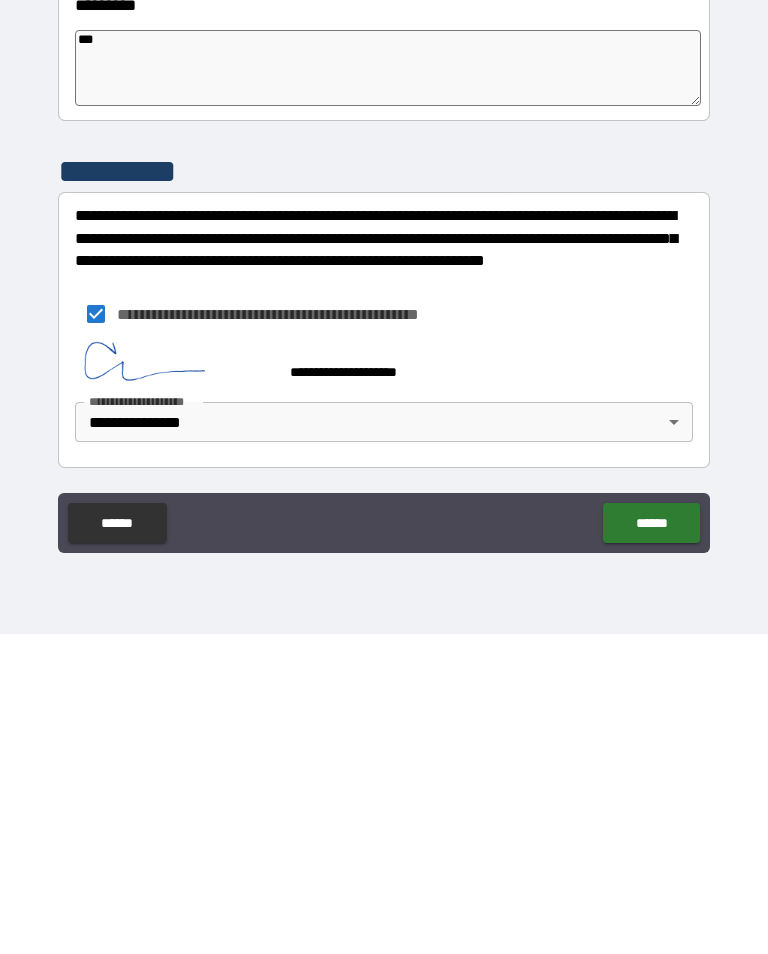 click on "******" at bounding box center (651, 843) 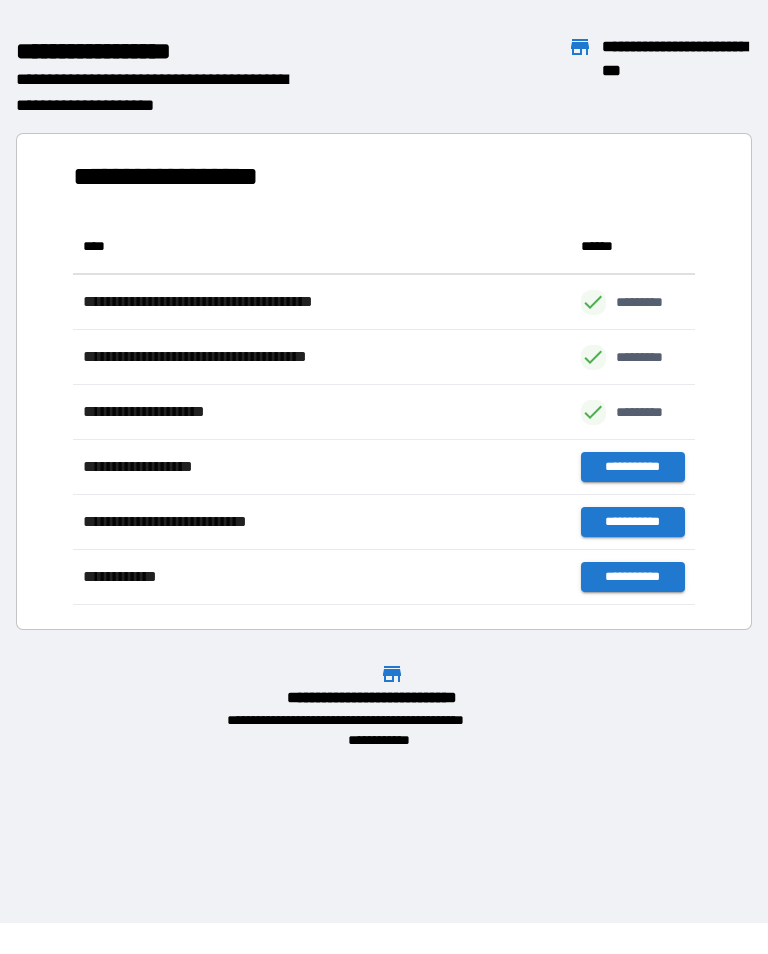 scroll, scrollTop: 1, scrollLeft: 1, axis: both 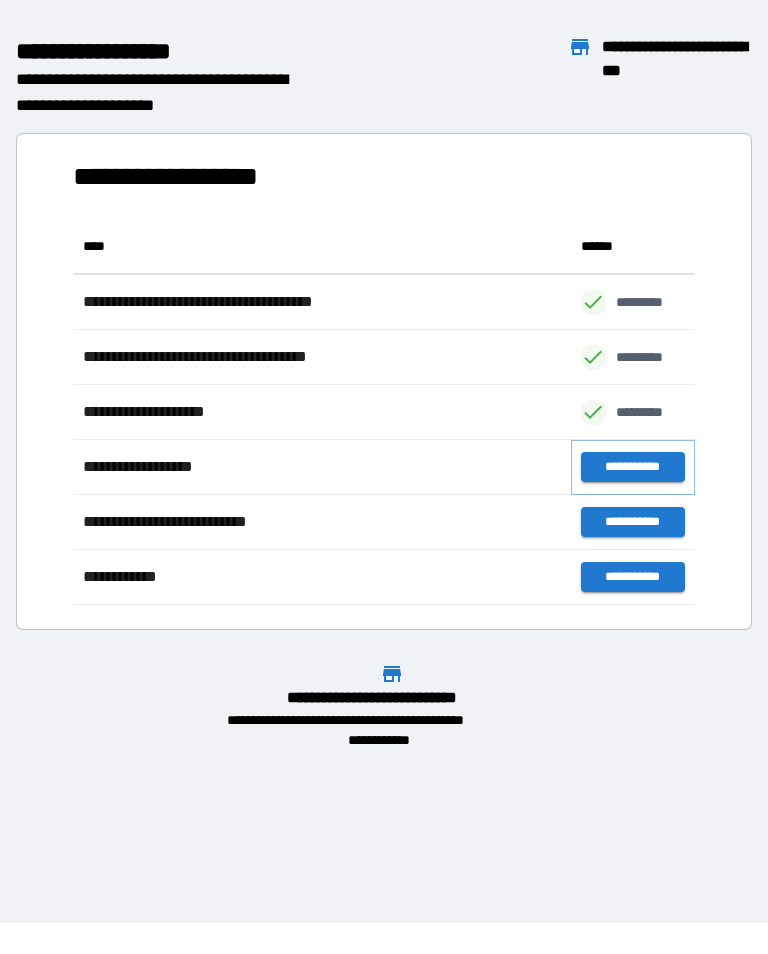 click on "**********" at bounding box center (633, 467) 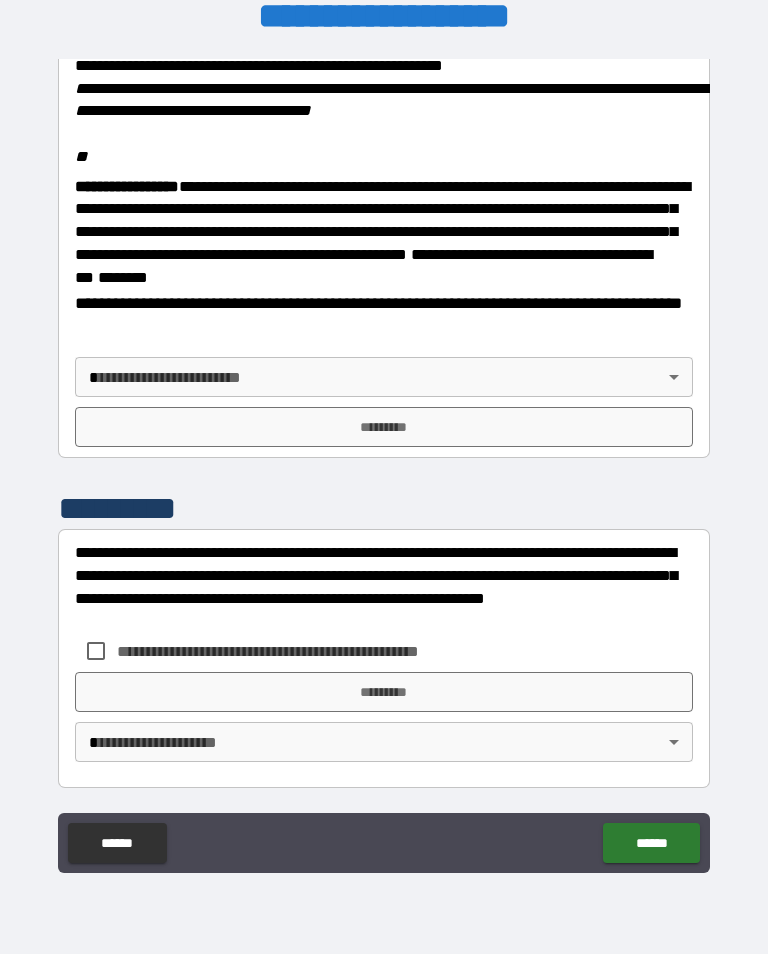 scroll, scrollTop: 2470, scrollLeft: 0, axis: vertical 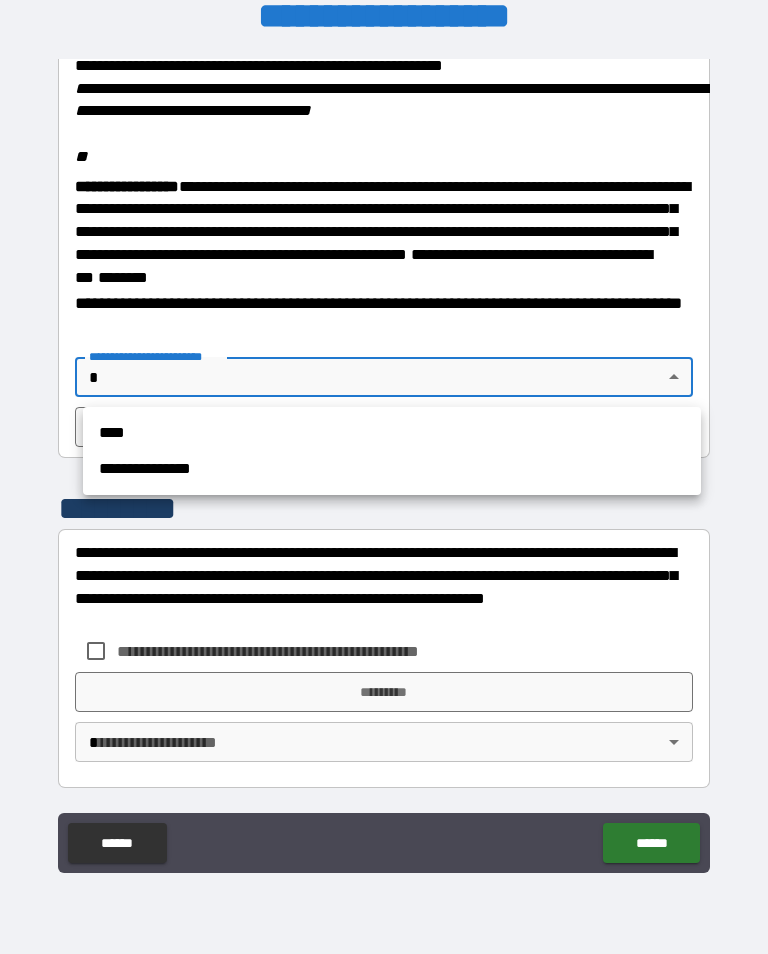 click on "**********" at bounding box center [392, 469] 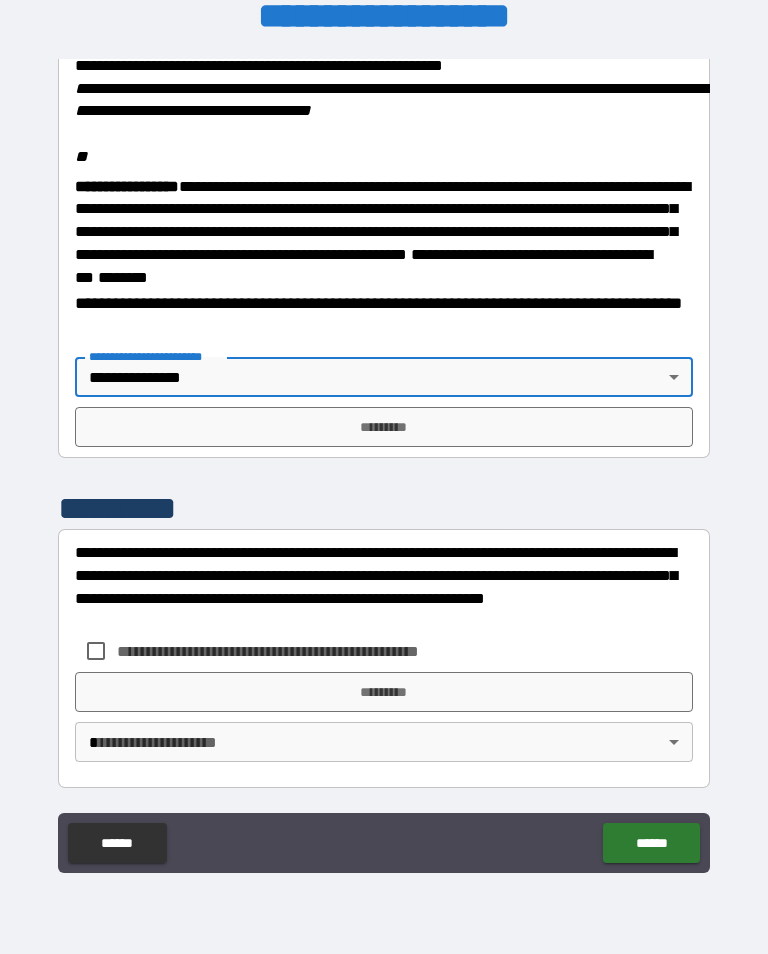 click on "*********" at bounding box center [384, 427] 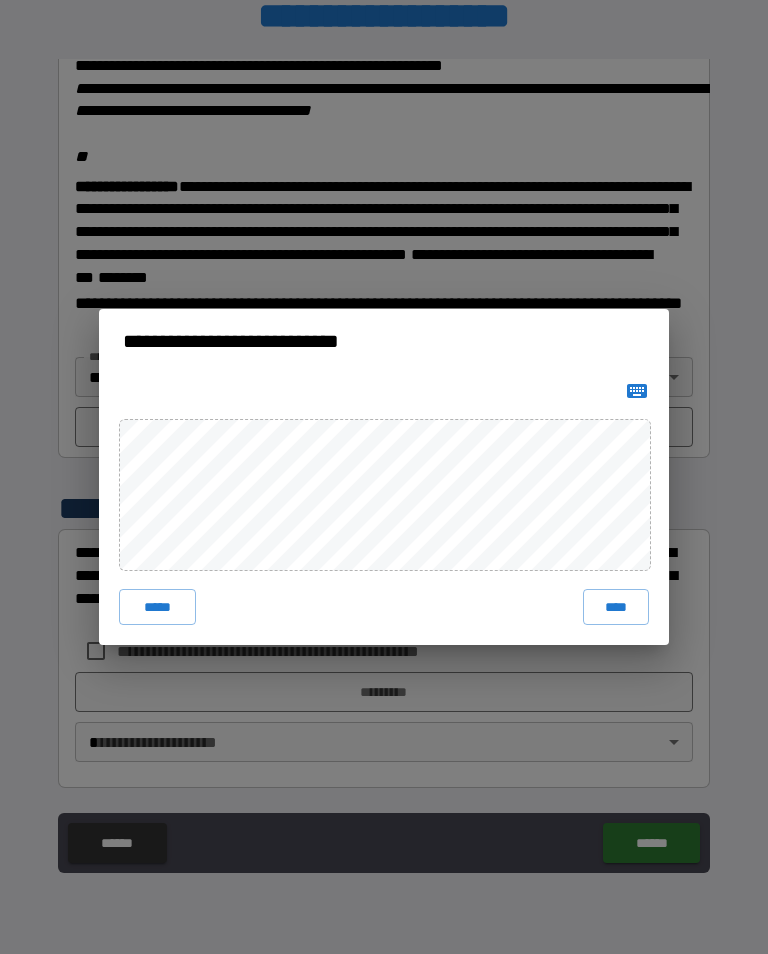 click on "****" at bounding box center (616, 607) 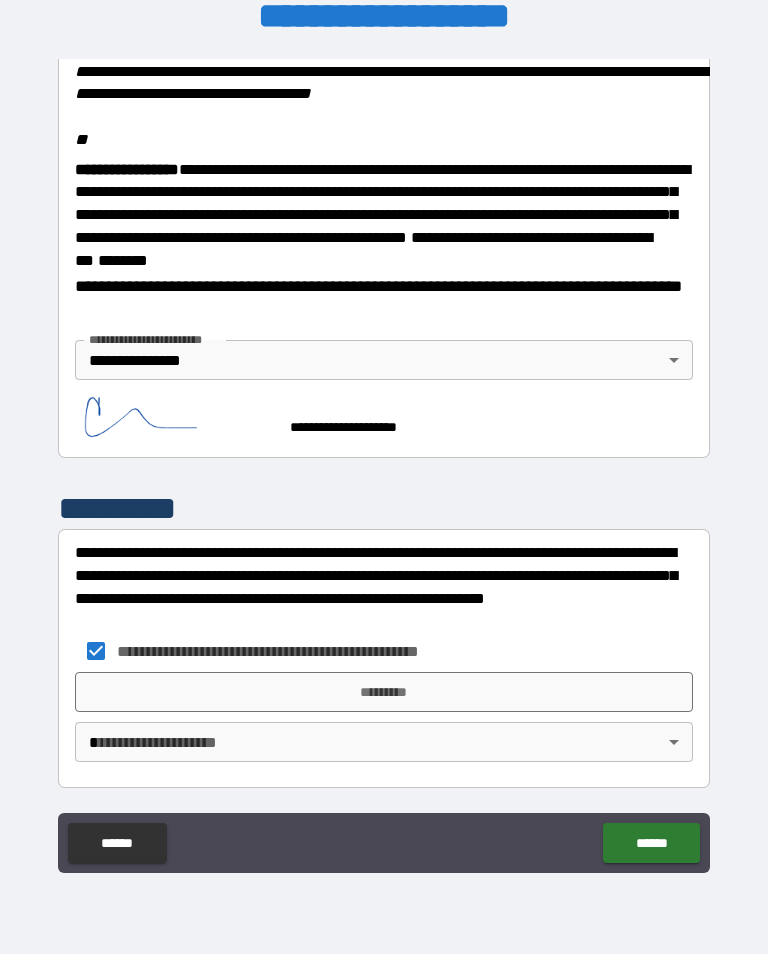 scroll, scrollTop: 2487, scrollLeft: 0, axis: vertical 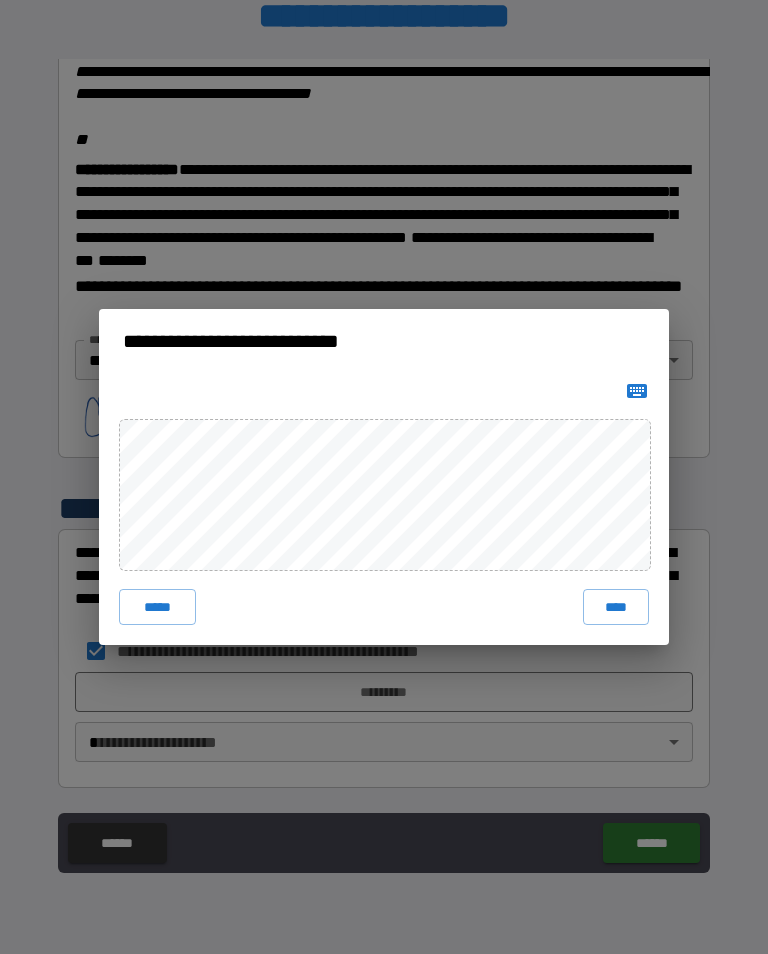 click on "****" at bounding box center (616, 607) 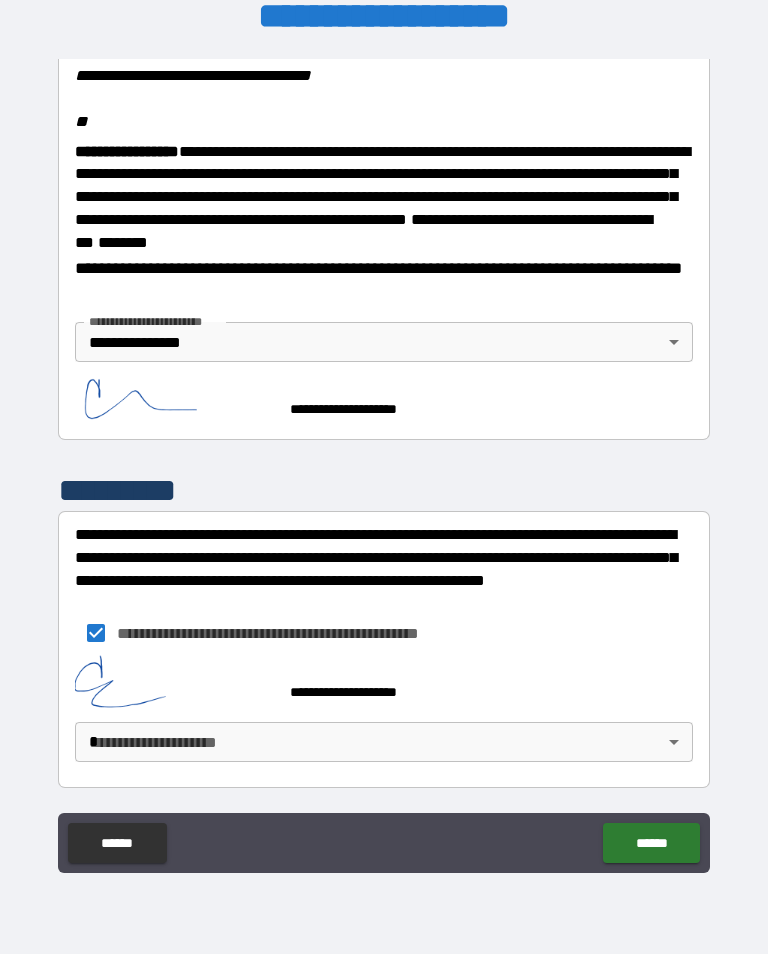 scroll, scrollTop: 2504, scrollLeft: 0, axis: vertical 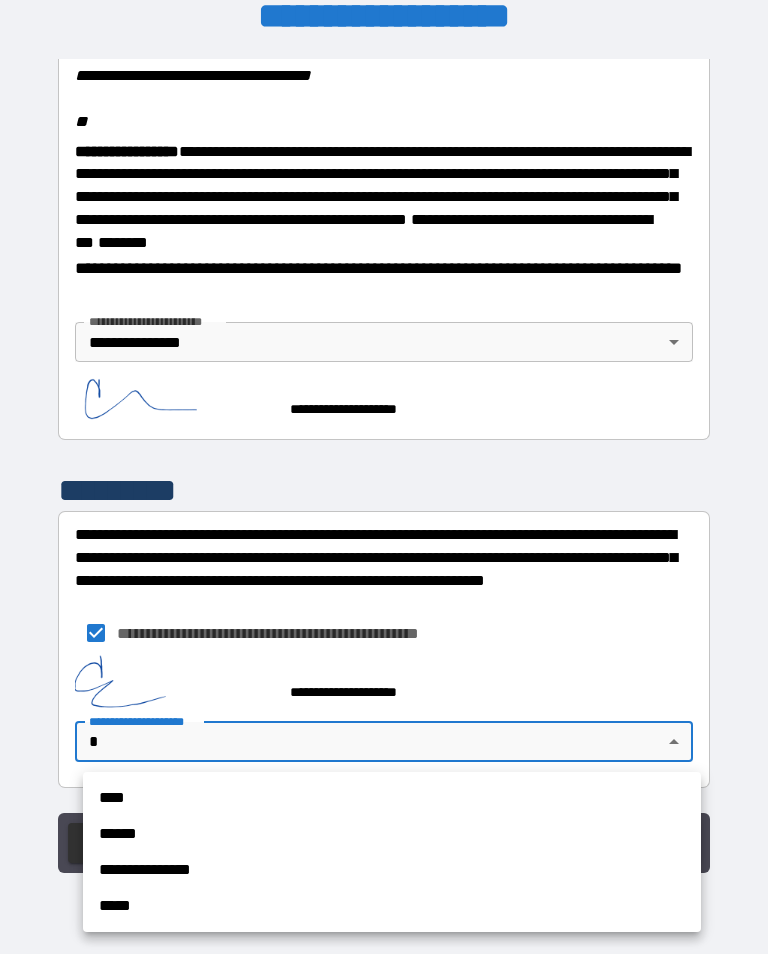 click on "**********" at bounding box center (392, 870) 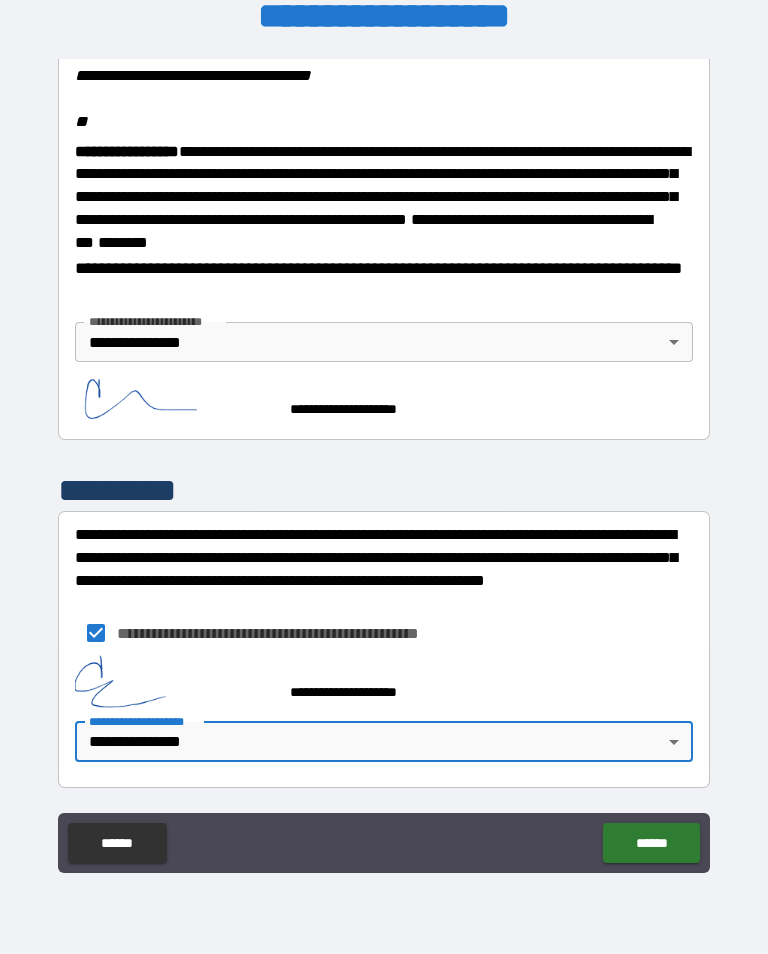 click on "******" at bounding box center (651, 843) 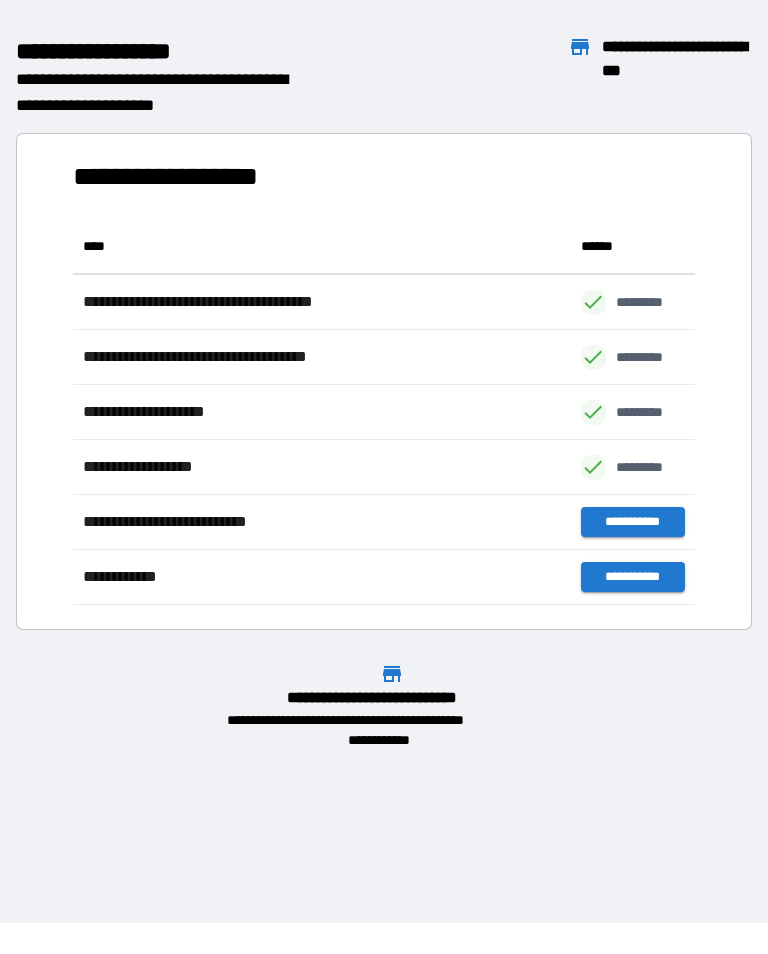 scroll, scrollTop: 1, scrollLeft: 1, axis: both 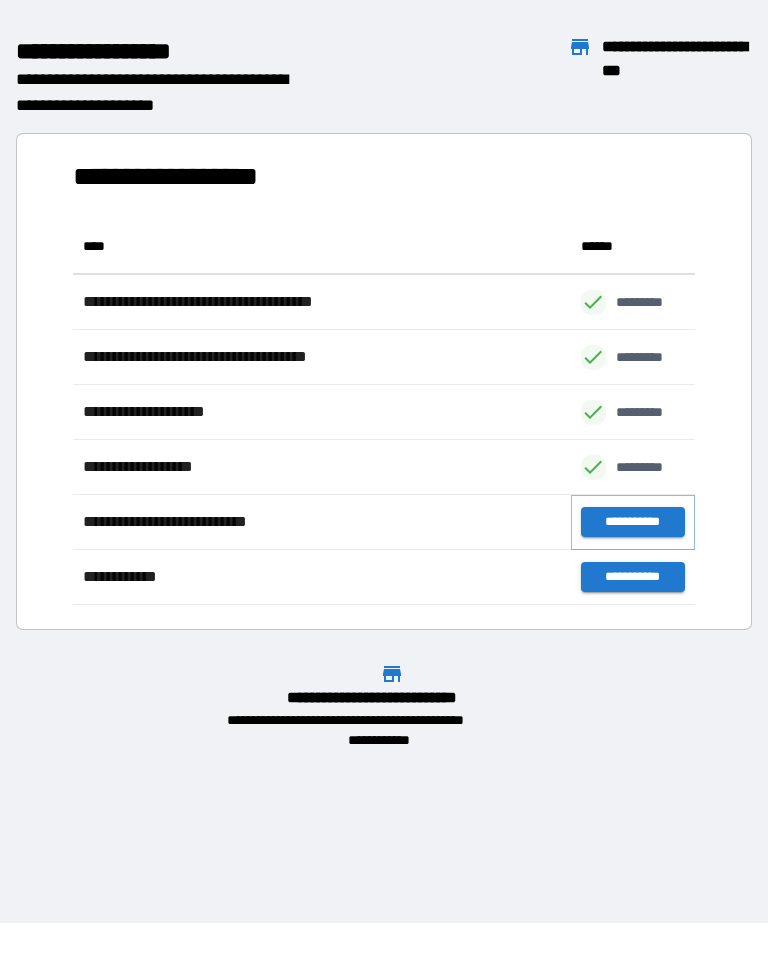 click on "**********" at bounding box center [633, 522] 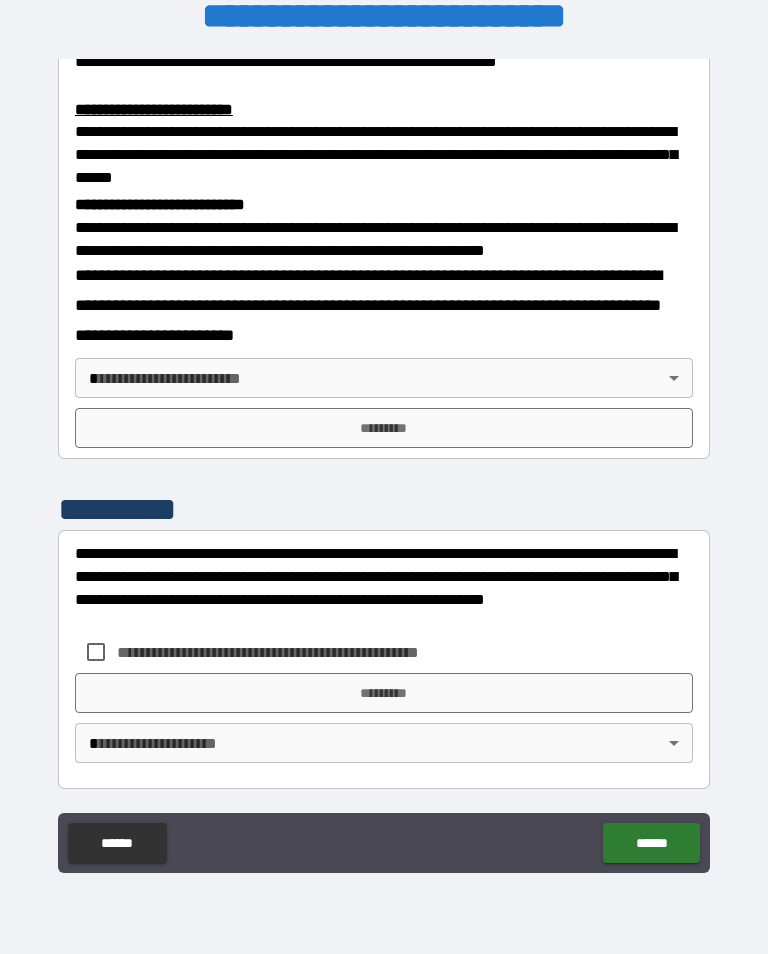 scroll, scrollTop: 668, scrollLeft: 0, axis: vertical 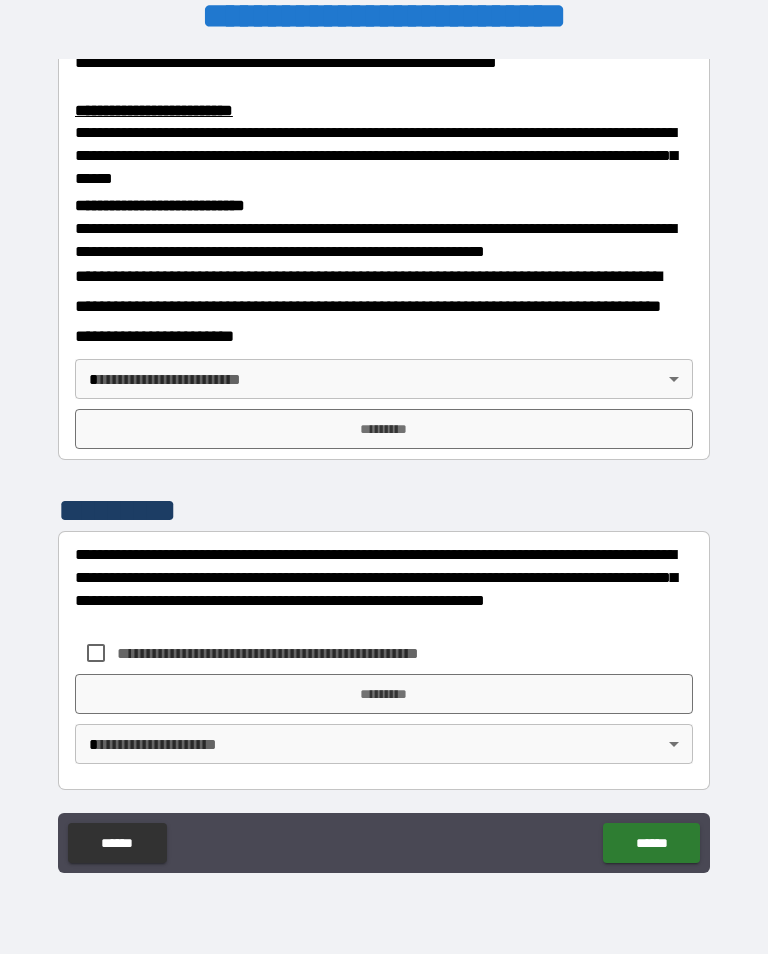 click on "**********" at bounding box center (384, 461) 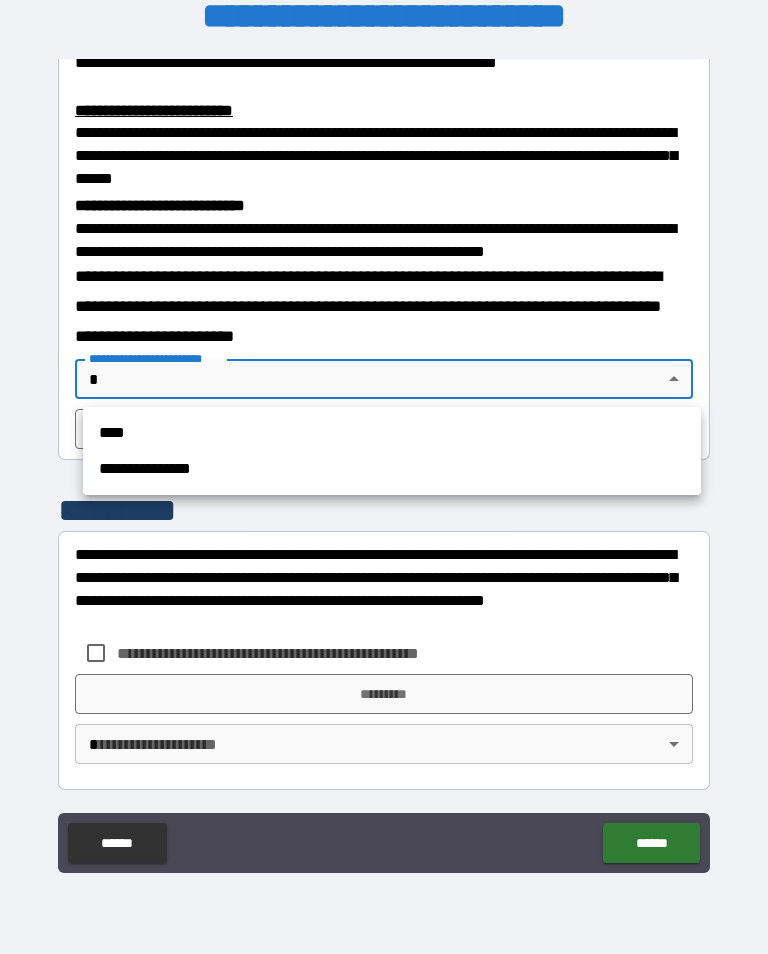 click on "**********" at bounding box center [392, 469] 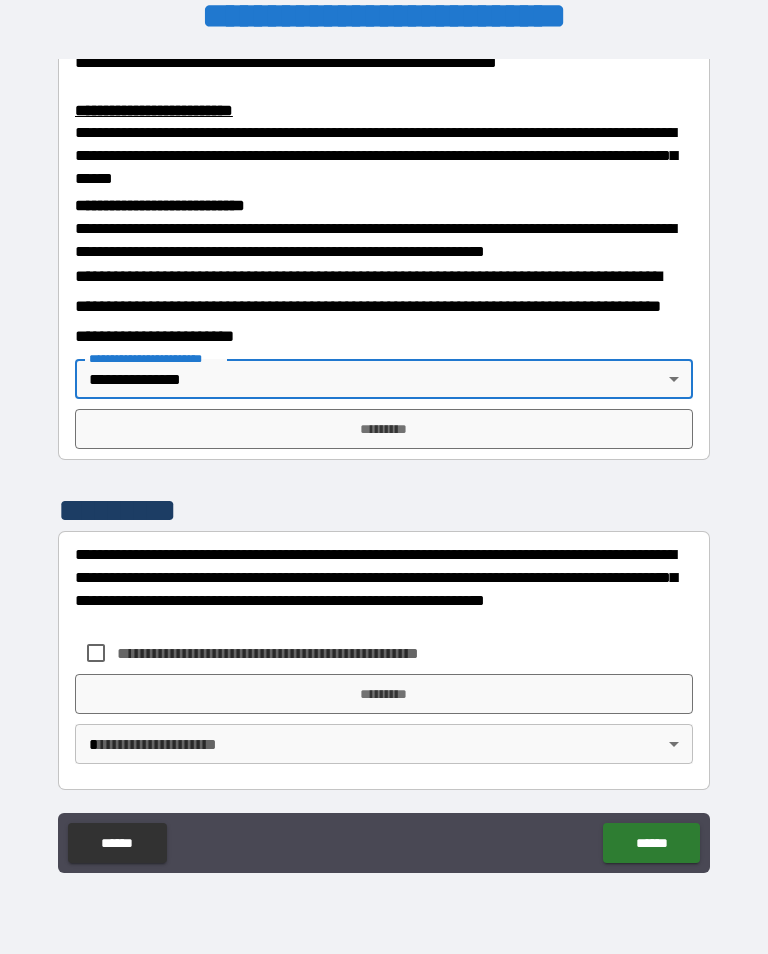 click on "*********" at bounding box center [384, 429] 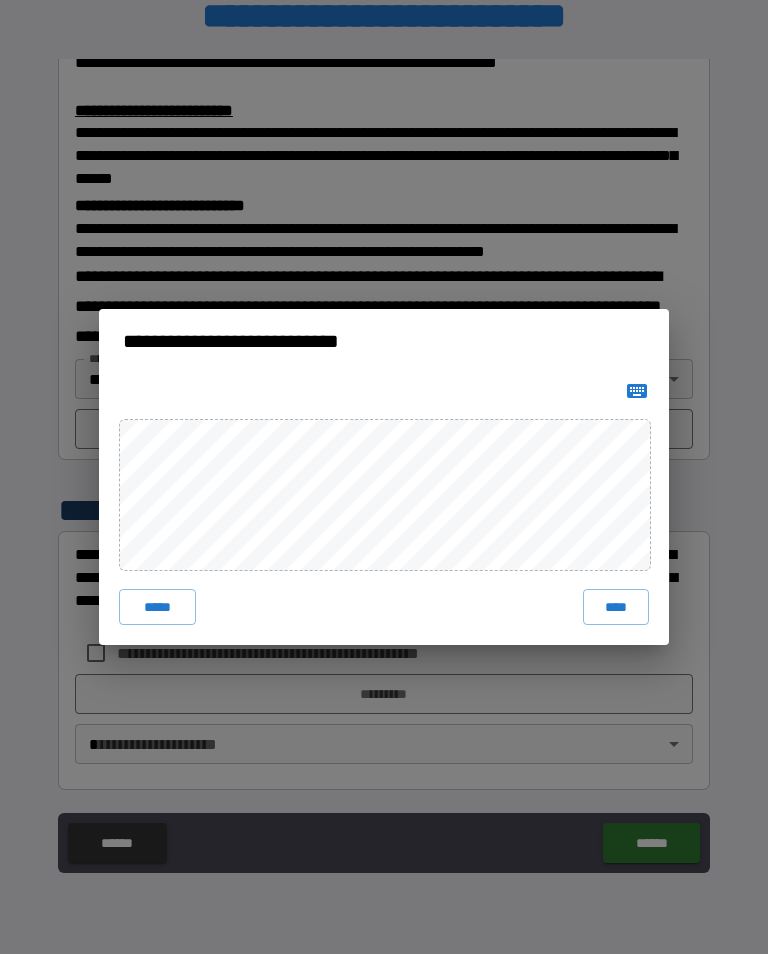 click on "****" at bounding box center [616, 607] 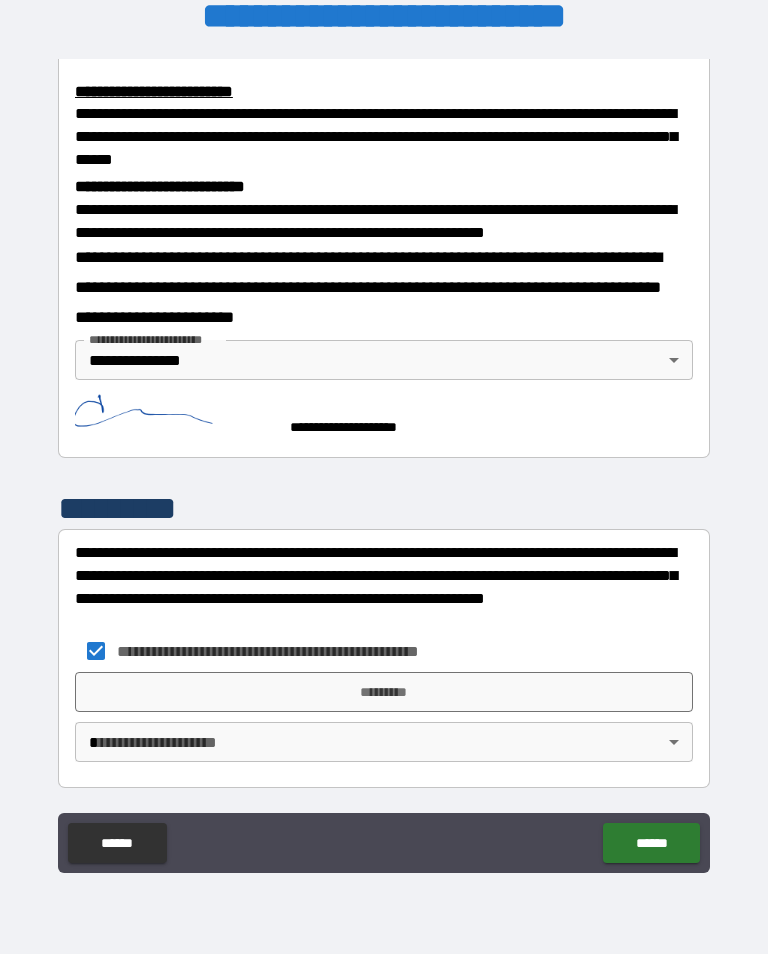scroll, scrollTop: 685, scrollLeft: 0, axis: vertical 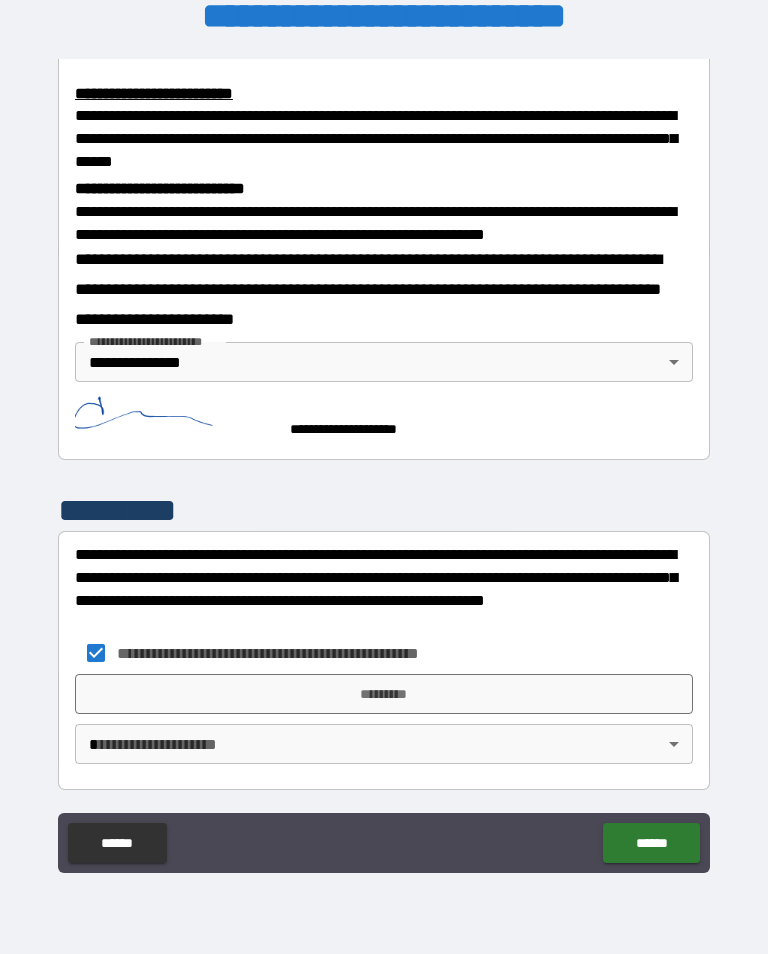 click on "*********" at bounding box center [384, 694] 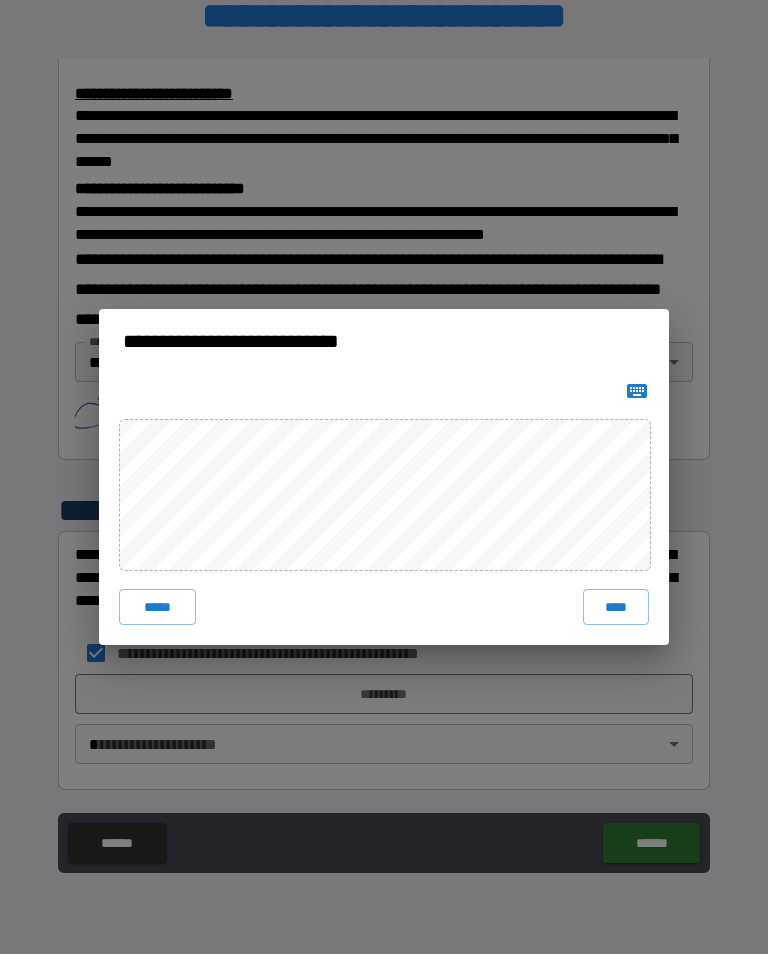 click on "****" at bounding box center [616, 607] 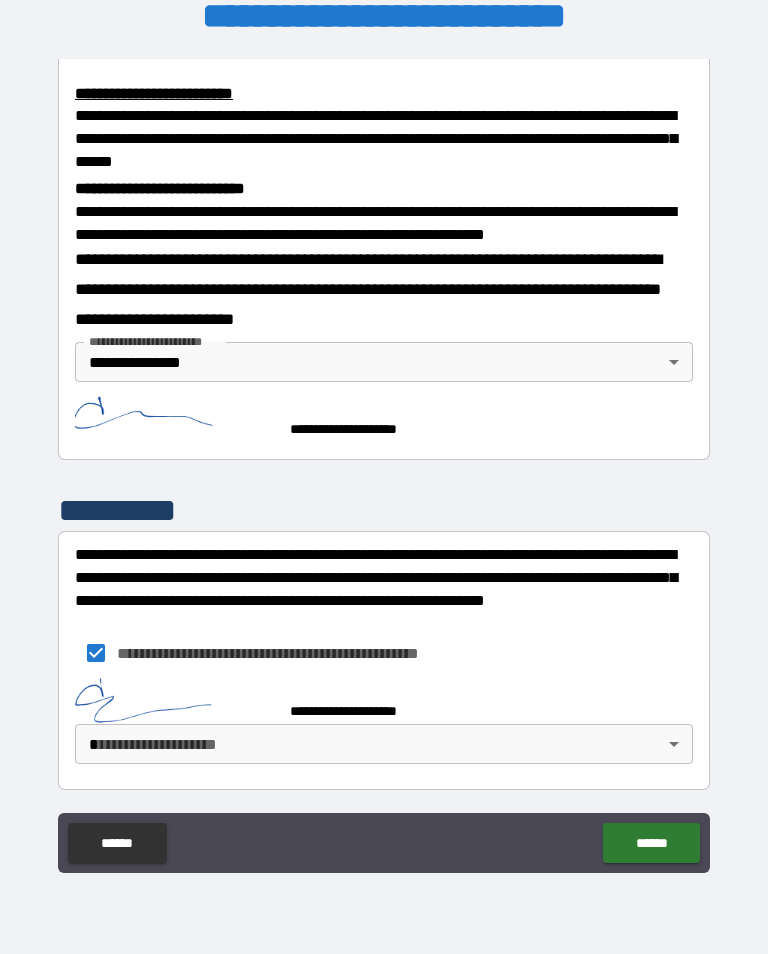 scroll, scrollTop: 675, scrollLeft: 0, axis: vertical 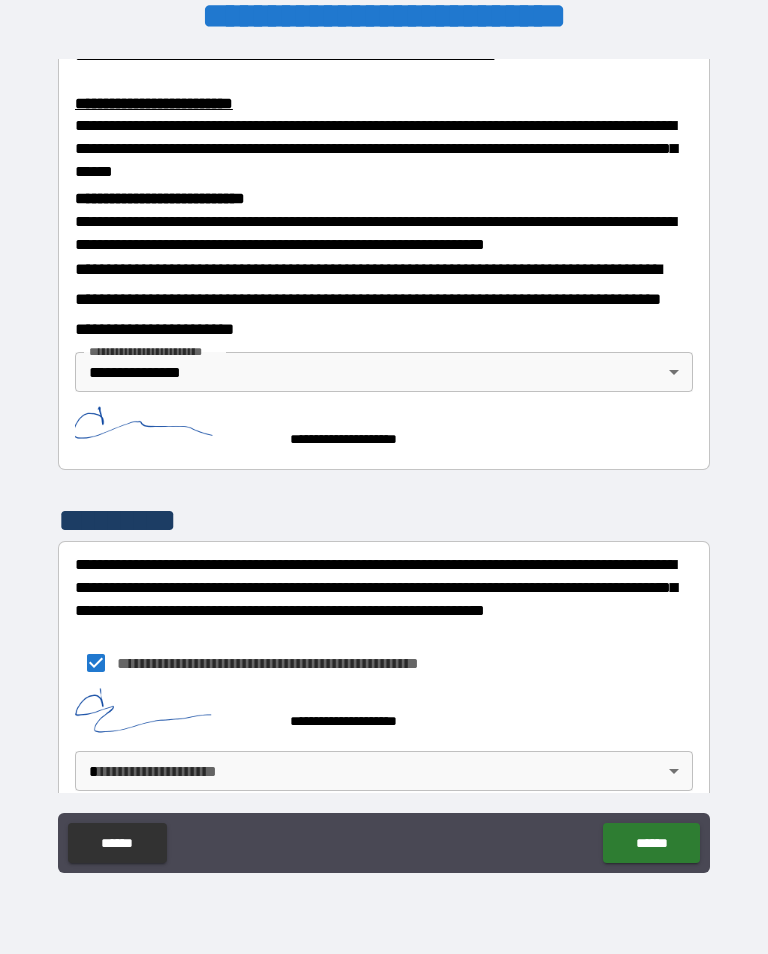 click on "**********" at bounding box center (384, 461) 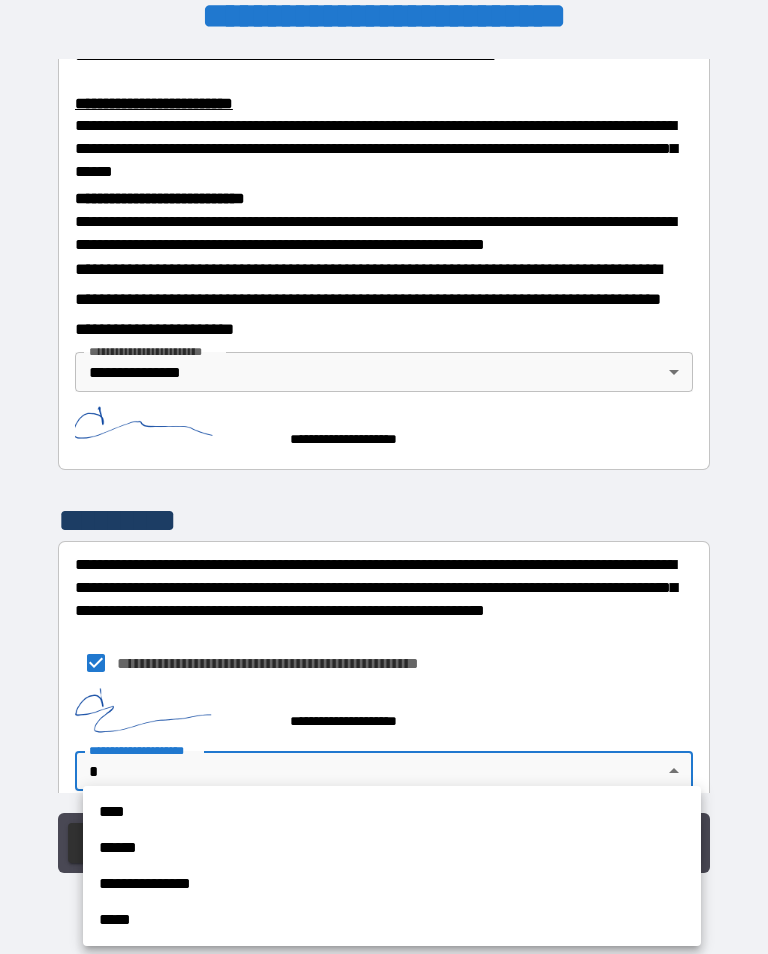 click on "**********" at bounding box center (392, 884) 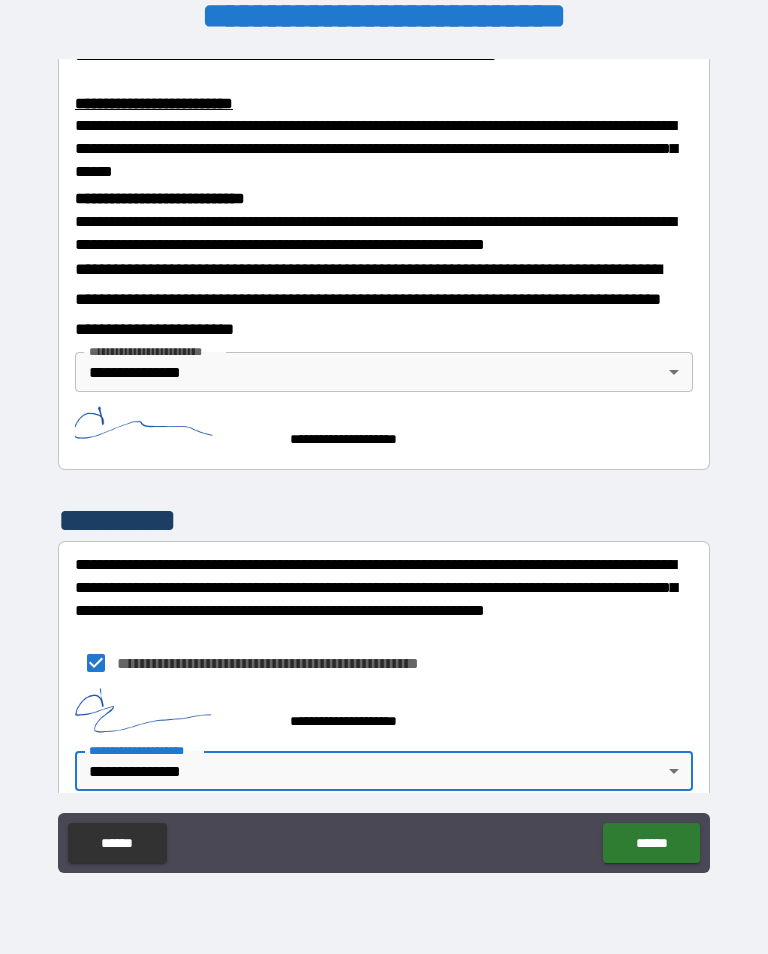 click on "******" at bounding box center [651, 843] 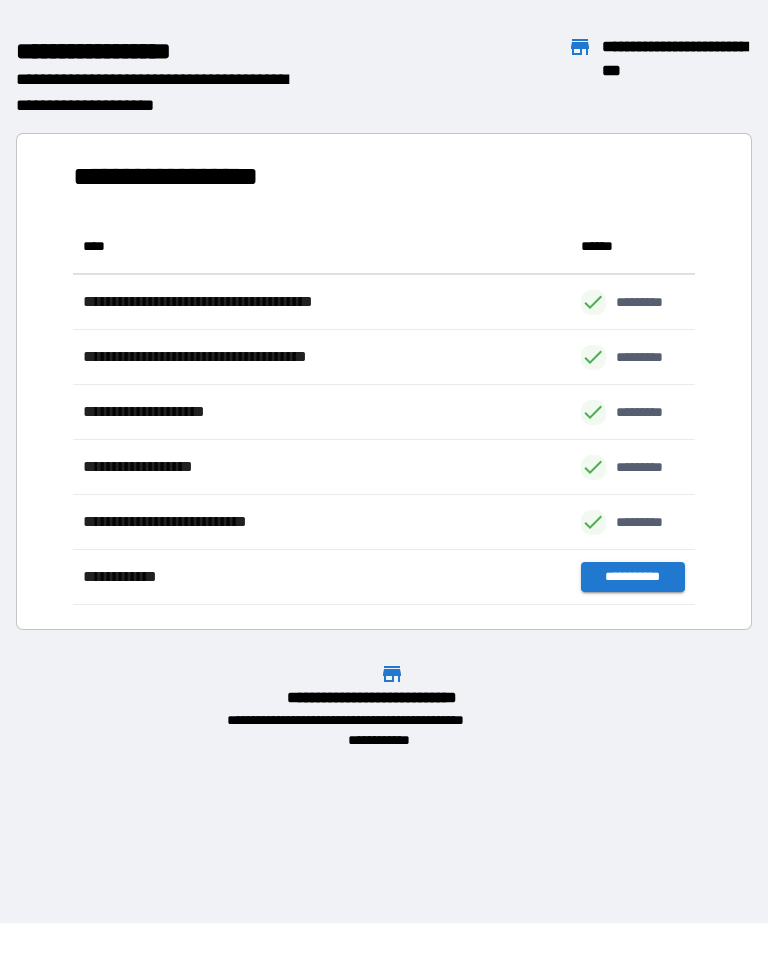 scroll, scrollTop: 1, scrollLeft: 1, axis: both 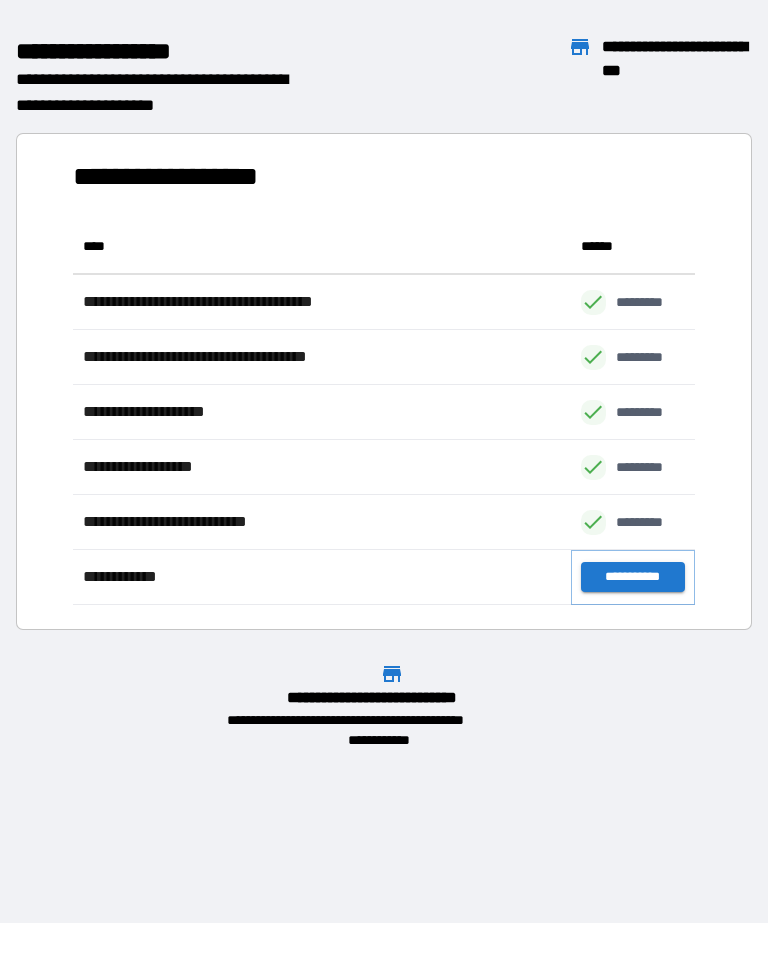 click on "**********" at bounding box center (633, 577) 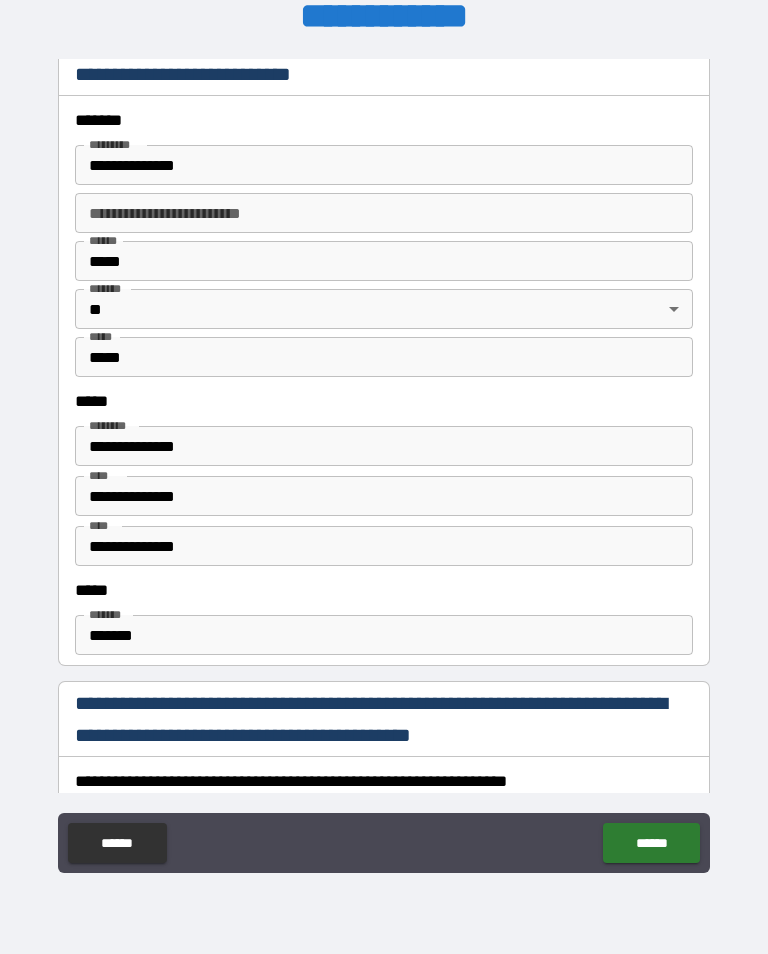 scroll, scrollTop: 742, scrollLeft: 0, axis: vertical 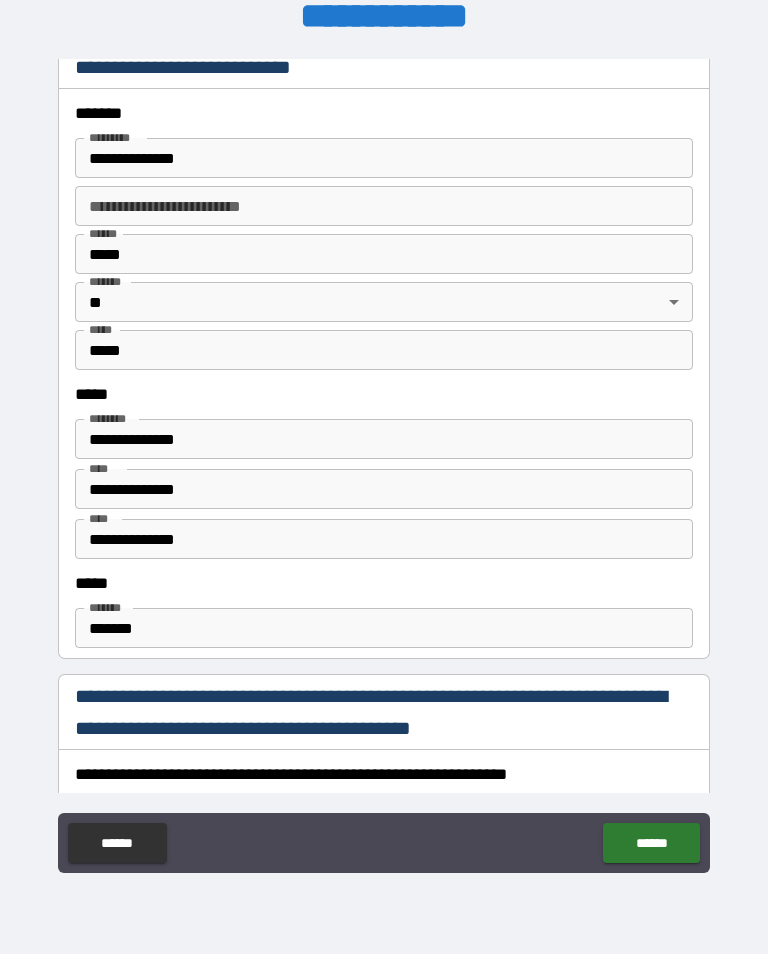 click on "**********" at bounding box center (384, 158) 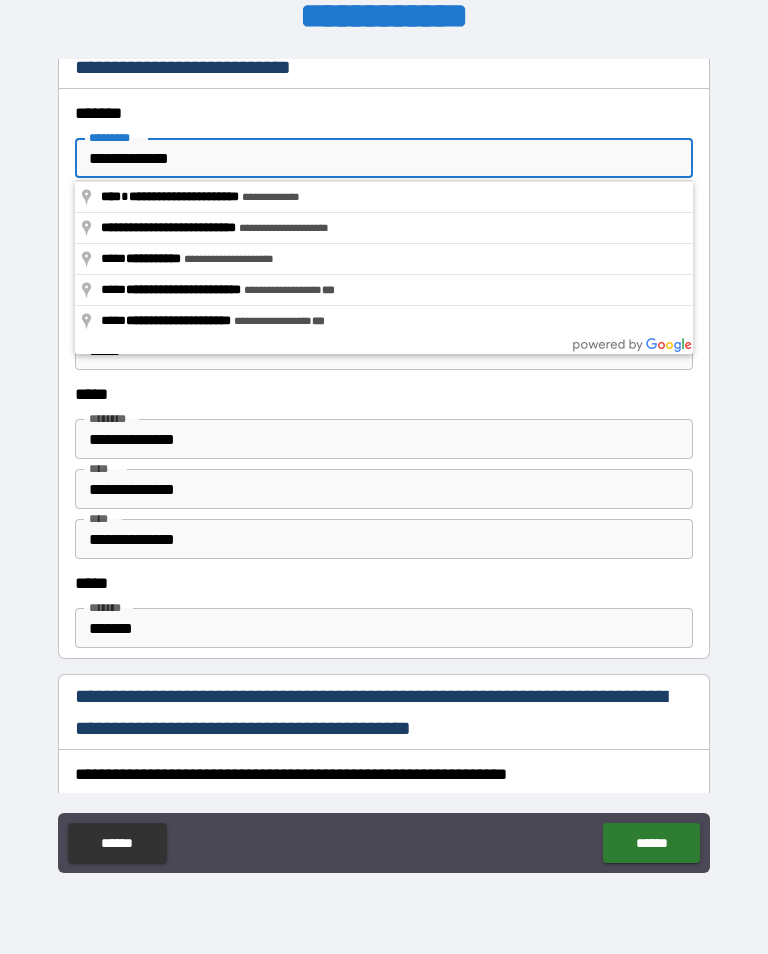 click on "**********" at bounding box center (384, 474) 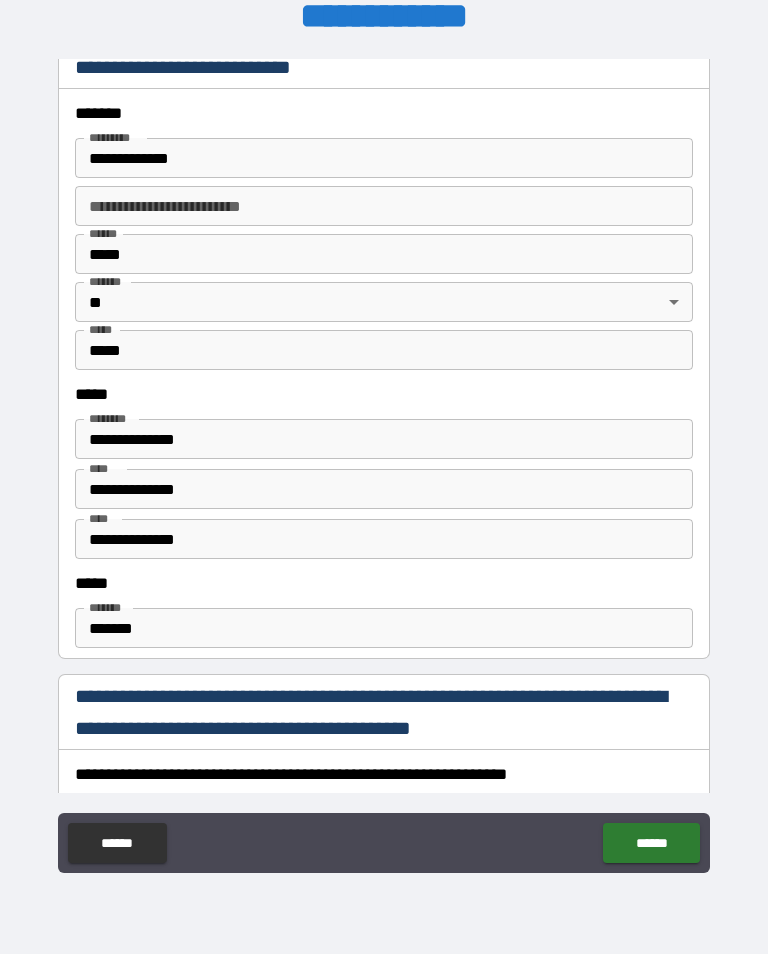 click on "*******" at bounding box center [384, 628] 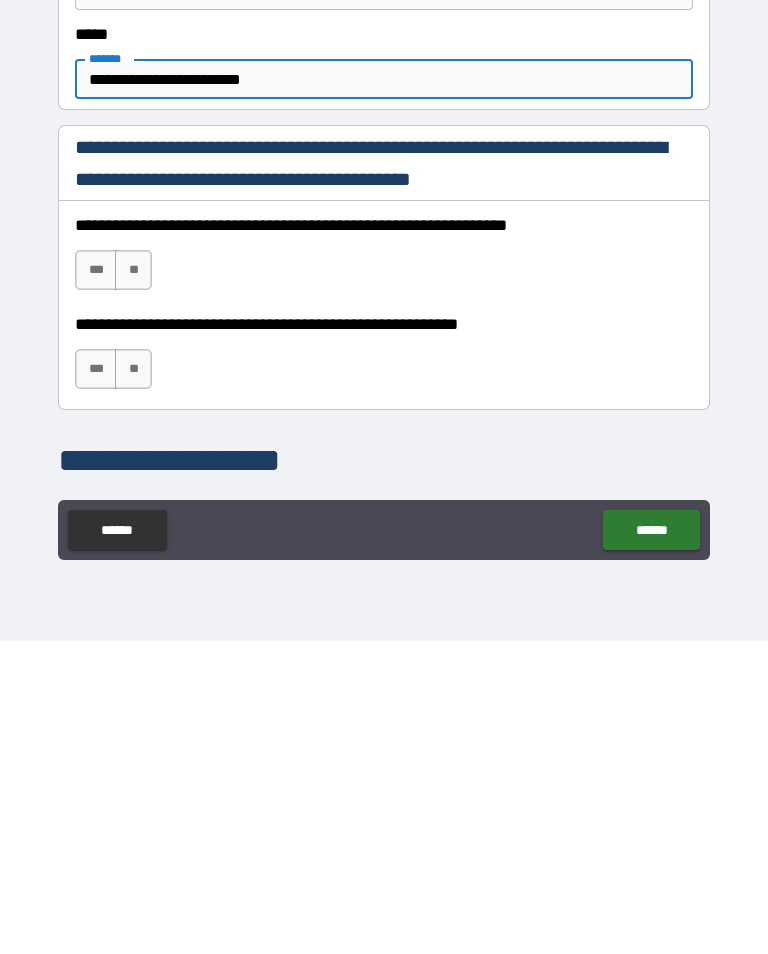 scroll, scrollTop: 1003, scrollLeft: 0, axis: vertical 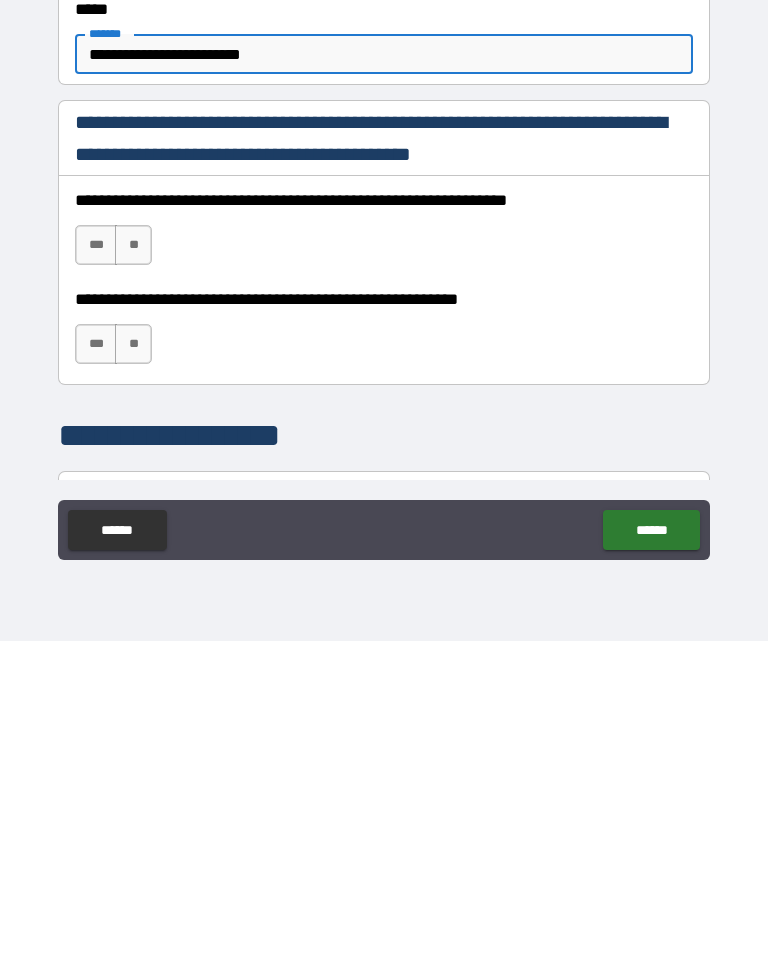 click on "***" at bounding box center (96, 558) 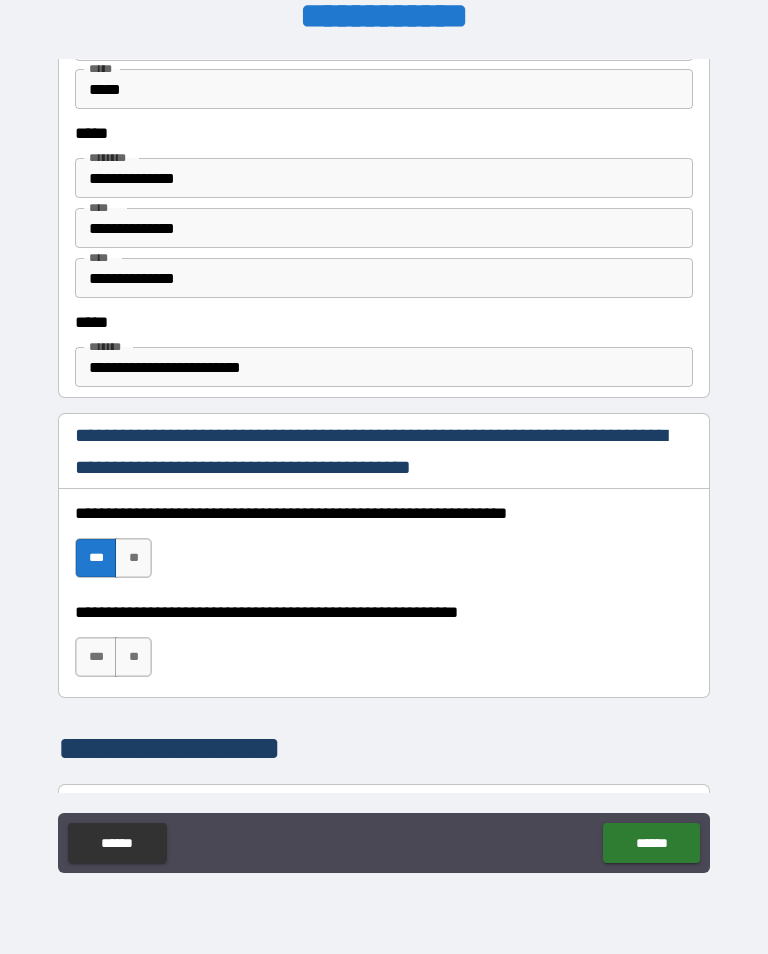 scroll, scrollTop: 1036, scrollLeft: 0, axis: vertical 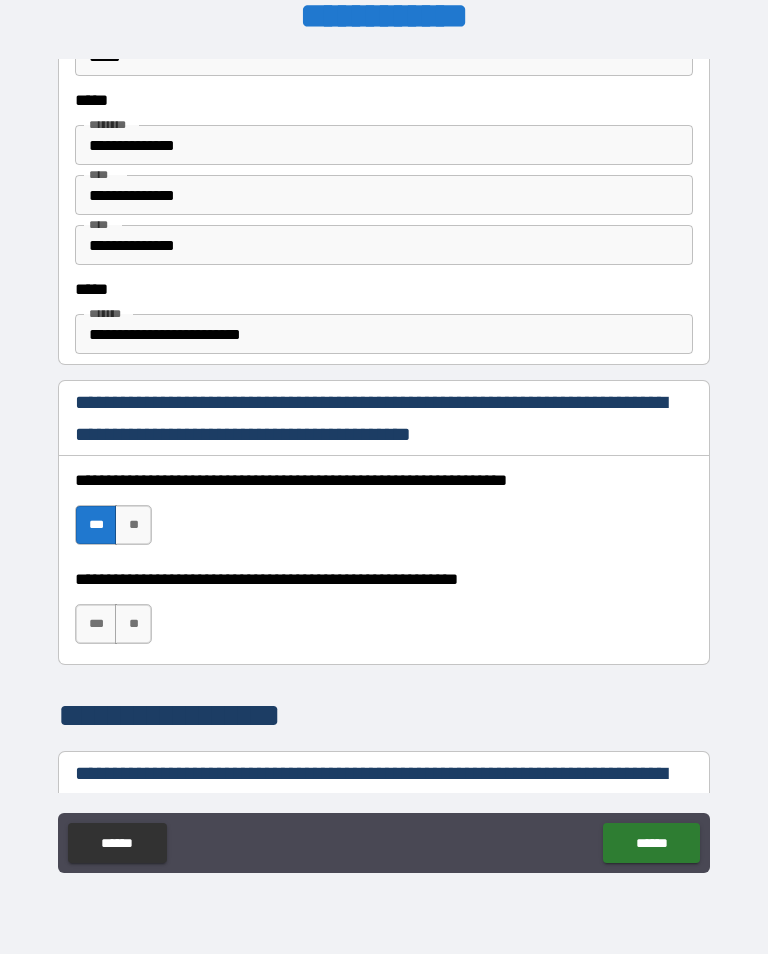 click on "***" at bounding box center [96, 624] 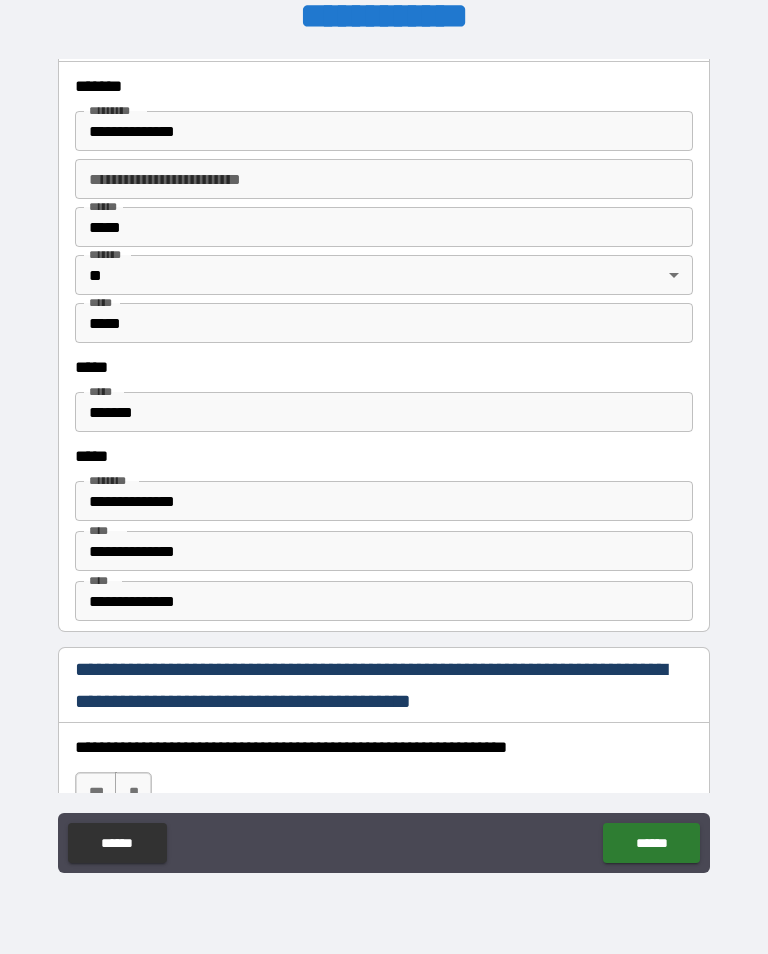 scroll, scrollTop: 2409, scrollLeft: 0, axis: vertical 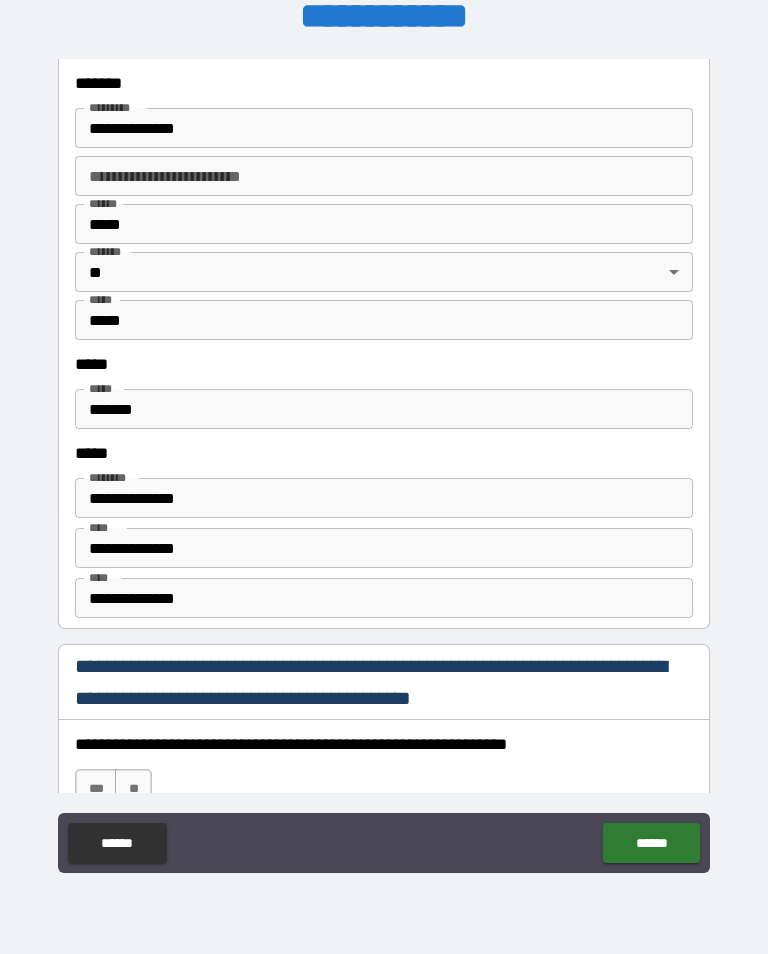click on "*******" at bounding box center [384, 409] 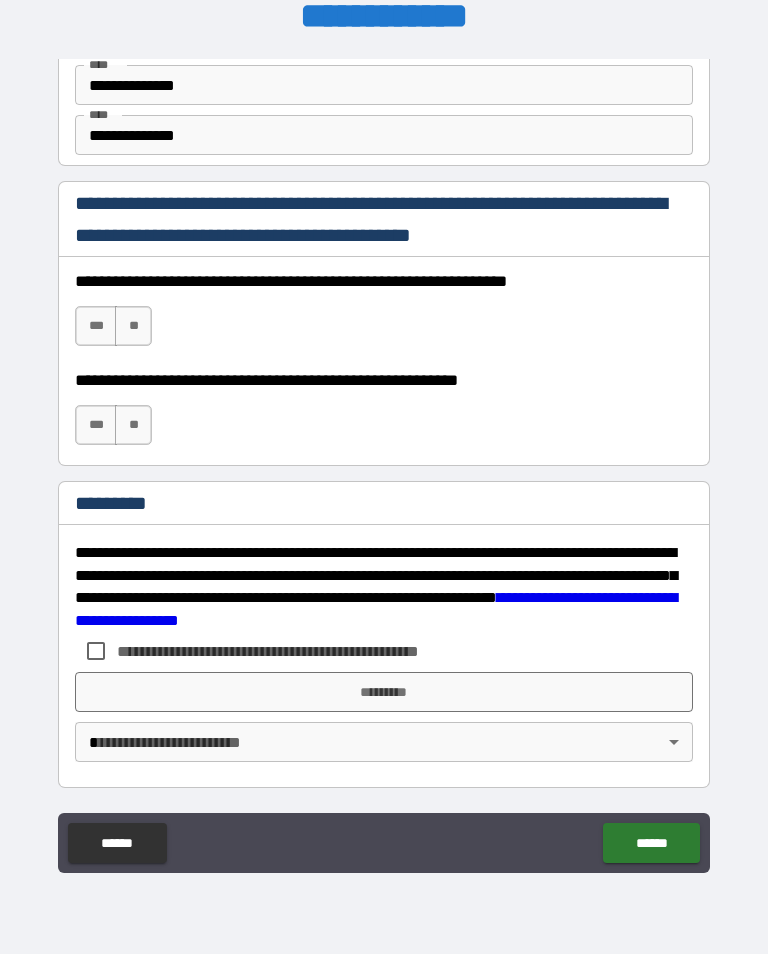 scroll, scrollTop: 2872, scrollLeft: 0, axis: vertical 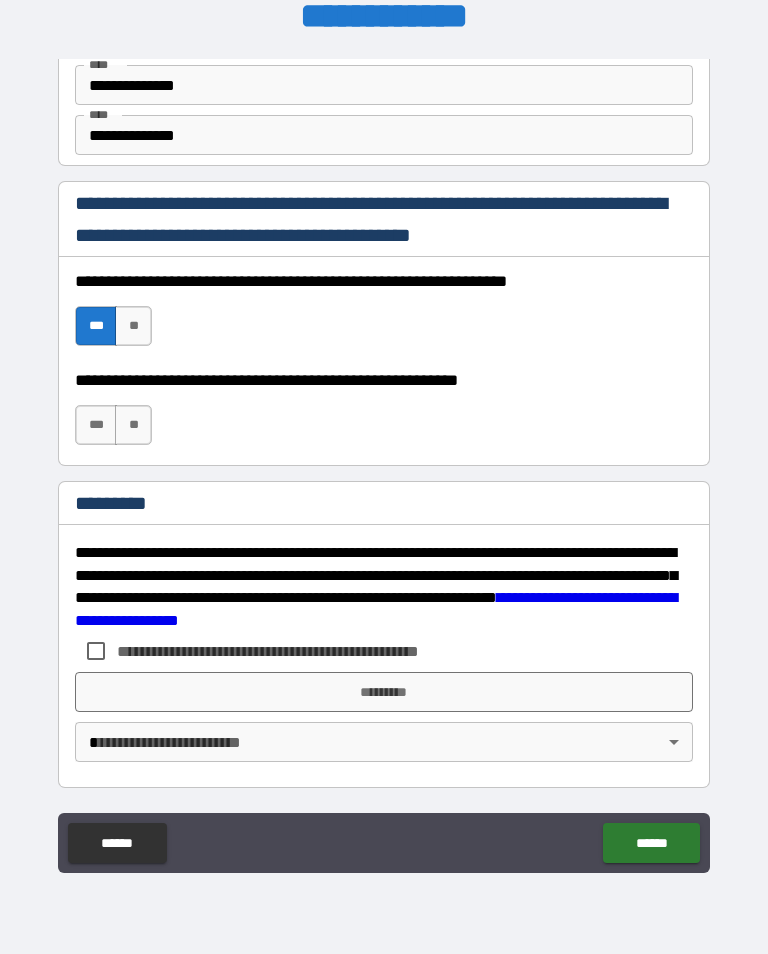click on "***" at bounding box center (96, 425) 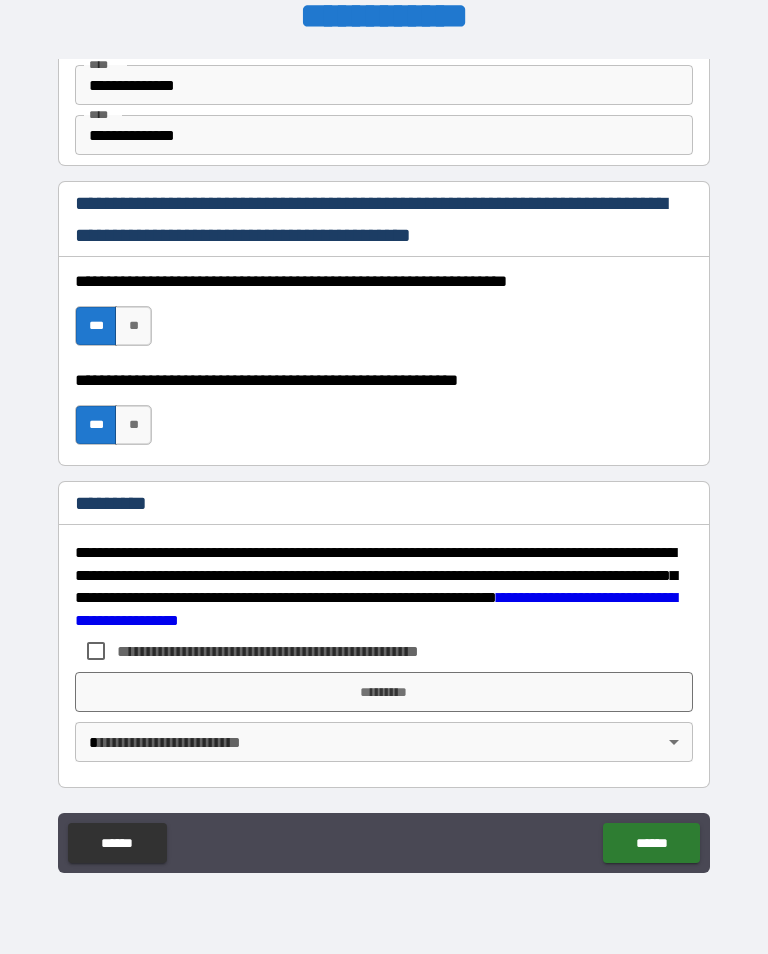 scroll, scrollTop: 2872, scrollLeft: 0, axis: vertical 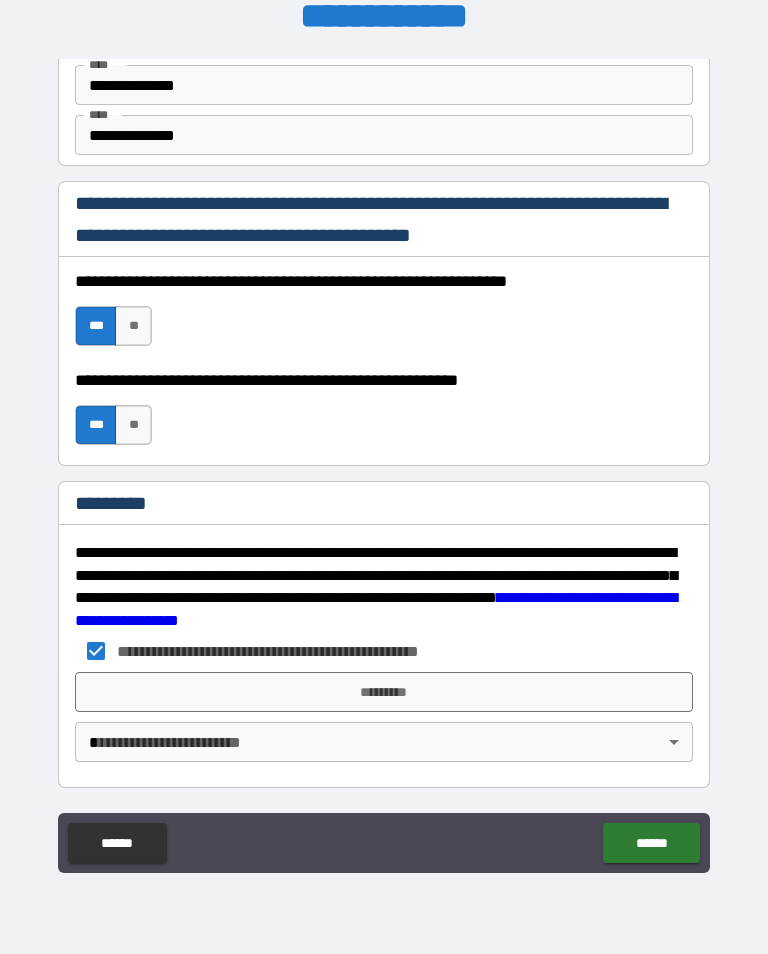 click on "*********" at bounding box center [384, 692] 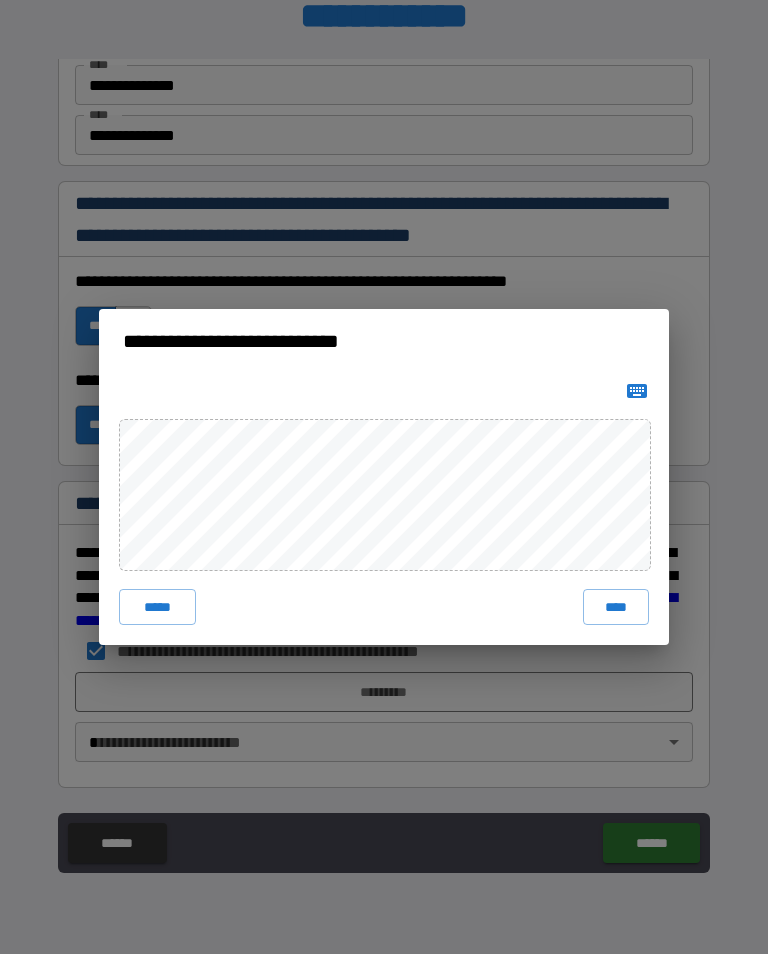 click on "****" at bounding box center (616, 607) 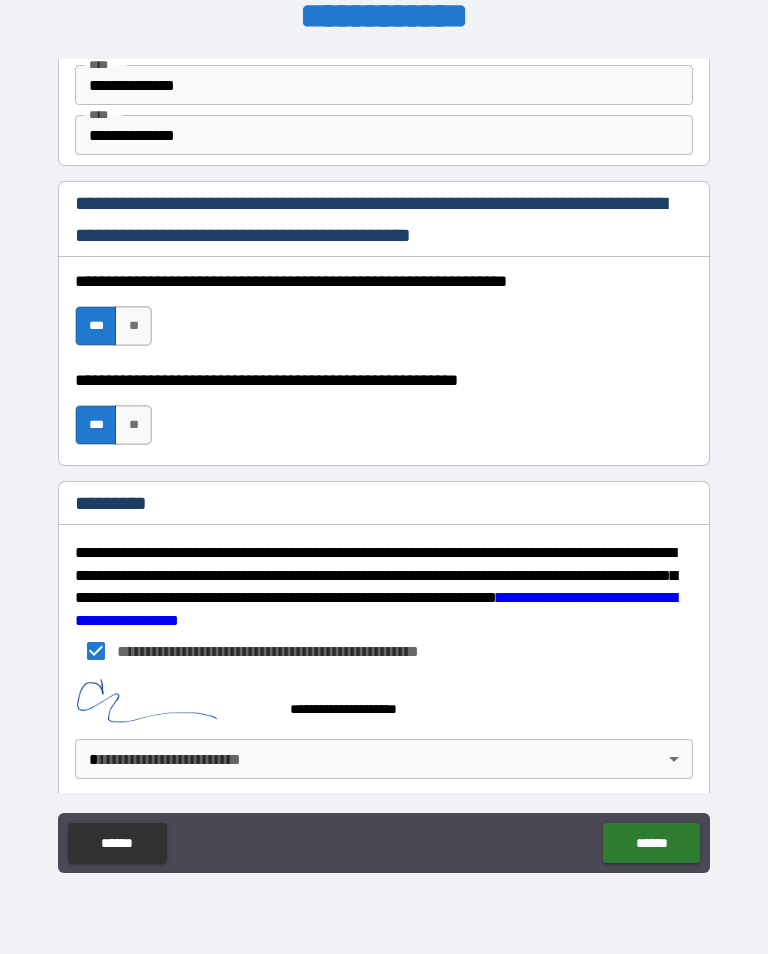 click on "**********" at bounding box center (384, 461) 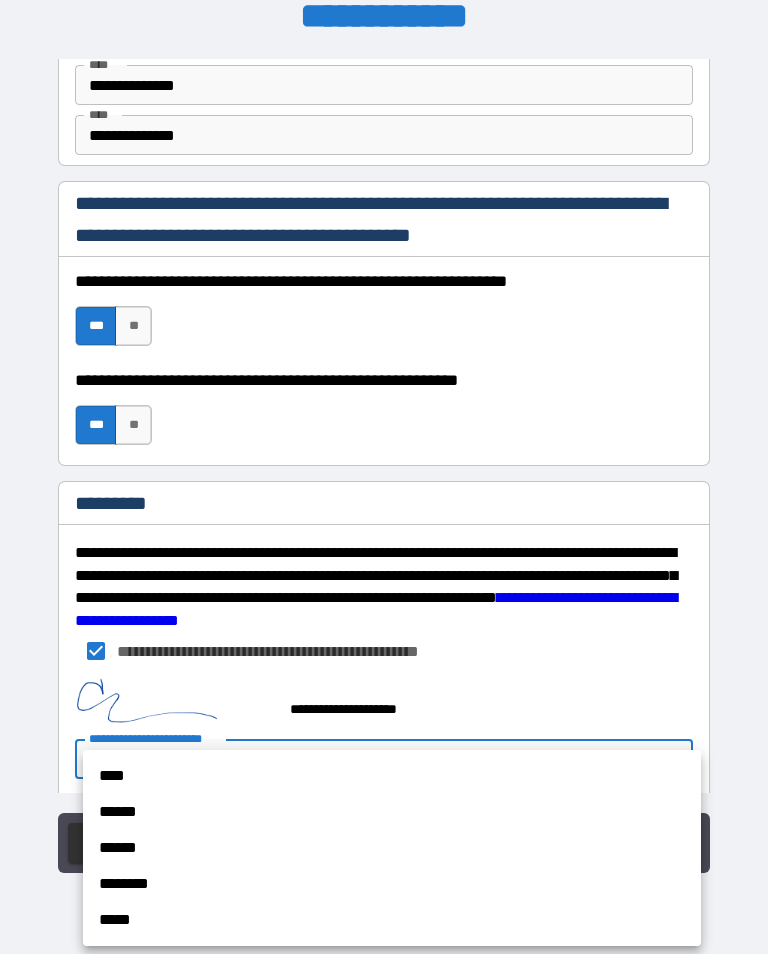 click on "******" at bounding box center (392, 812) 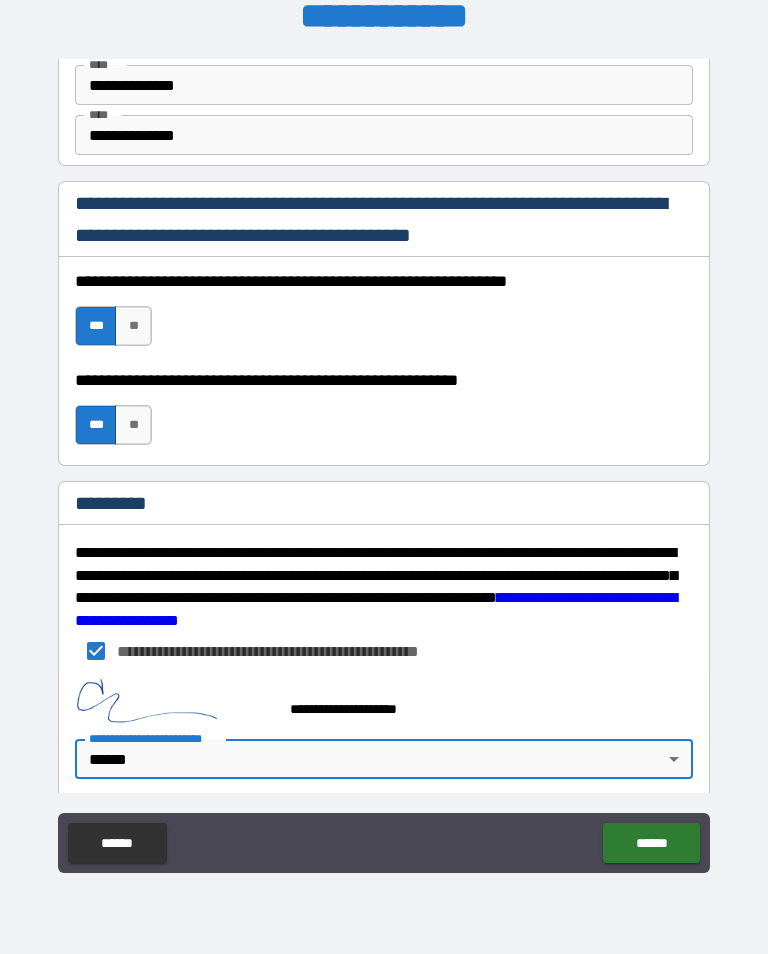 click on "******" at bounding box center [651, 843] 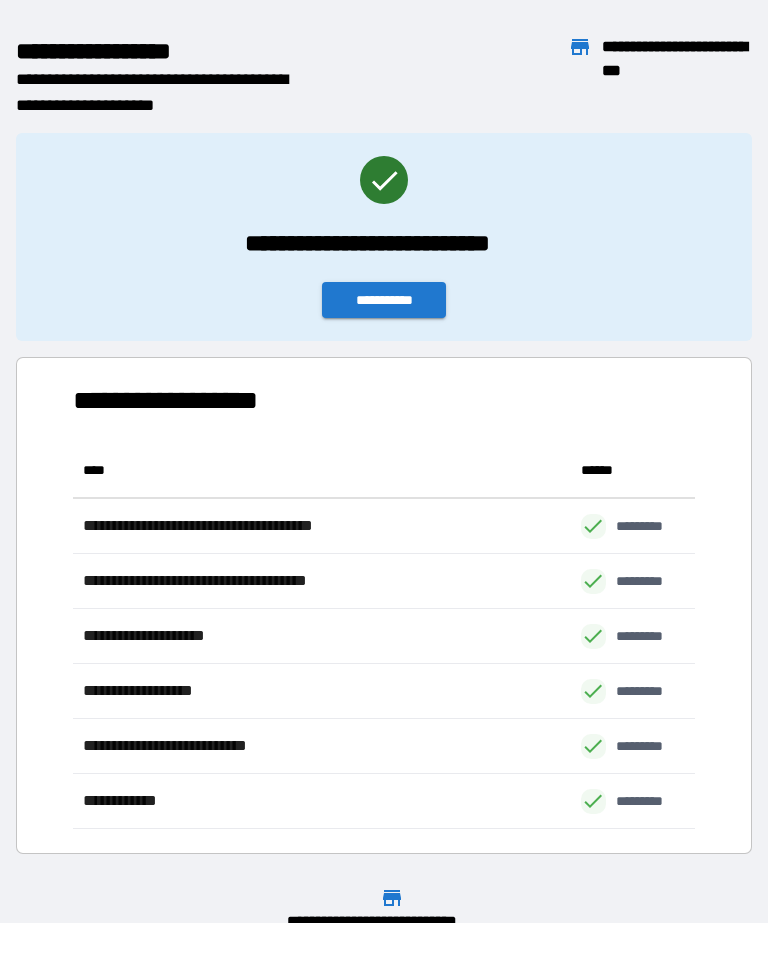 scroll, scrollTop: 1, scrollLeft: 1, axis: both 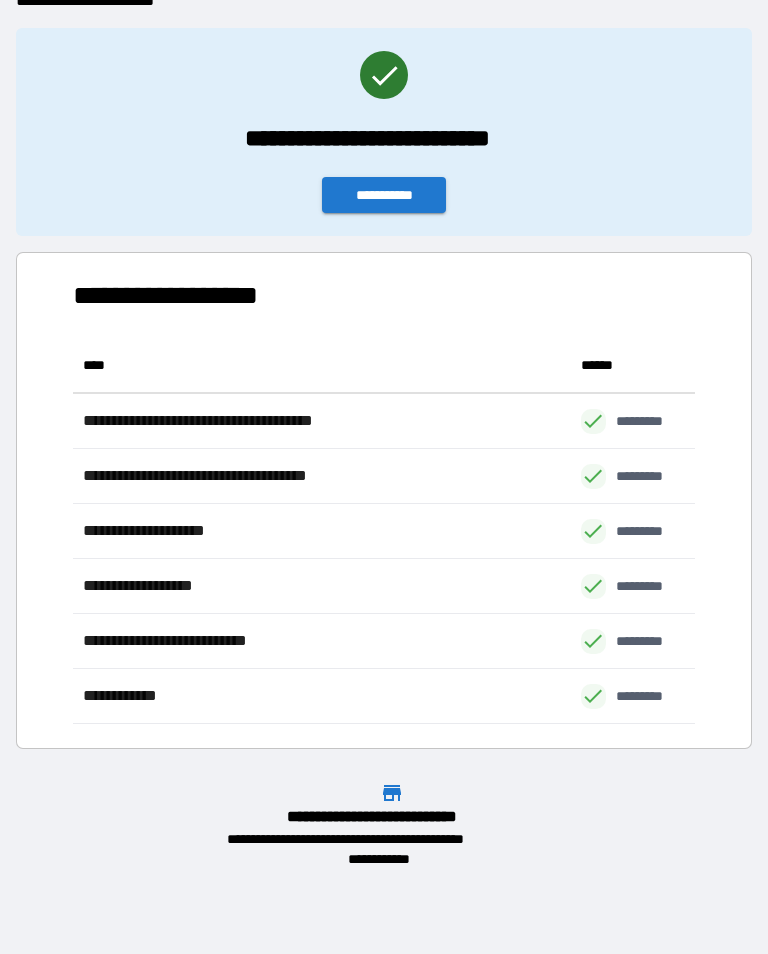 click on "**********" at bounding box center [384, 132] 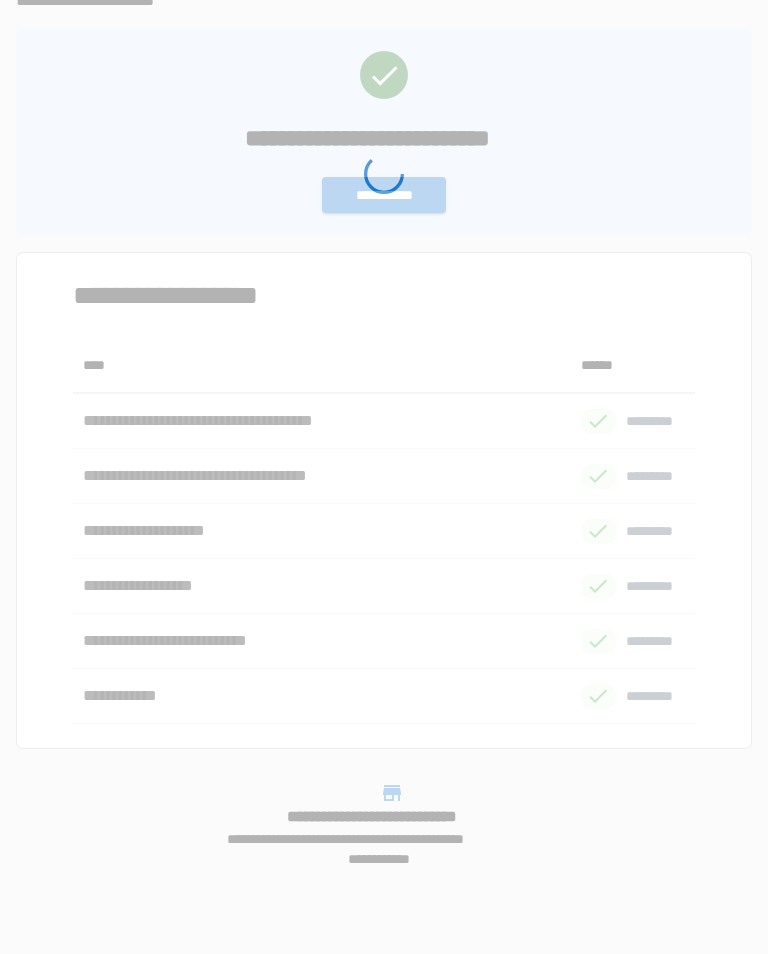 scroll, scrollTop: 0, scrollLeft: 0, axis: both 